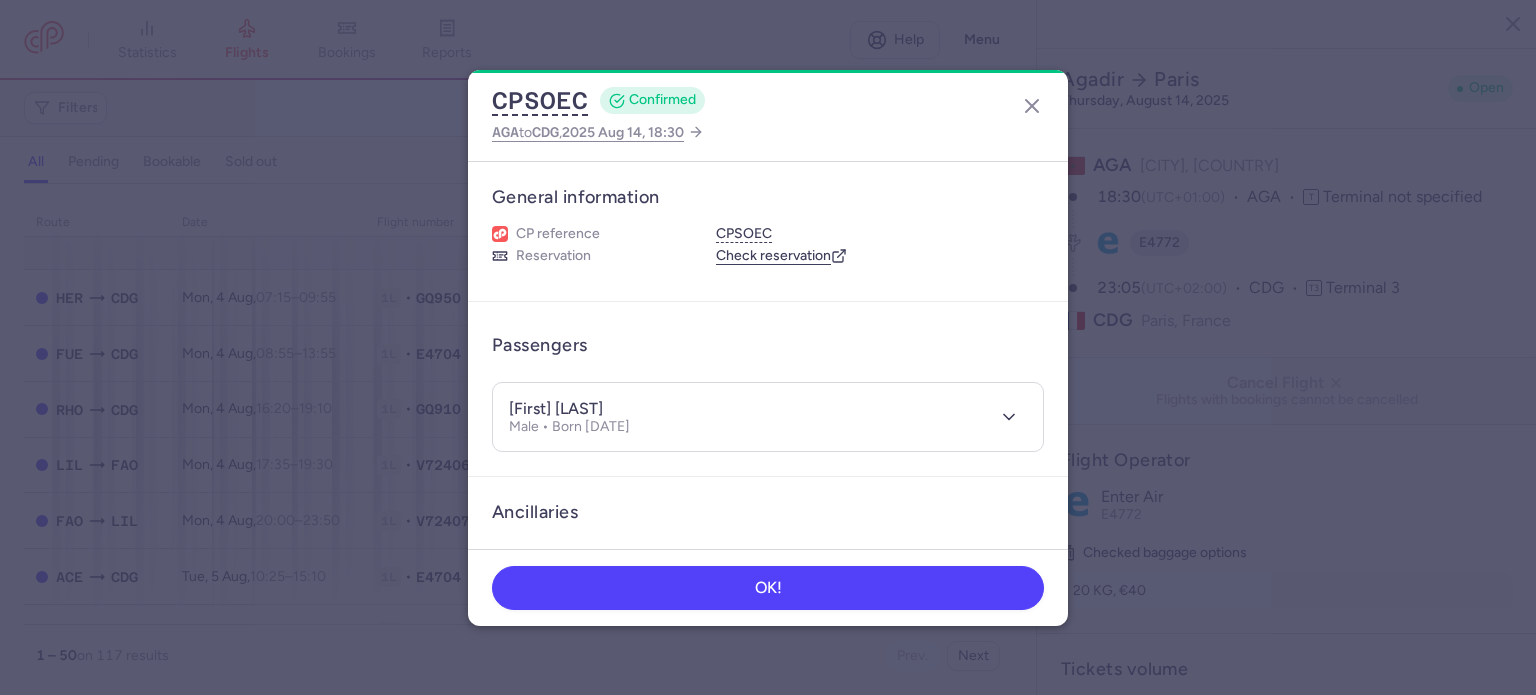 select on "days" 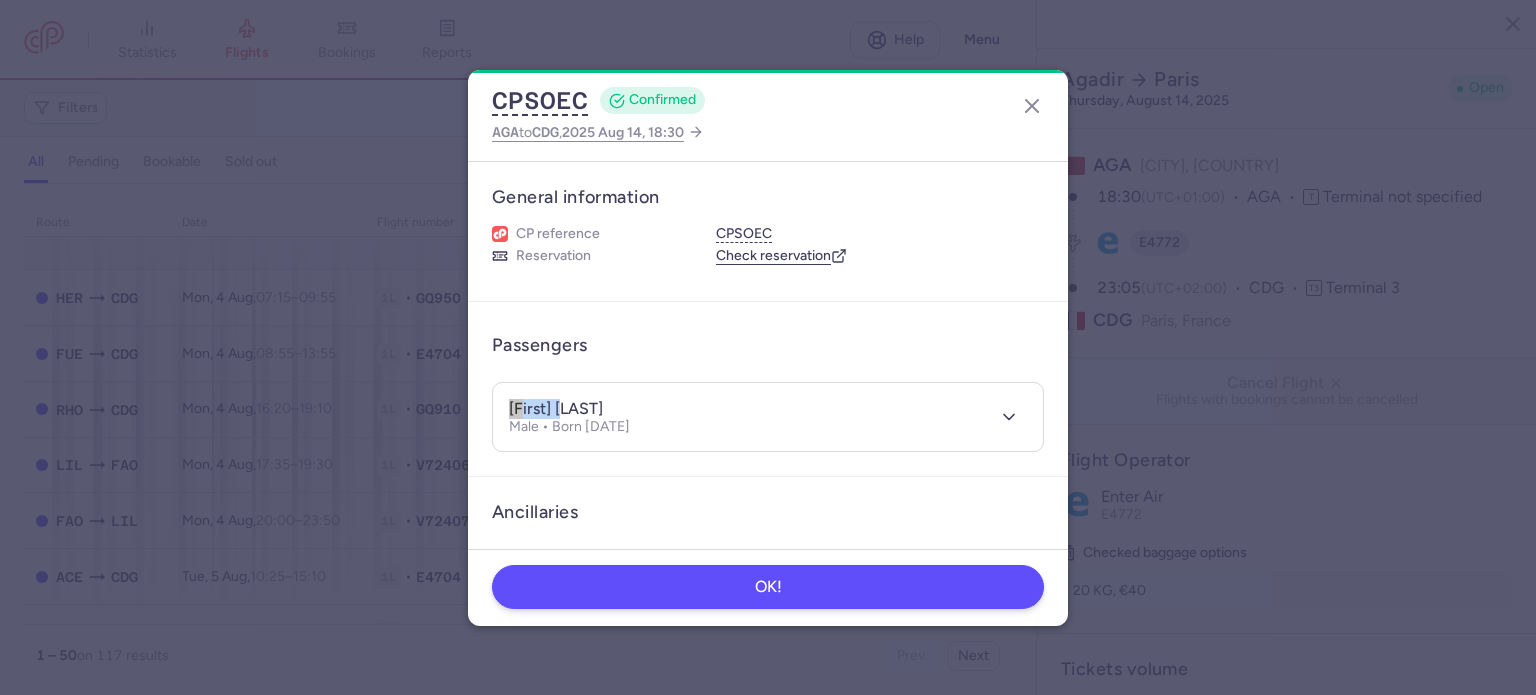 scroll, scrollTop: 2196, scrollLeft: 0, axis: vertical 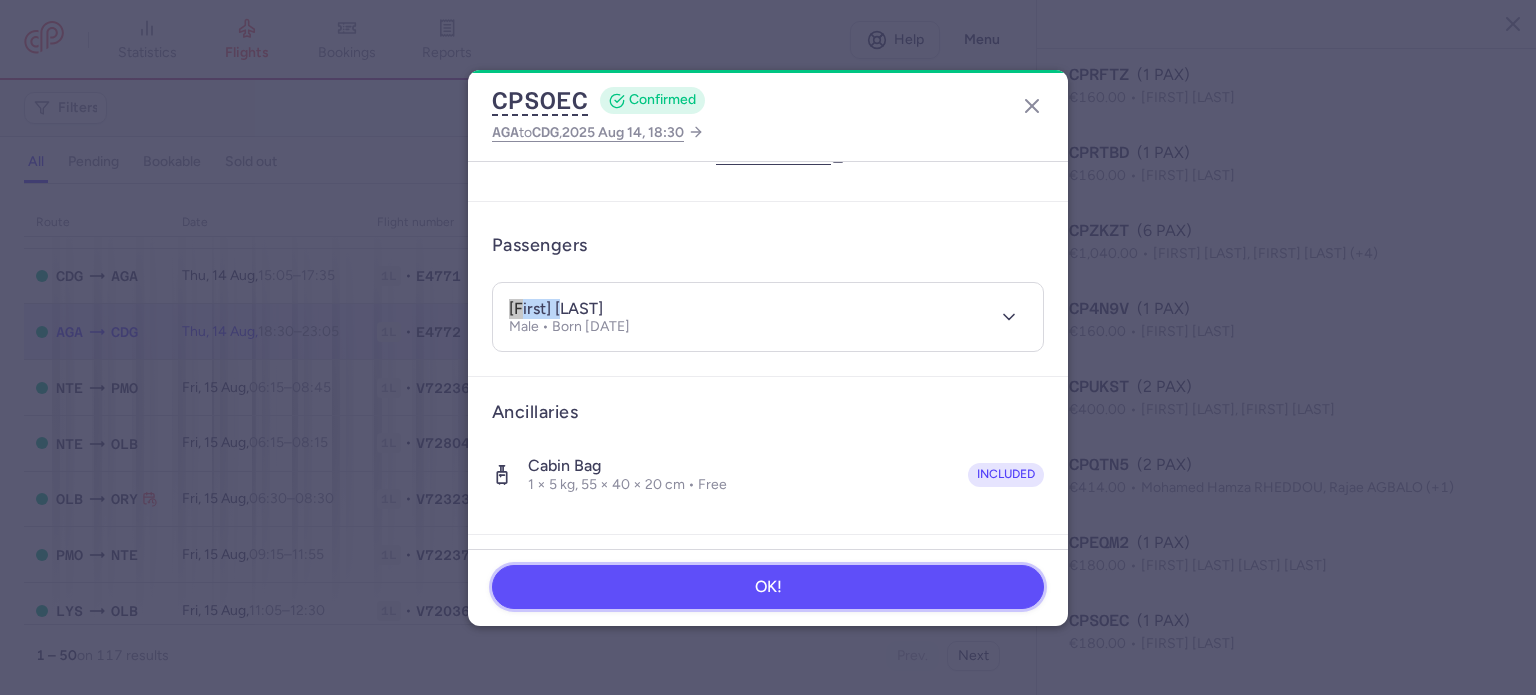 click on "OK!" at bounding box center [768, 587] 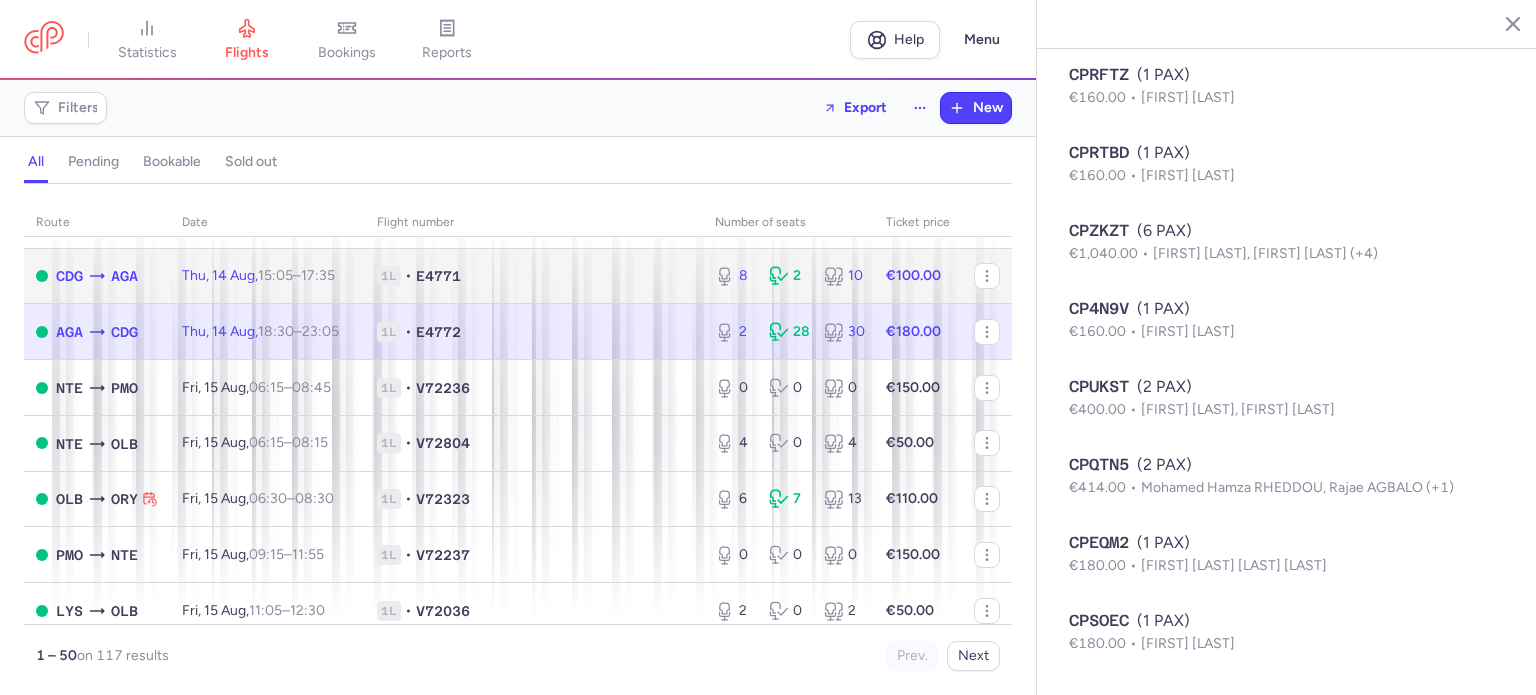 click on "2" at bounding box center [788, 276] 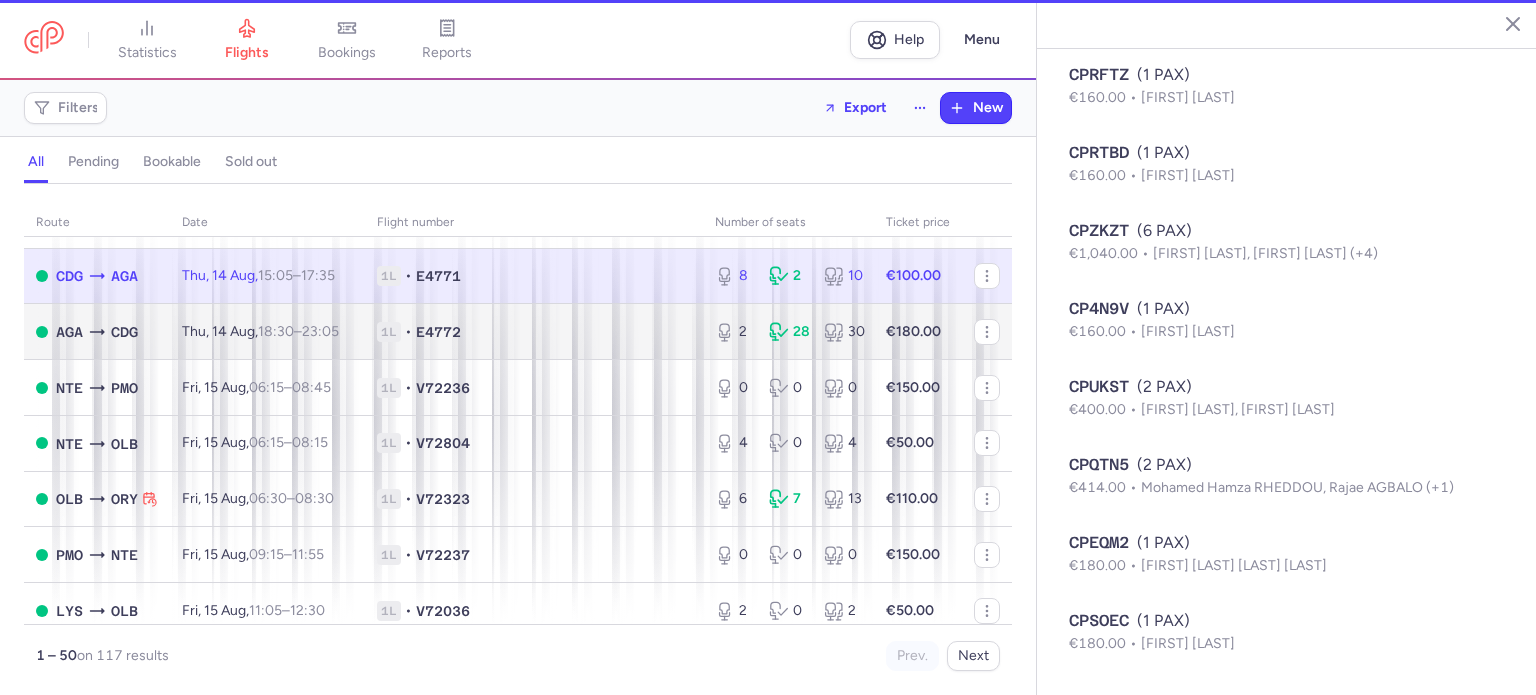 type on "20" 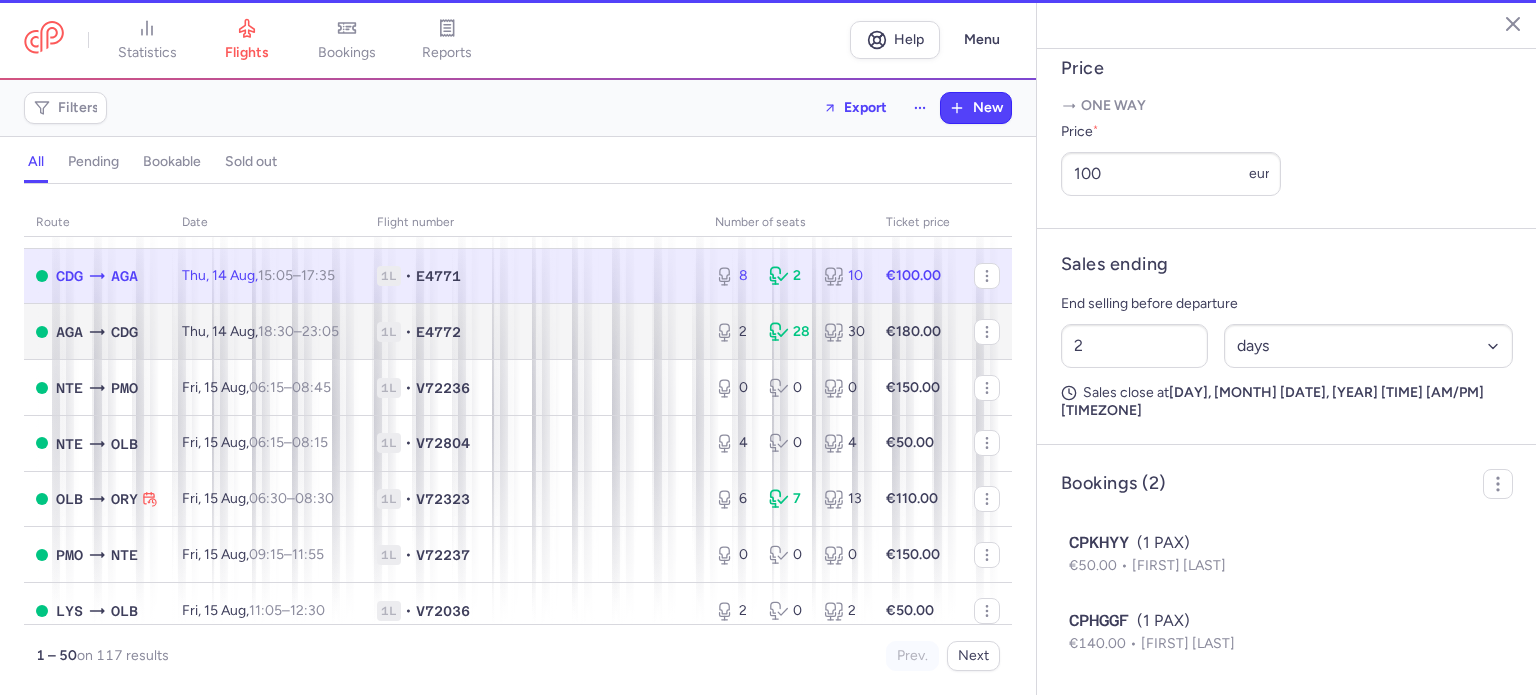 scroll, scrollTop: 813, scrollLeft: 0, axis: vertical 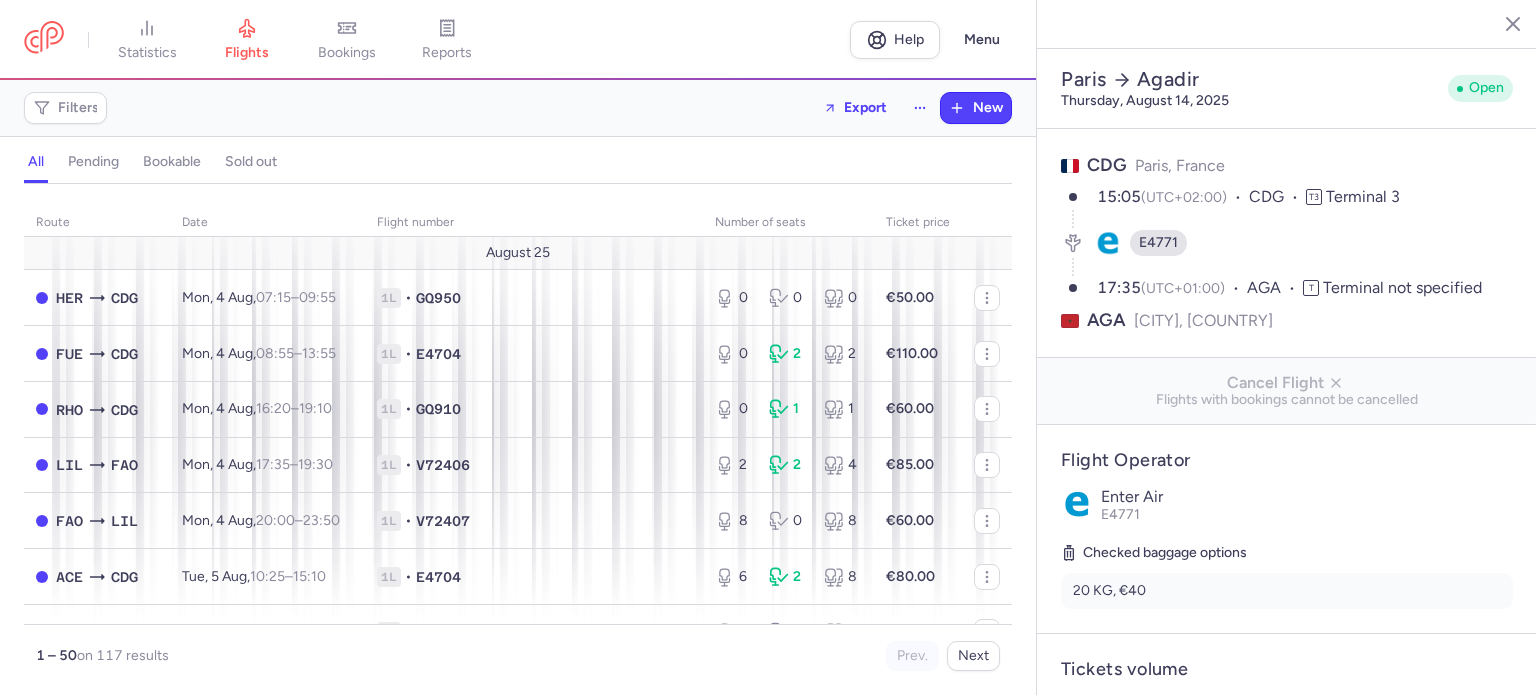 select on "days" 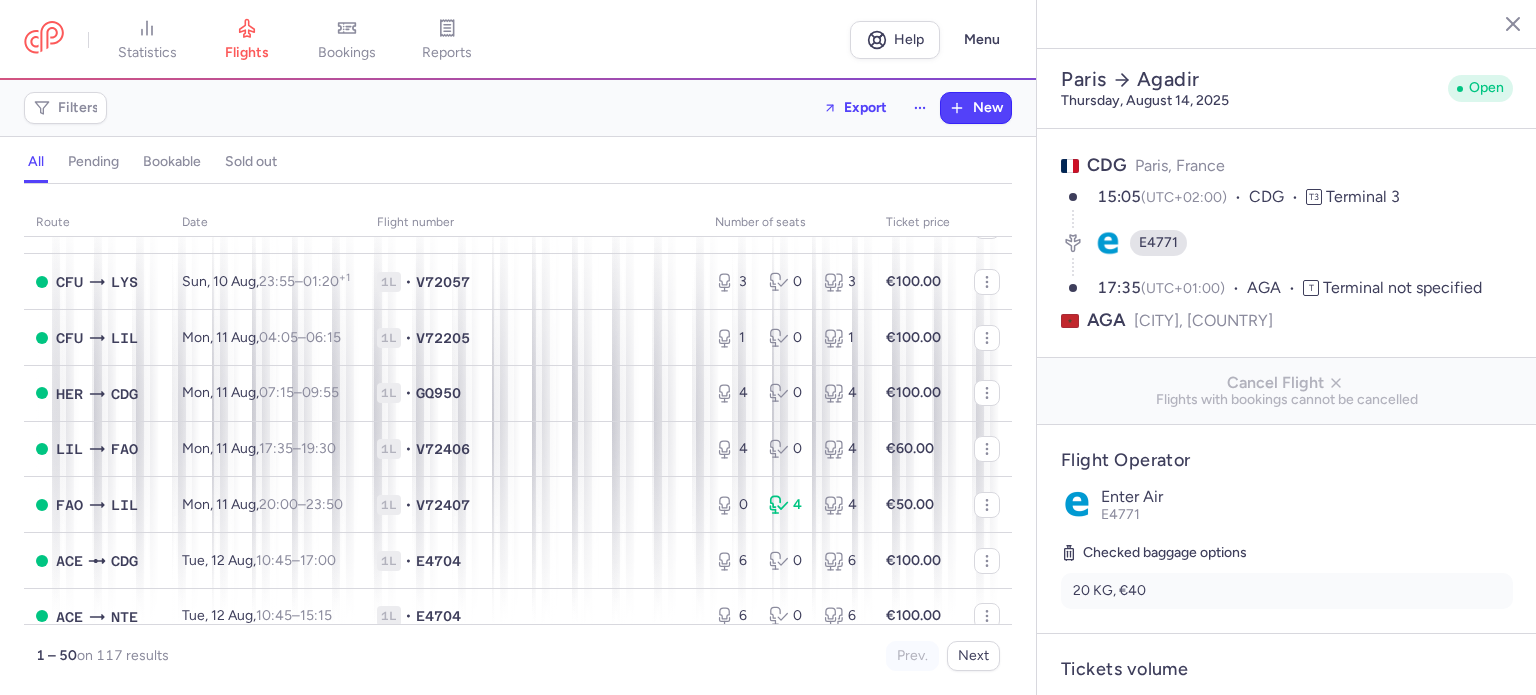 scroll, scrollTop: 2100, scrollLeft: 0, axis: vertical 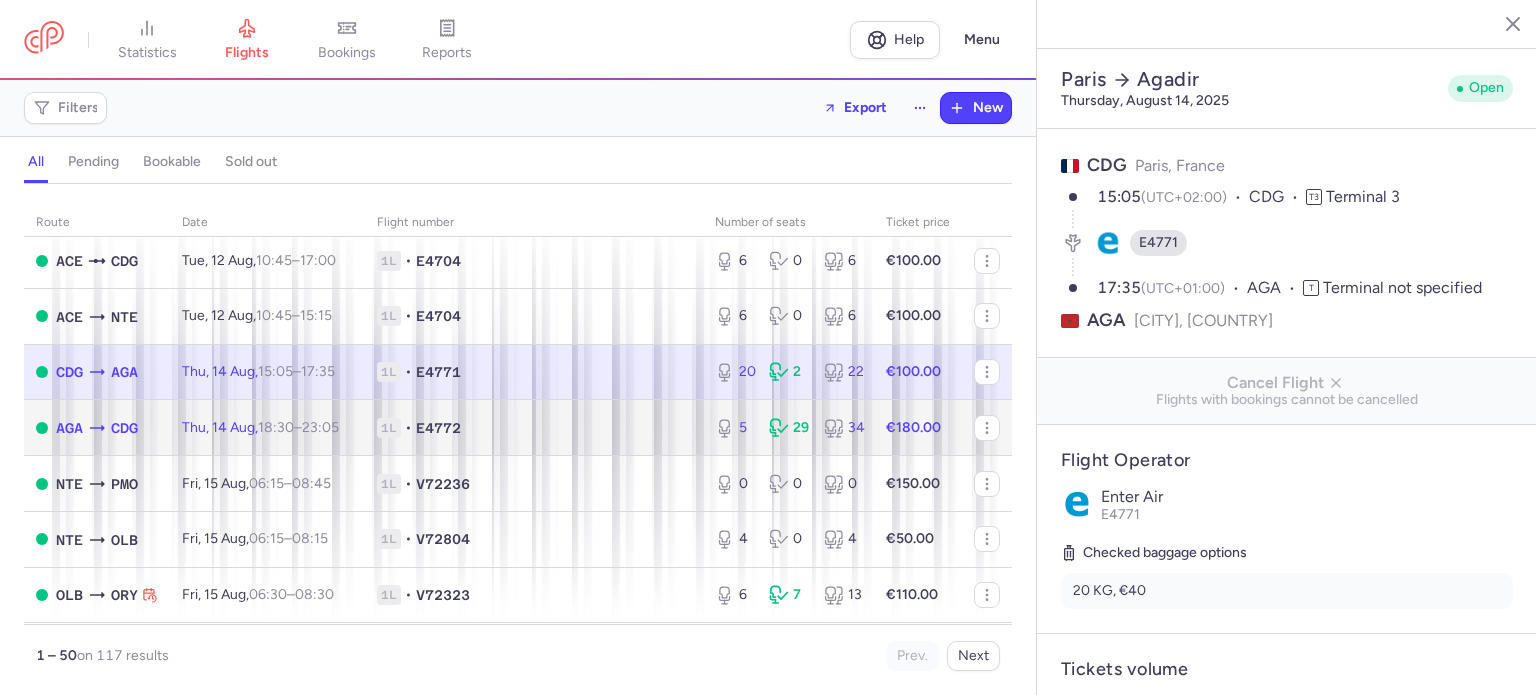 click on "Thu, [DATE], [TIME] – [TIME] +0" at bounding box center [267, 428] 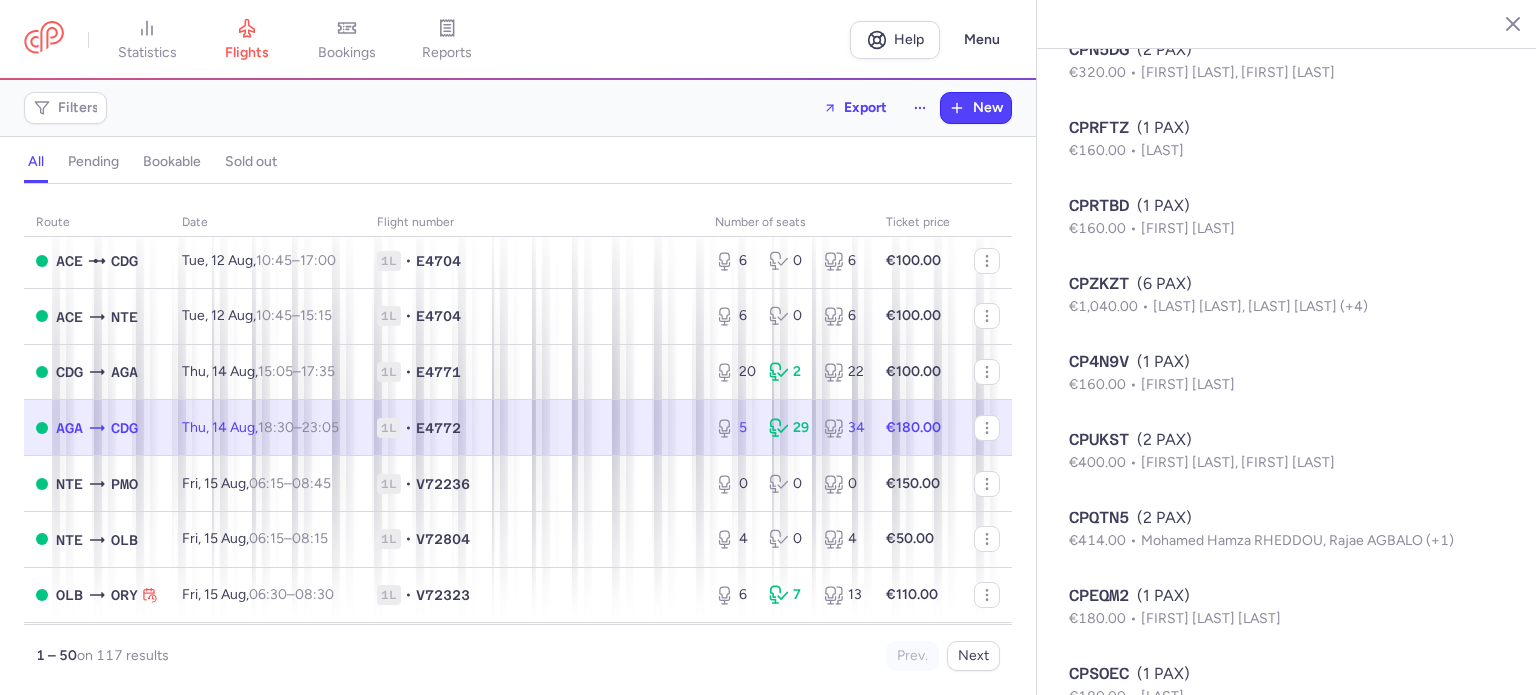 scroll, scrollTop: 1983, scrollLeft: 0, axis: vertical 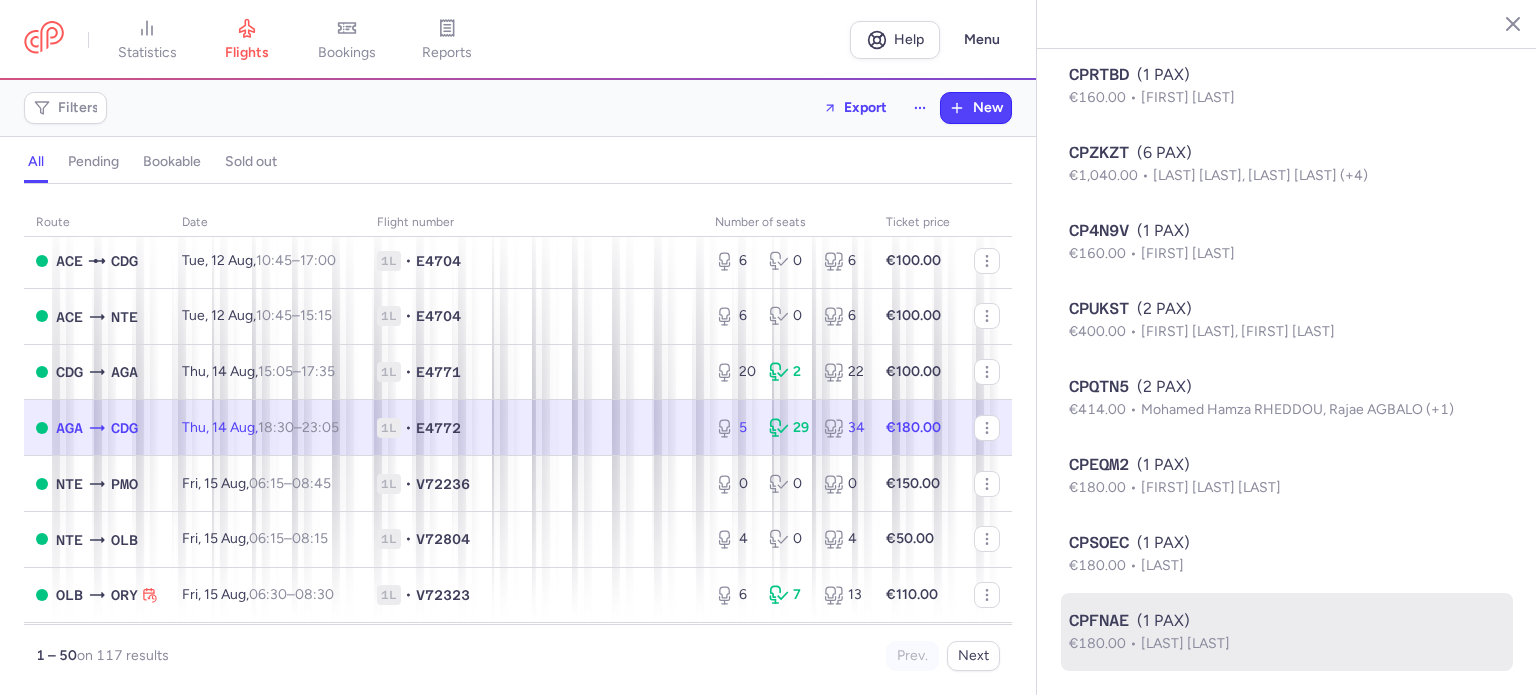 click on "CPFNAE (1PAX)" at bounding box center [1287, 621] 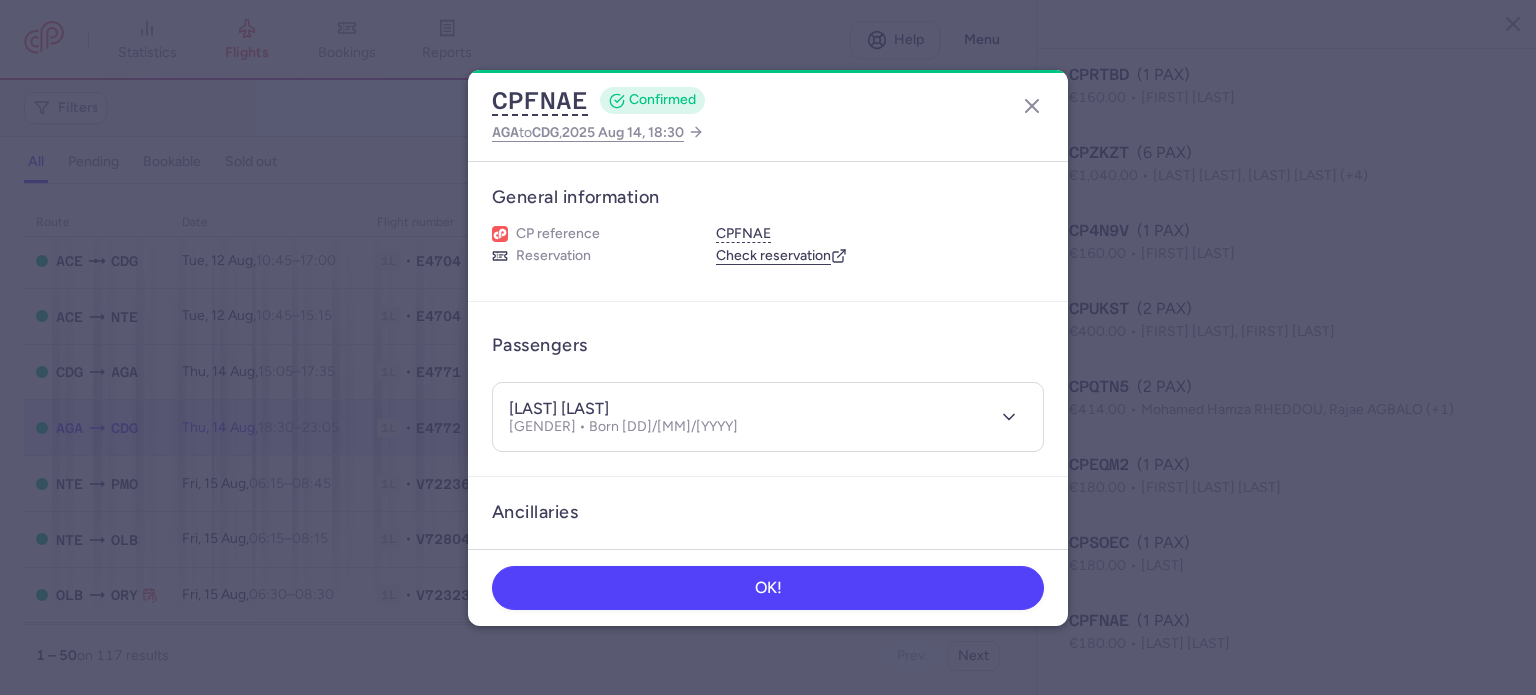 scroll, scrollTop: 100, scrollLeft: 0, axis: vertical 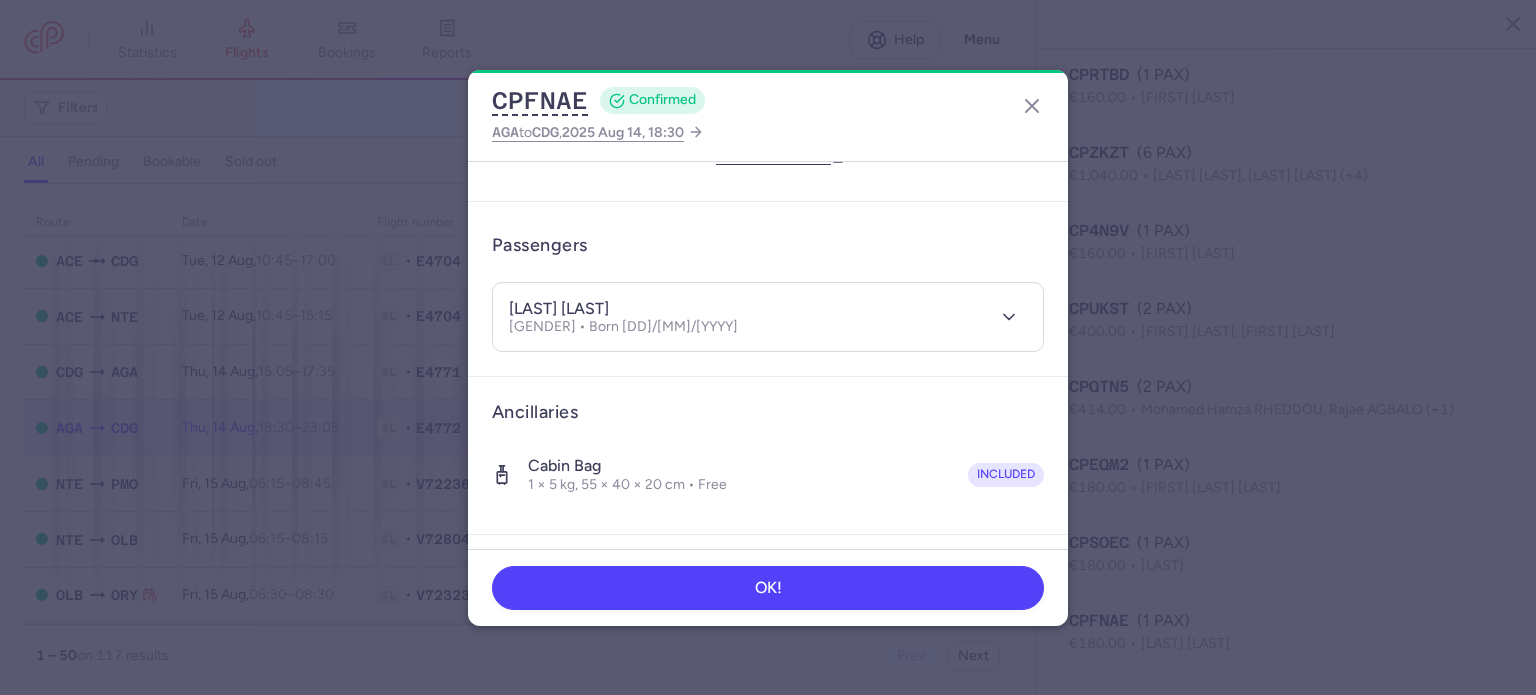 click on "[LAST] [LAST]" at bounding box center [559, 309] 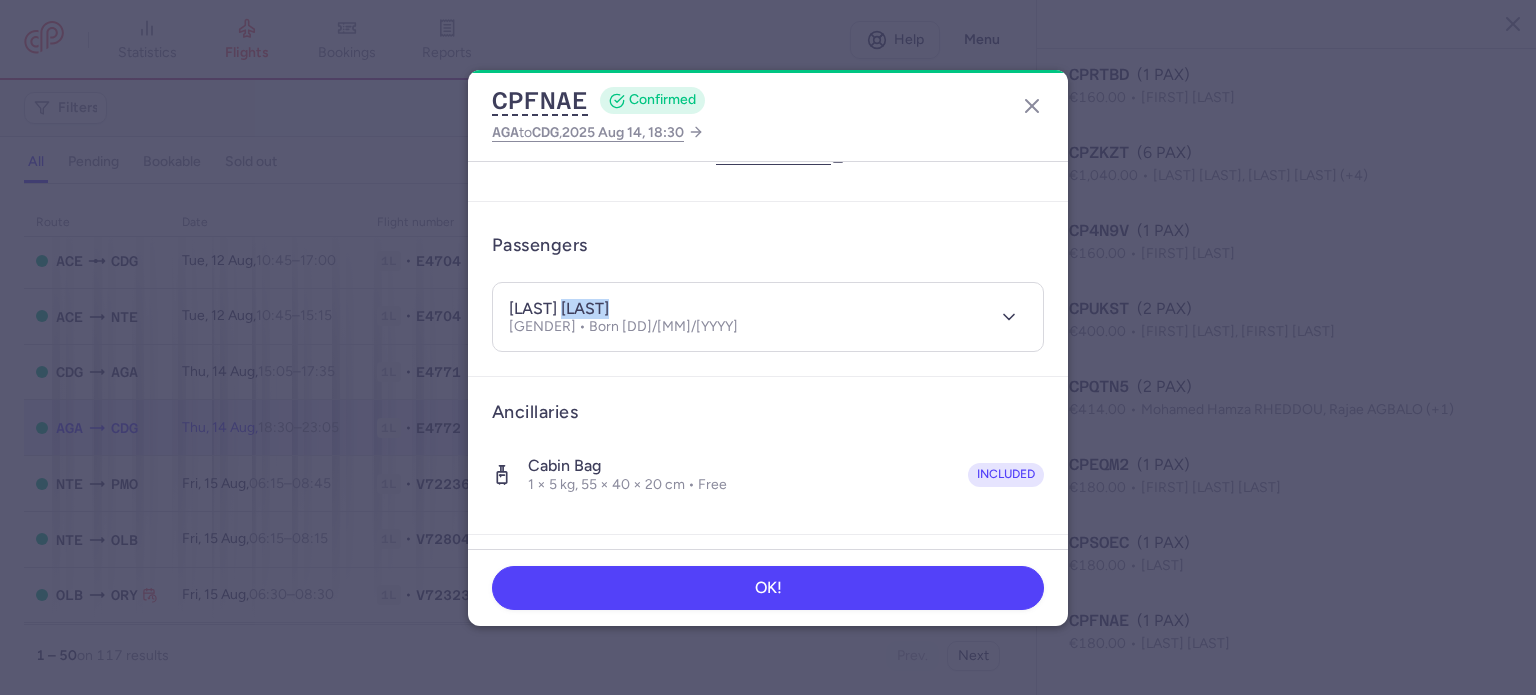 drag, startPoint x: 572, startPoint y: 304, endPoint x: 634, endPoint y: 303, distance: 62.008064 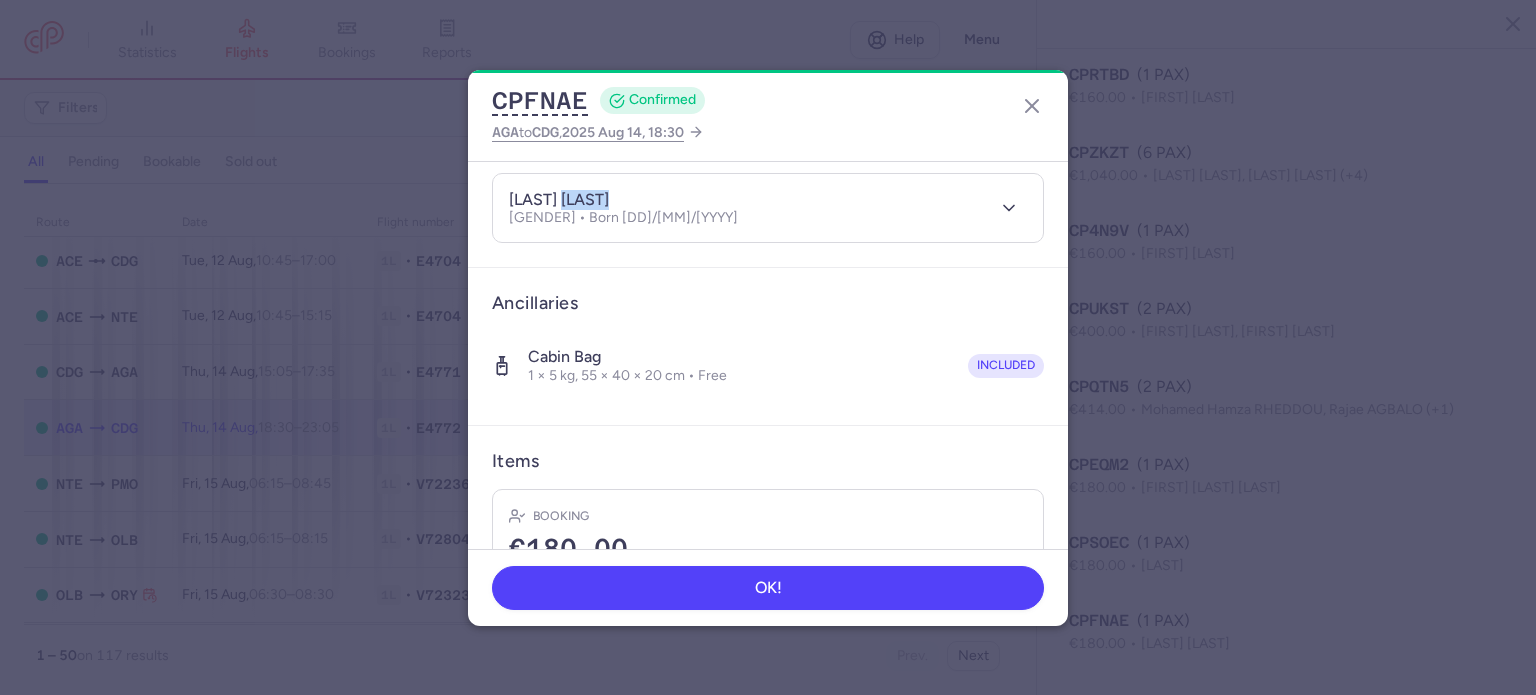 scroll, scrollTop: 0, scrollLeft: 0, axis: both 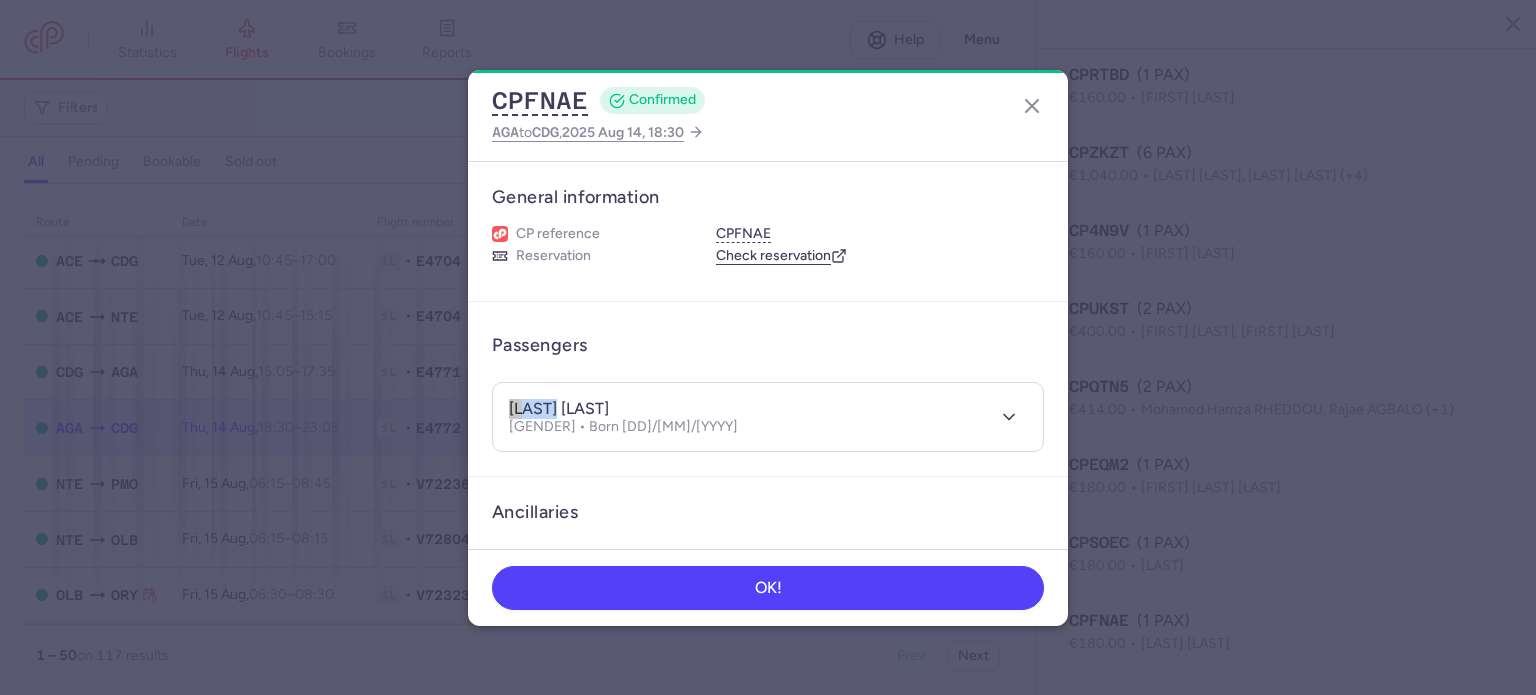 drag, startPoint x: 564, startPoint y: 403, endPoint x: 459, endPoint y: 395, distance: 105.30432 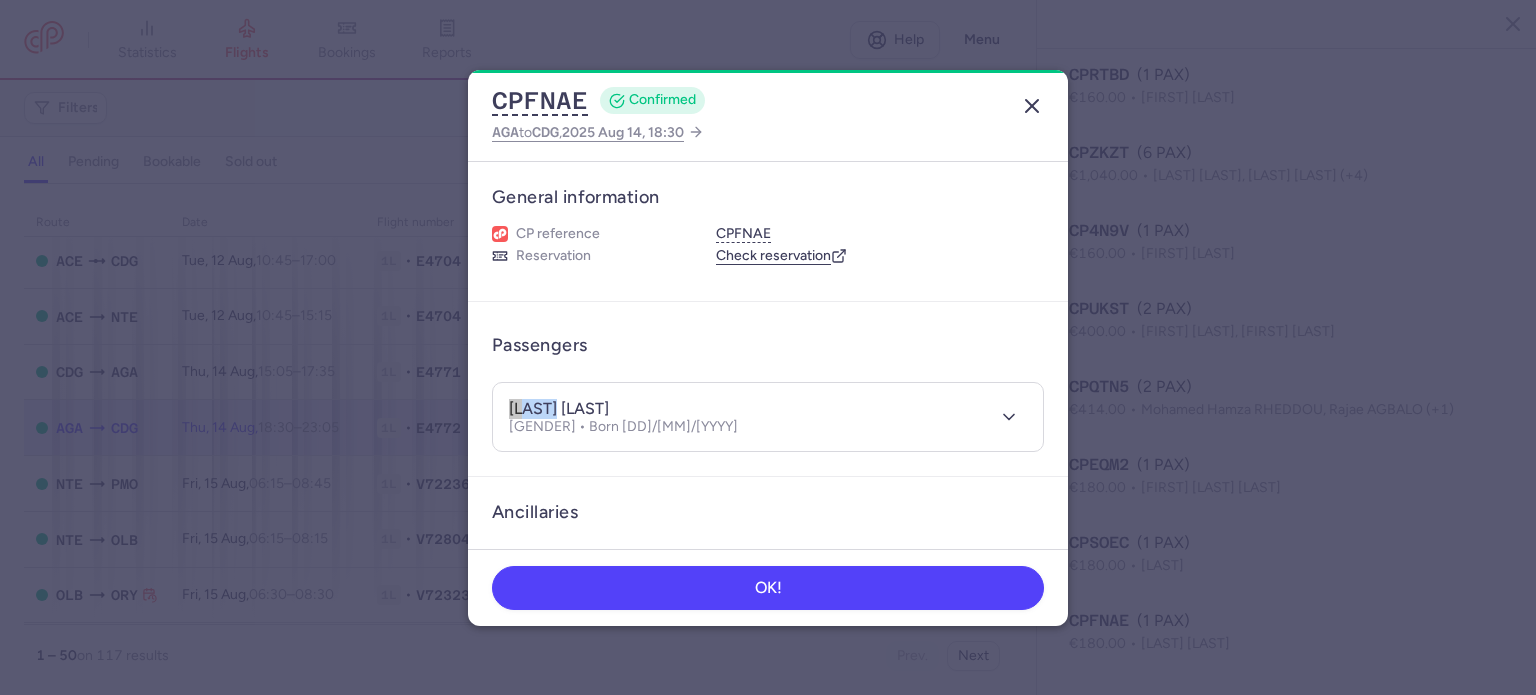 click 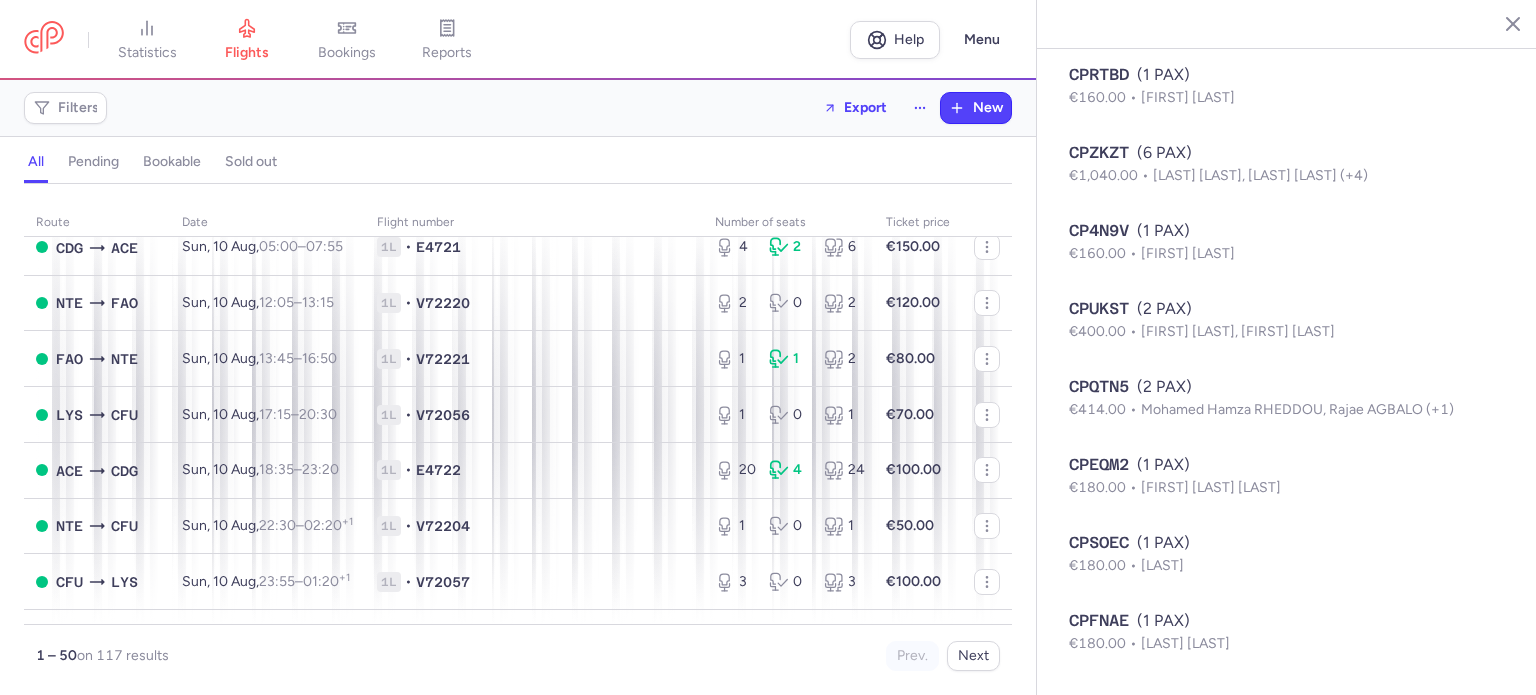 scroll, scrollTop: 1600, scrollLeft: 0, axis: vertical 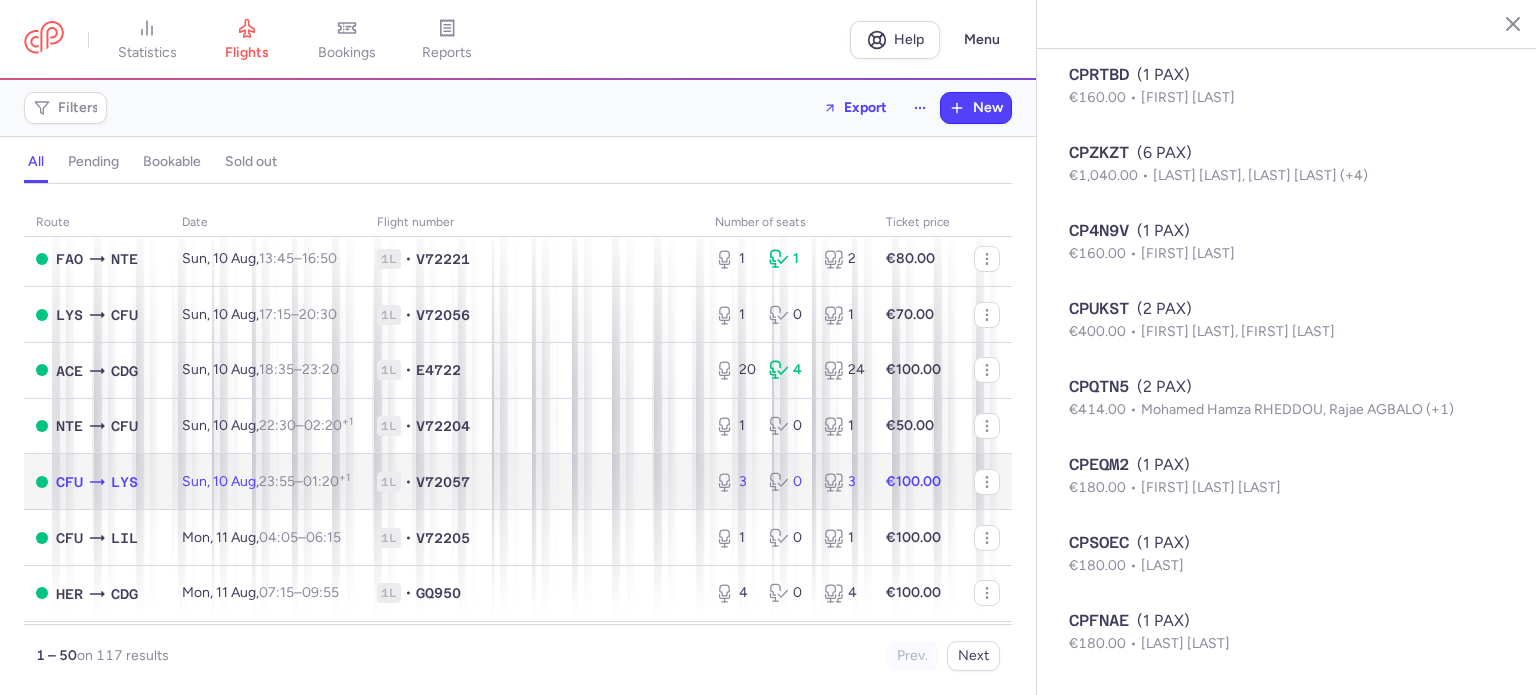 click on "€100.00" at bounding box center [918, 482] 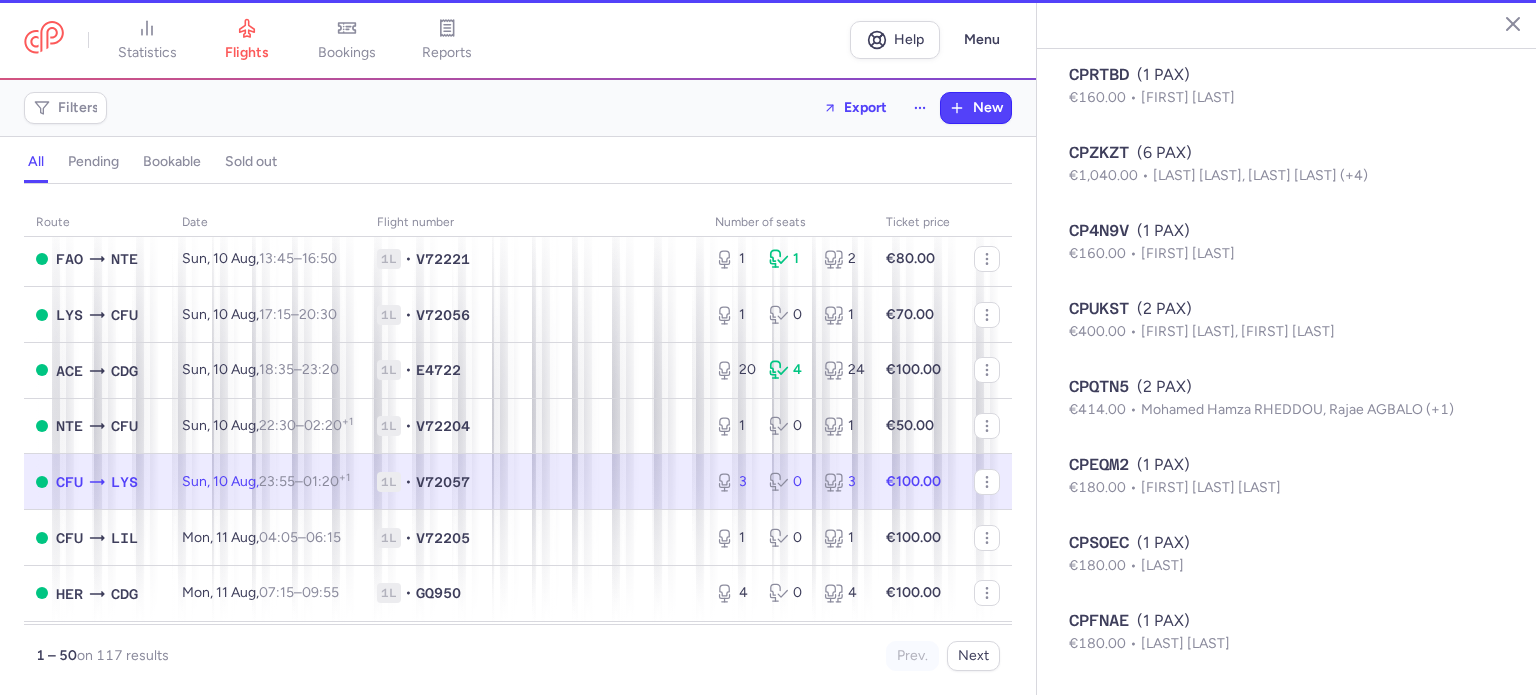 type on "3" 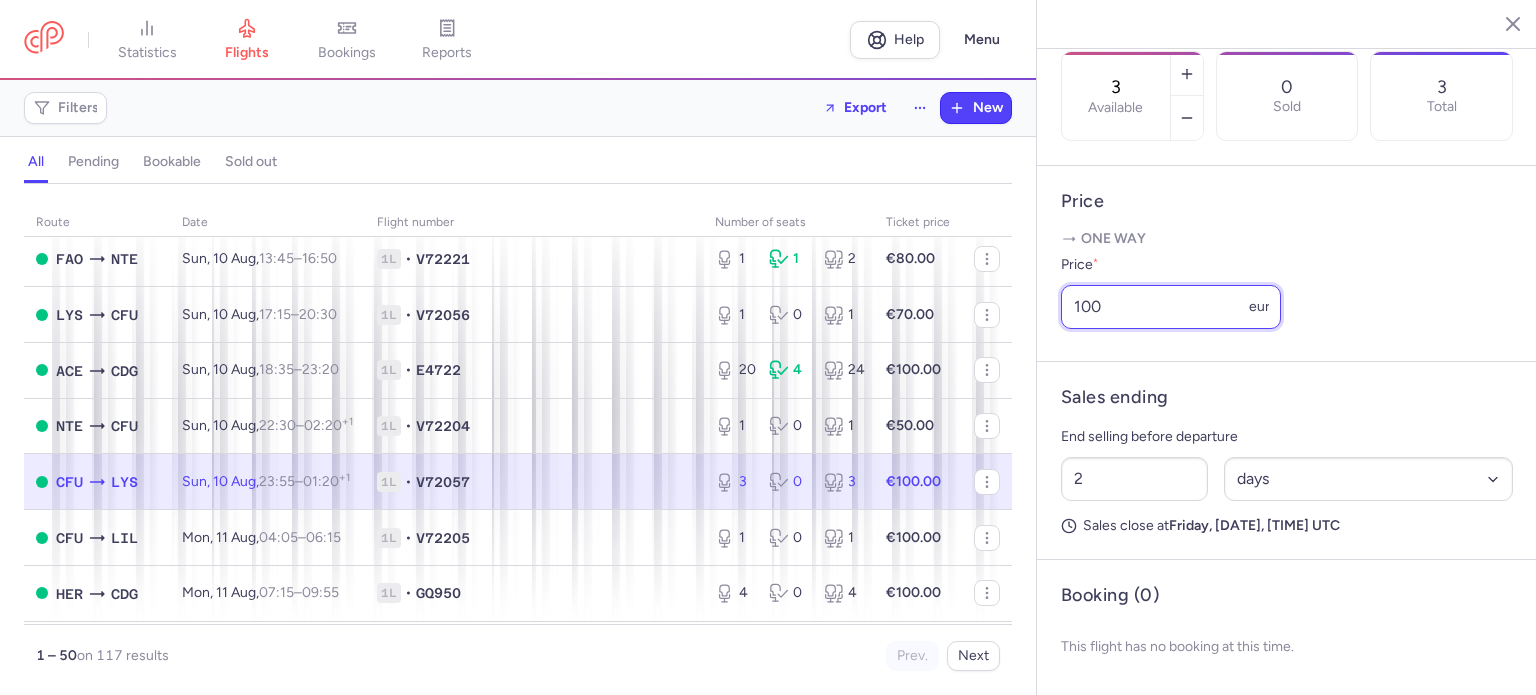 drag, startPoint x: 1164, startPoint y: 313, endPoint x: 1037, endPoint y: 307, distance: 127.141655 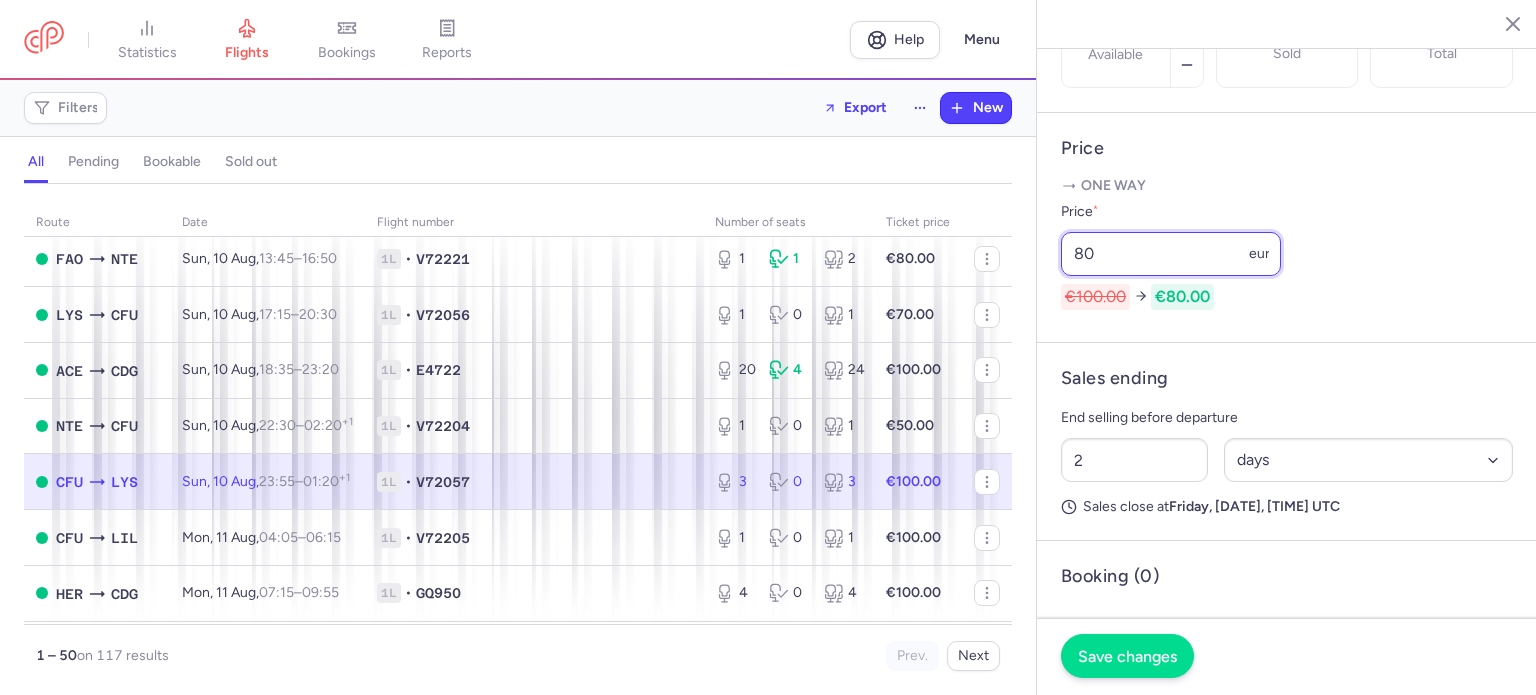 type on "80" 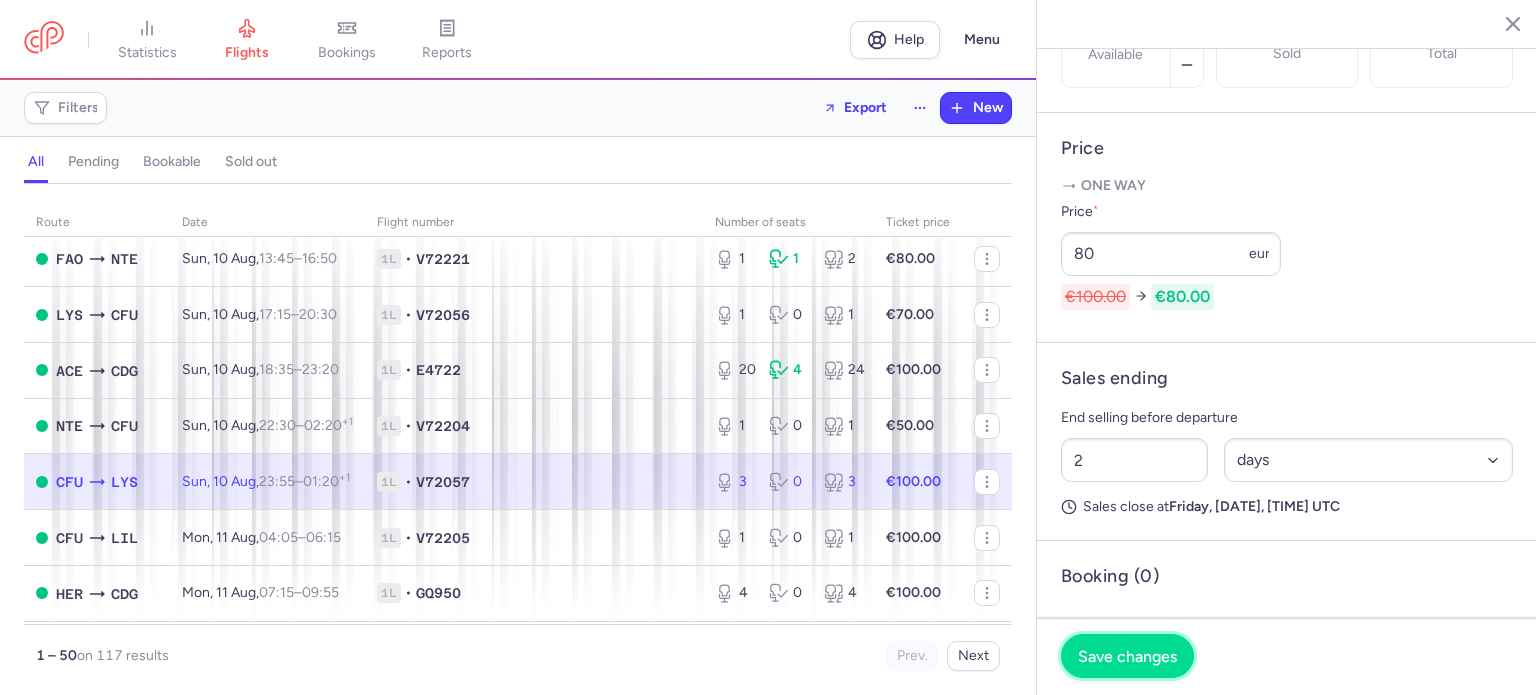 click on "Save changes" at bounding box center (1127, 656) 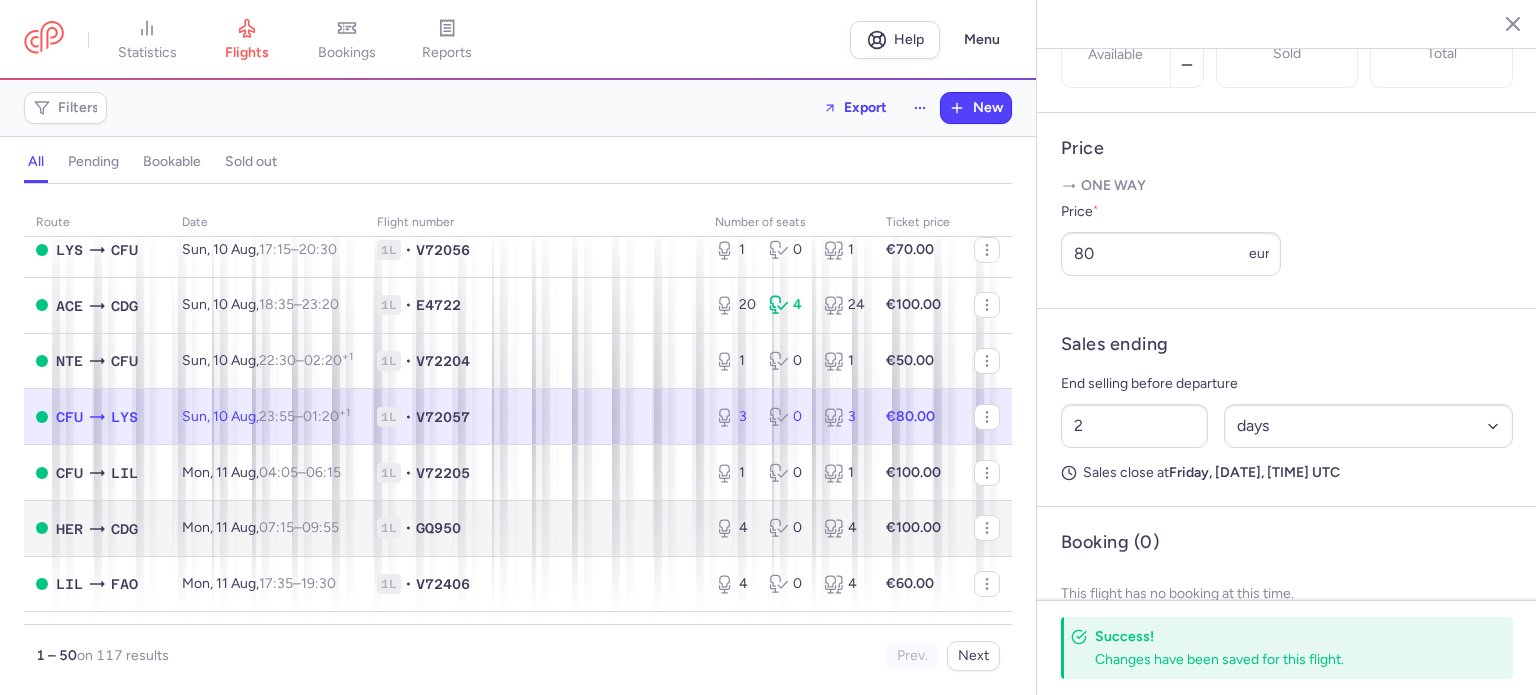 scroll, scrollTop: 1700, scrollLeft: 0, axis: vertical 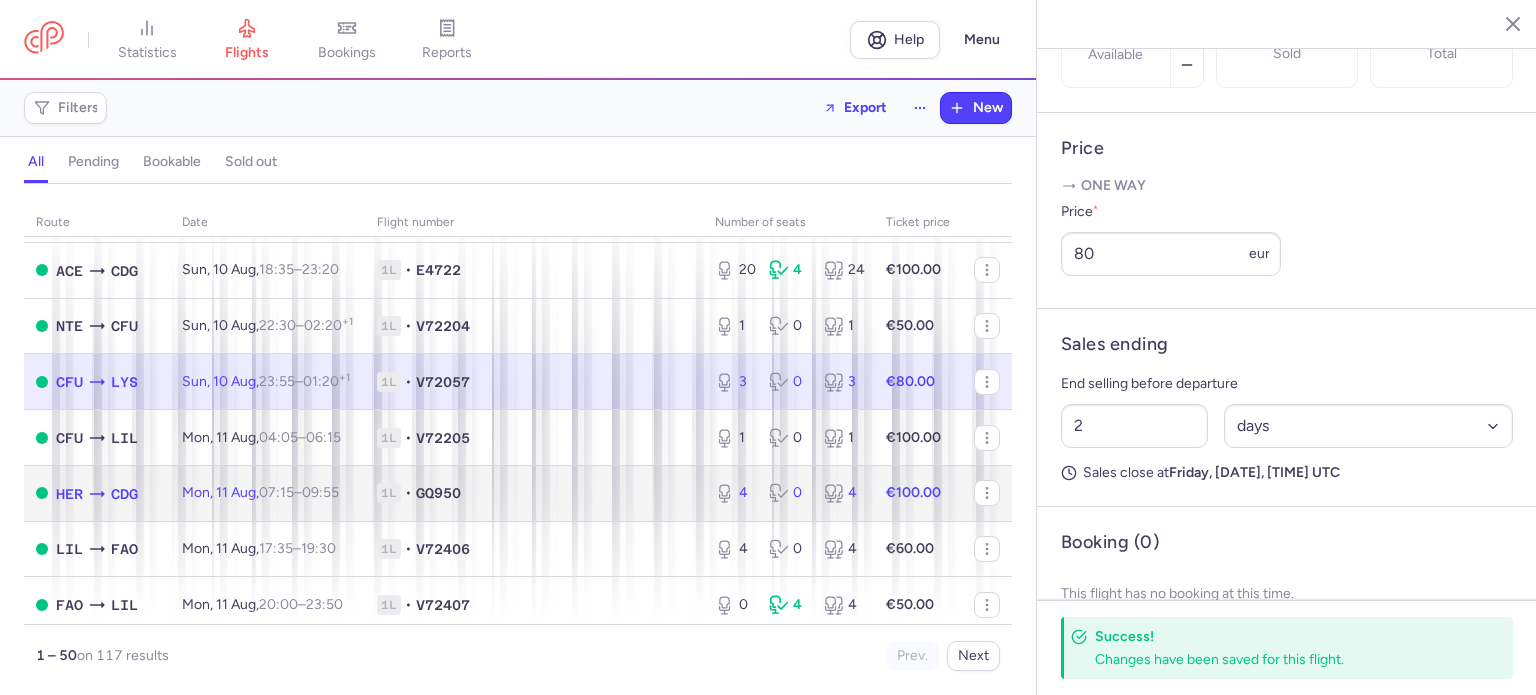 click on "1L • GQ950" at bounding box center (534, 493) 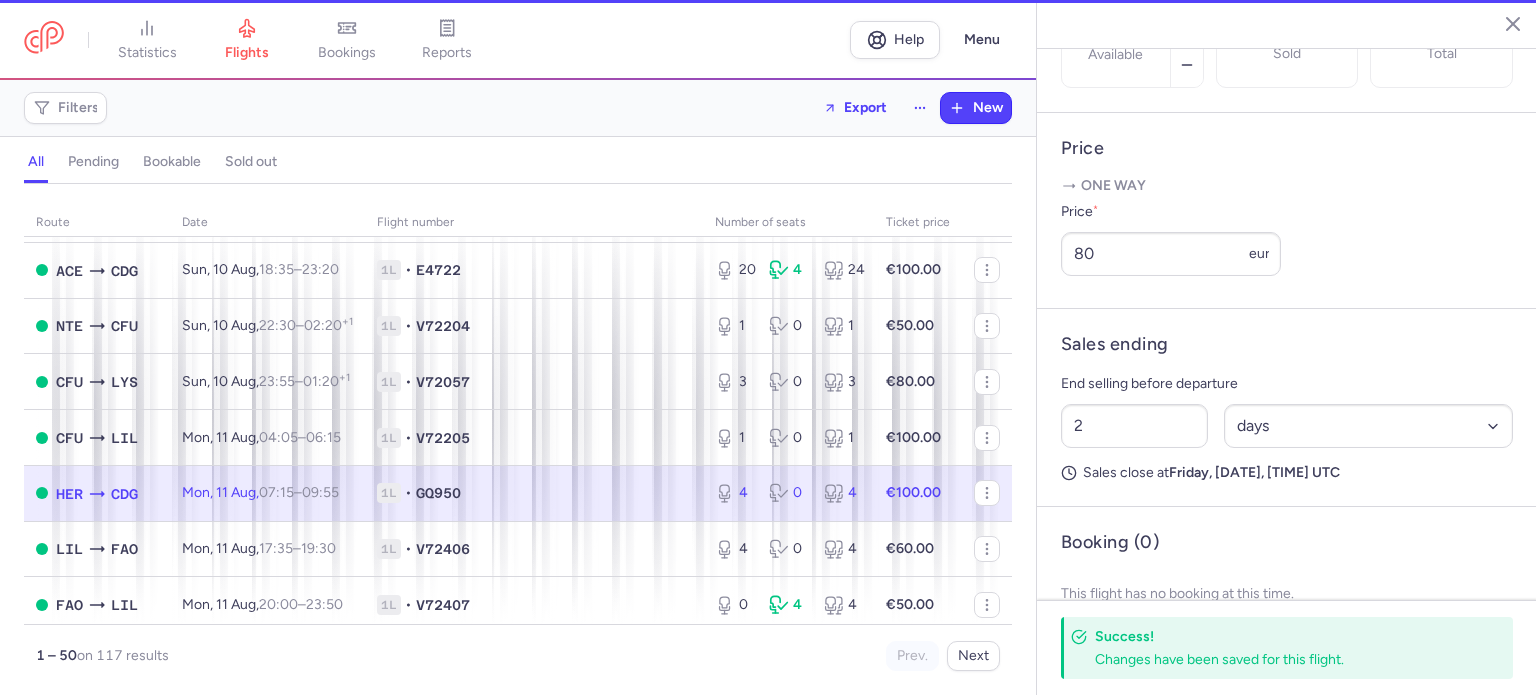 type on "4" 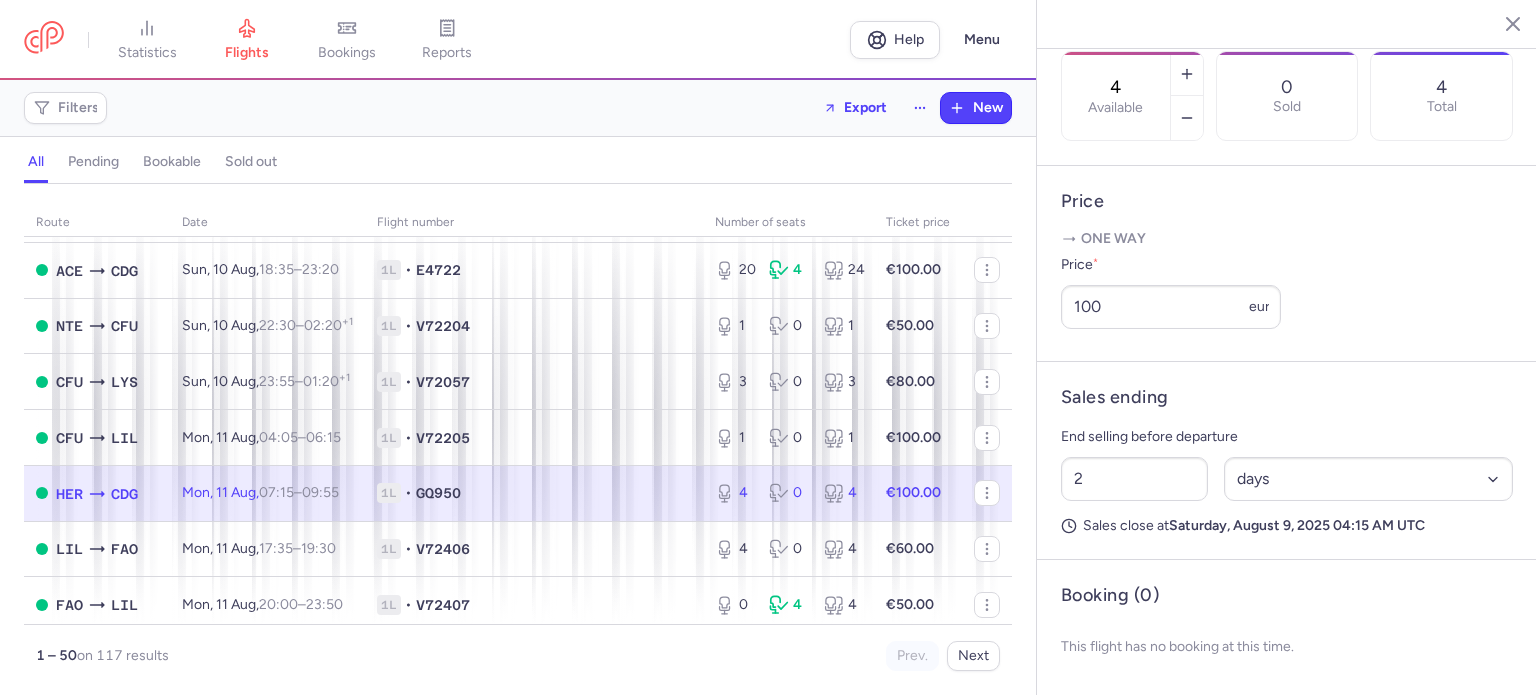 click 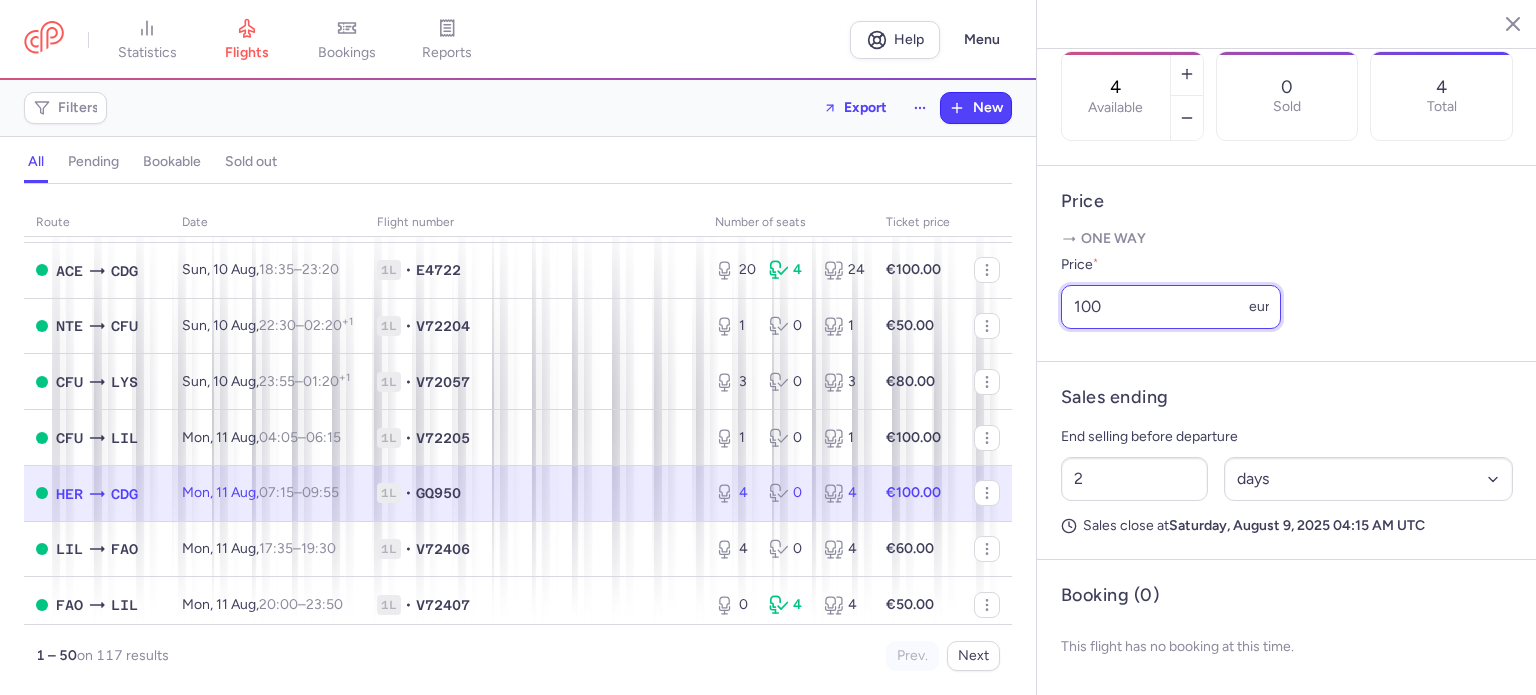 drag, startPoint x: 1150, startPoint y: 304, endPoint x: 1048, endPoint y: 304, distance: 102 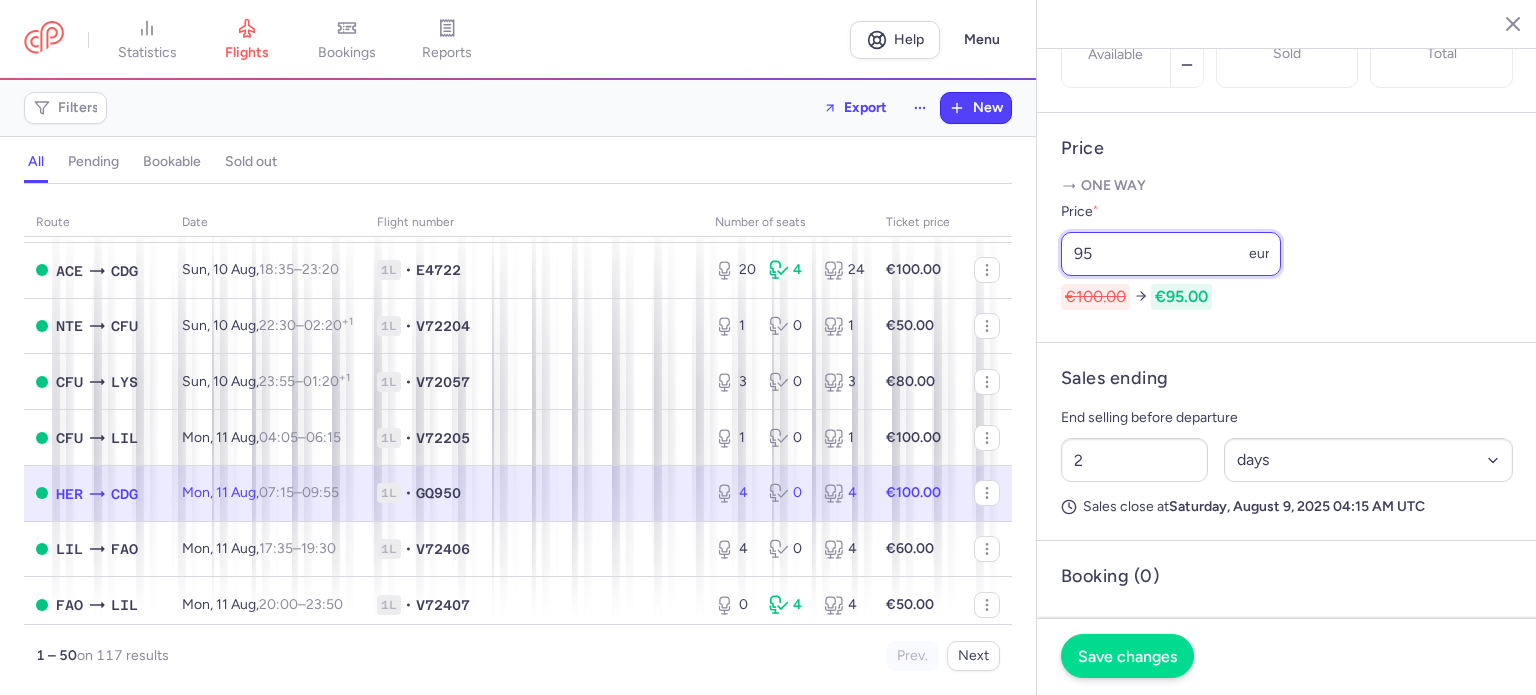 type on "95" 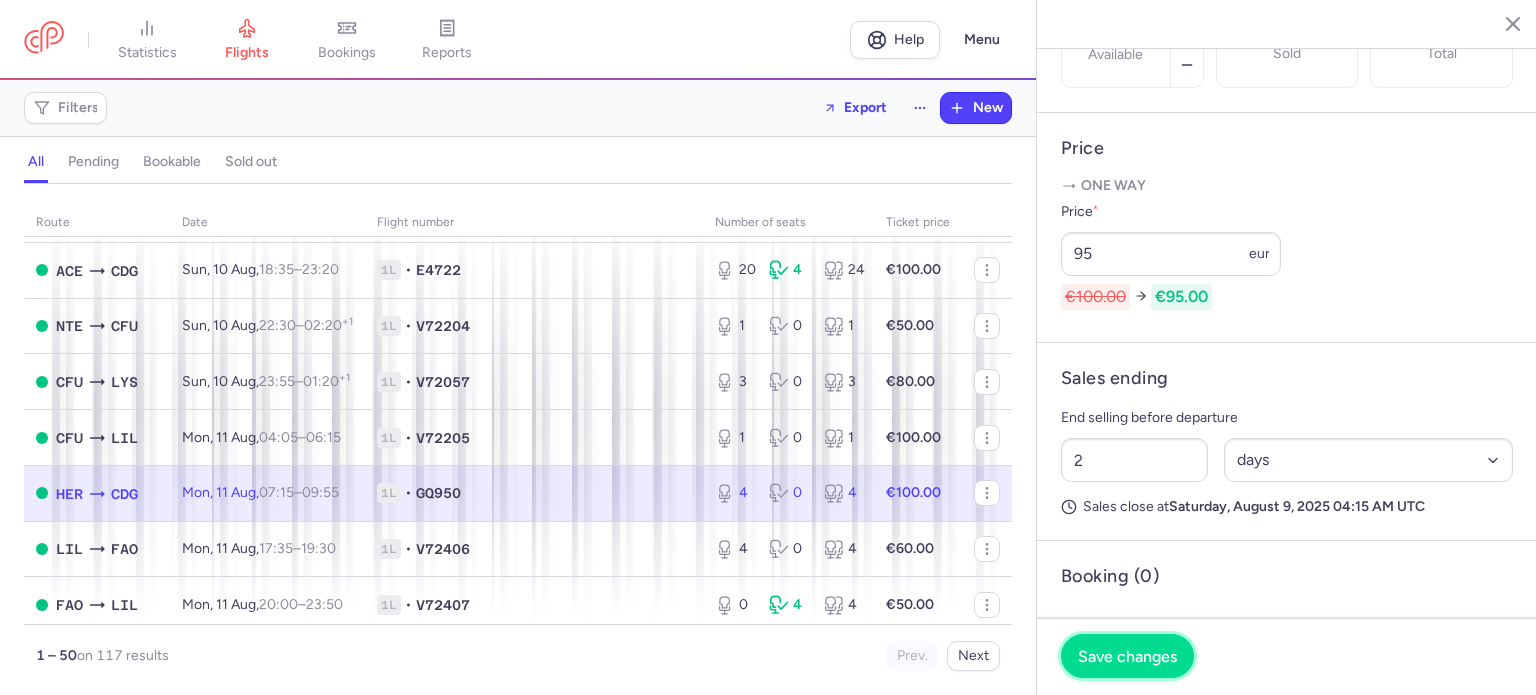 click on "Save changes" at bounding box center [1127, 656] 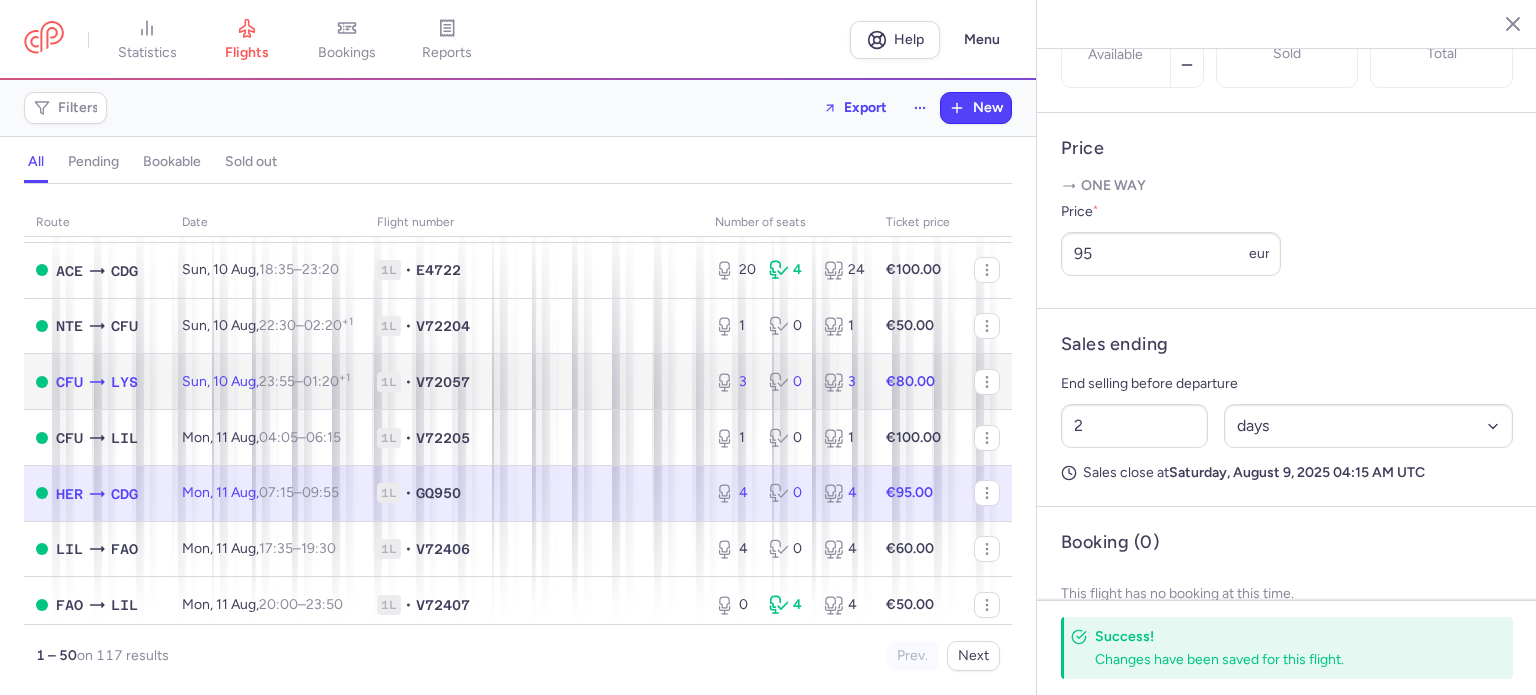 click 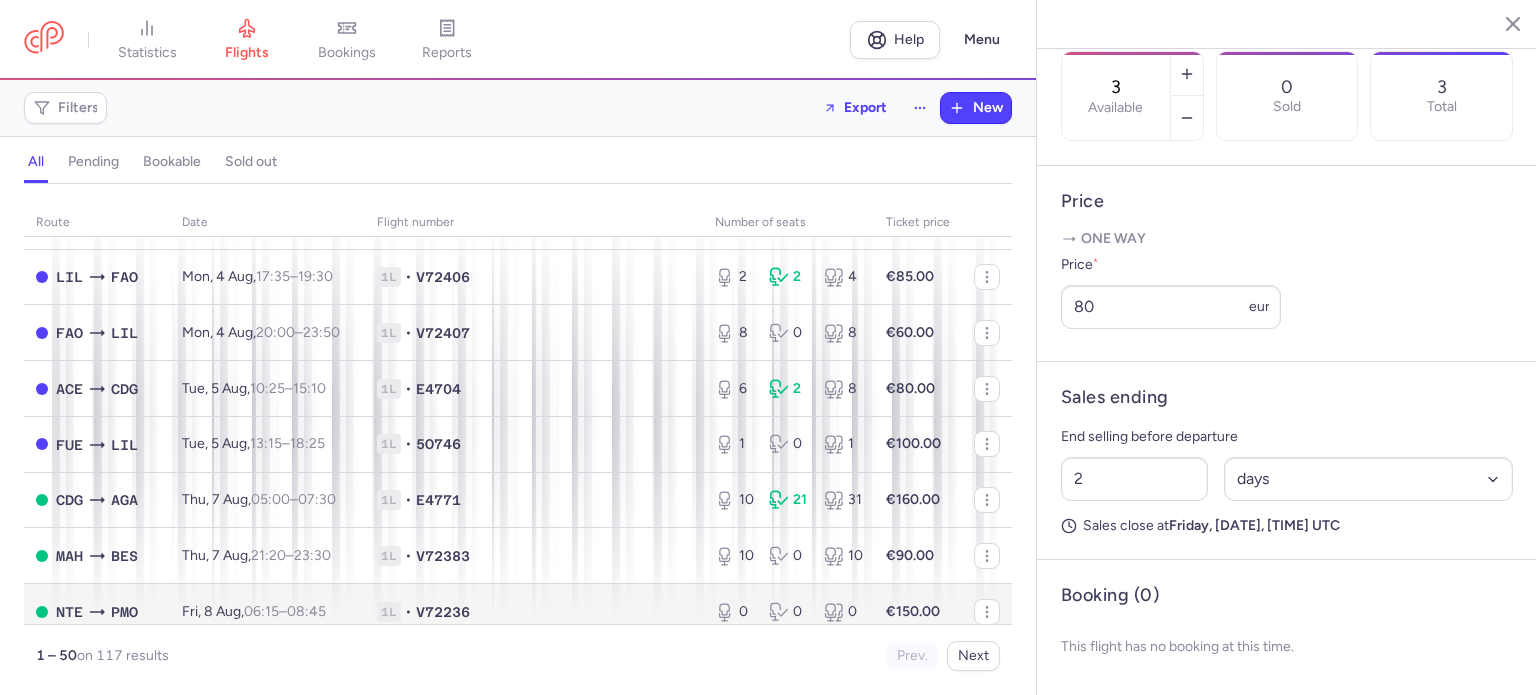 scroll, scrollTop: 400, scrollLeft: 0, axis: vertical 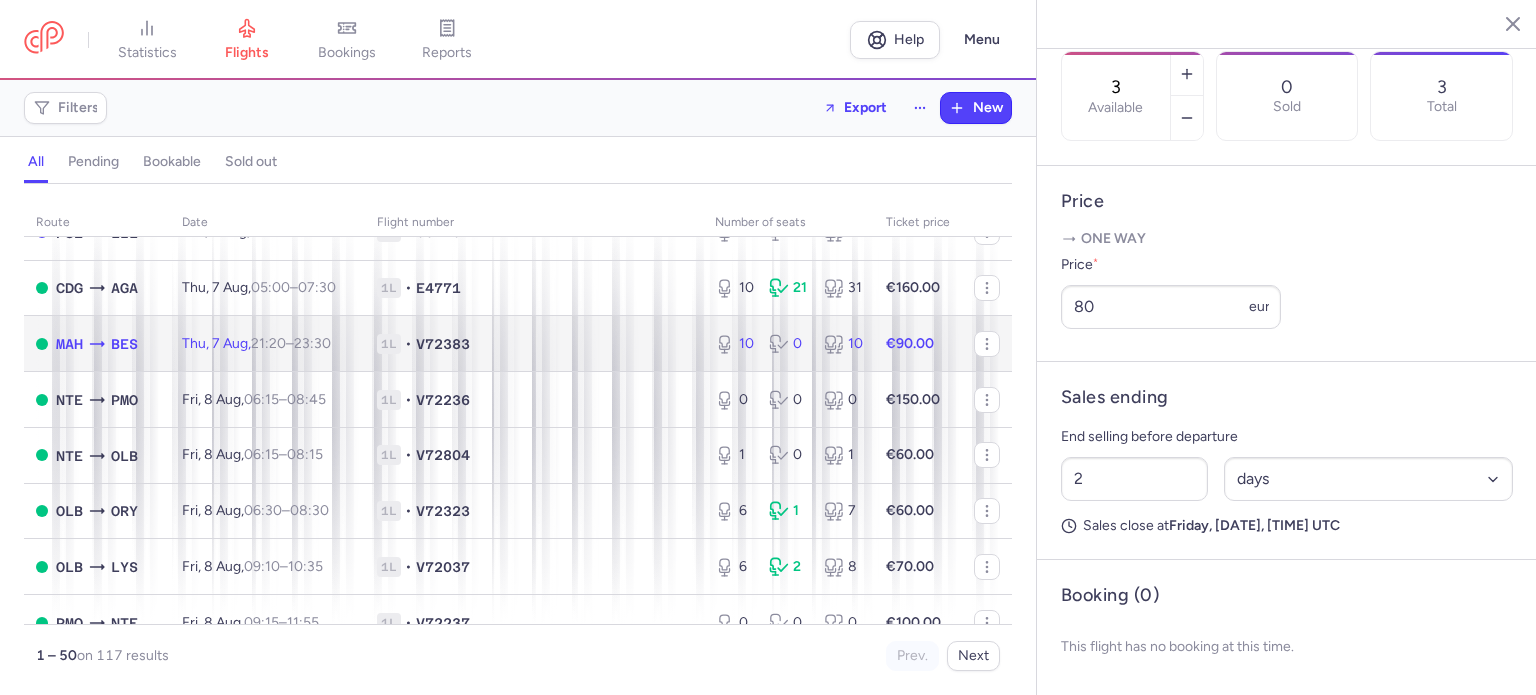 click on "€90.00" at bounding box center (910, 343) 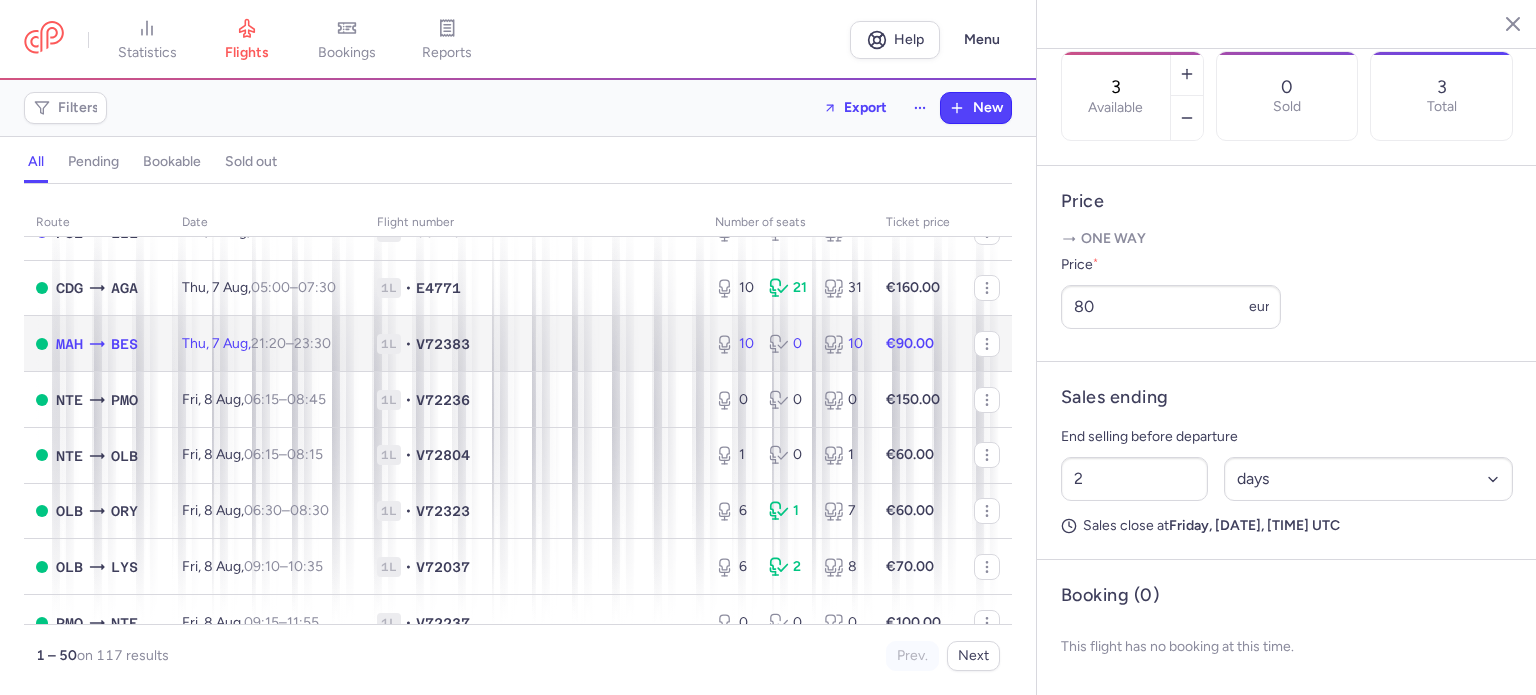 click on "€90.00" at bounding box center [918, 344] 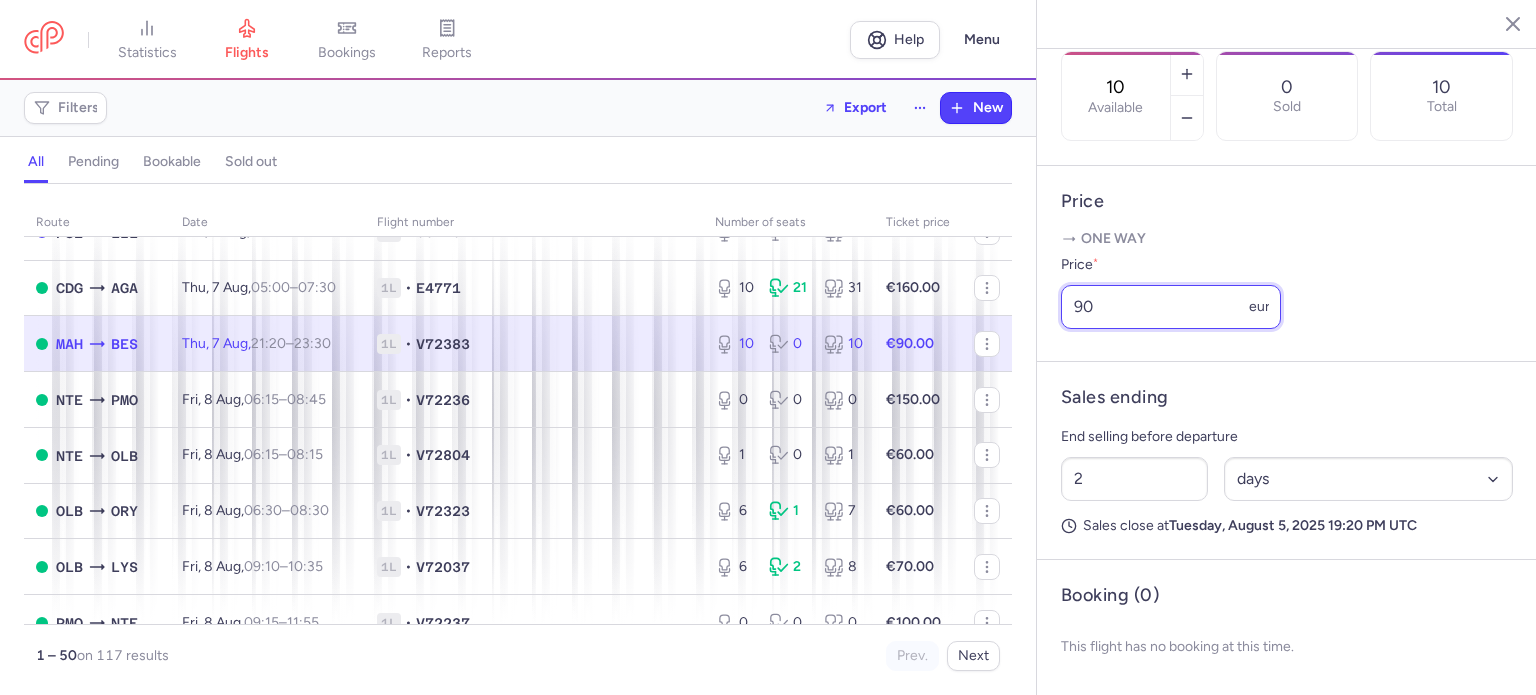 drag, startPoint x: 1128, startPoint y: 323, endPoint x: 1008, endPoint y: 287, distance: 125.283676 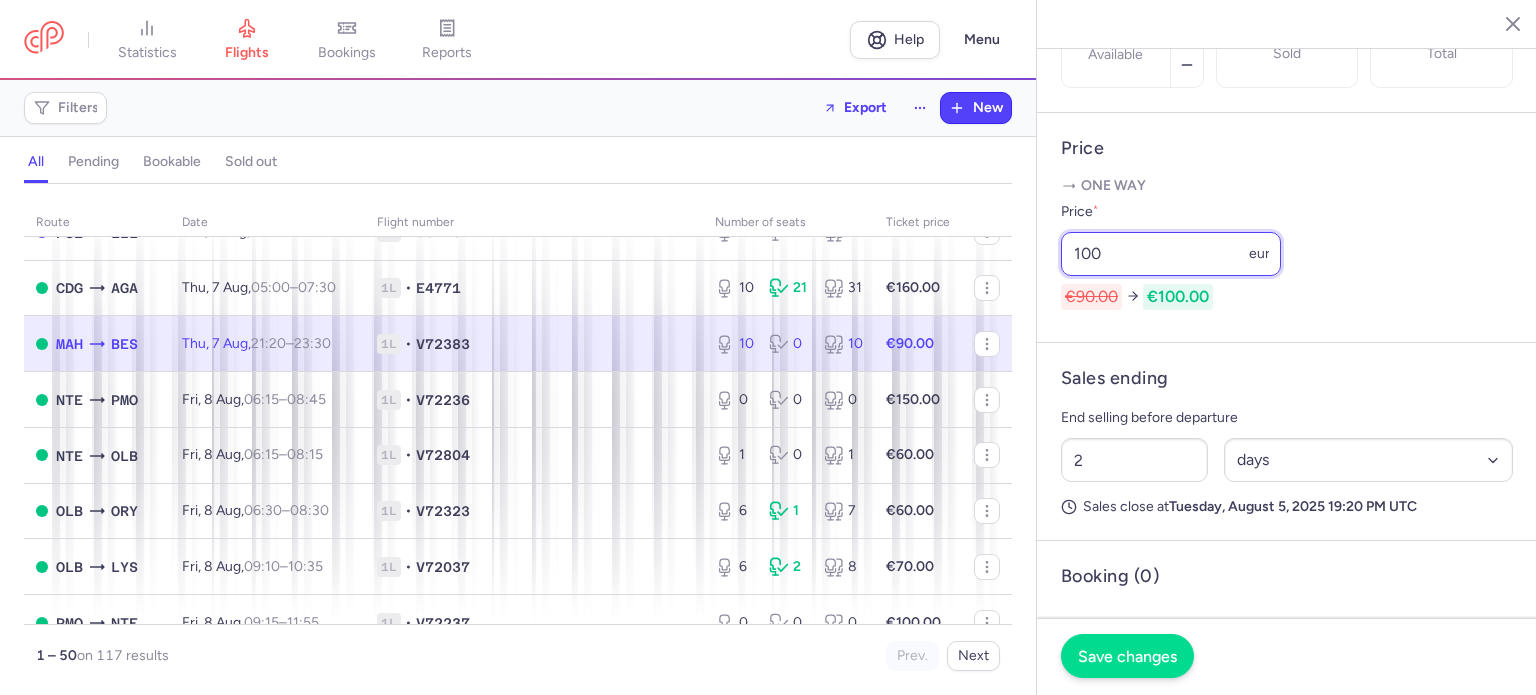 type on "100" 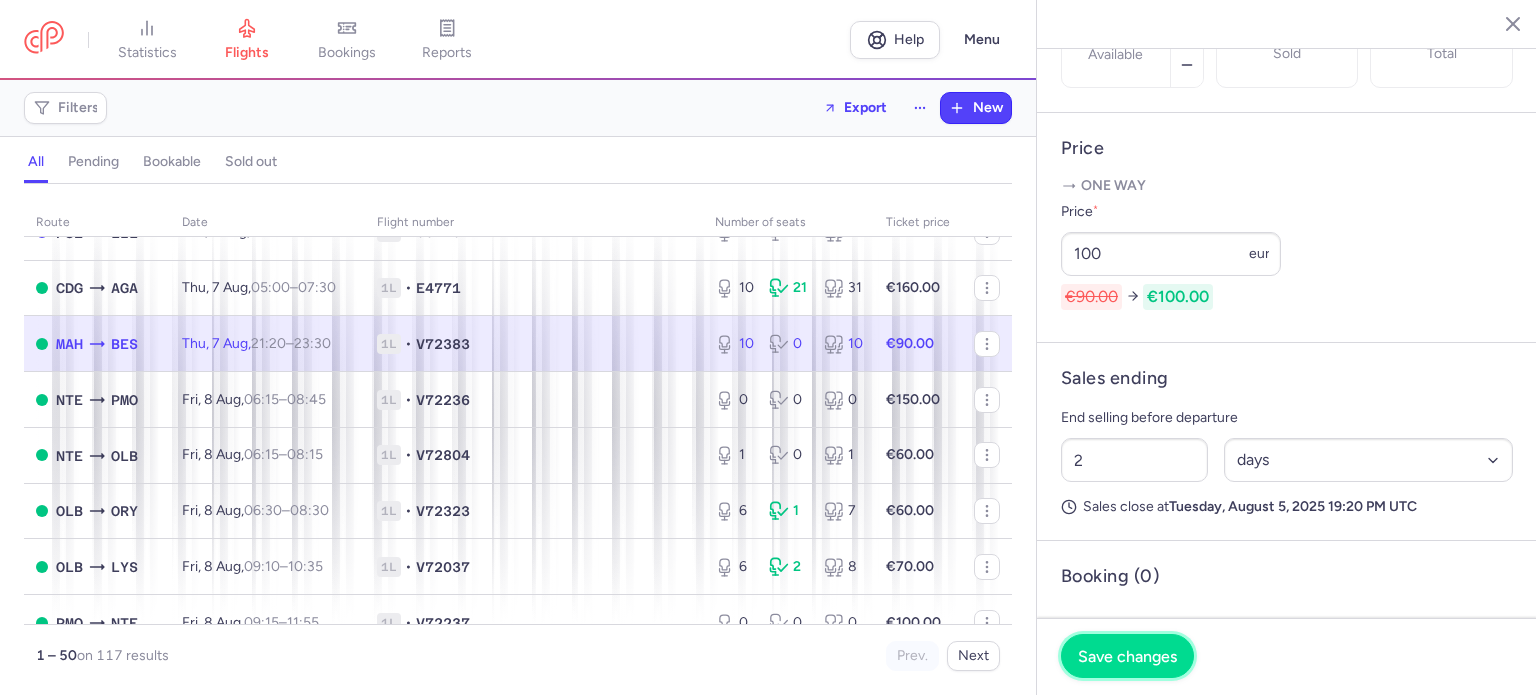 click on "Save changes" at bounding box center [1127, 656] 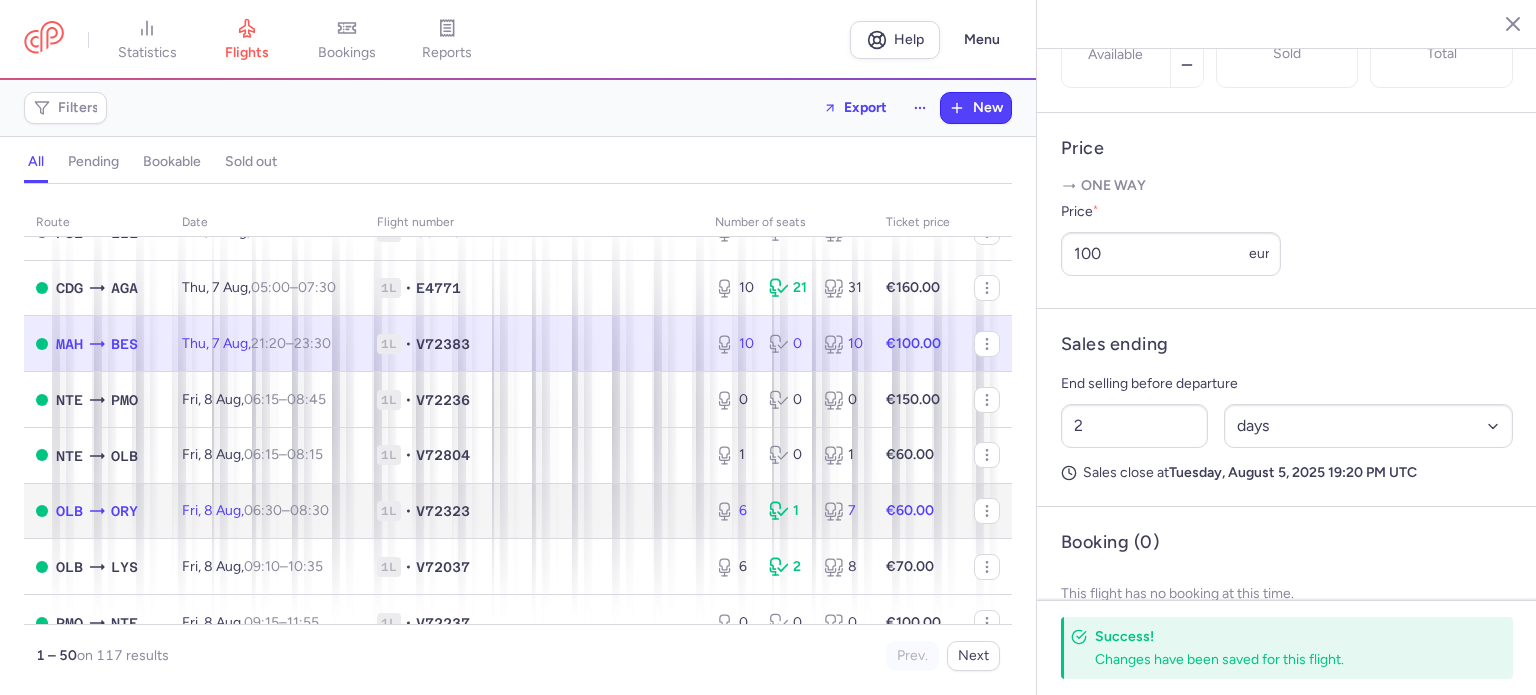 click on "€60.00" at bounding box center [918, 511] 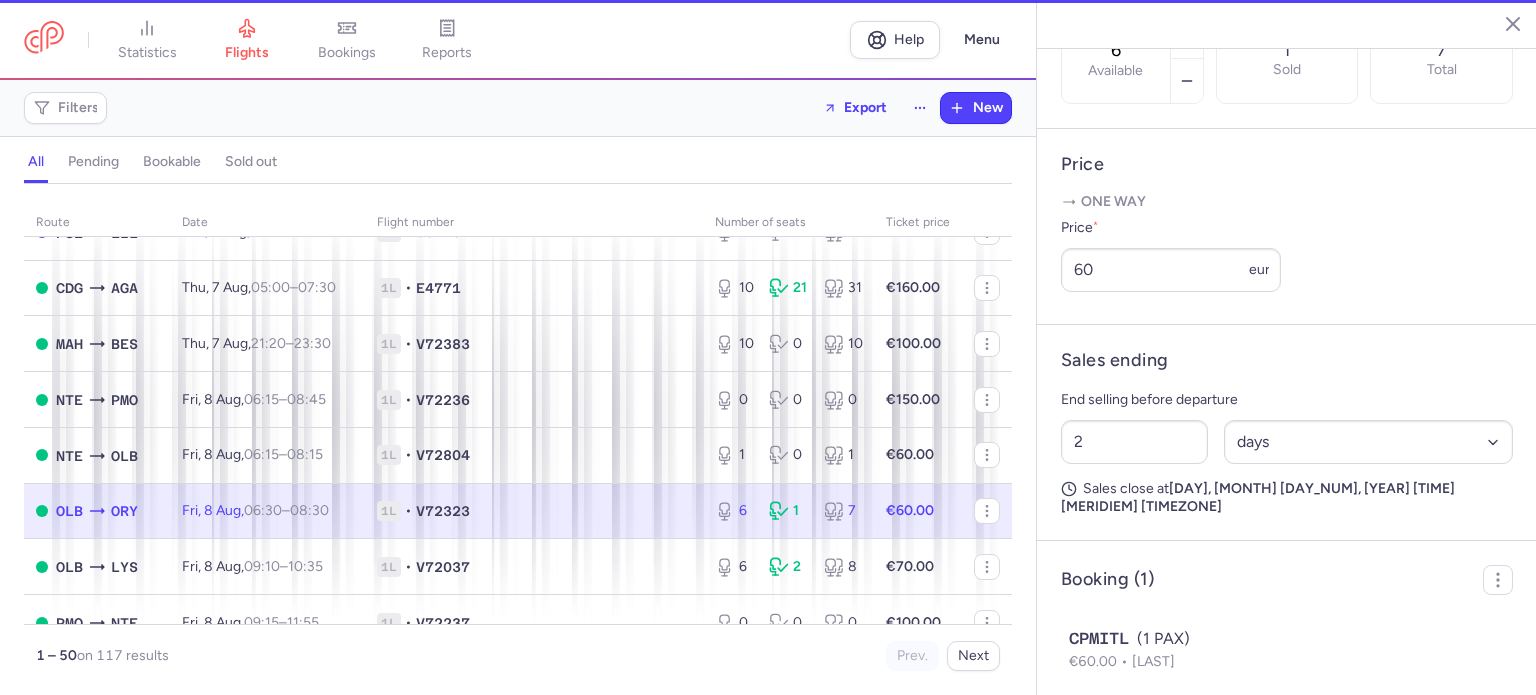 scroll, scrollTop: 699, scrollLeft: 0, axis: vertical 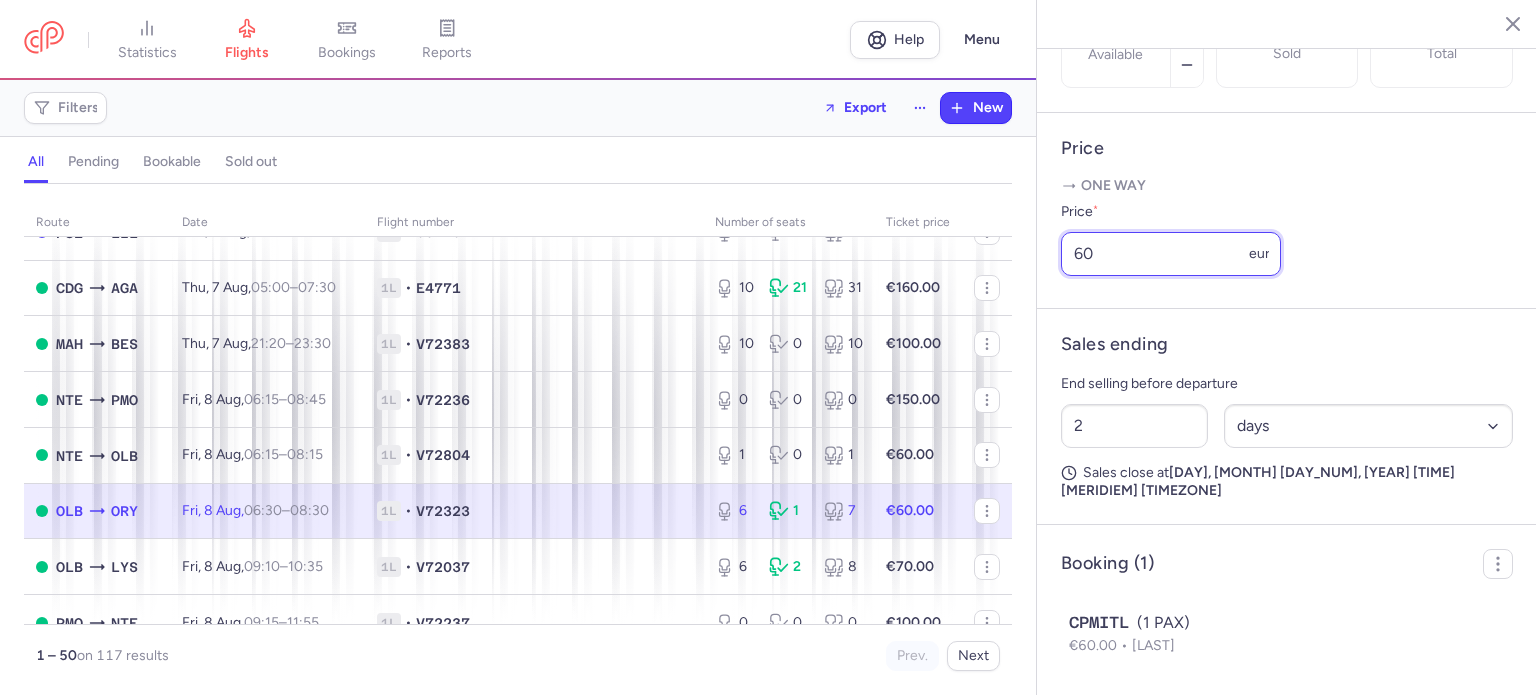 drag, startPoint x: 1136, startPoint y: 303, endPoint x: 1015, endPoint y: 299, distance: 121.0661 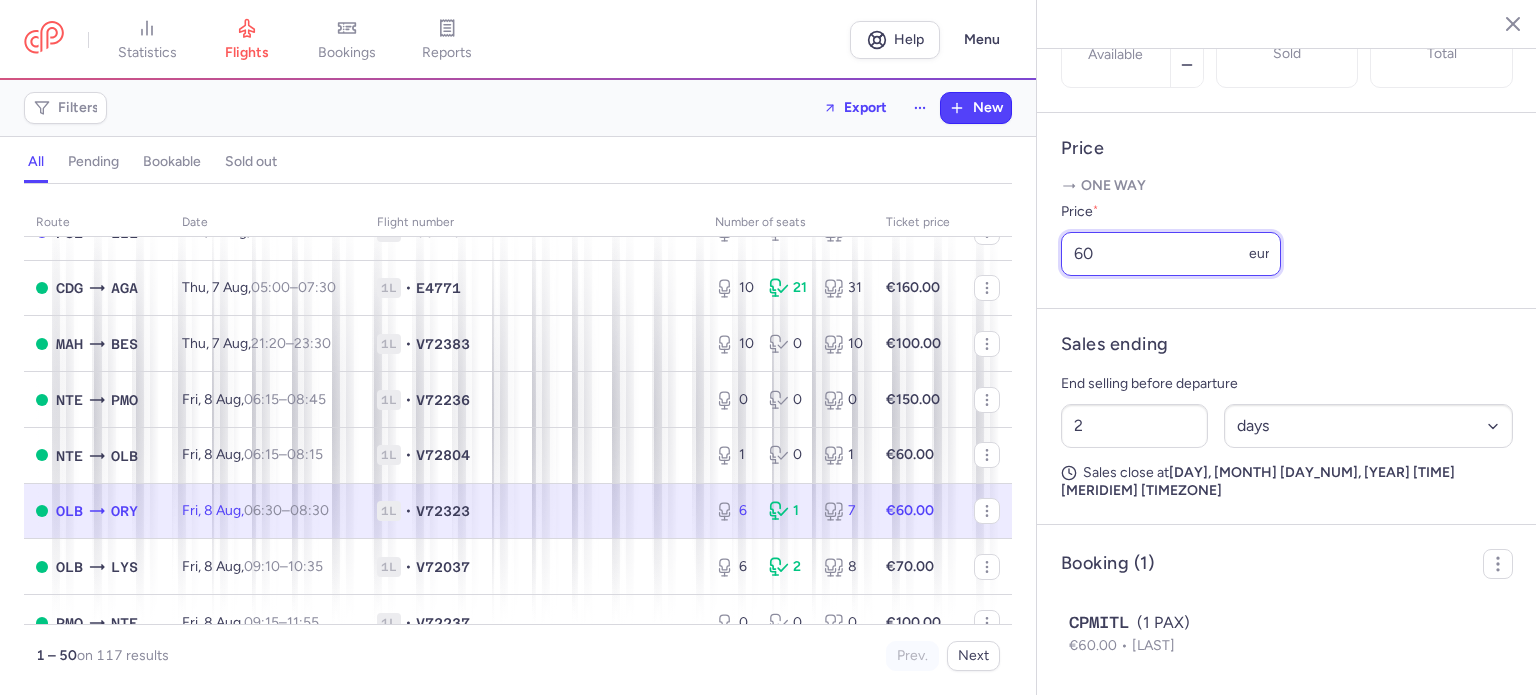 click on "statistics flights bookings reports  Help  Menu Filters  Export  New all pending bookable sold out route date Flight number number of seats Ticket price August 25  [AIRPORT_CODE]  [AIRPORT_CODE] Mon, 4 Aug,  07:15  –  09:55  +0 1L • GQ950 0 0 0 €50.00  [AIRPORT_CODE]  [AIRPORT_CODE] Mon, 4 Aug,  08:55  –  13:55  +0 1L • E4704 0 2 2 €110.00  [AIRPORT_CODE]  [AIRPORT_CODE] Mon, 4 Aug,  16:20  –  19:10  +0 1L • GQ910 0 1 1 €60.00  [AIRPORT_CODE]  [AIRPORT_CODE] Mon, 4 Aug,  17:35  –  19:30  +0 1L • V72406 2 2 4 €85.00  [AIRPORT_CODE]  [AIRPORT_CODE] Mon, 4 Aug,  20:00  –  23:50  +0 1L • V72407 8 0 8 €60.00  [AIRPORT_CODE]  [AIRPORT_CODE] Tue, 5 Aug,  10:25  –  15:10  +0 1L • E4704 6 2 8 €80.00  [AIRPORT_CODE]  [AIRPORT_CODE] Tue, 5 Aug,  13:15  –  18:25  +0 1L • 5O746 1 0 1 €100.00  [AIRPORT_CODE]  [AIRPORT_CODE] Thu, 7 Aug,  05:00  –  07:30  +0 1L • E4771 10 21 31 €160.00  [AIRPORT_CODE]  [AIRPORT_CODE] Thu, 7 Aug,  21:20  –  23:30  +0 1L • V72383 10 0 10 €100.00  [AIRPORT_CODE]  [AIRPORT_CODE] Fri, 8 Aug,  06:15  –  08:45  +0 1L • V72236 0 0 0 €150.00  [AIRPORT_CODE]  [AIRPORT_CODE] Fri, 8 Aug,  06:15  –  08:15  +0 1L • V72804 1 0 1 €60.00  [AIRPORT_CODE]  [AIRPORT_CODE] Fri, 8 Aug,  06:30  –  08:30  6" 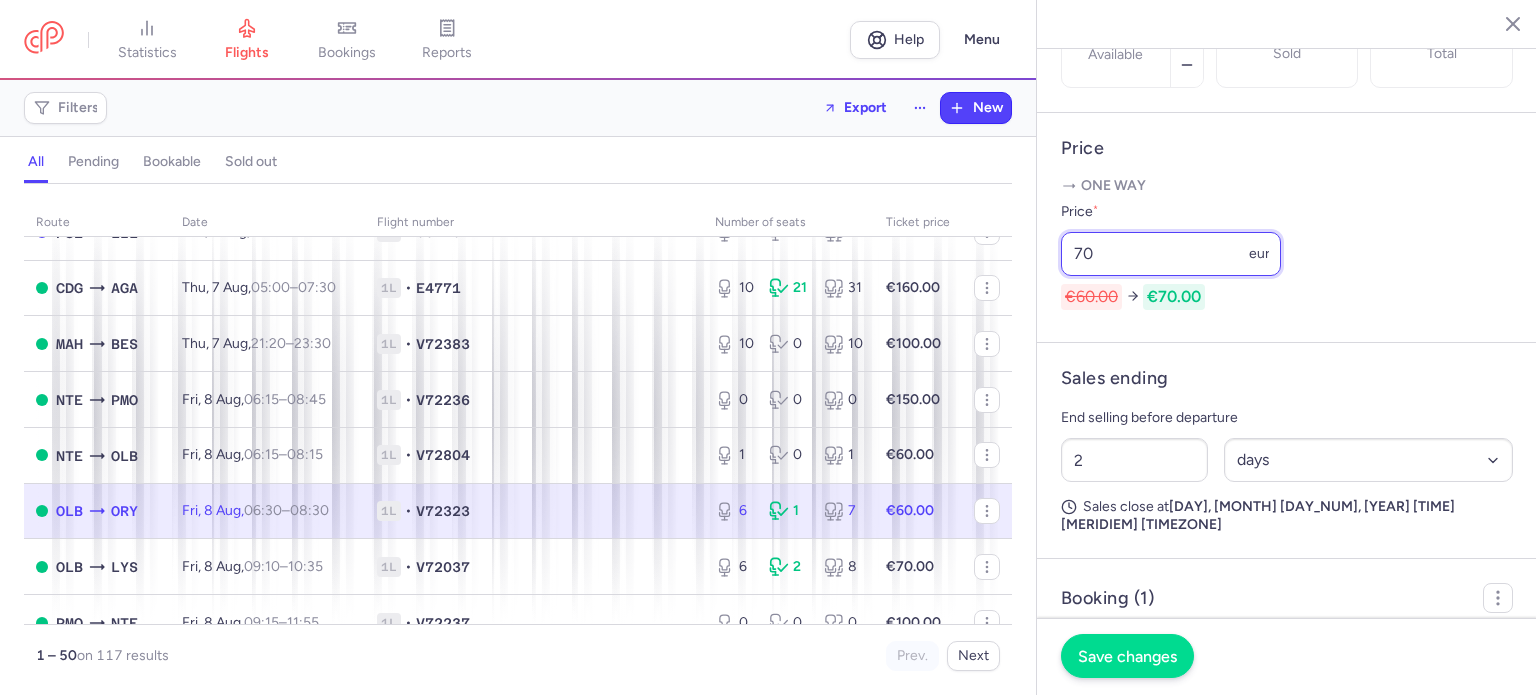 type on "70" 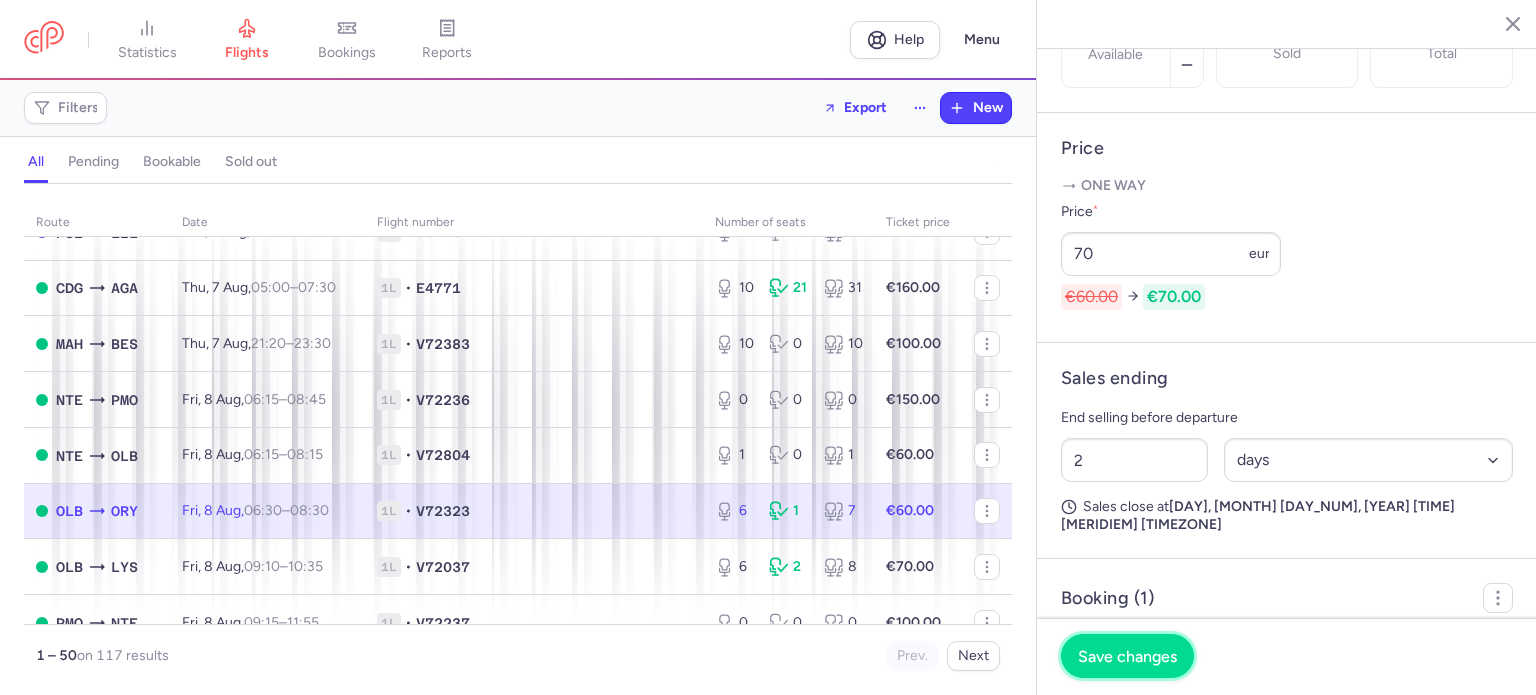 click on "Save changes" at bounding box center (1127, 656) 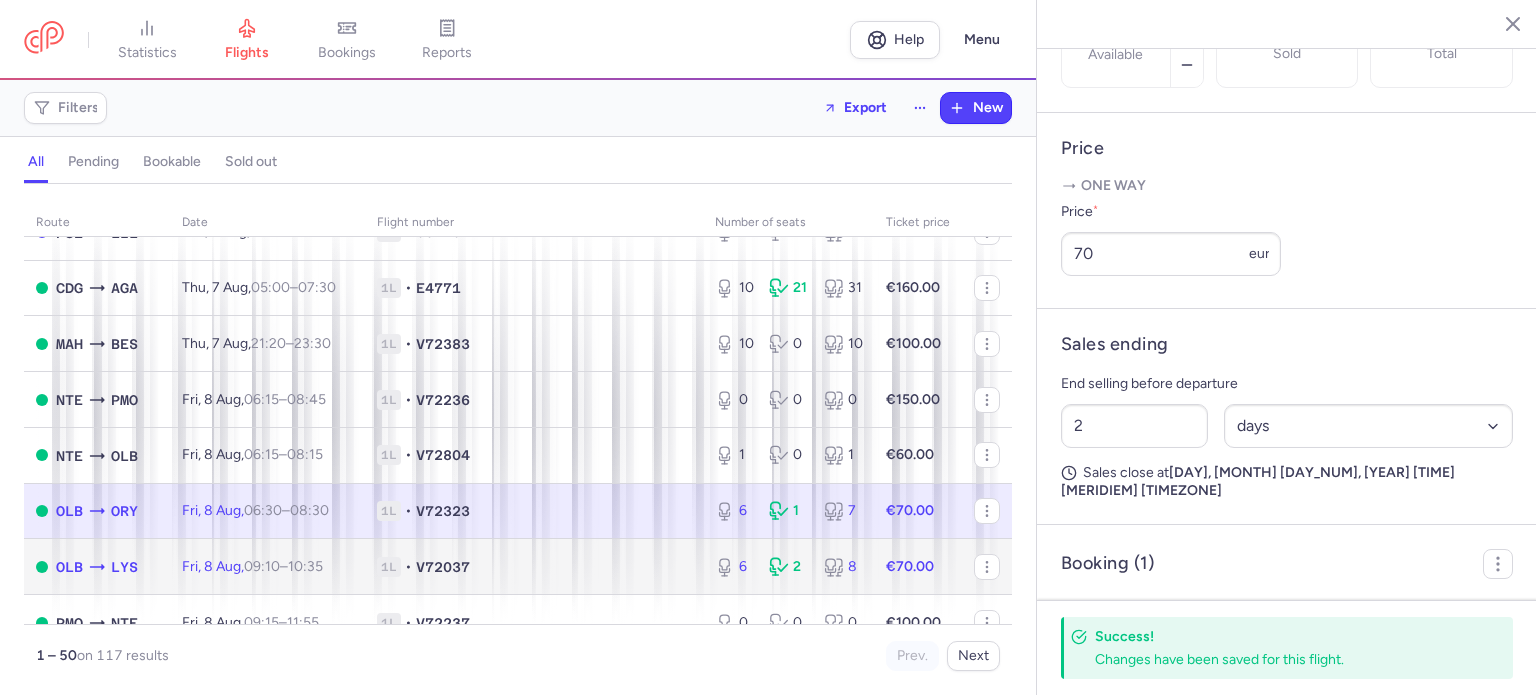 click on "€70.00" at bounding box center (910, 566) 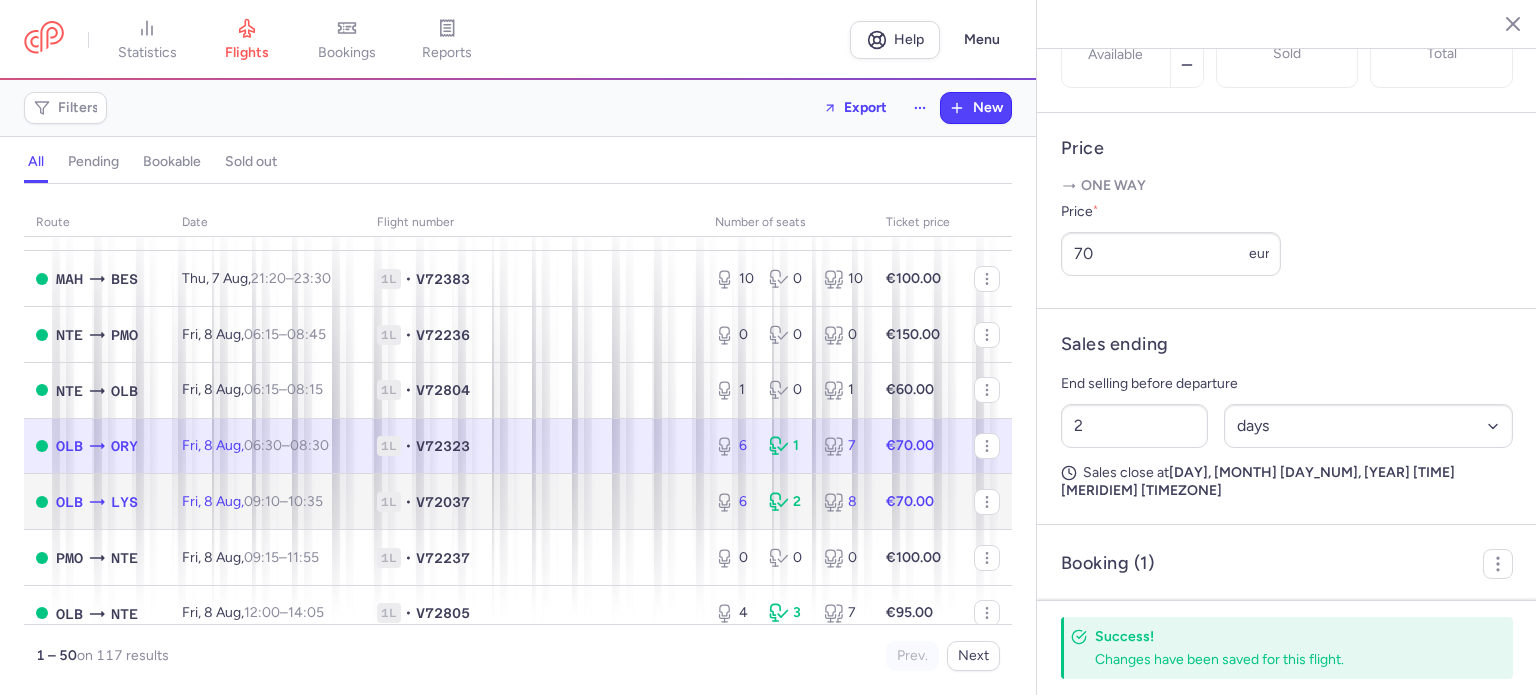 scroll, scrollTop: 500, scrollLeft: 0, axis: vertical 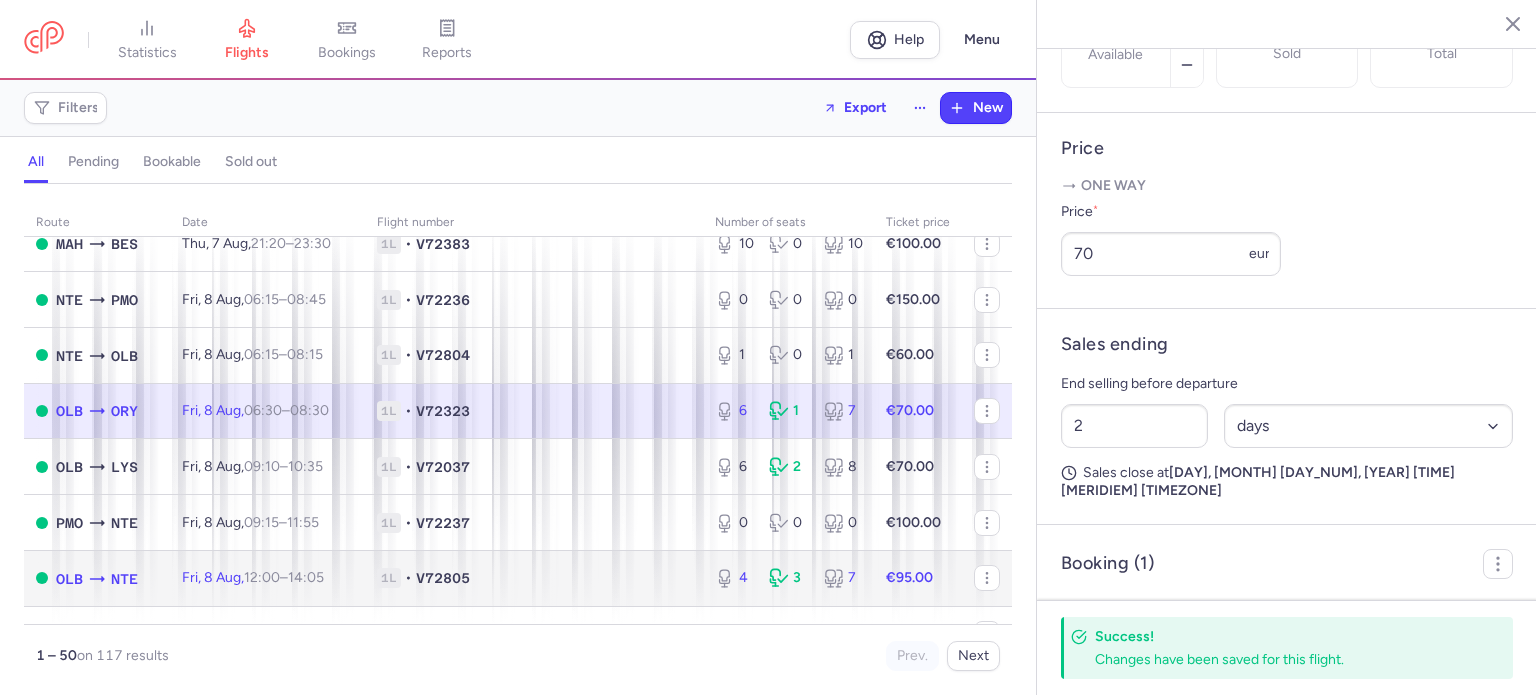 click on "€95.00" at bounding box center [909, 577] 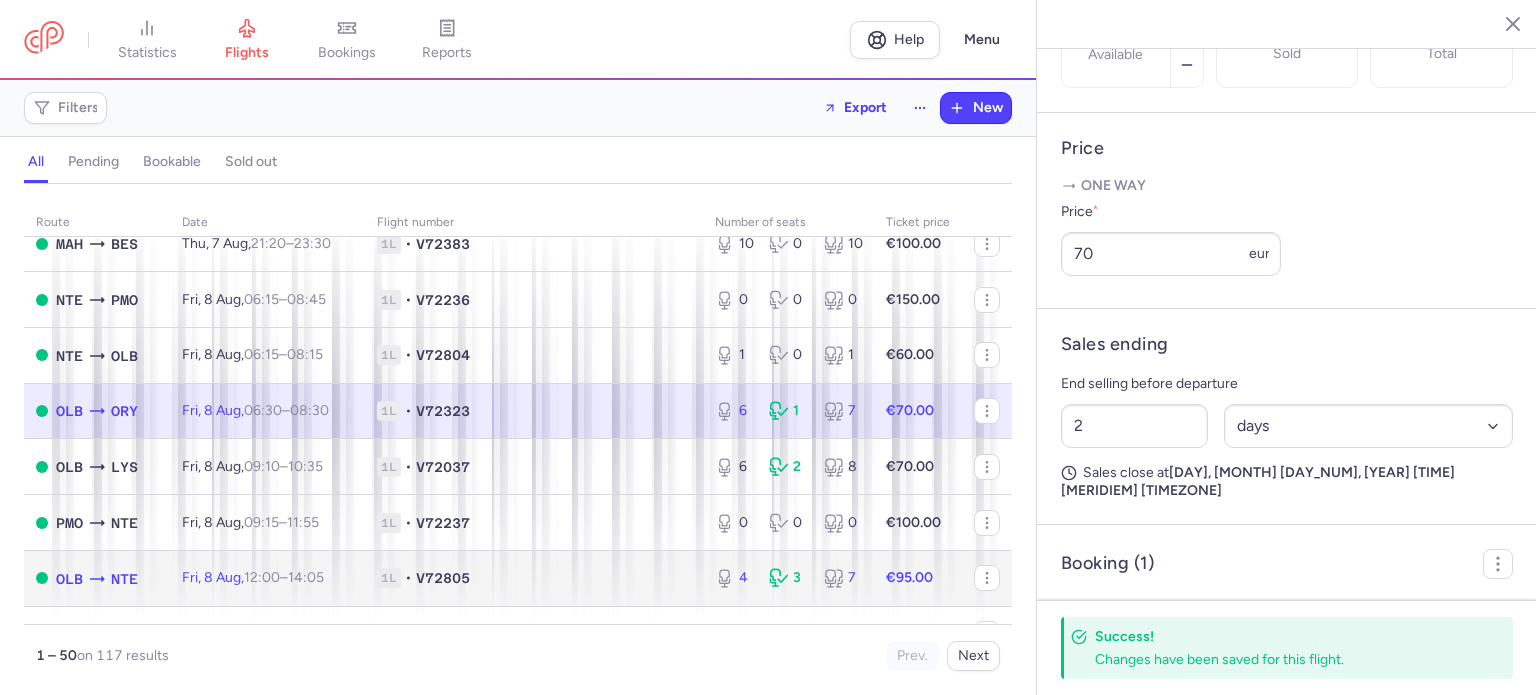 click on "1L • V72805" at bounding box center [534, 578] 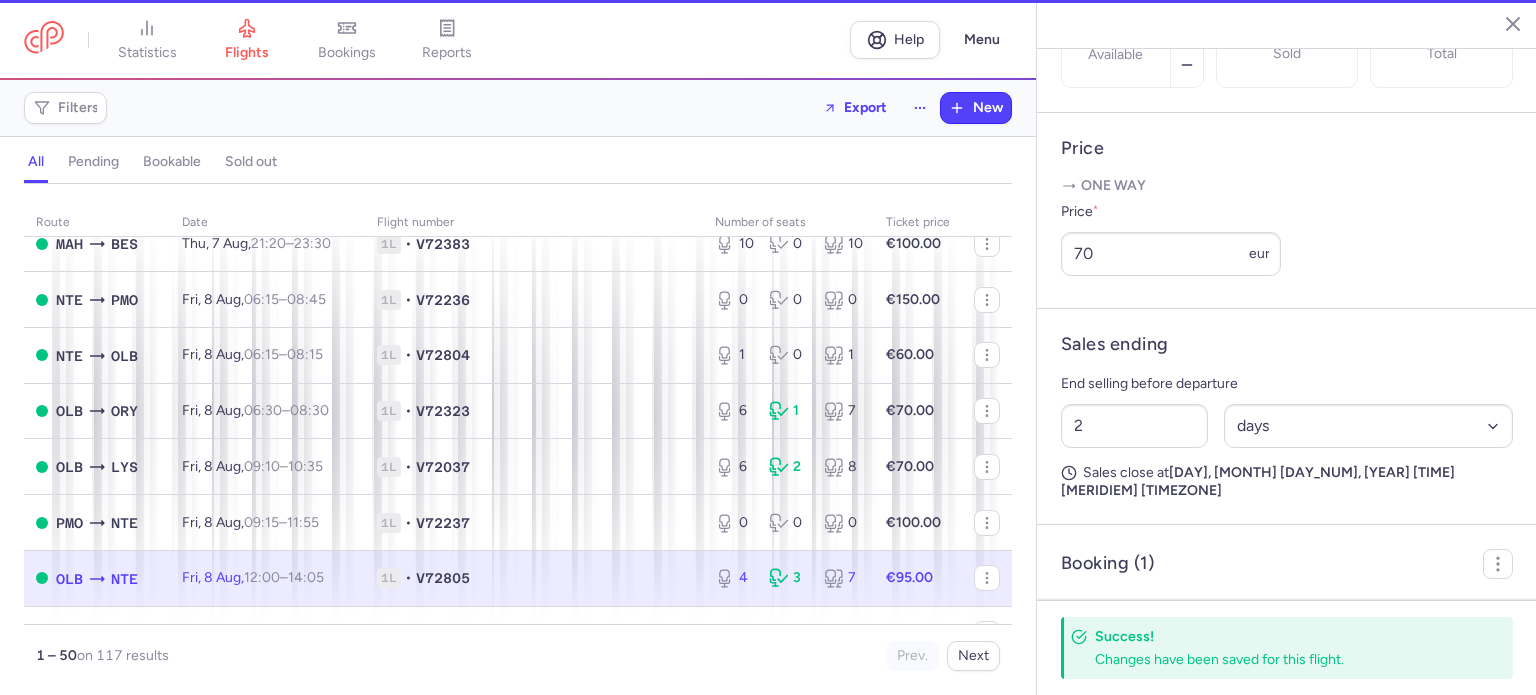 type on "4" 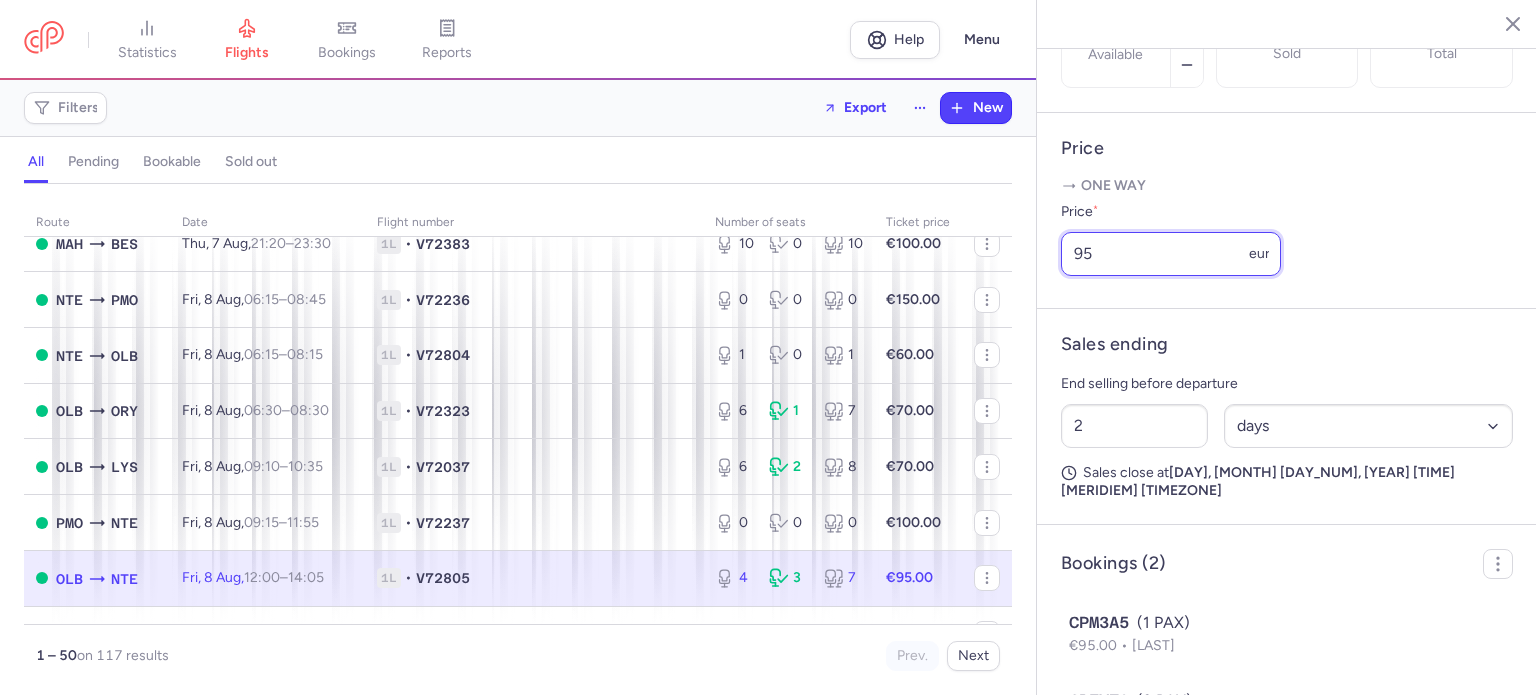drag, startPoint x: 1074, startPoint y: 301, endPoint x: 1030, endPoint y: 301, distance: 44 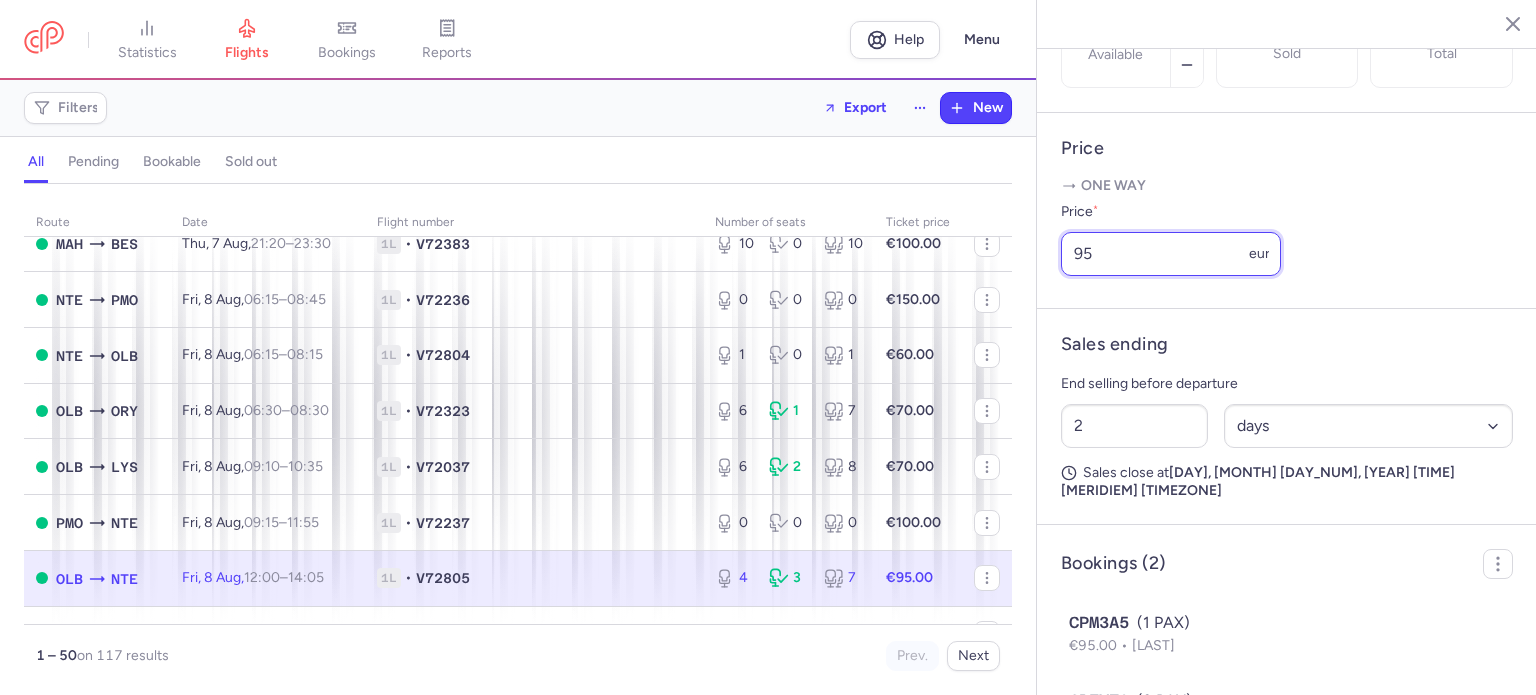 click on "statistics flights bookings reports  Help  Menu Filters  Export  New all pending bookable sold out route date Flight number number of seats Ticket price August 25  [AIRPORT_CODE]  [AIRPORT_CODE] Mon, 4 Aug,  07:15  –  09:55  +0 1L • GQ950 0 0 0 €50.00  [AIRPORT_CODE]  [AIRPORT_CODE] Mon, 4 Aug,  08:55  –  13:55  +0 1L • E4704 0 2 2 €110.00  [AIRPORT_CODE]  [AIRPORT_CODE] Mon, 4 Aug,  16:20  –  19:10  +0 1L • GQ910 0 1 1 €60.00  [AIRPORT_CODE]  [AIRPORT_CODE] Mon, 4 Aug,  17:35  –  19:30  +0 1L • V72406 2 2 4 €85.00  [AIRPORT_CODE]  [AIRPORT_CODE] Mon, 4 Aug,  20:00  –  23:50  +0 1L • V72407 8 0 8 €60.00  [AIRPORT_CODE]  [AIRPORT_CODE] Tue, 5 Aug,  10:25  –  15:10  +0 1L • E4704 6 2 8 €80.00  [AIRPORT_CODE]  [AIRPORT_CODE] Tue, 5 Aug,  13:15  –  18:25  +0 1L • 5O746 1 0 1 €100.00  [AIRPORT_CODE]  [AIRPORT_CODE] Thu, 7 Aug,  05:00  –  07:30  +0 1L • E4771 10 21 31 €160.00  [AIRPORT_CODE]  [AIRPORT_CODE] Thu, 7 Aug,  21:20  –  23:30  +0 1L • V72383 10 0 10 €100.00  [AIRPORT_CODE]  [AIRPORT_CODE] Fri, 8 Aug,  06:15  –  08:45  +0 1L • V72236 0 0 0 €150.00  [AIRPORT_CODE]  [AIRPORT_CODE] Fri, 8 Aug,  06:15  –  08:15  +0 1L • V72804 1 0 1 €60.00  [AIRPORT_CODE]  [AIRPORT_CODE] Fri, 8 Aug,  06:30  –  08:30  6" 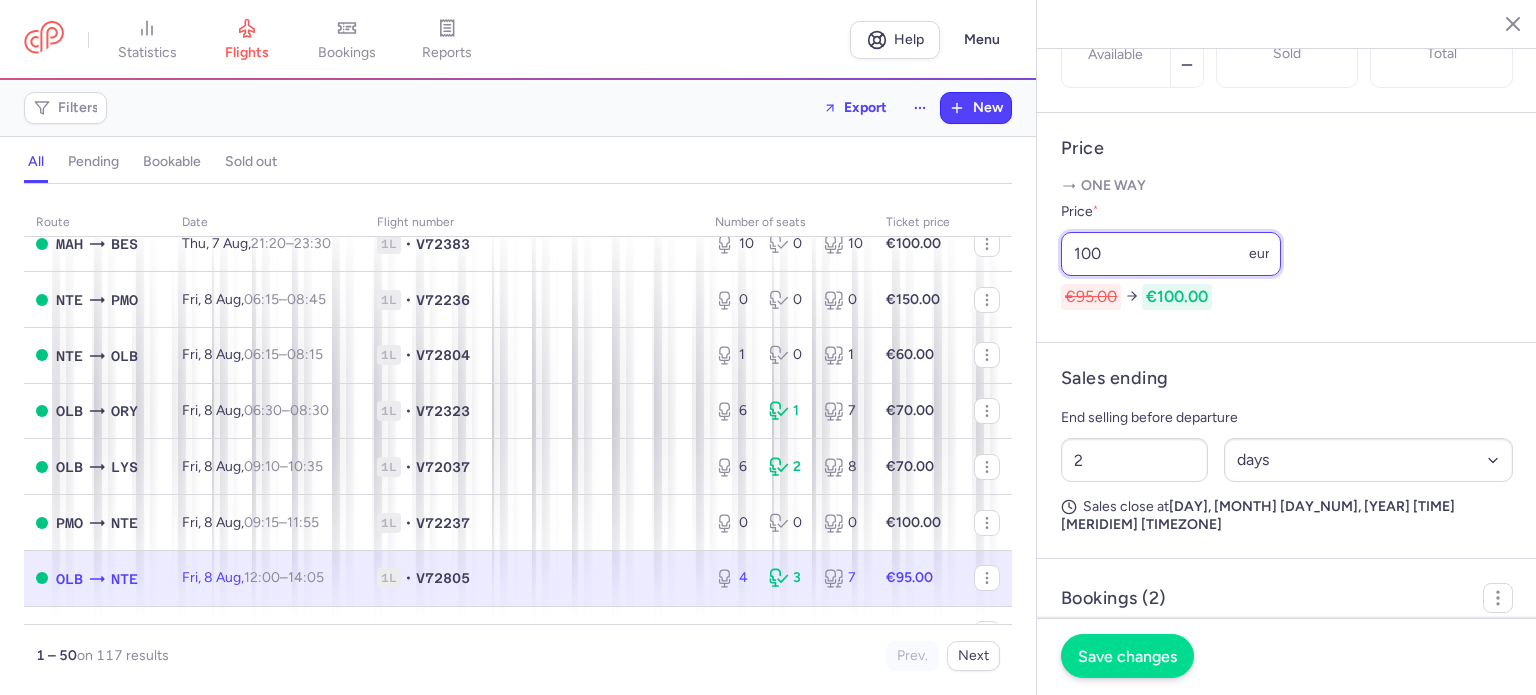 type on "100" 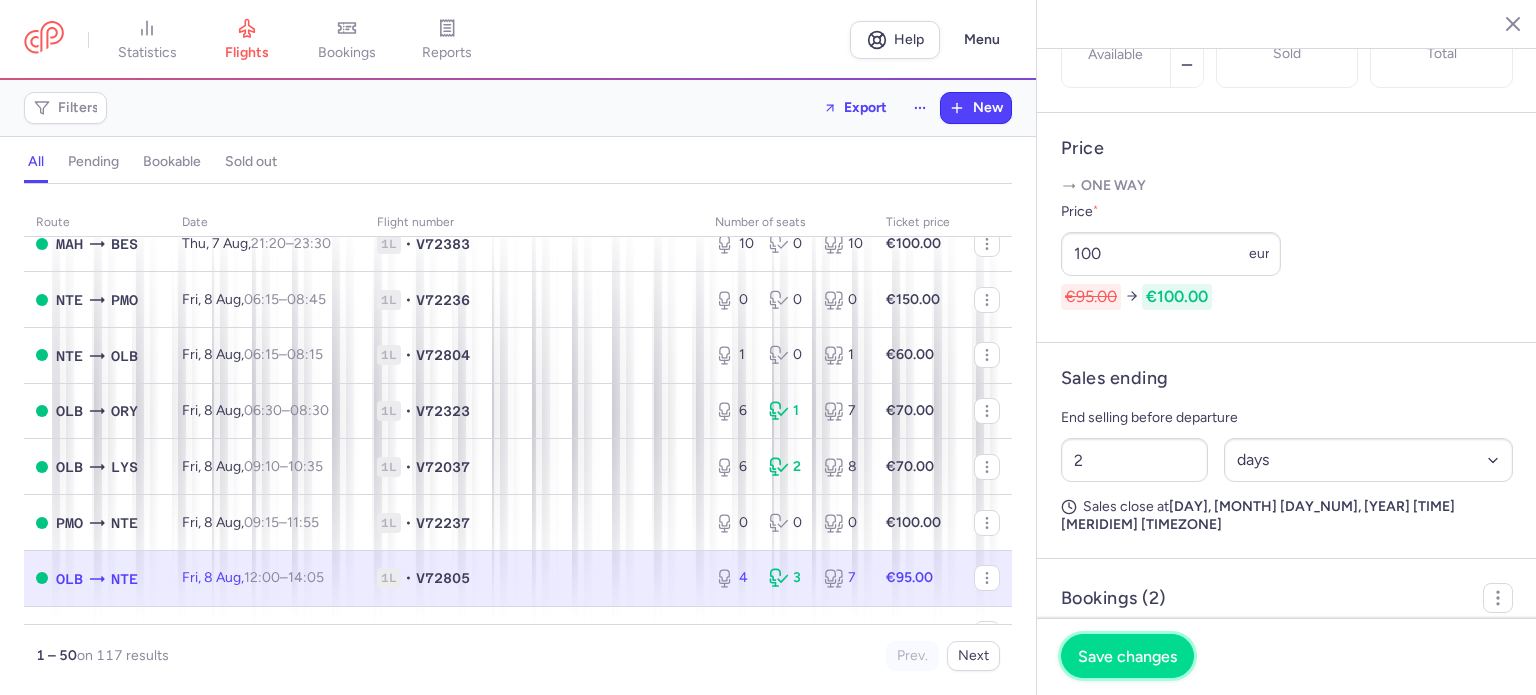 click on "Save changes" at bounding box center (1127, 656) 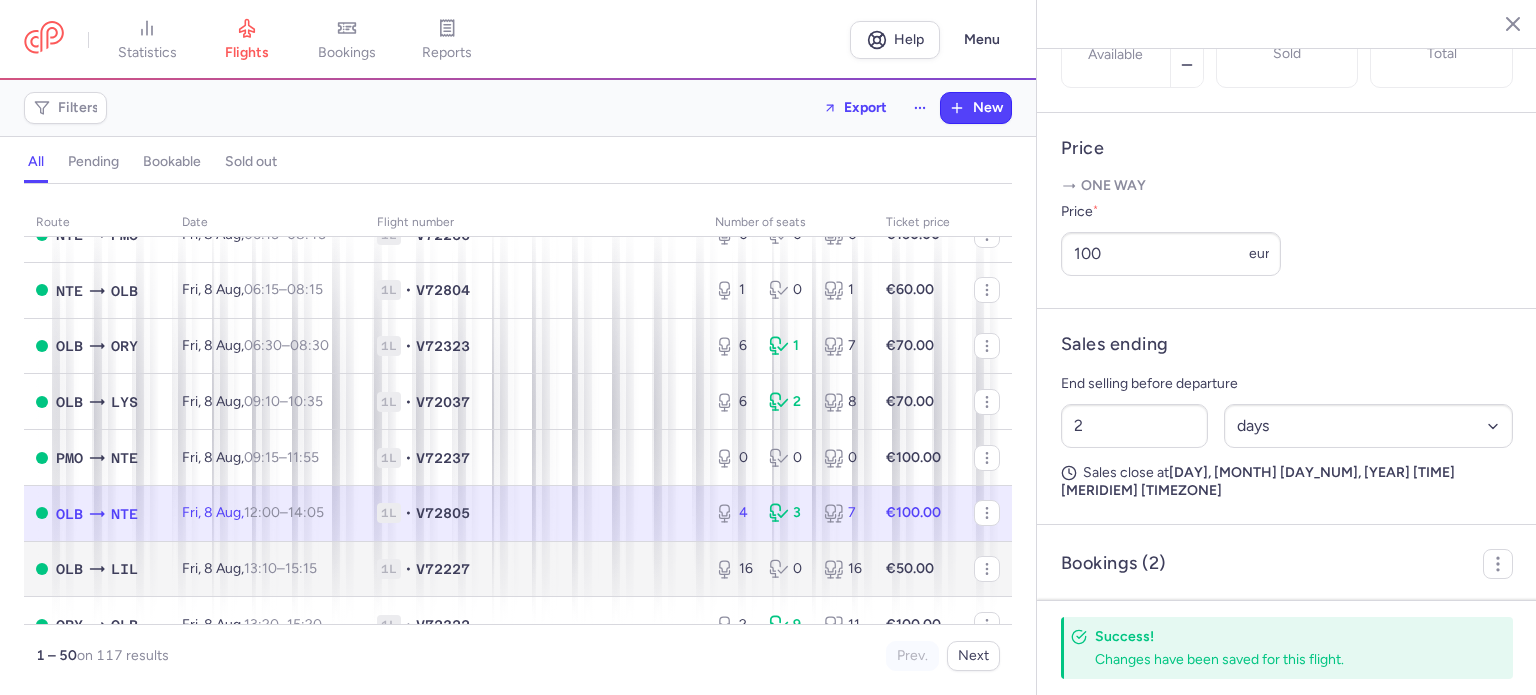 scroll, scrollTop: 600, scrollLeft: 0, axis: vertical 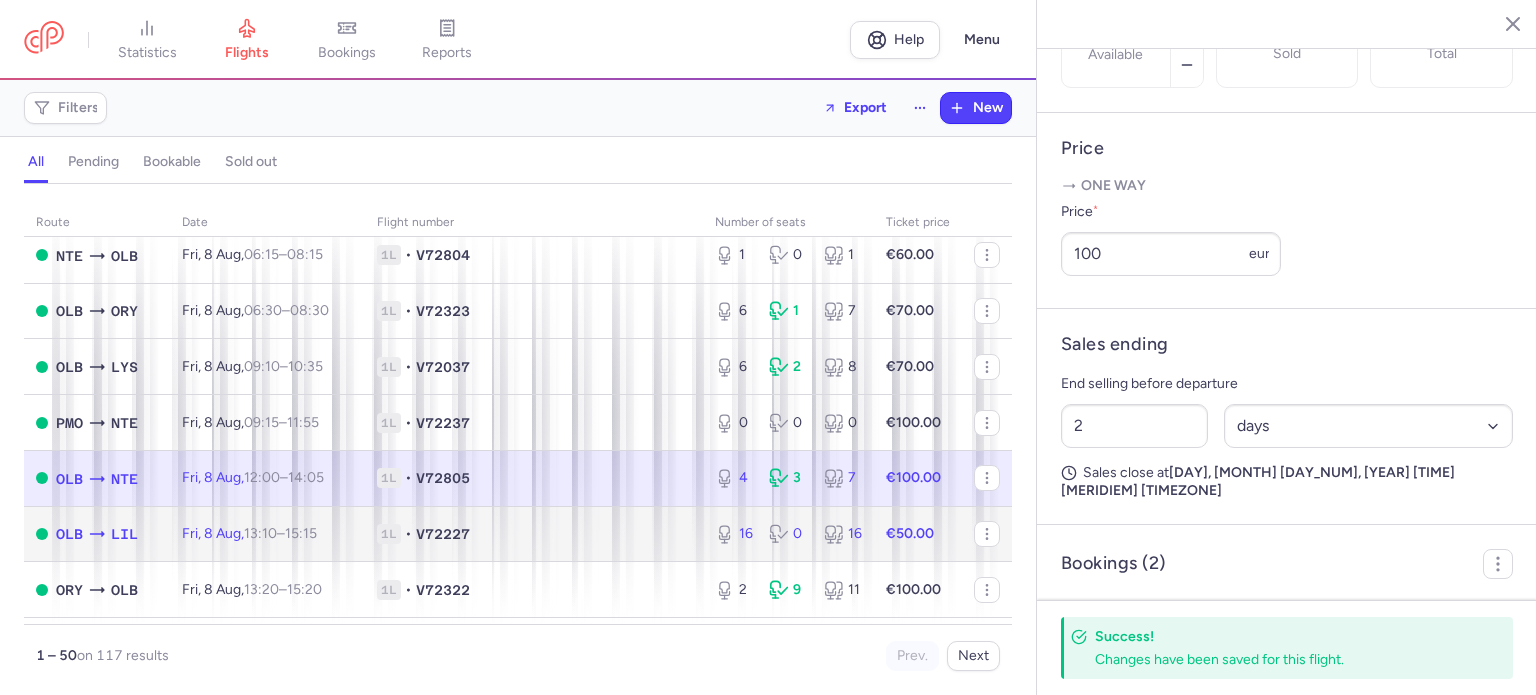 click on "€50.00" at bounding box center (918, 534) 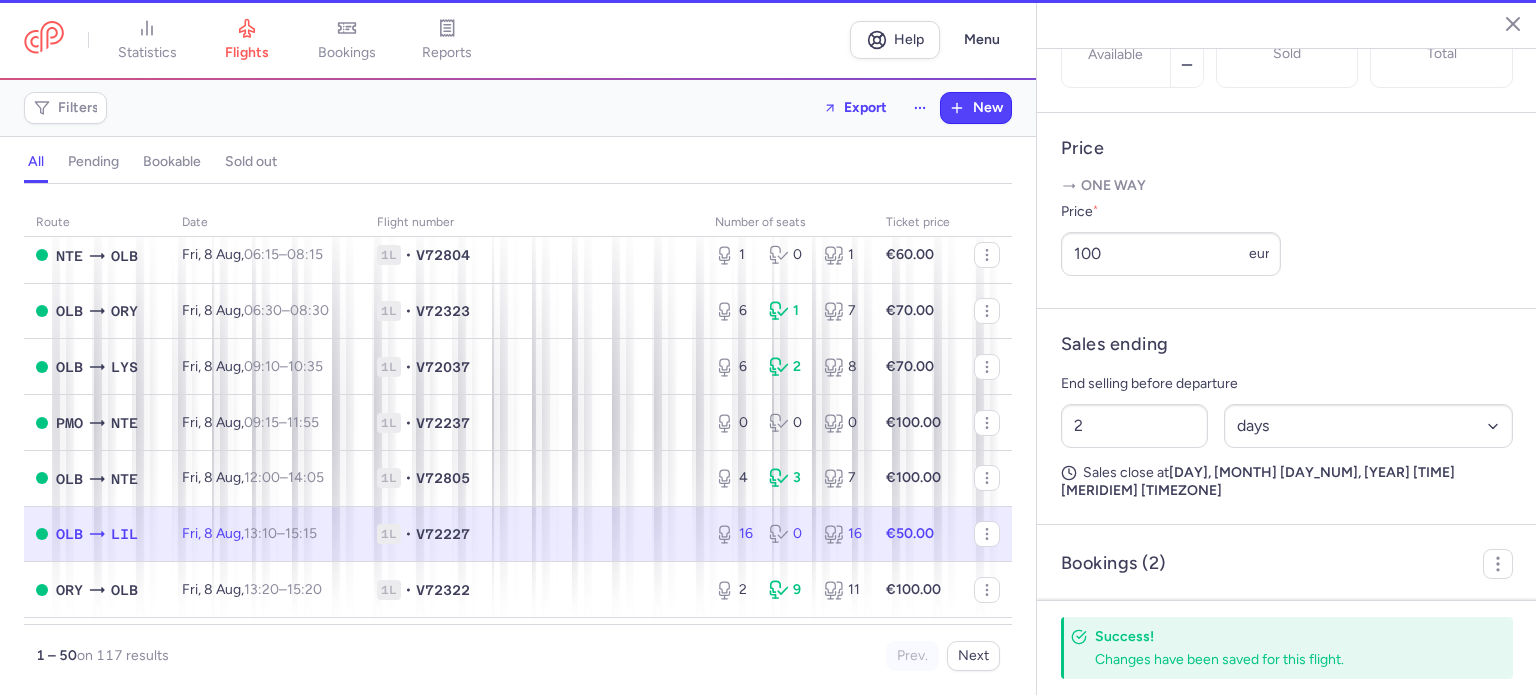scroll, scrollTop: 683, scrollLeft: 0, axis: vertical 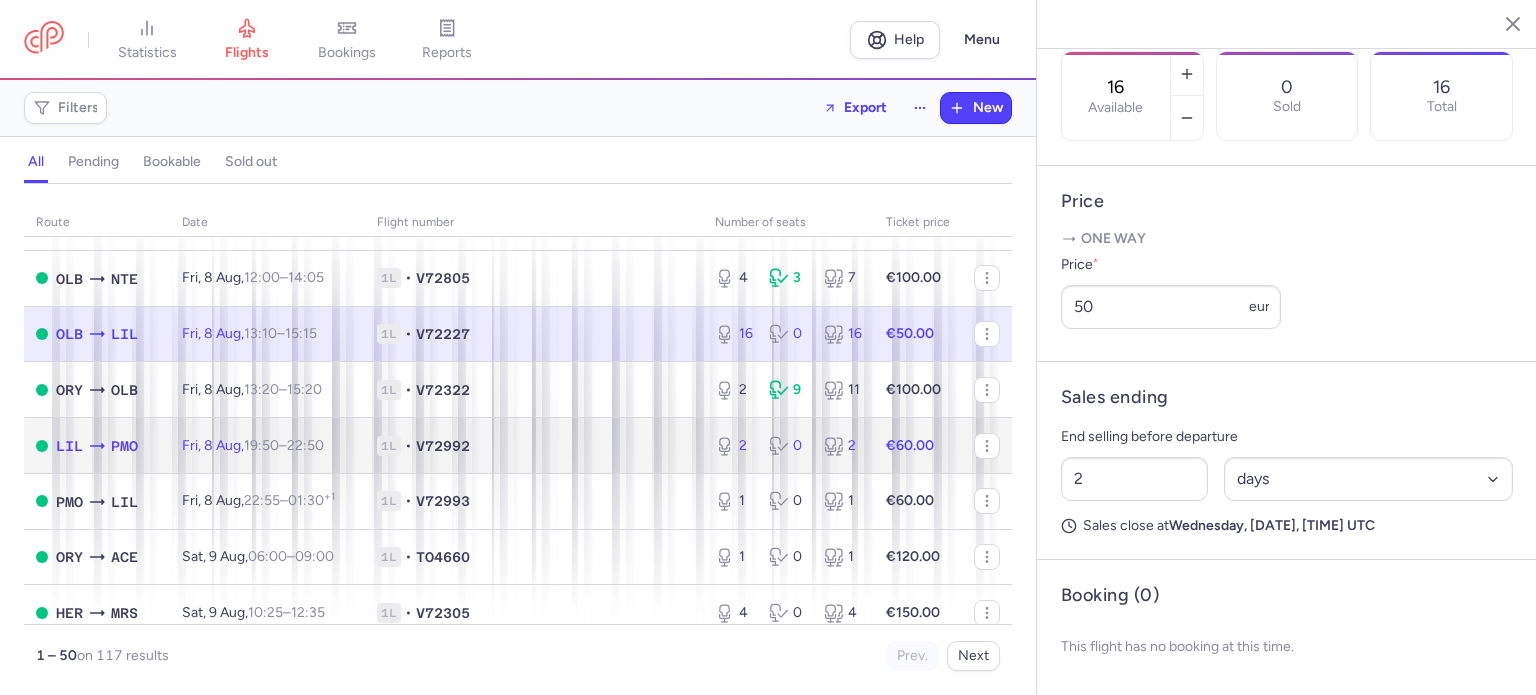 click on "2" at bounding box center (843, 446) 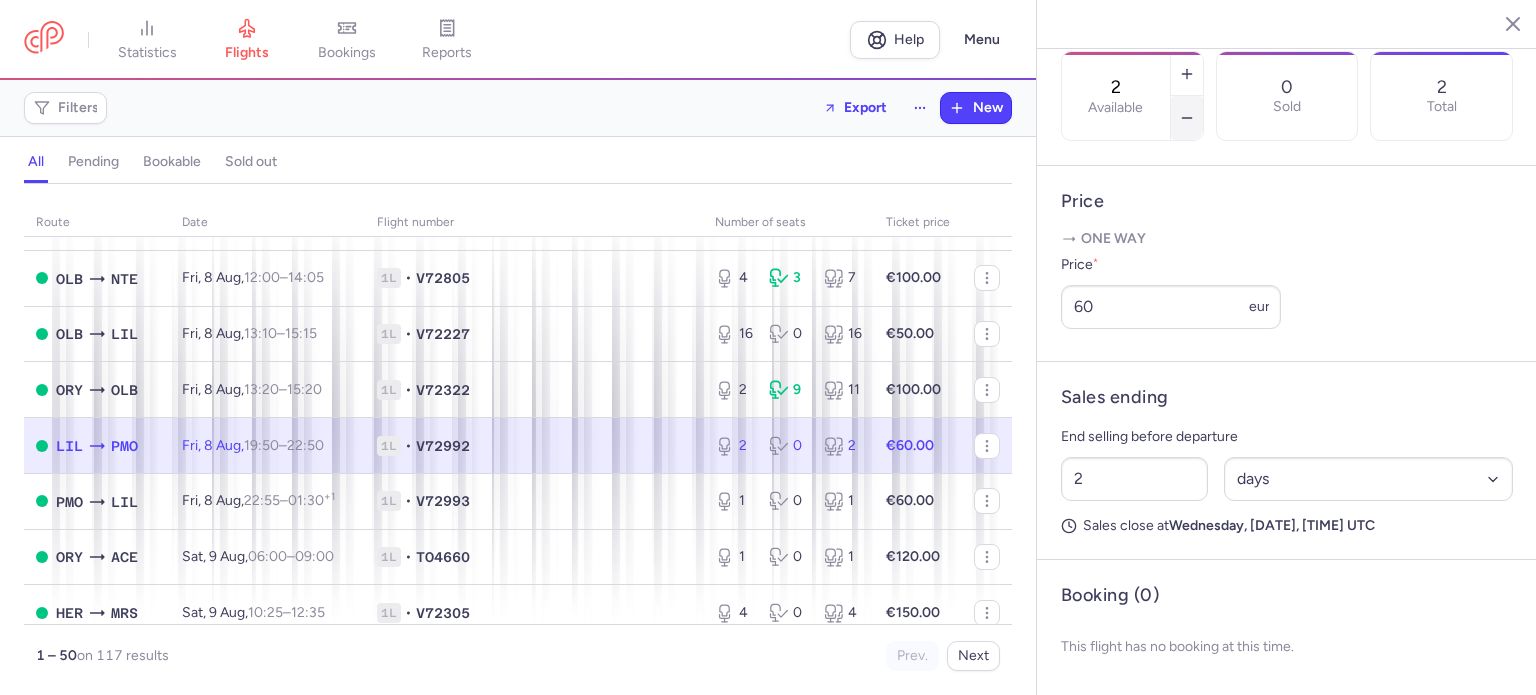 click 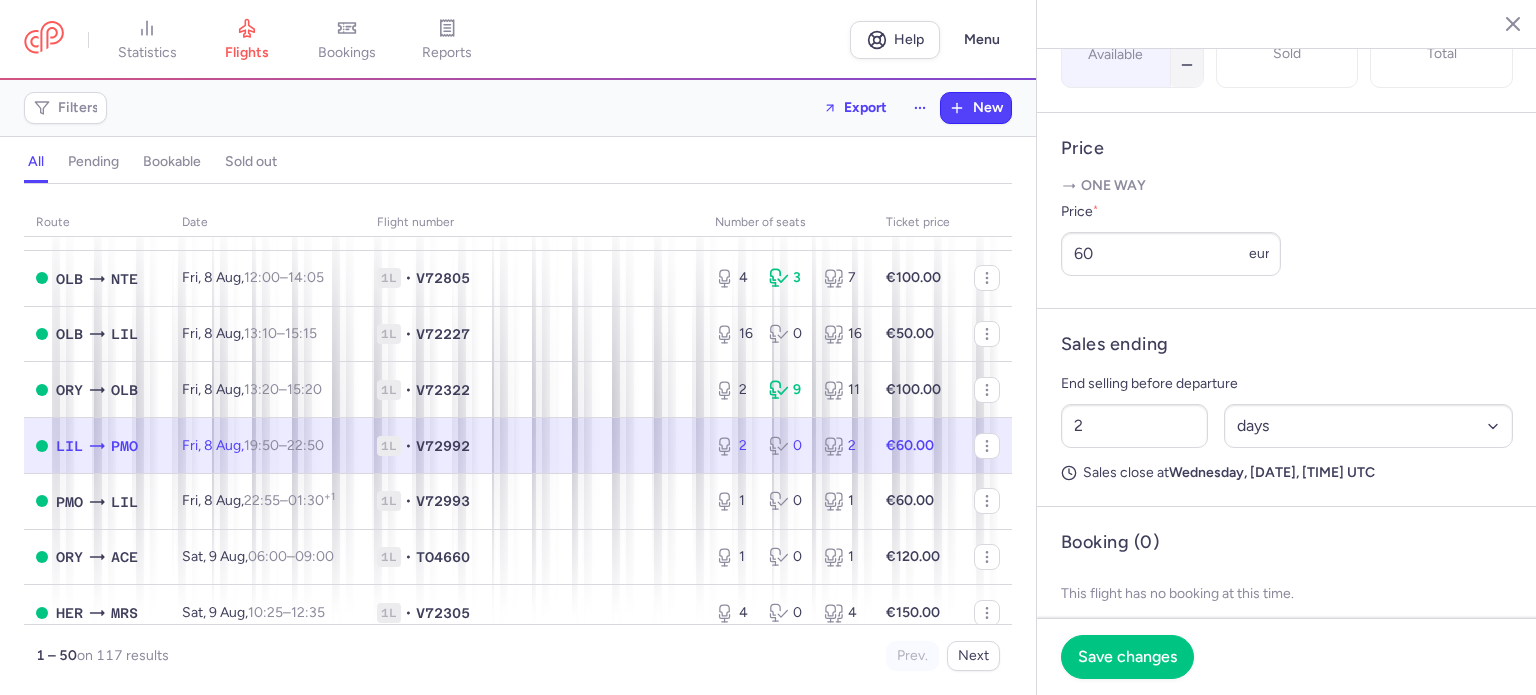 click 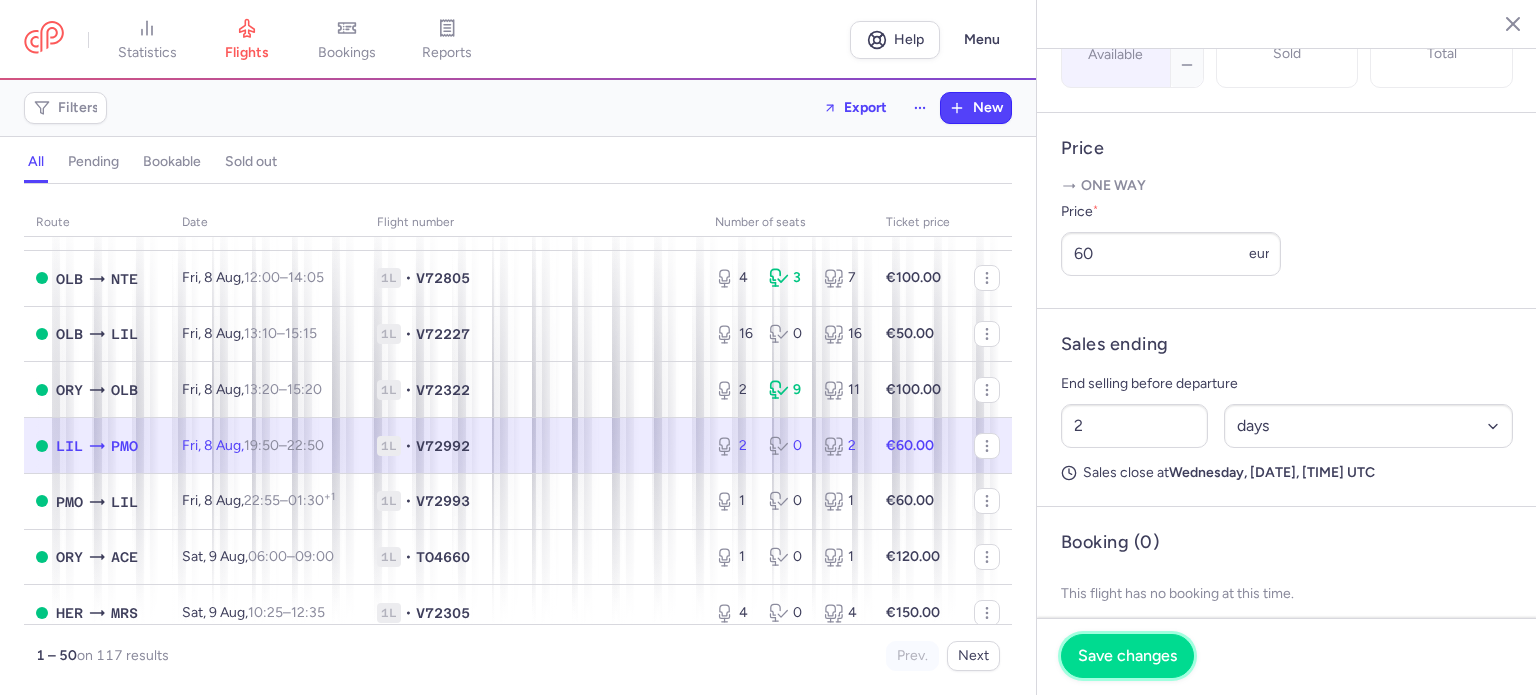 click on "Save changes" at bounding box center [1127, 656] 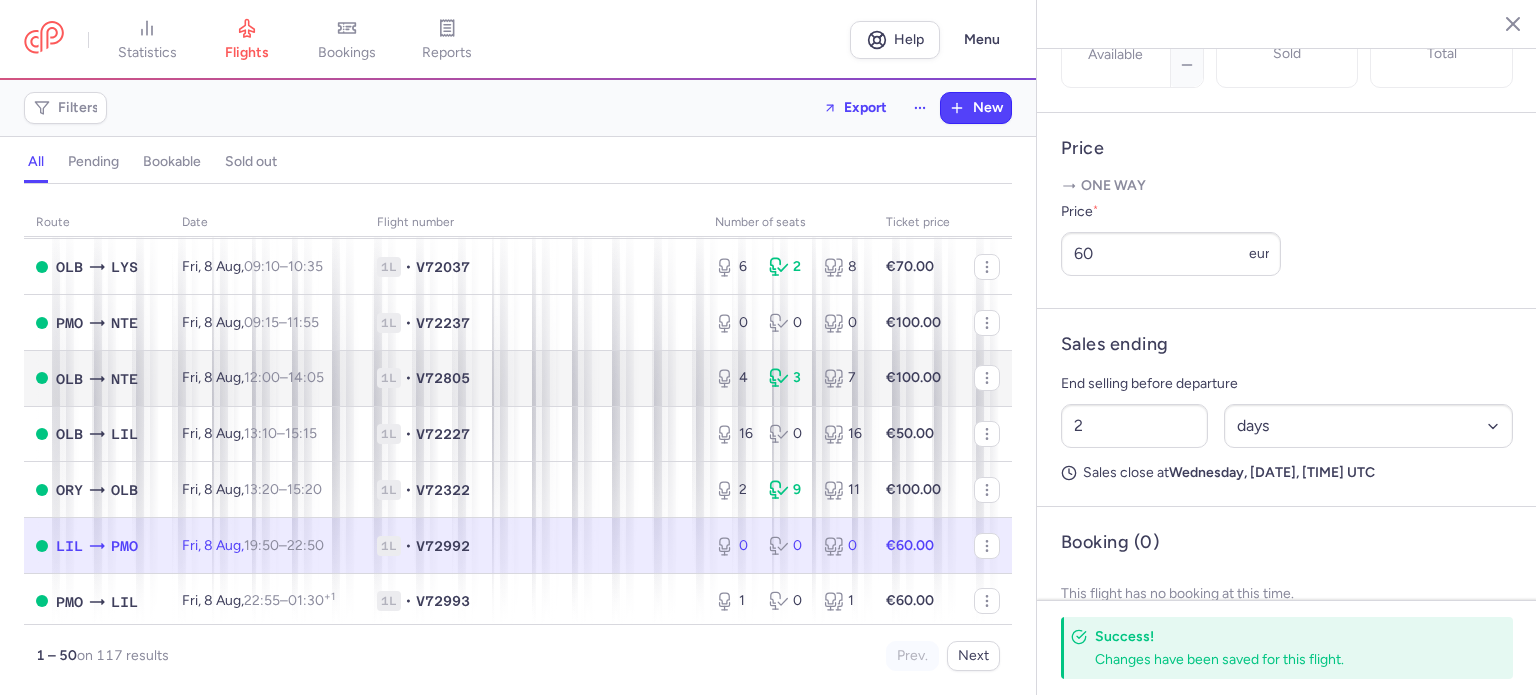 scroll, scrollTop: 900, scrollLeft: 0, axis: vertical 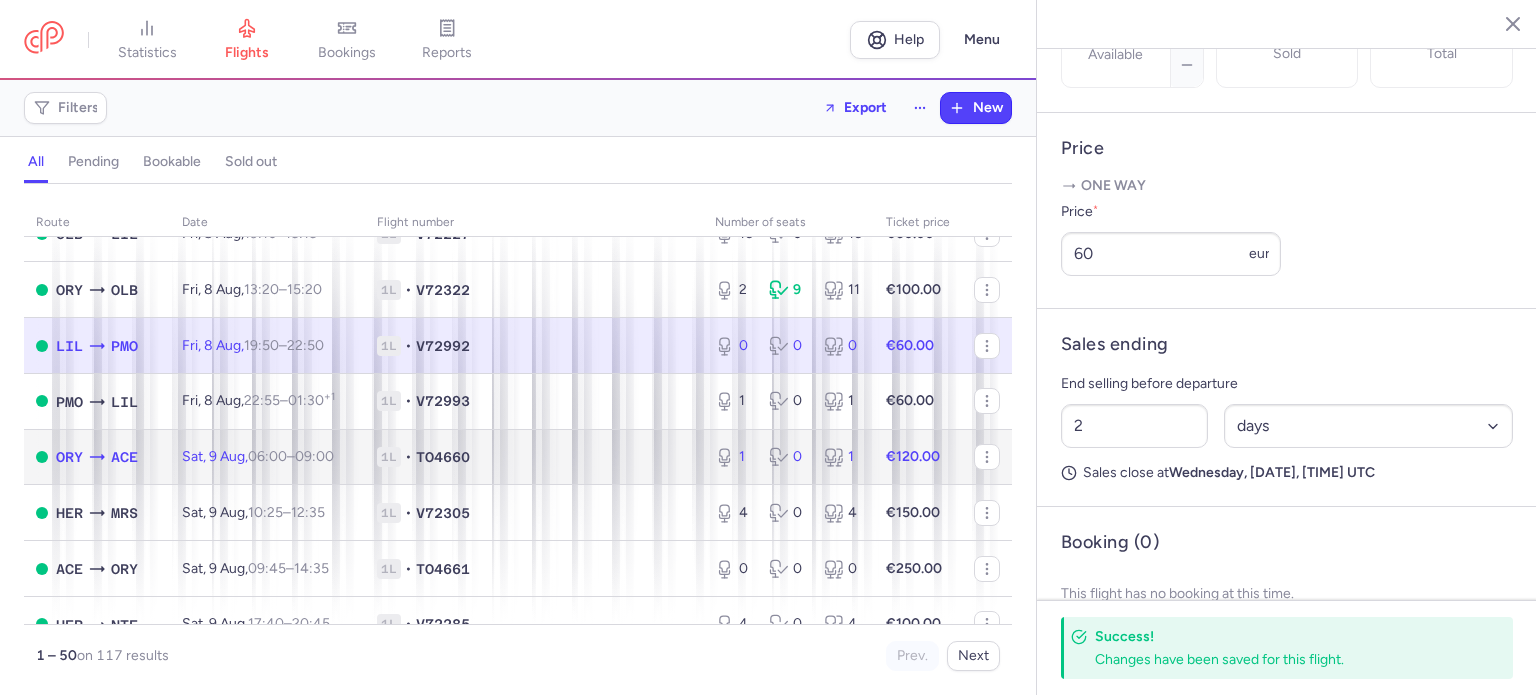 click on "1L • TO4660" at bounding box center [534, 457] 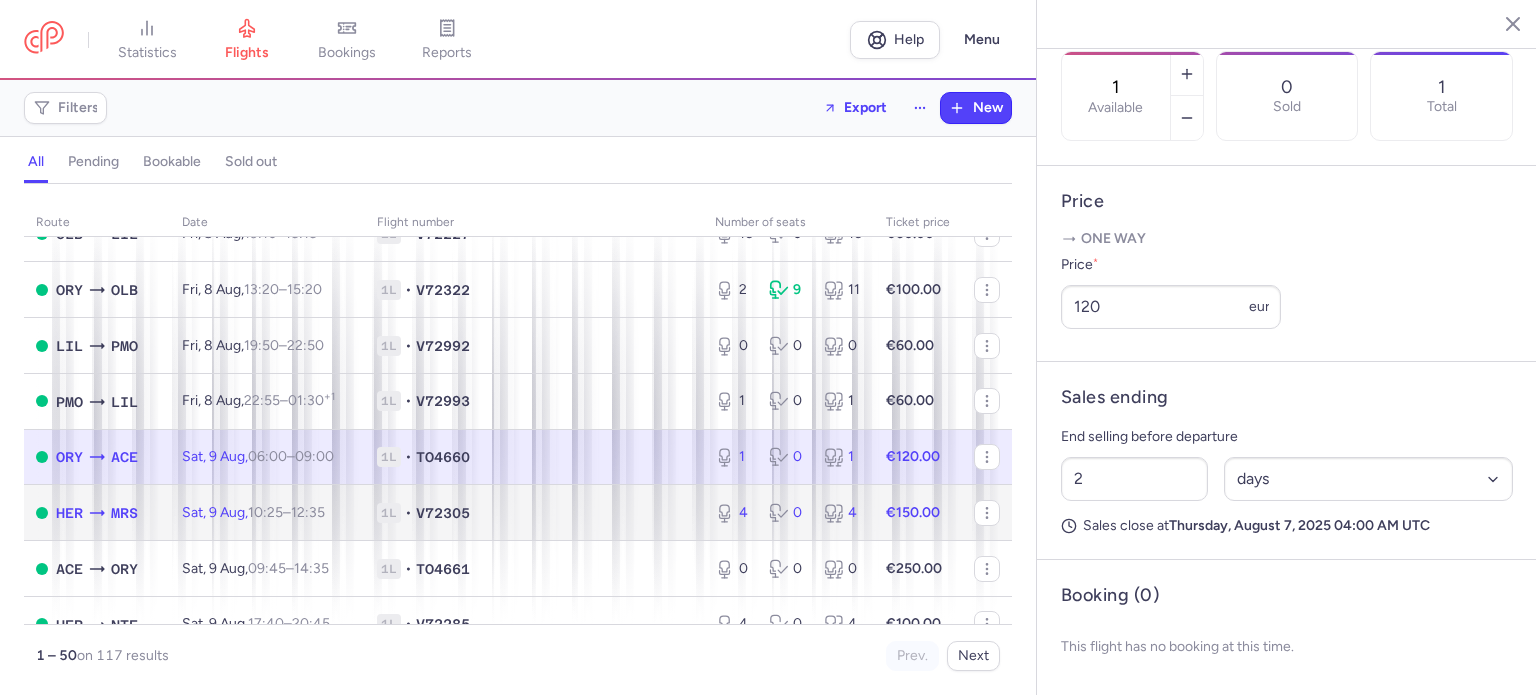 click on "€150.00" at bounding box center (913, 512) 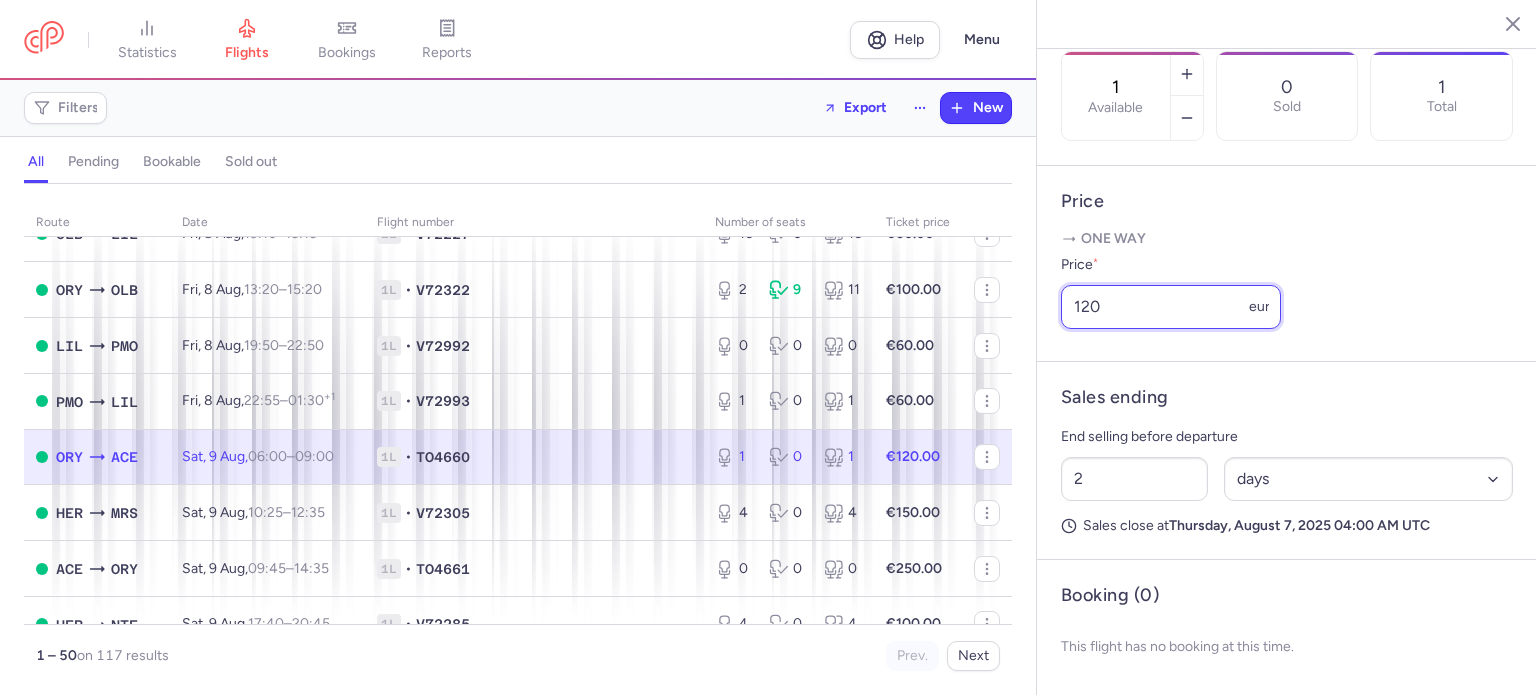 drag, startPoint x: 1123, startPoint y: 303, endPoint x: 1044, endPoint y: 301, distance: 79.025314 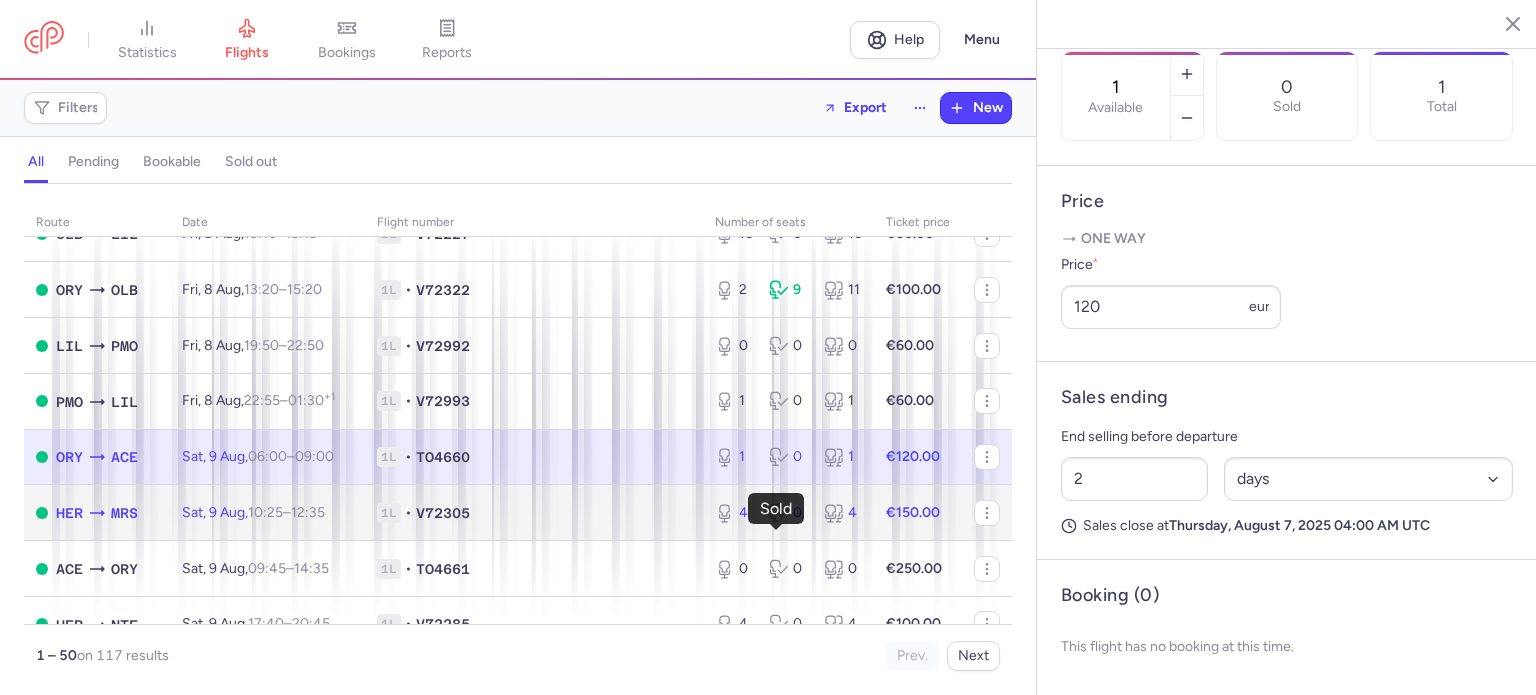 click 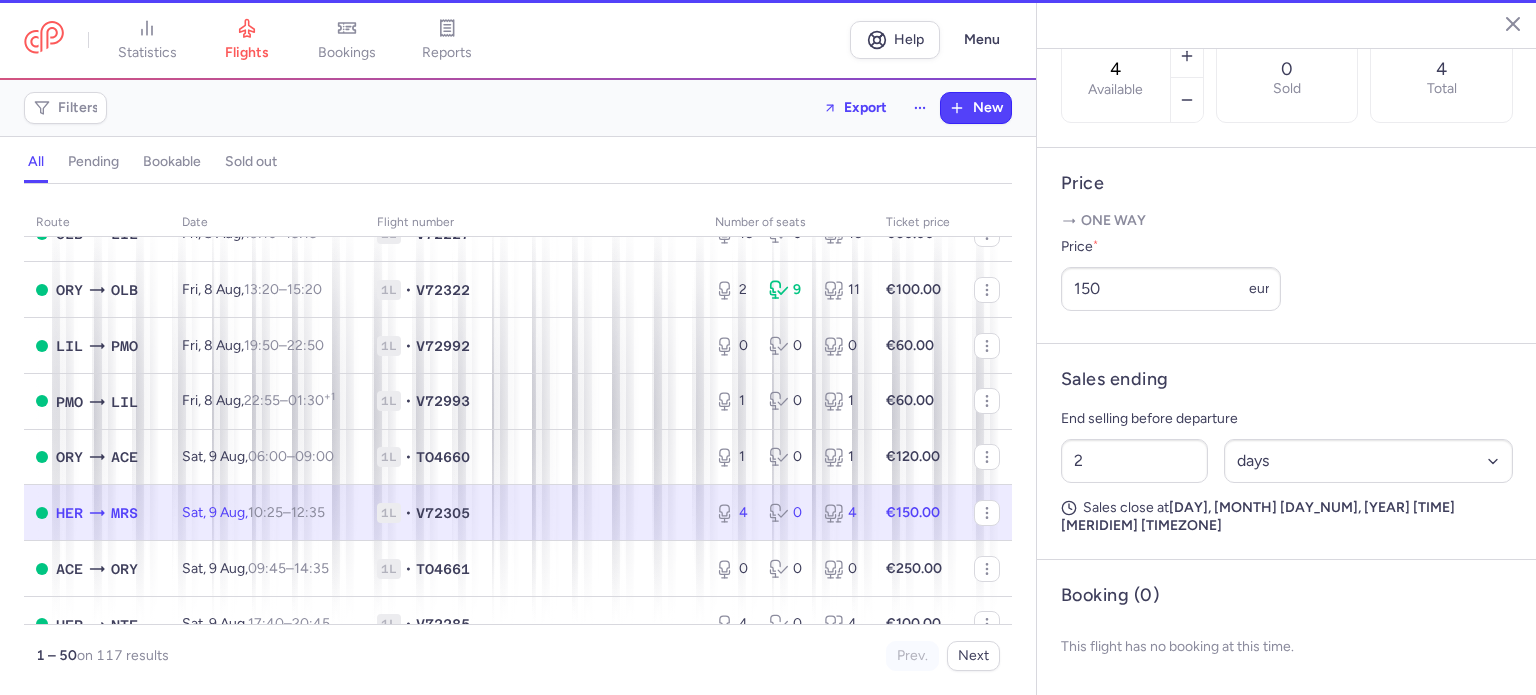 click 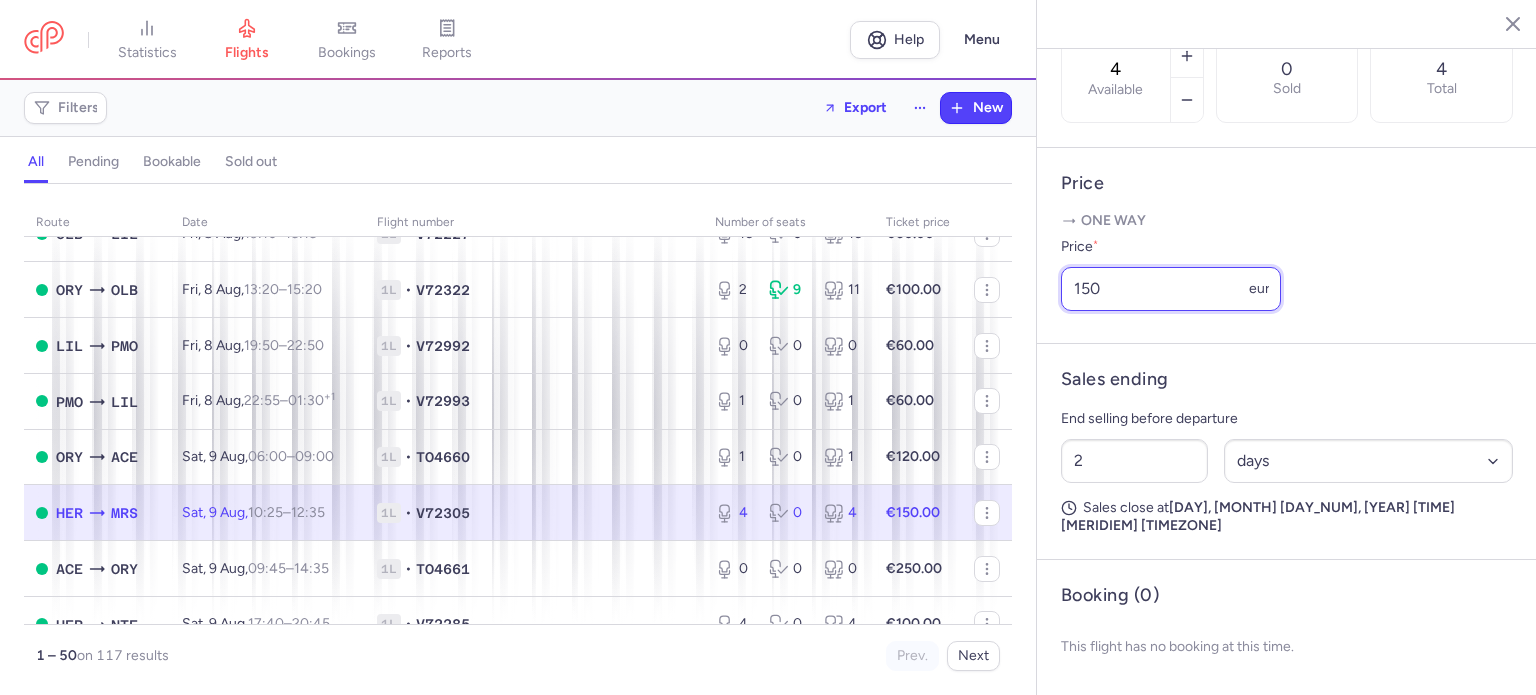drag, startPoint x: 1116, startPoint y: 308, endPoint x: 1011, endPoint y: 292, distance: 106.21205 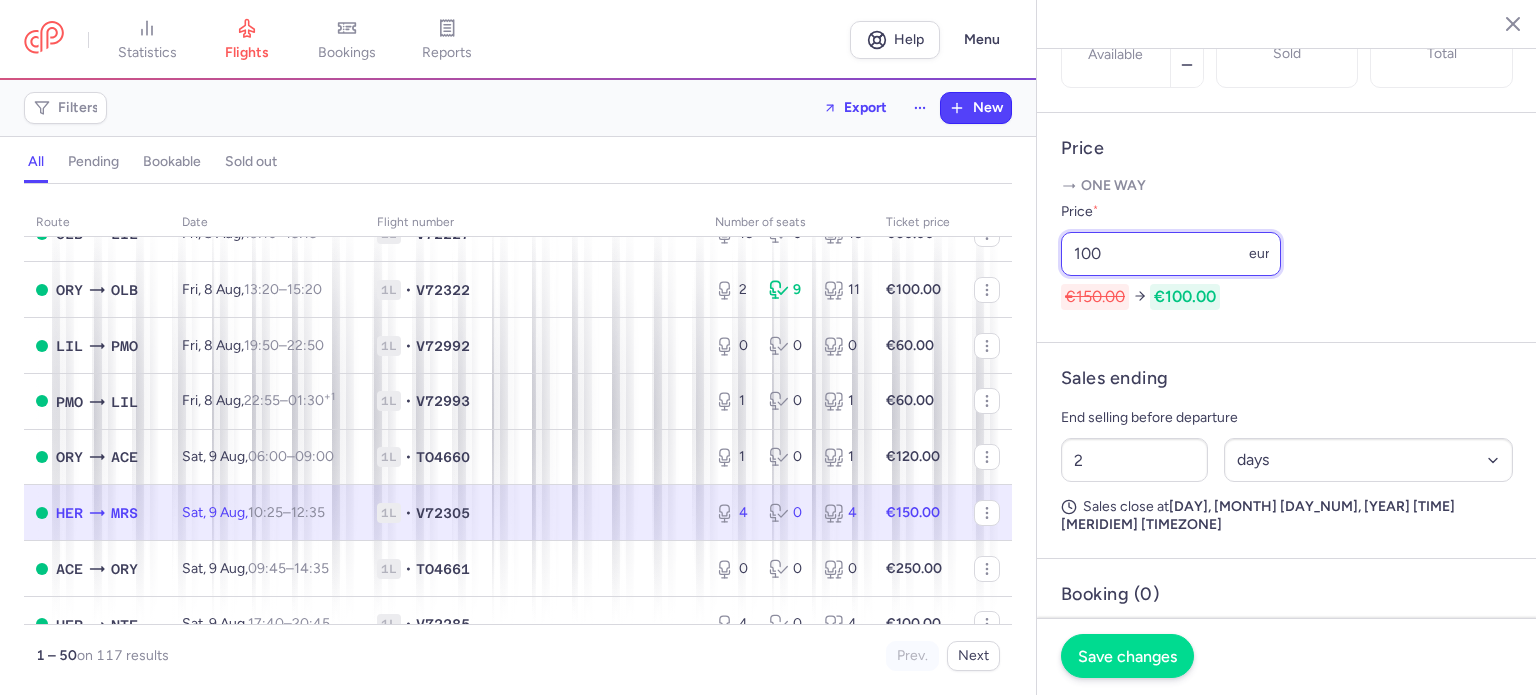 type on "100" 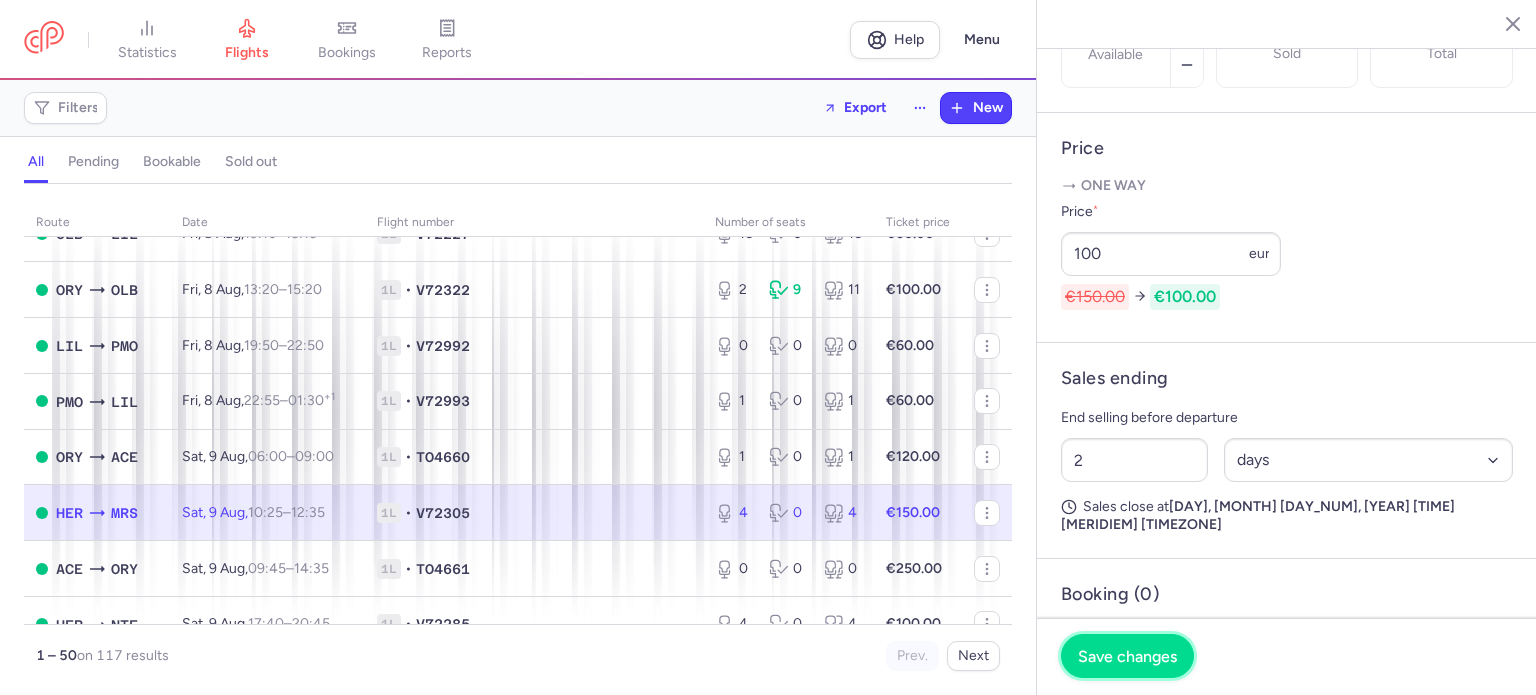 click on "Save changes" at bounding box center [1127, 656] 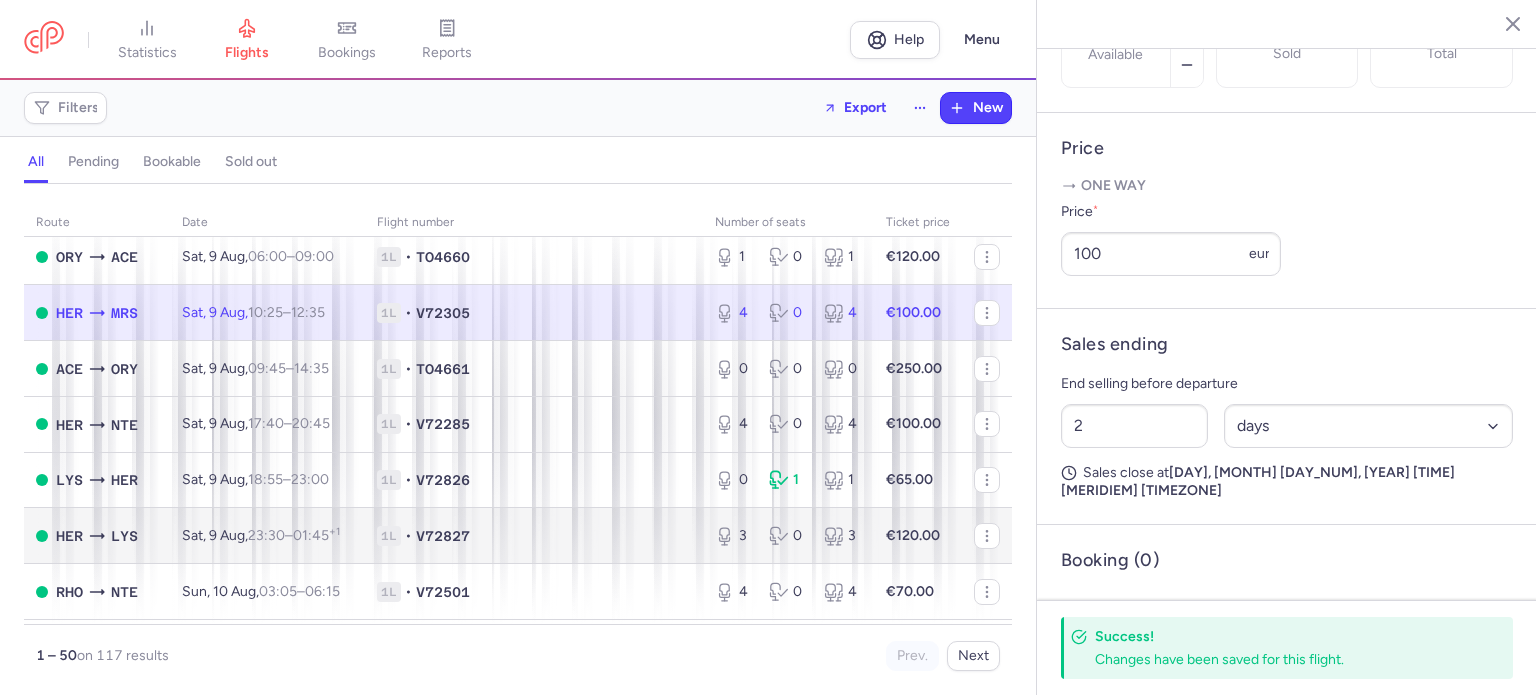 scroll, scrollTop: 1200, scrollLeft: 0, axis: vertical 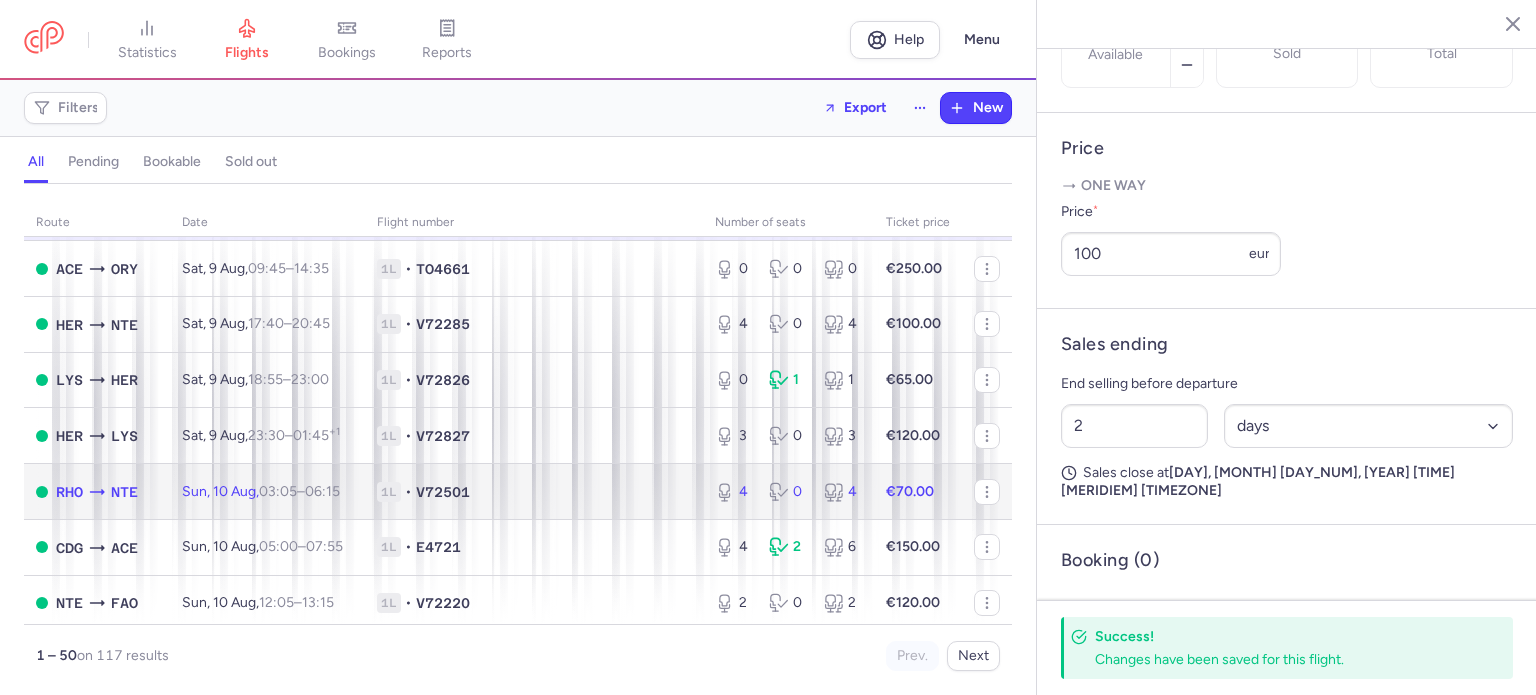 click on "€70.00" at bounding box center (918, 492) 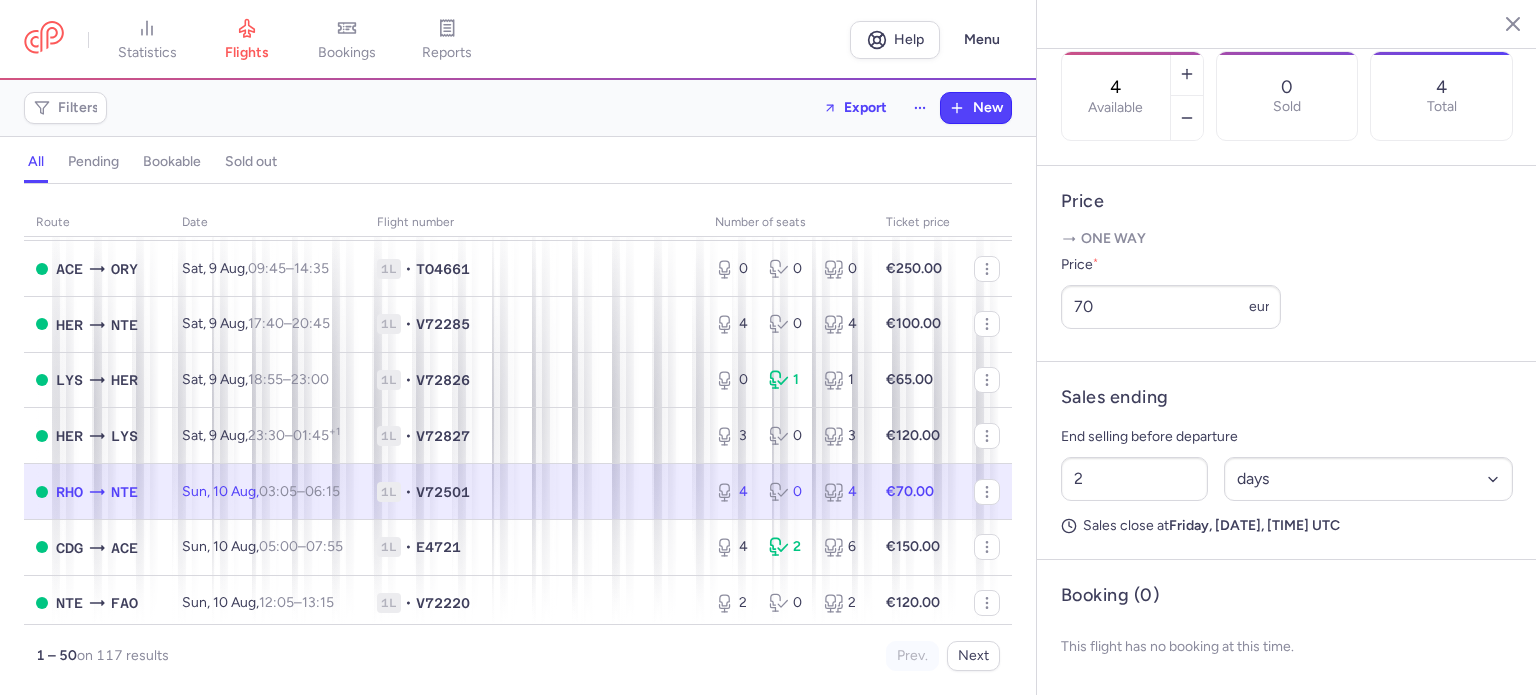 click on "€70.00" at bounding box center [918, 492] 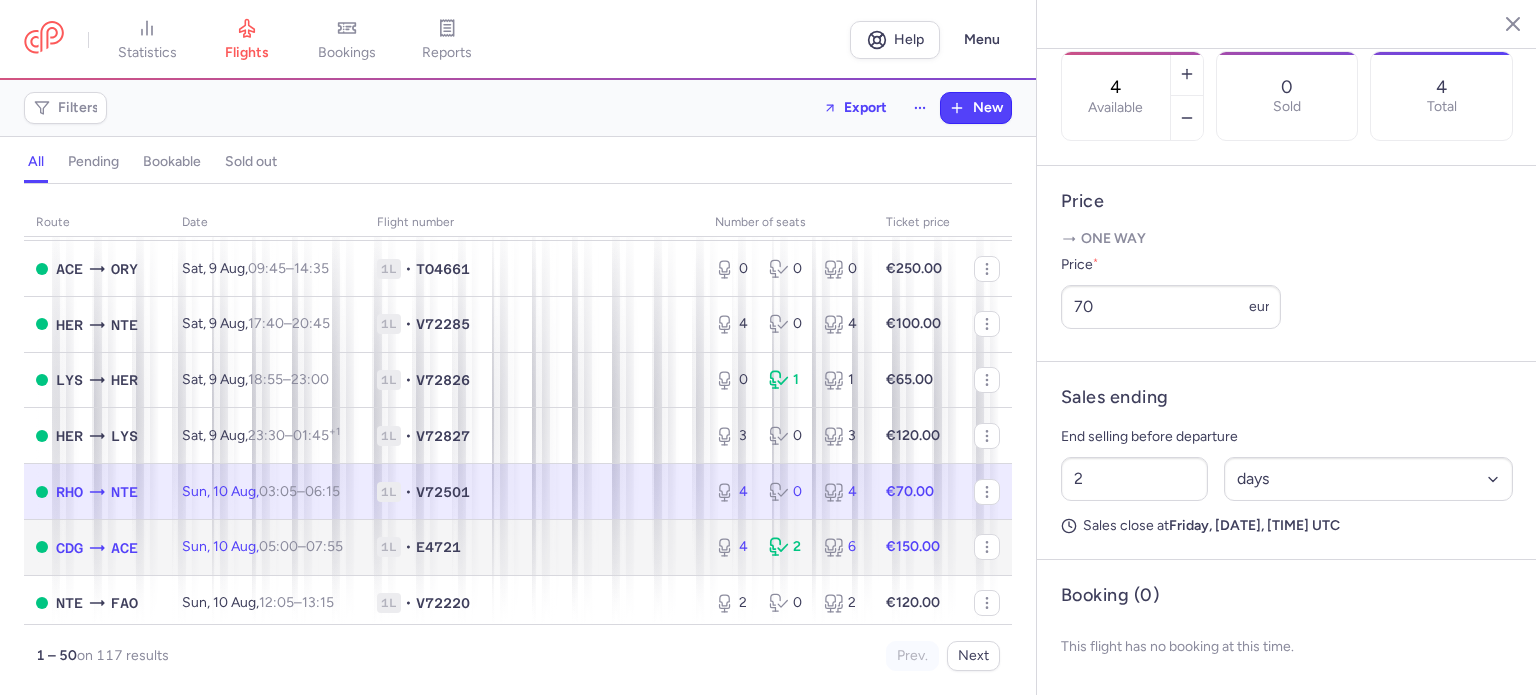 click on "€150.00" at bounding box center (913, 546) 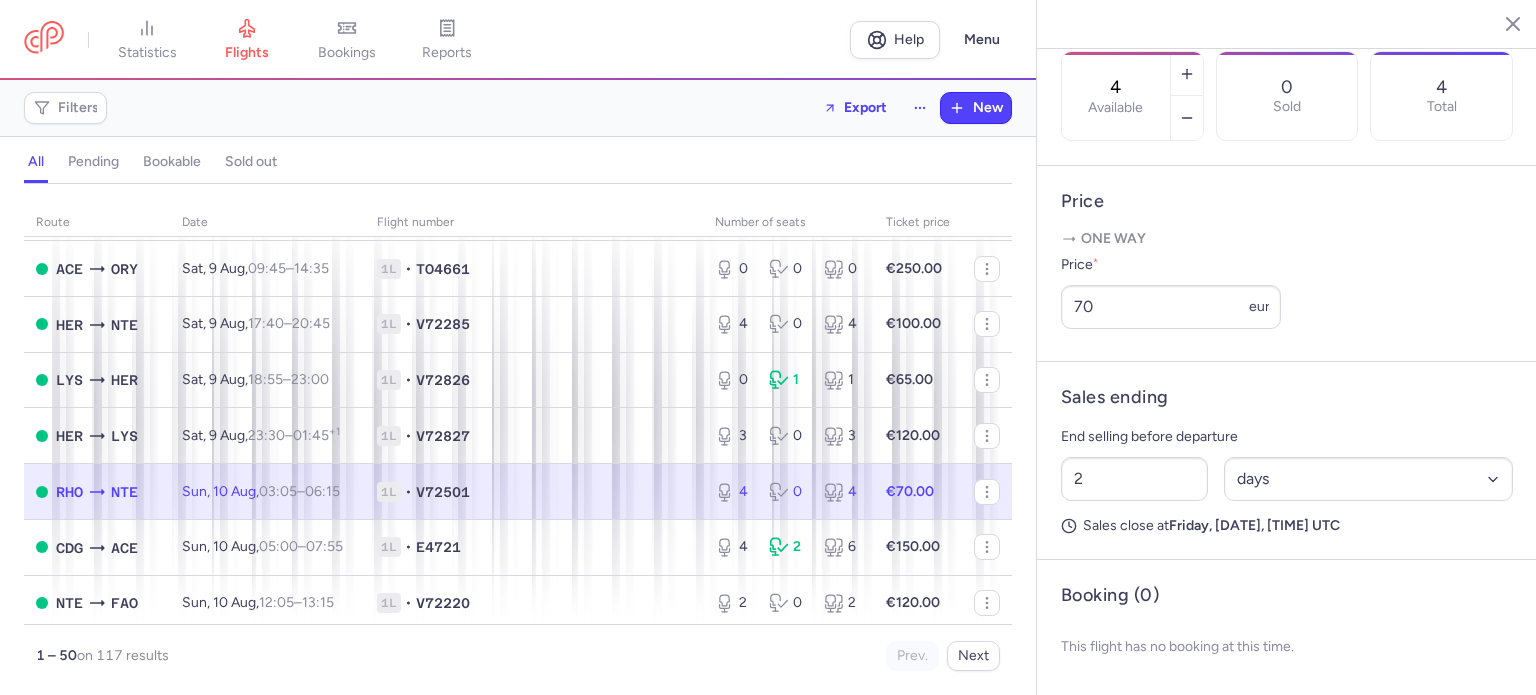 click on "€70.00" at bounding box center (910, 491) 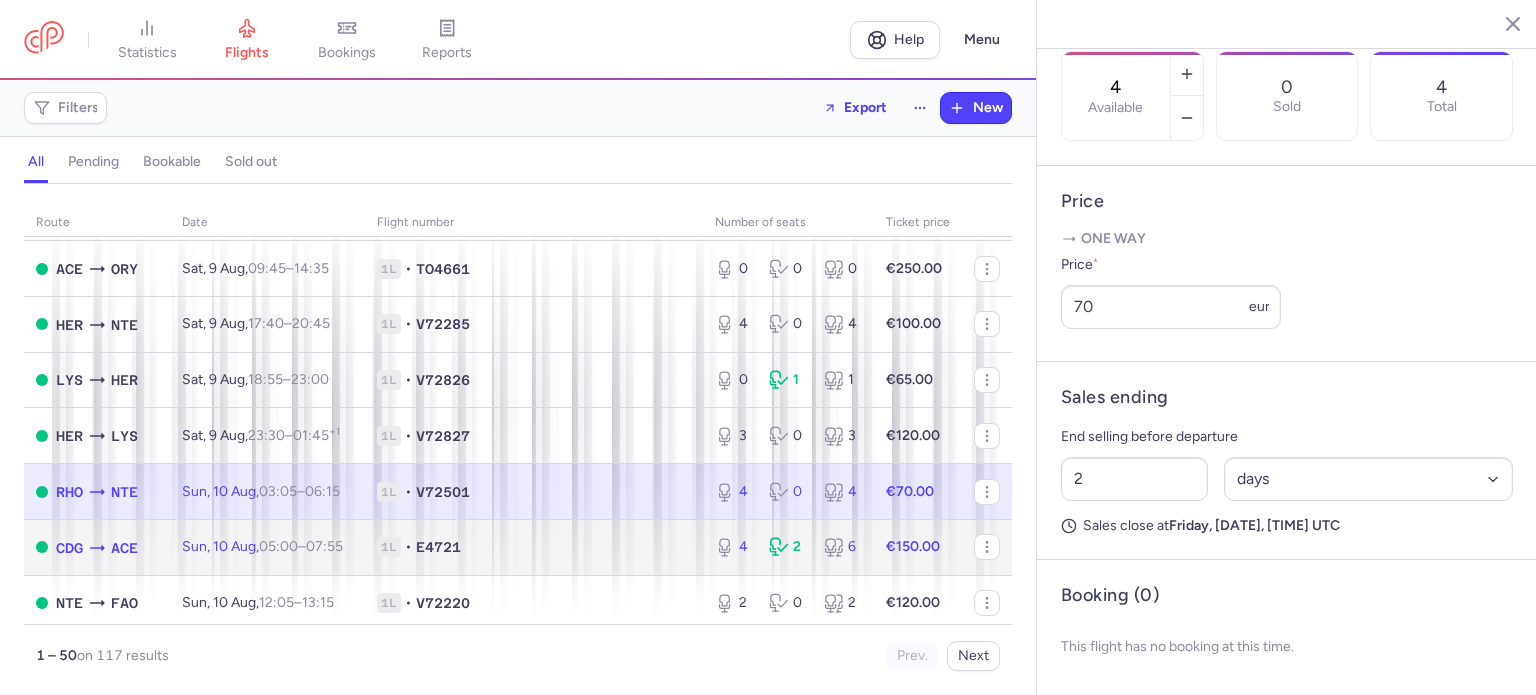 click on "€150.00" at bounding box center [918, 547] 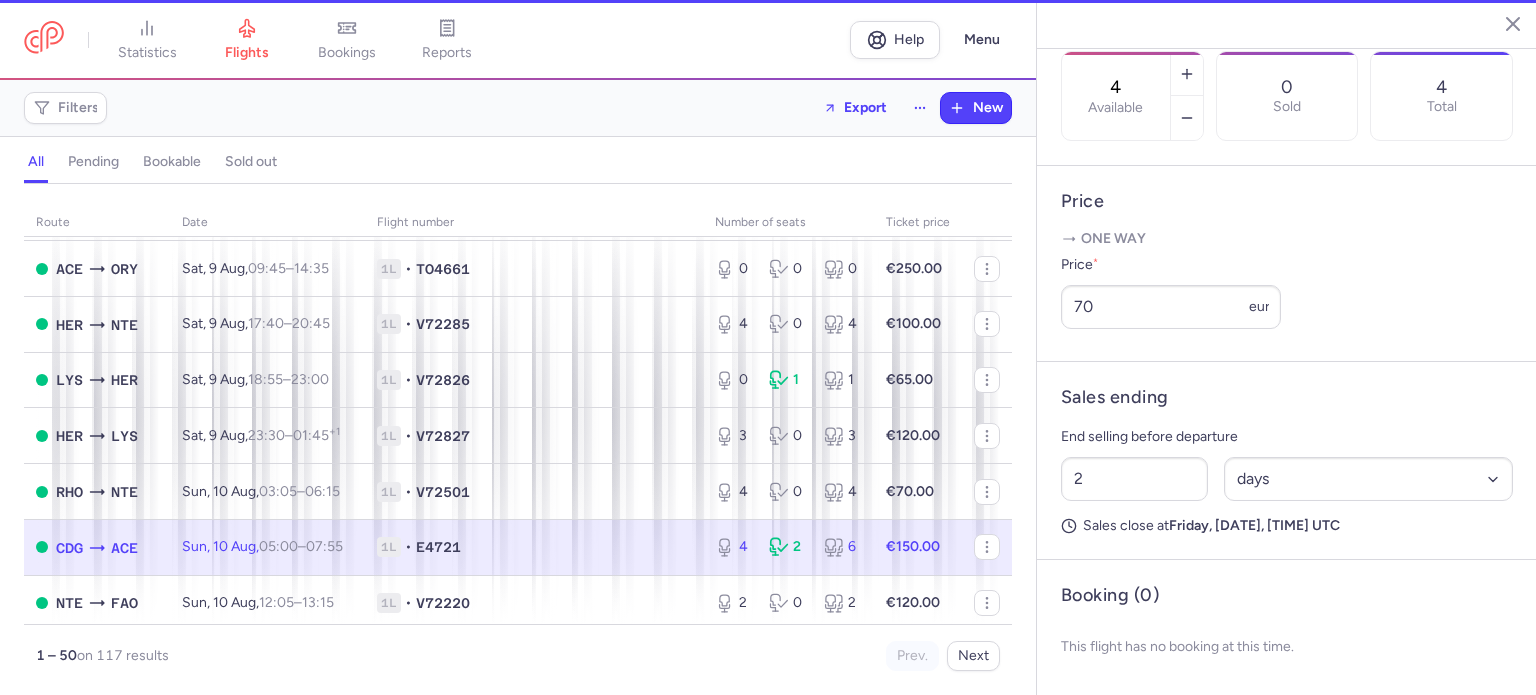 scroll, scrollTop: 699, scrollLeft: 0, axis: vertical 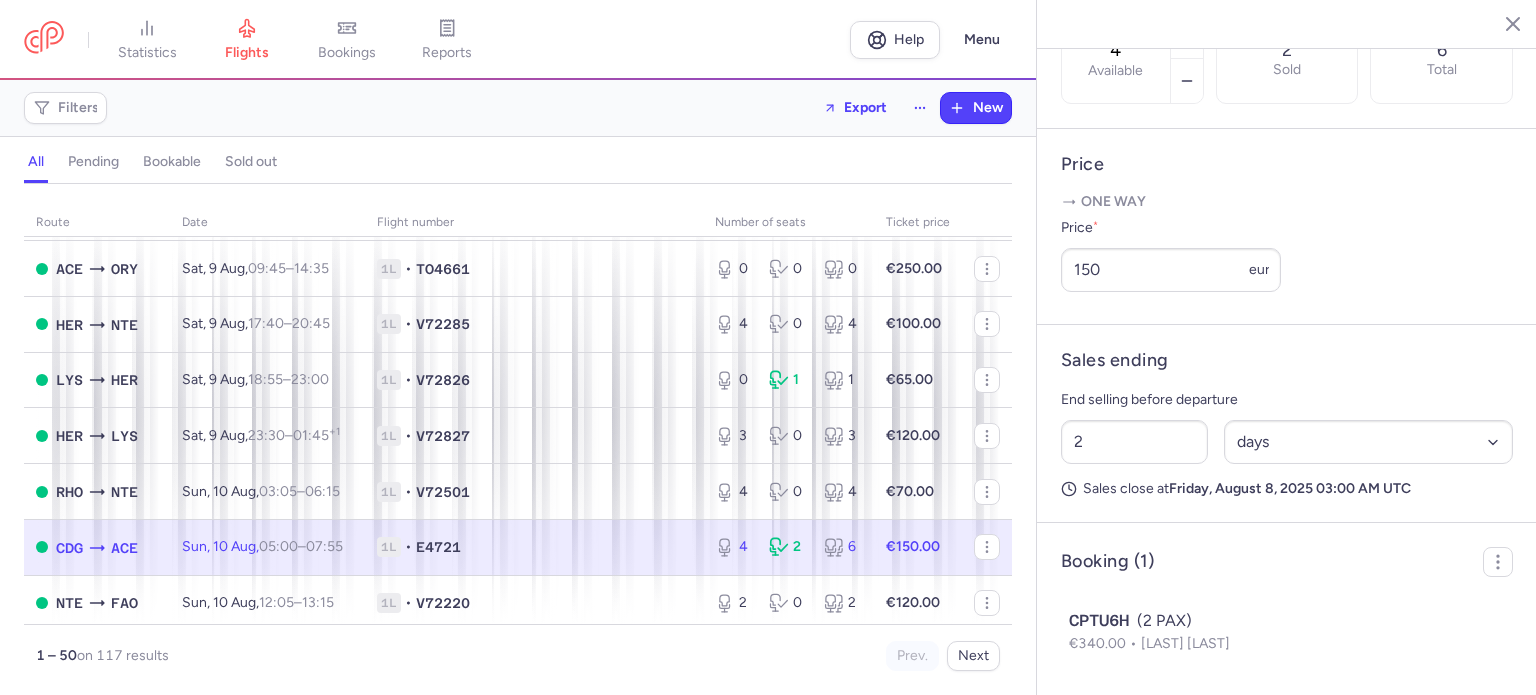 click on "€150.00" at bounding box center (918, 547) 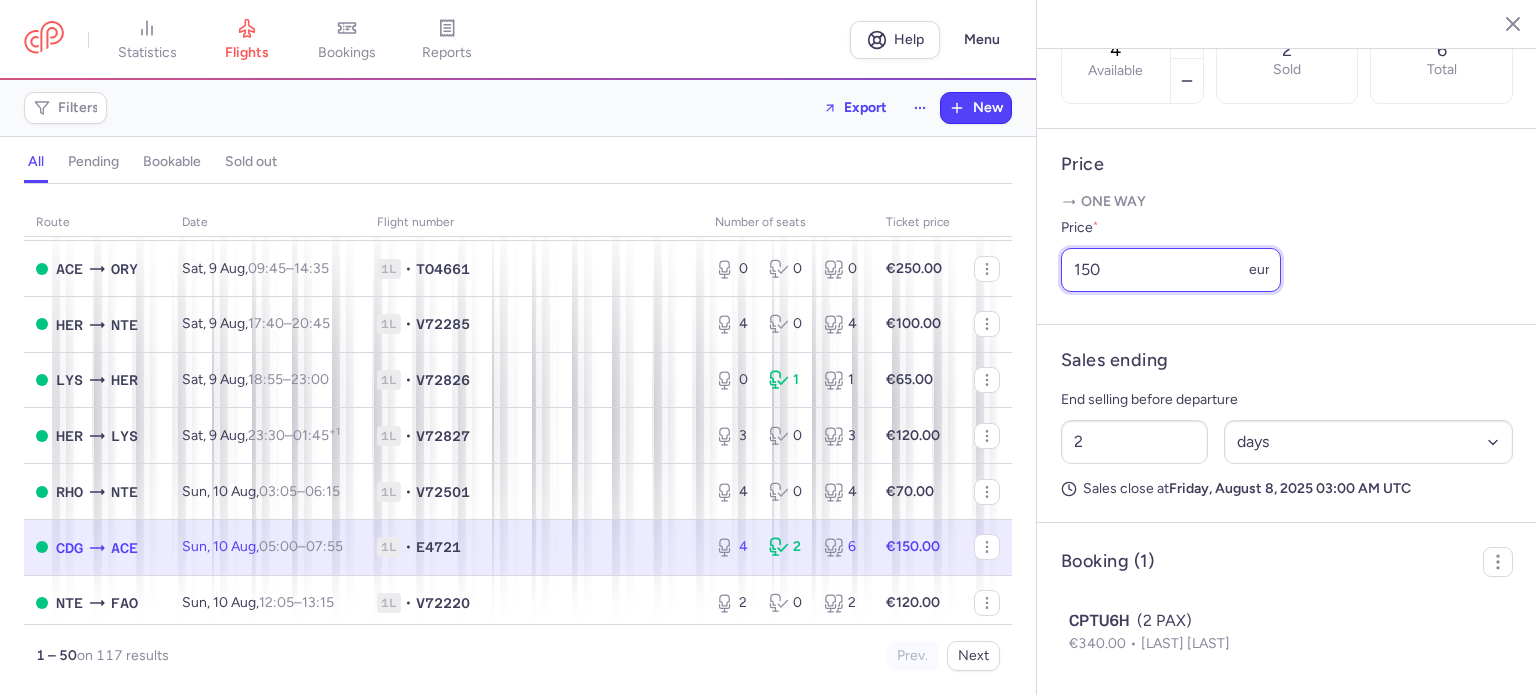 drag, startPoint x: 1113, startPoint y: 303, endPoint x: 1024, endPoint y: 295, distance: 89.358826 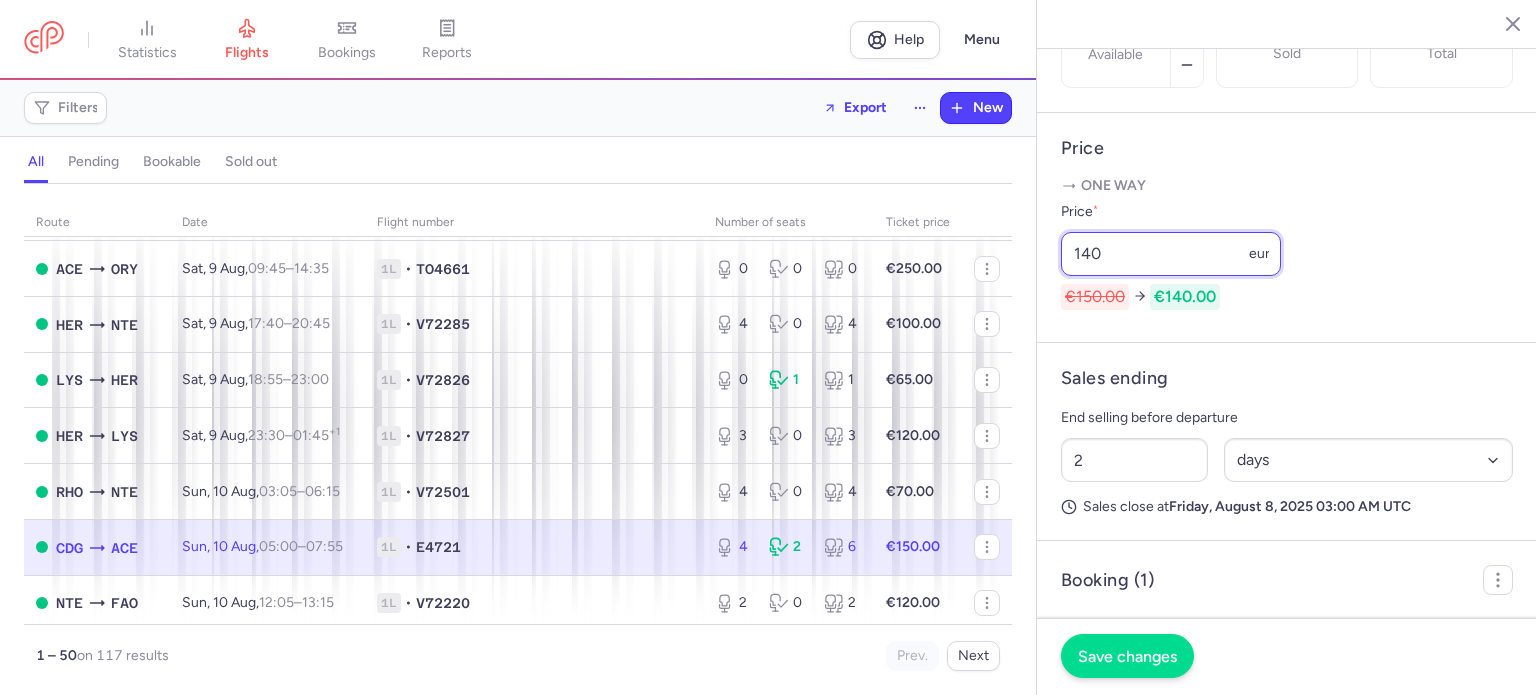 type on "140" 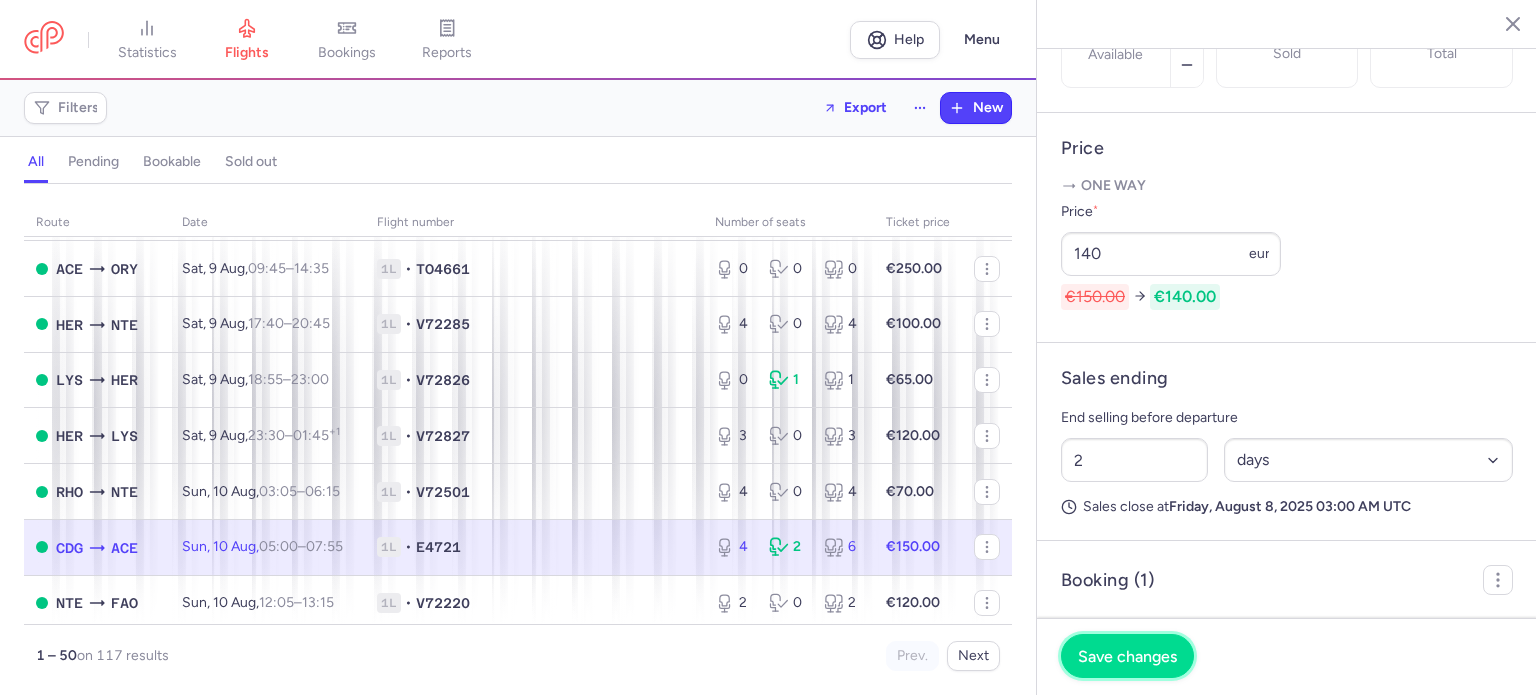 click on "Save changes" at bounding box center (1127, 656) 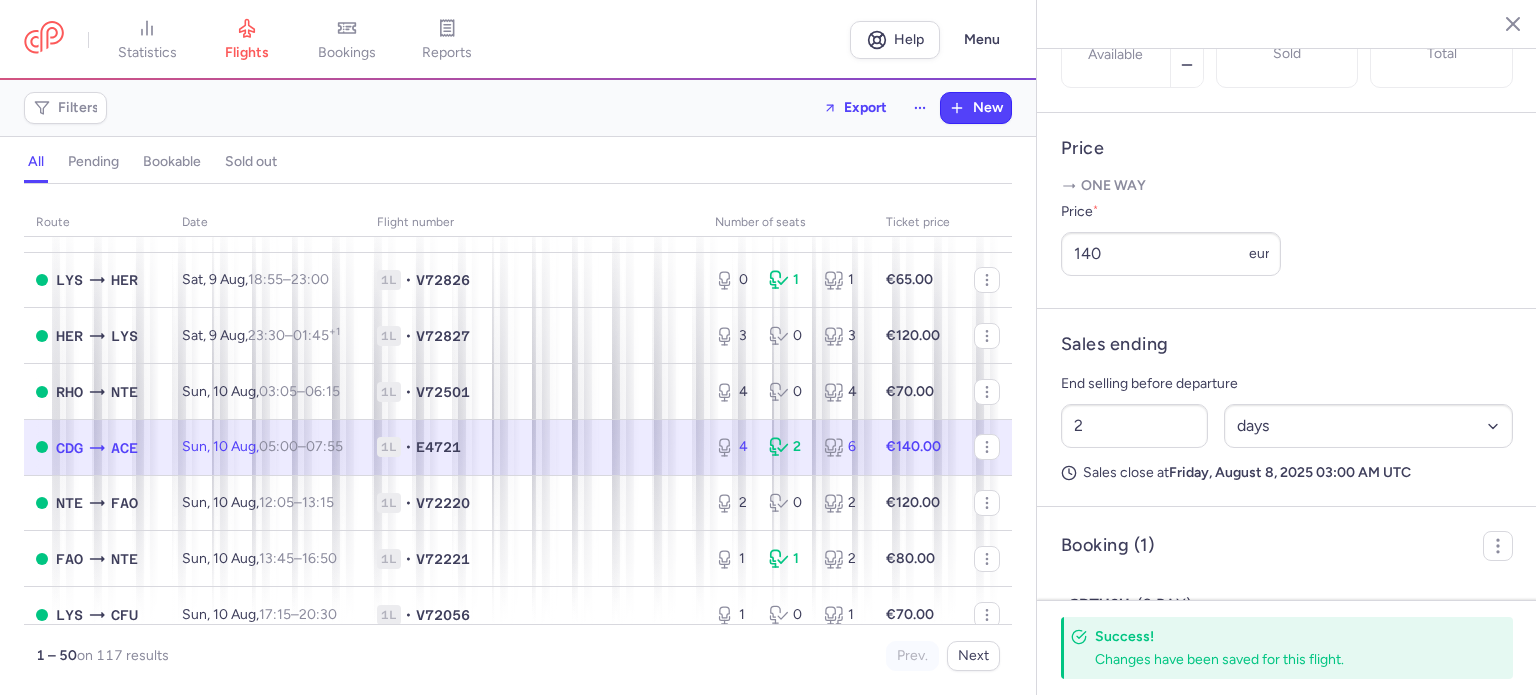 scroll, scrollTop: 1400, scrollLeft: 0, axis: vertical 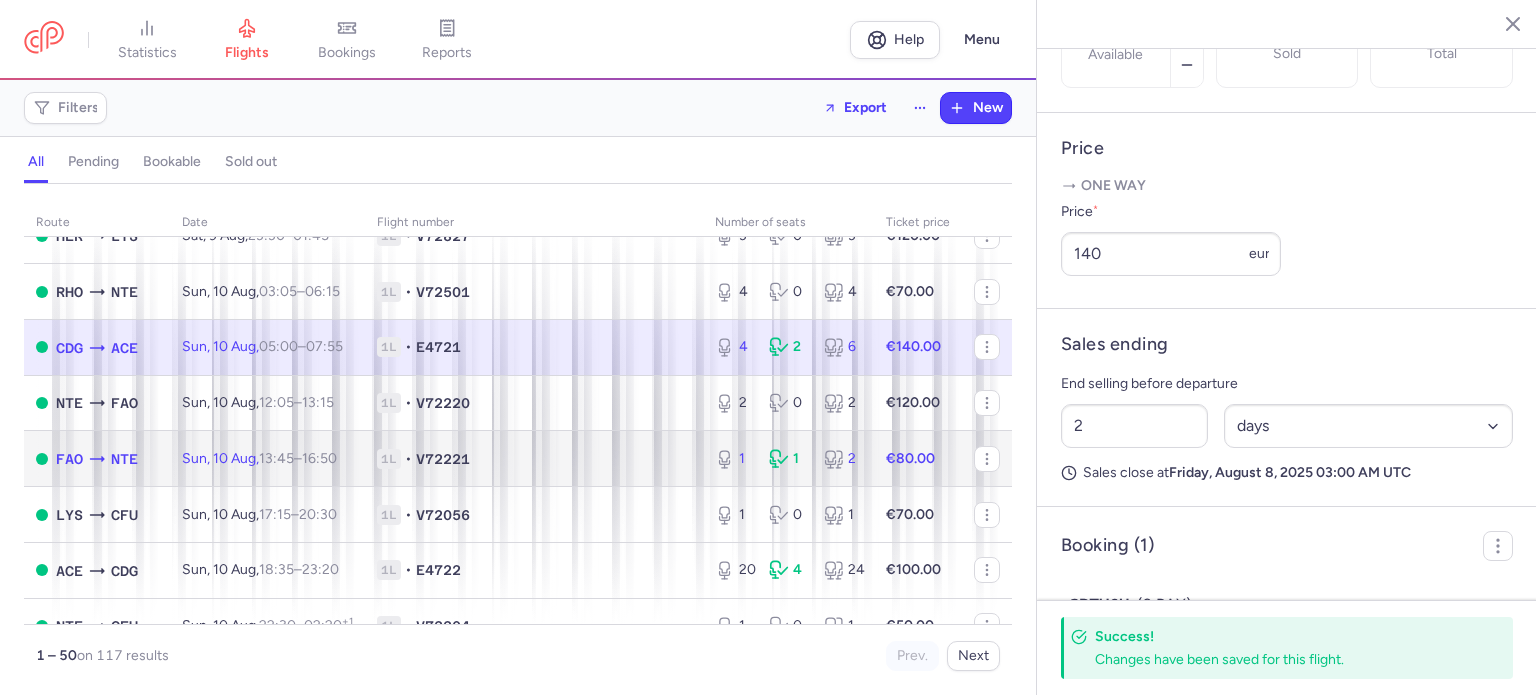 click on "FAO NTE" at bounding box center (97, 459) 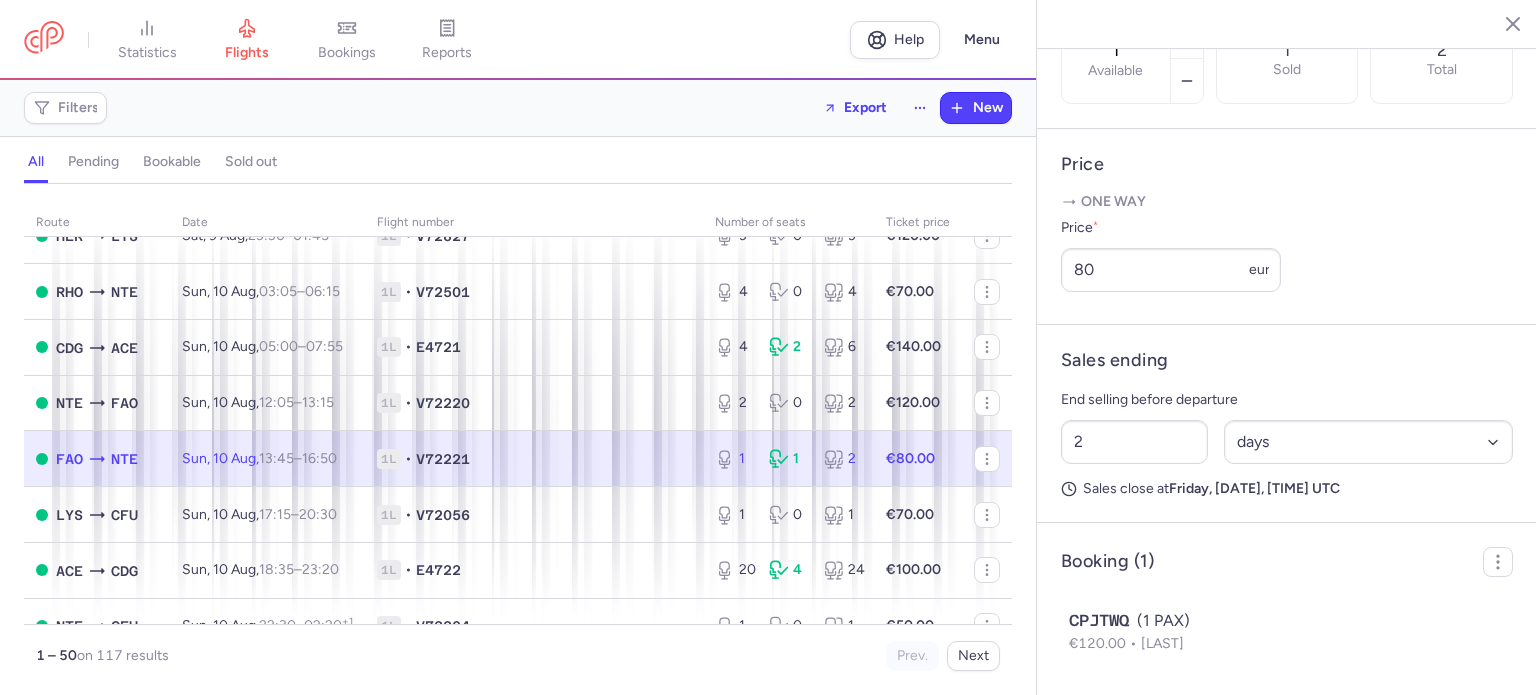 drag, startPoint x: 760, startPoint y: 507, endPoint x: 912, endPoint y: 497, distance: 152.3286 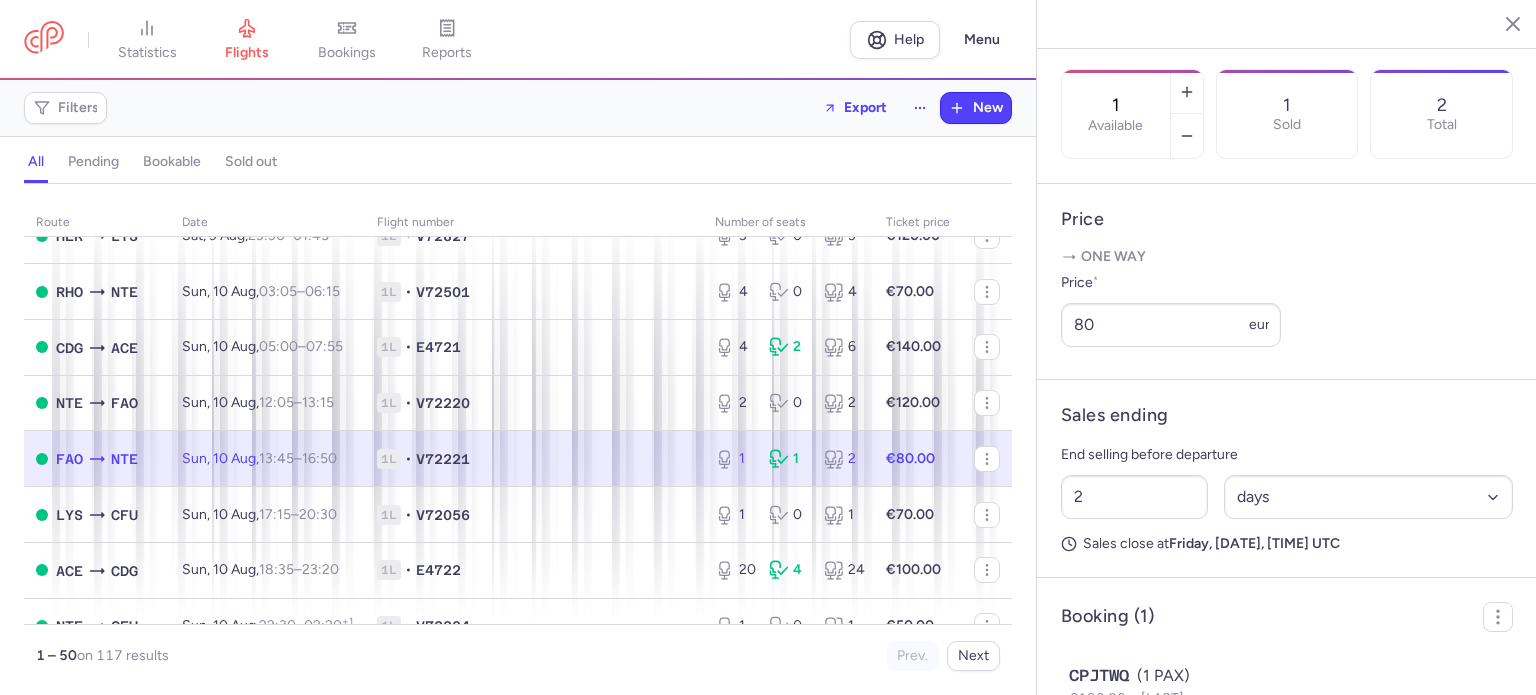scroll, scrollTop: 599, scrollLeft: 0, axis: vertical 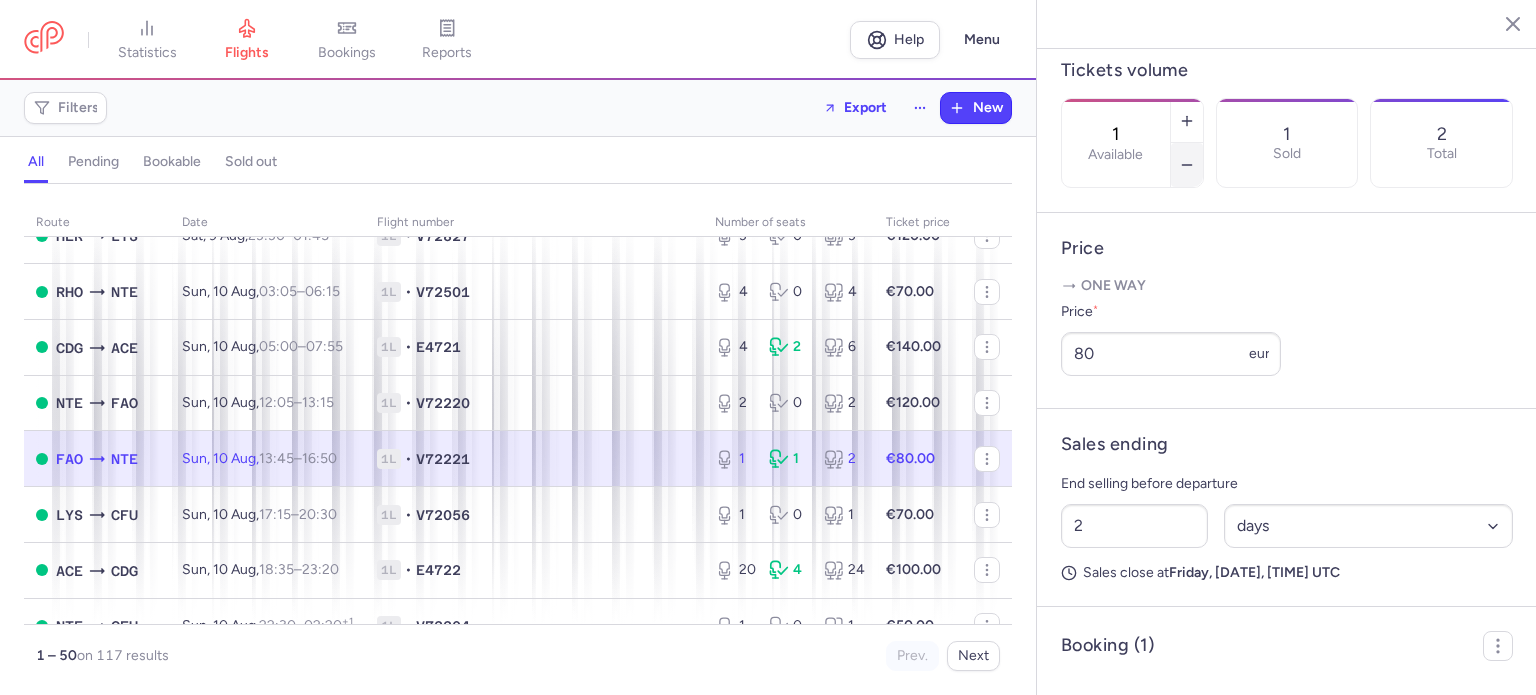 click 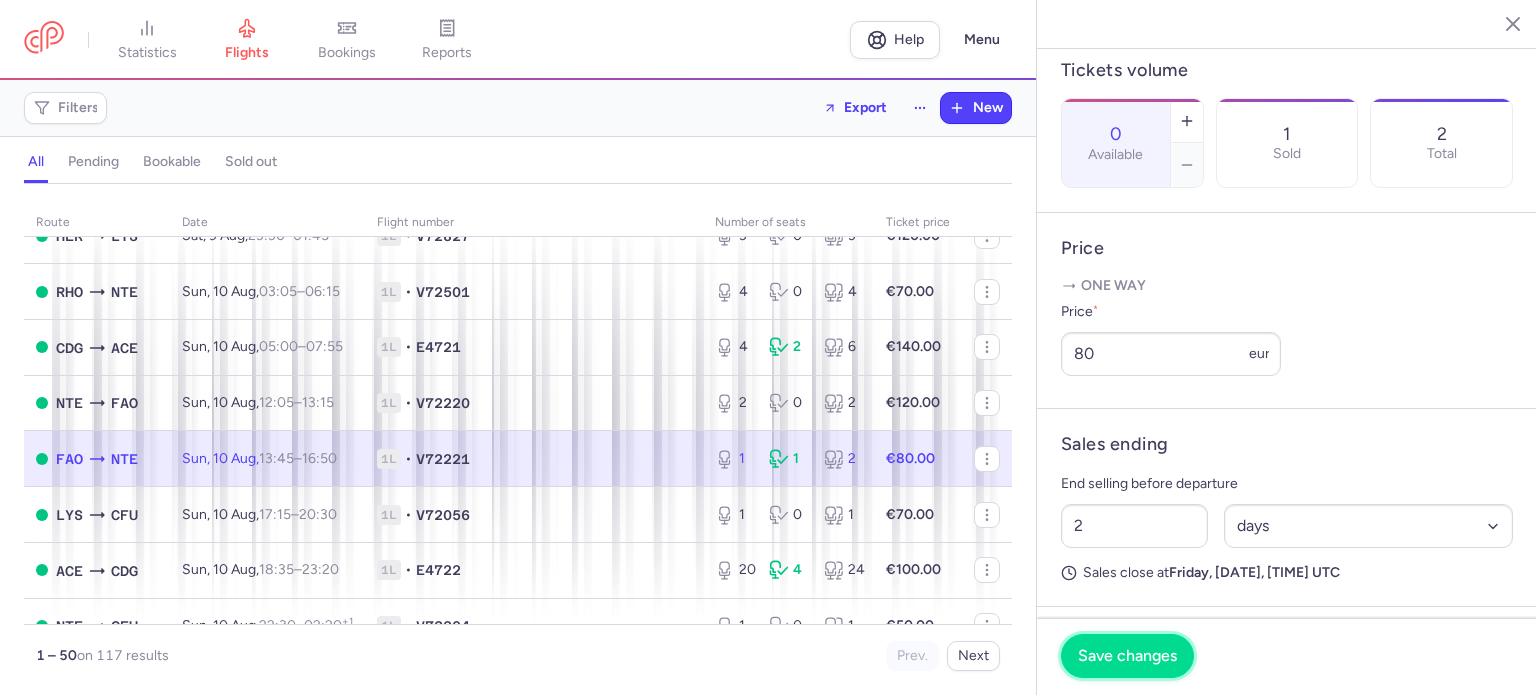 click on "Save changes" at bounding box center (1127, 656) 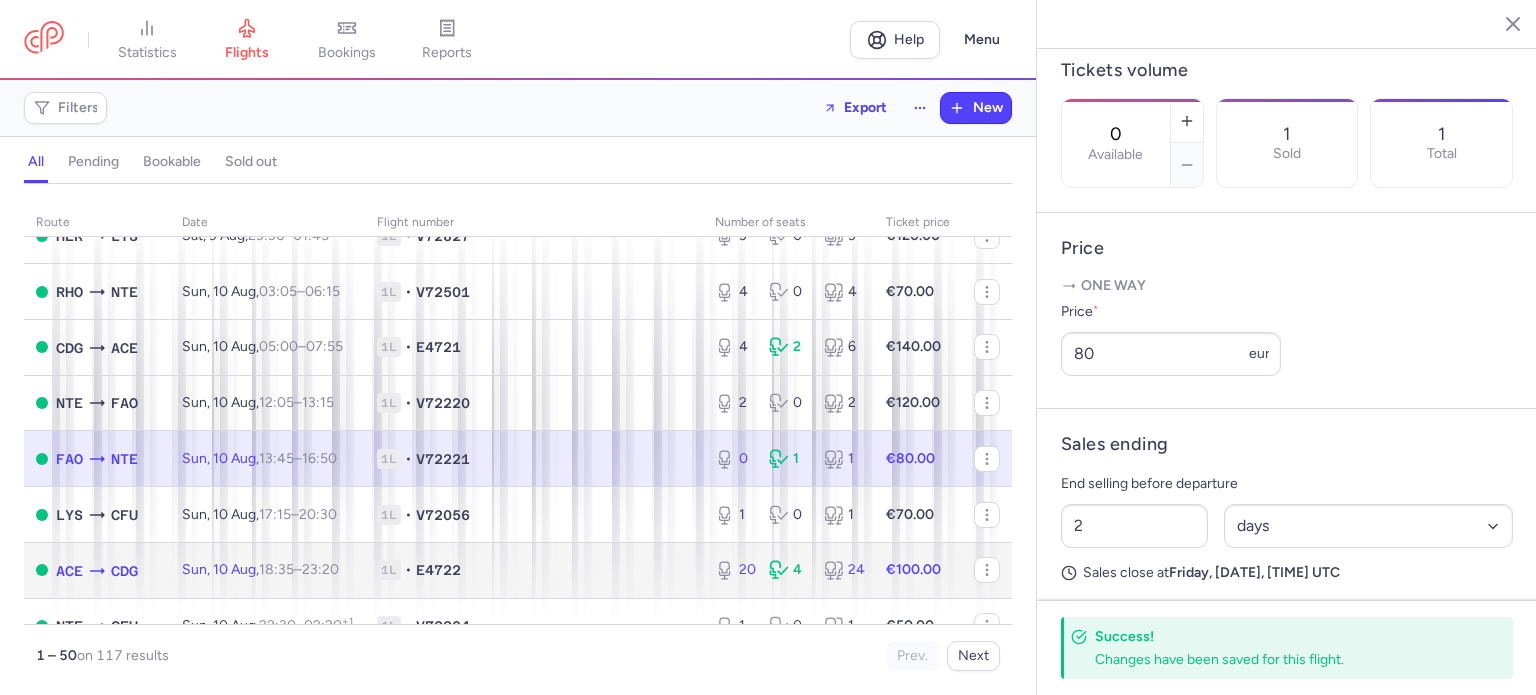 click on "€100.00" at bounding box center (913, 569) 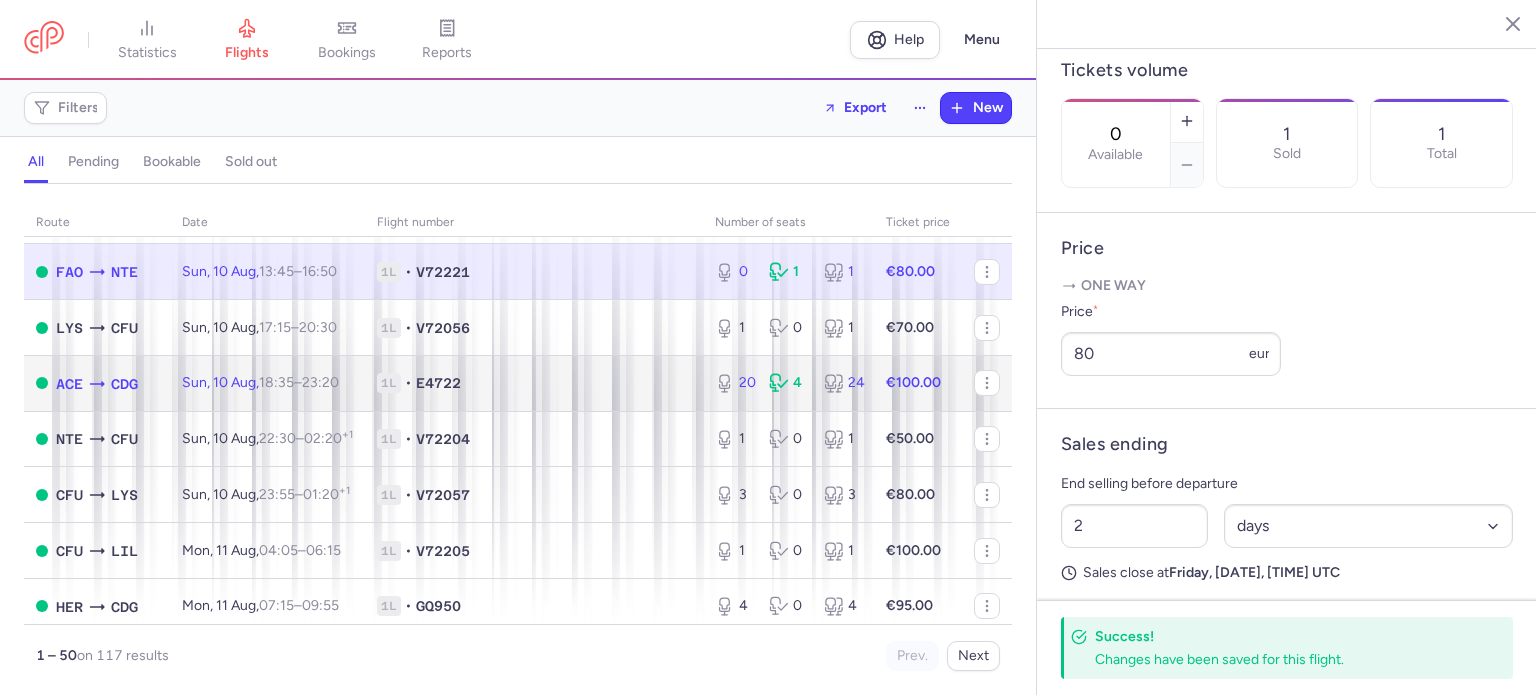 scroll, scrollTop: 1600, scrollLeft: 0, axis: vertical 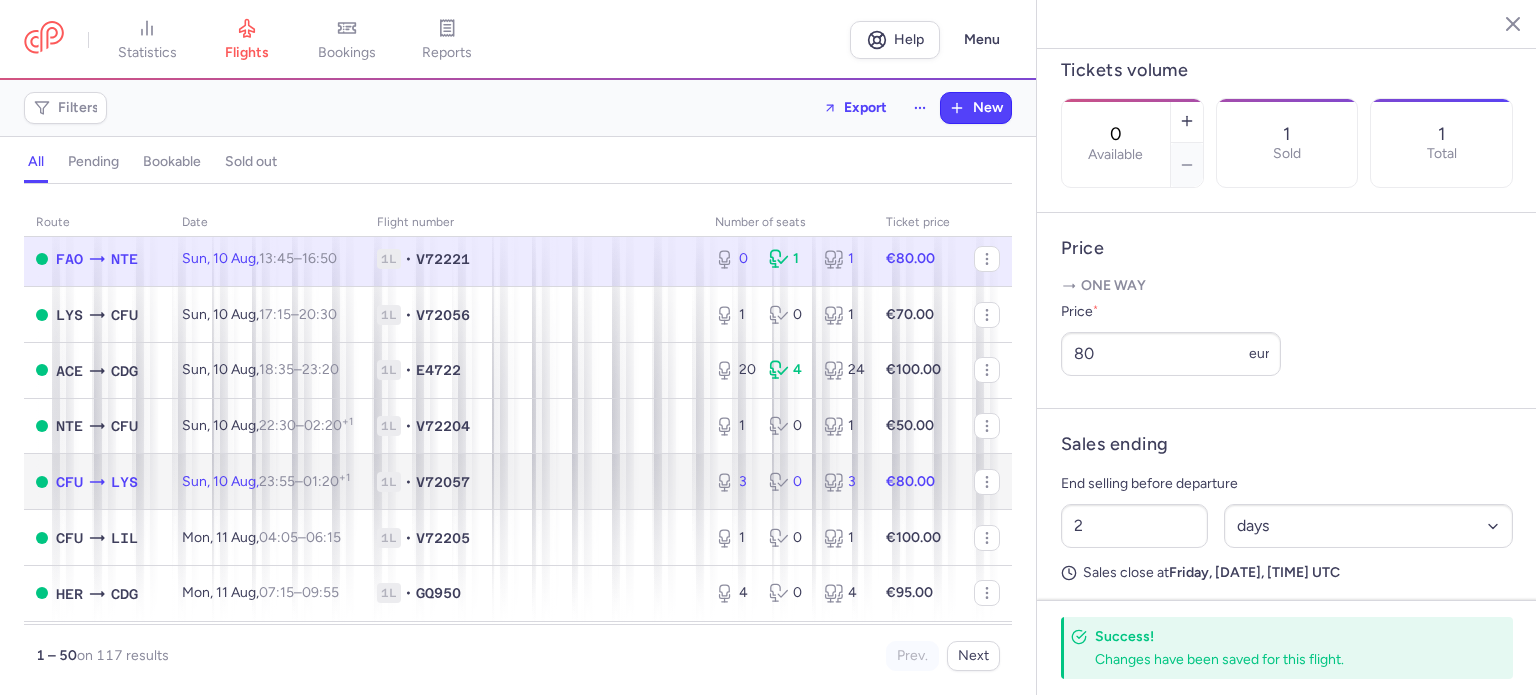 click on "€80.00" at bounding box center [910, 481] 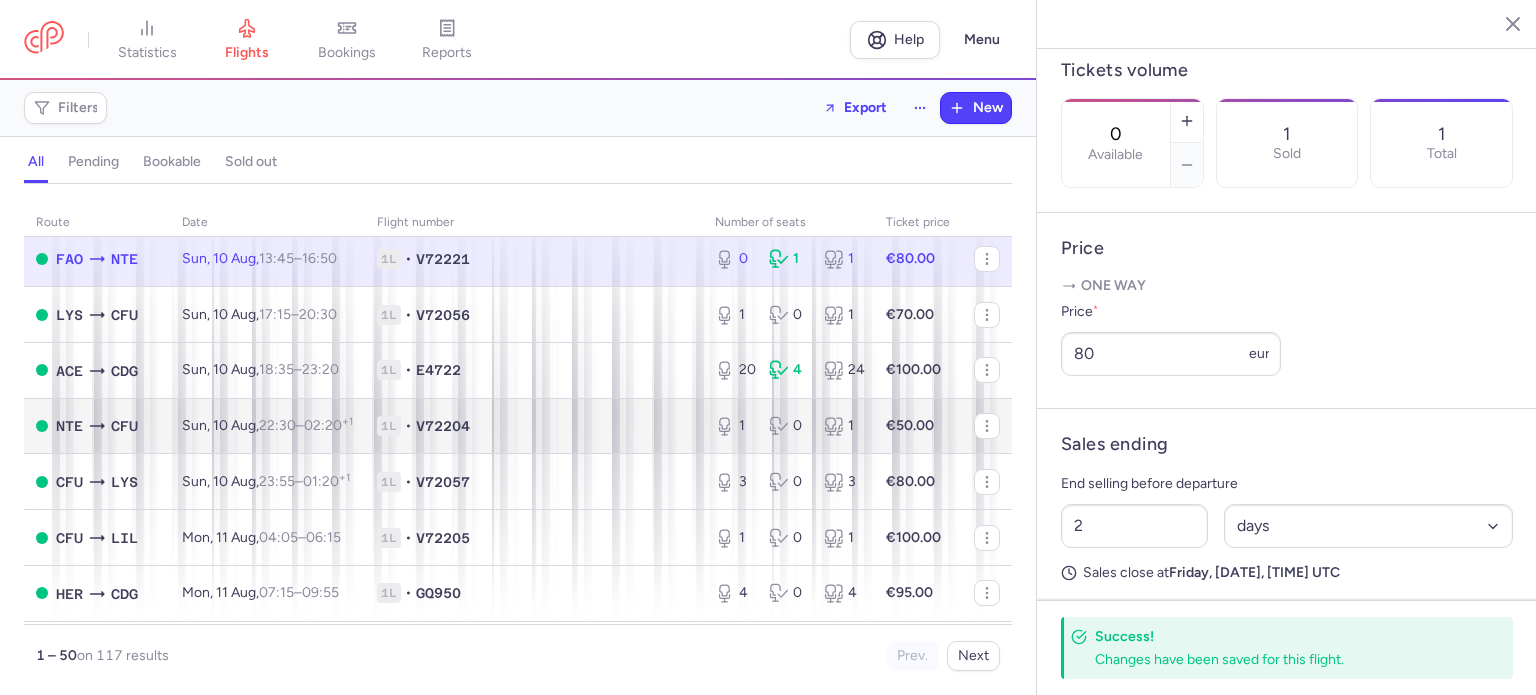 scroll, scrollTop: 1800, scrollLeft: 0, axis: vertical 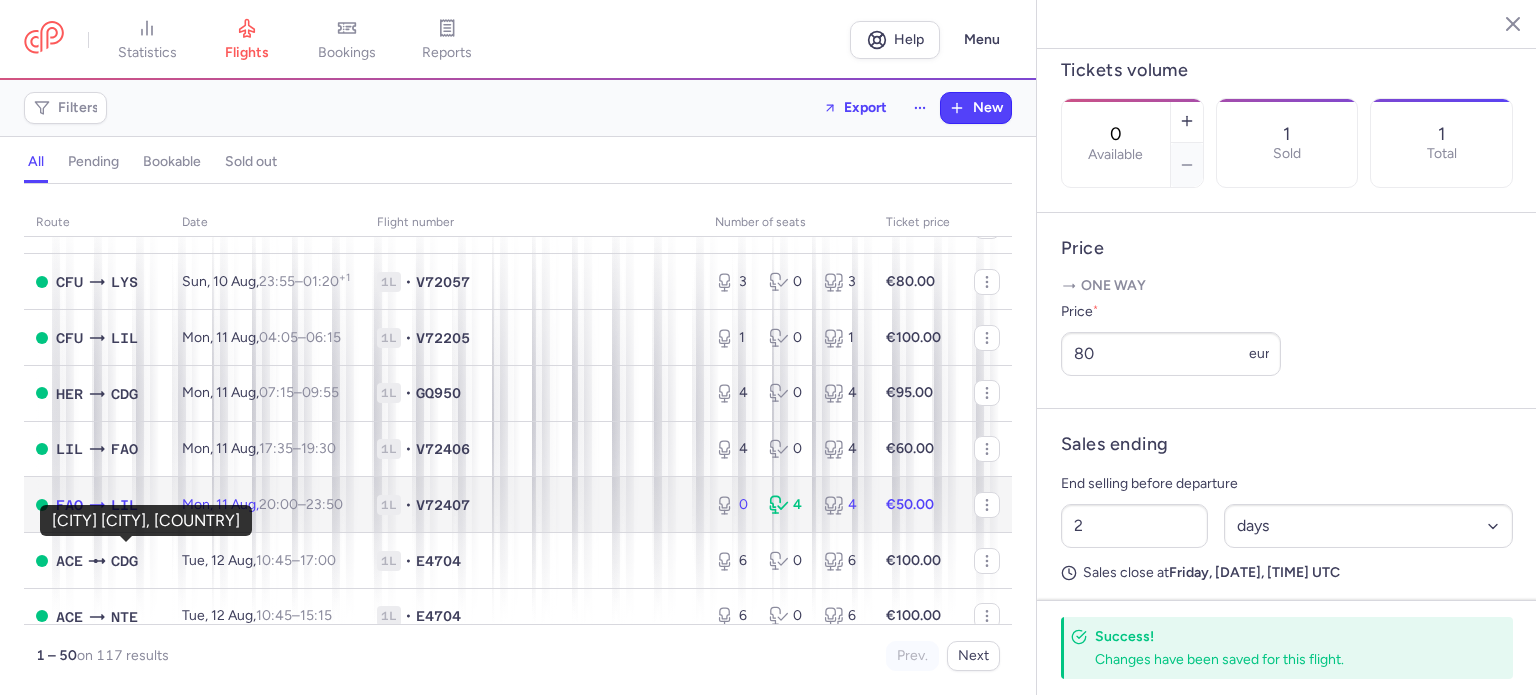 click on "LIL" at bounding box center (124, 505) 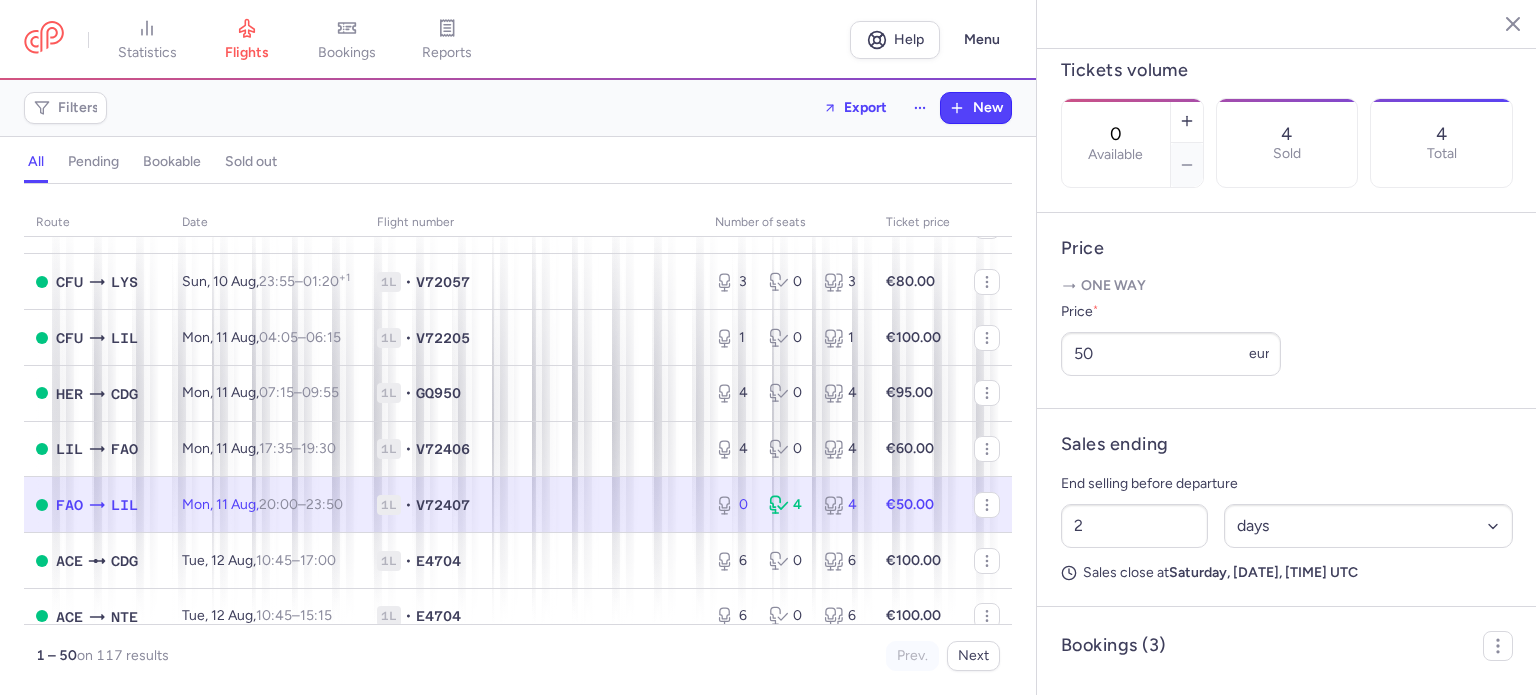 drag, startPoint x: 491, startPoint y: 543, endPoint x: 541, endPoint y: 551, distance: 50.635956 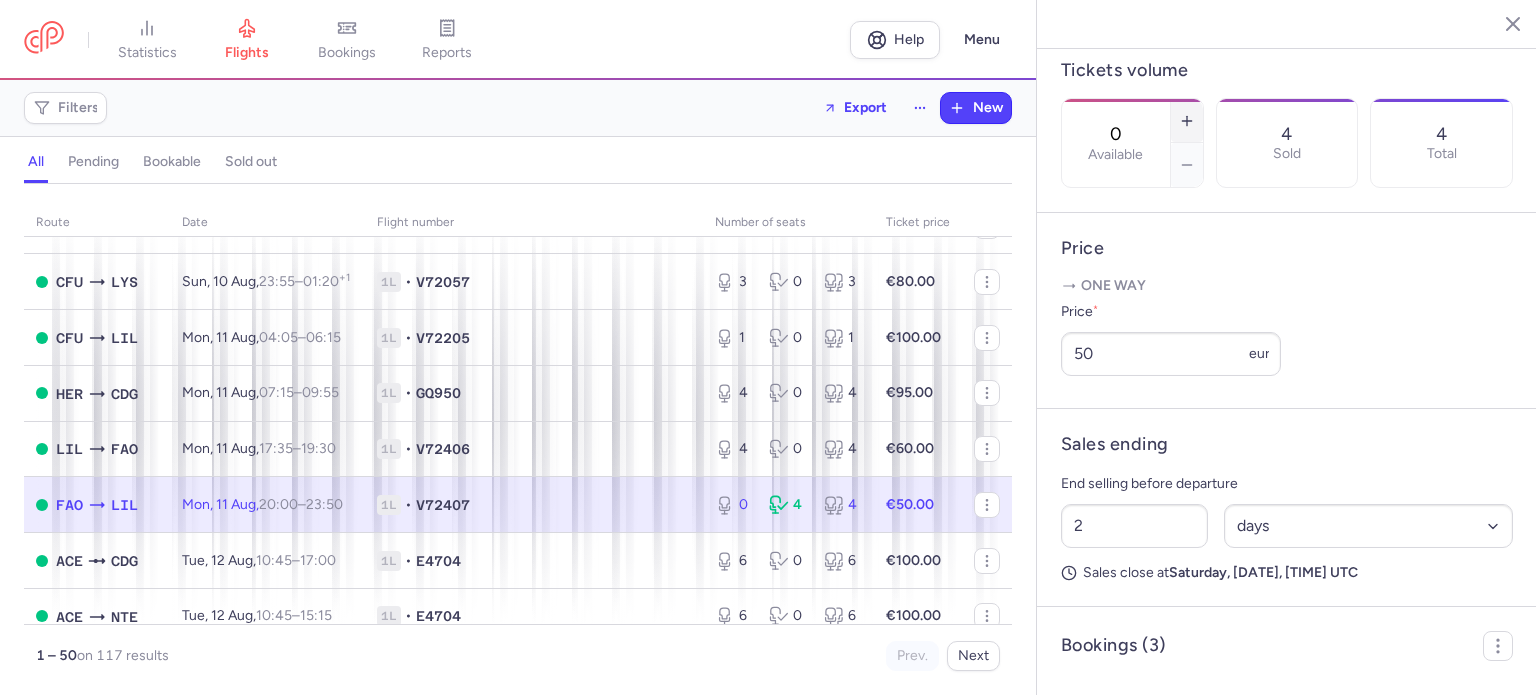 click 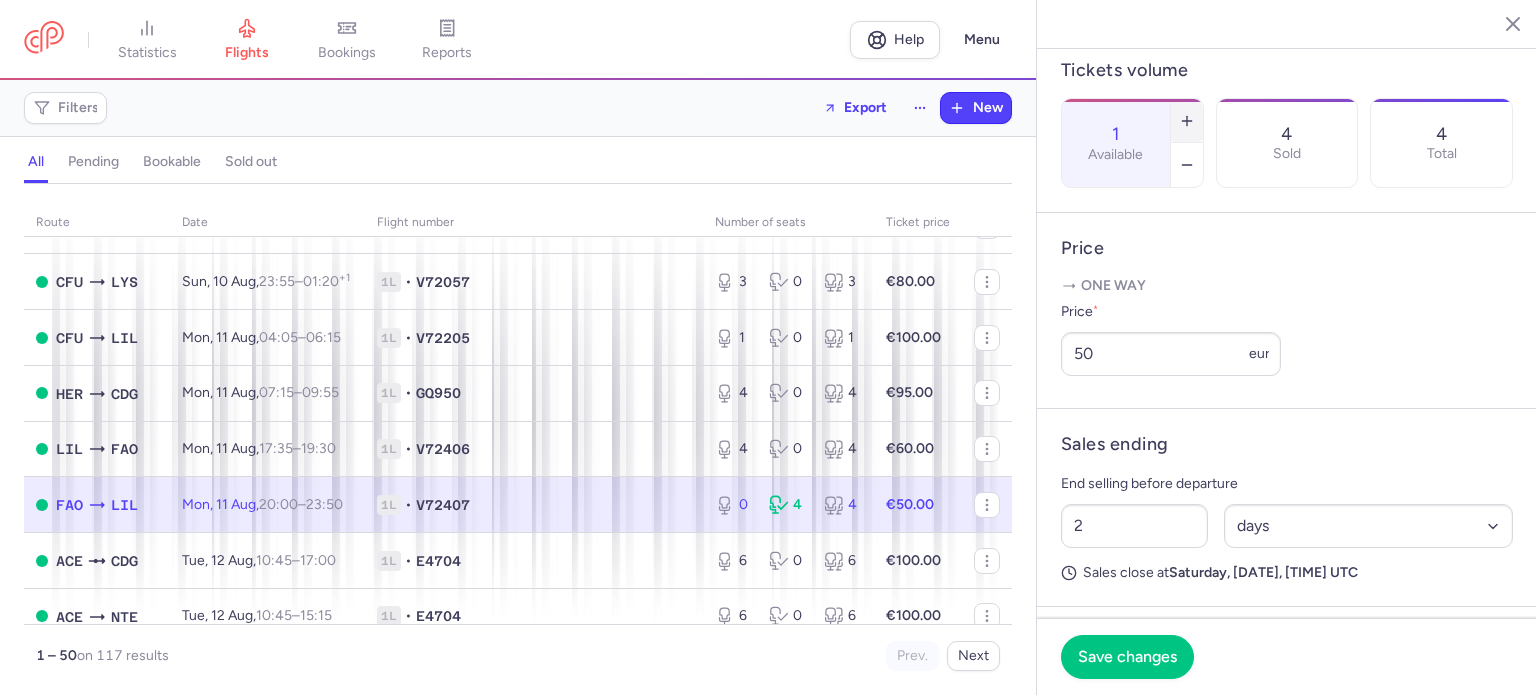 click 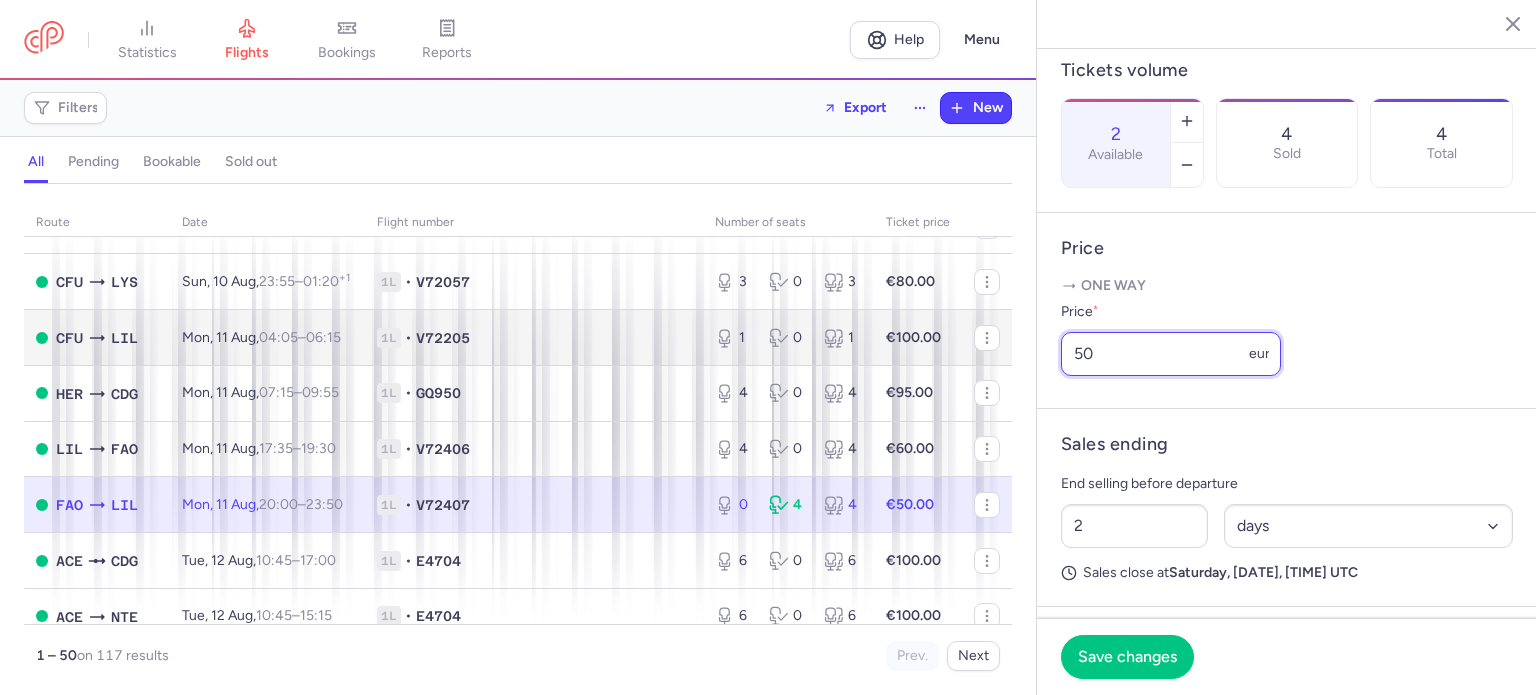 drag, startPoint x: 1119, startPoint y: 407, endPoint x: 984, endPoint y: 389, distance: 136.19472 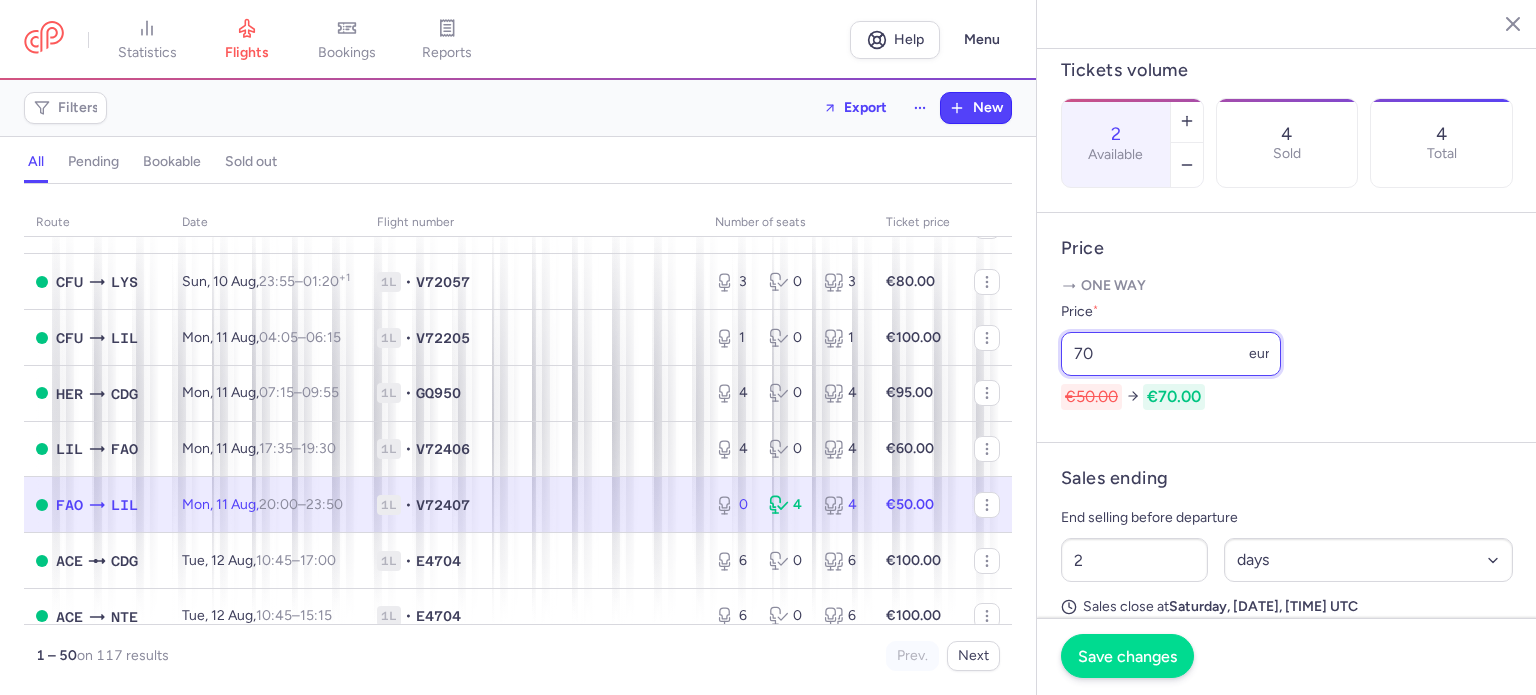 type on "70" 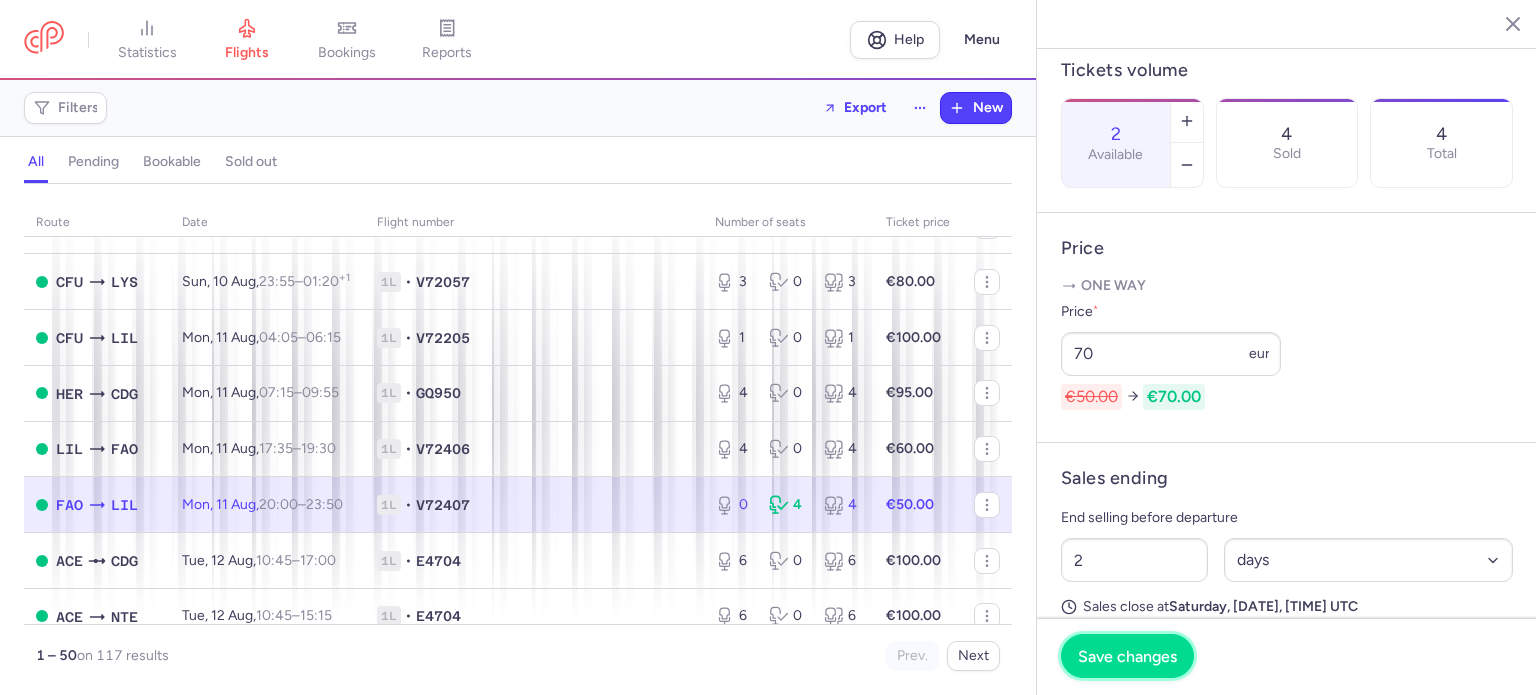click on "Save changes" at bounding box center [1127, 656] 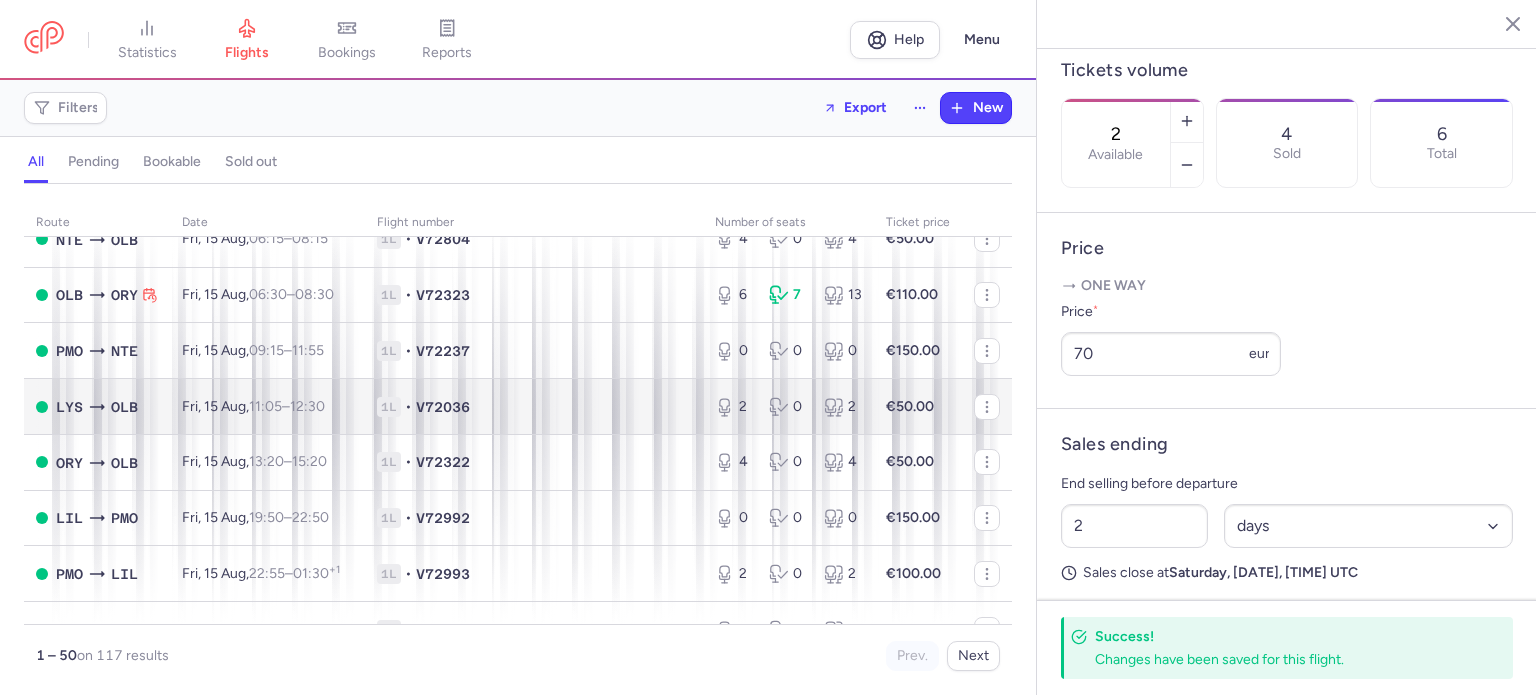 scroll, scrollTop: 2496, scrollLeft: 0, axis: vertical 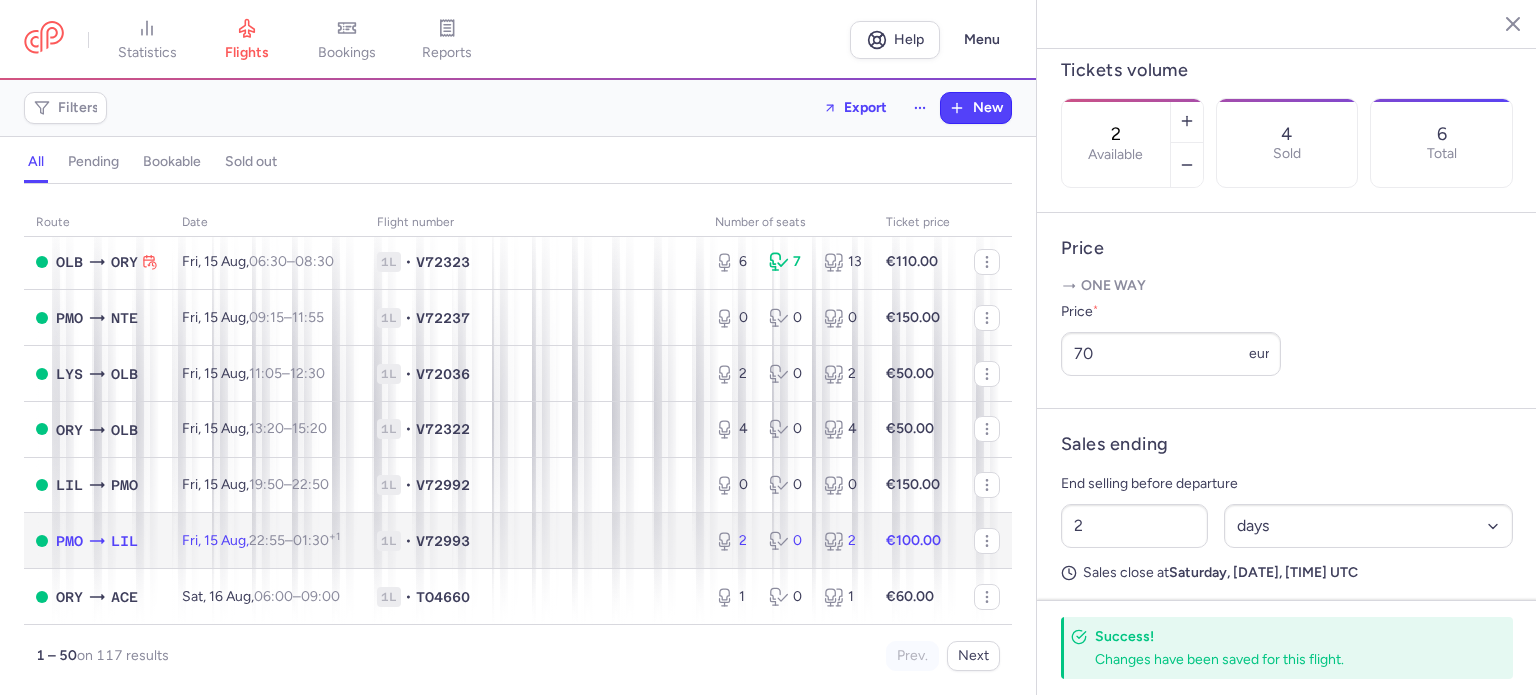 click on "V72993" at bounding box center (443, 541) 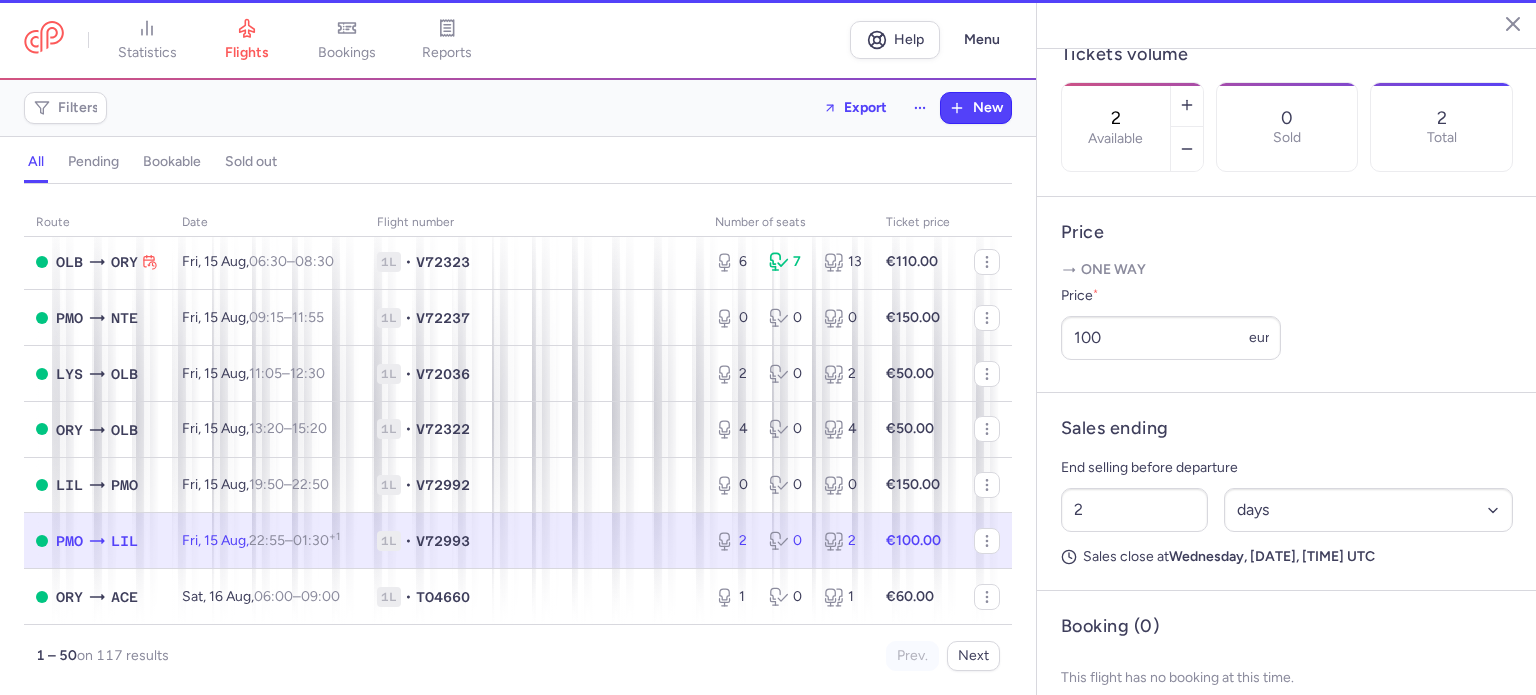 scroll, scrollTop: 583, scrollLeft: 0, axis: vertical 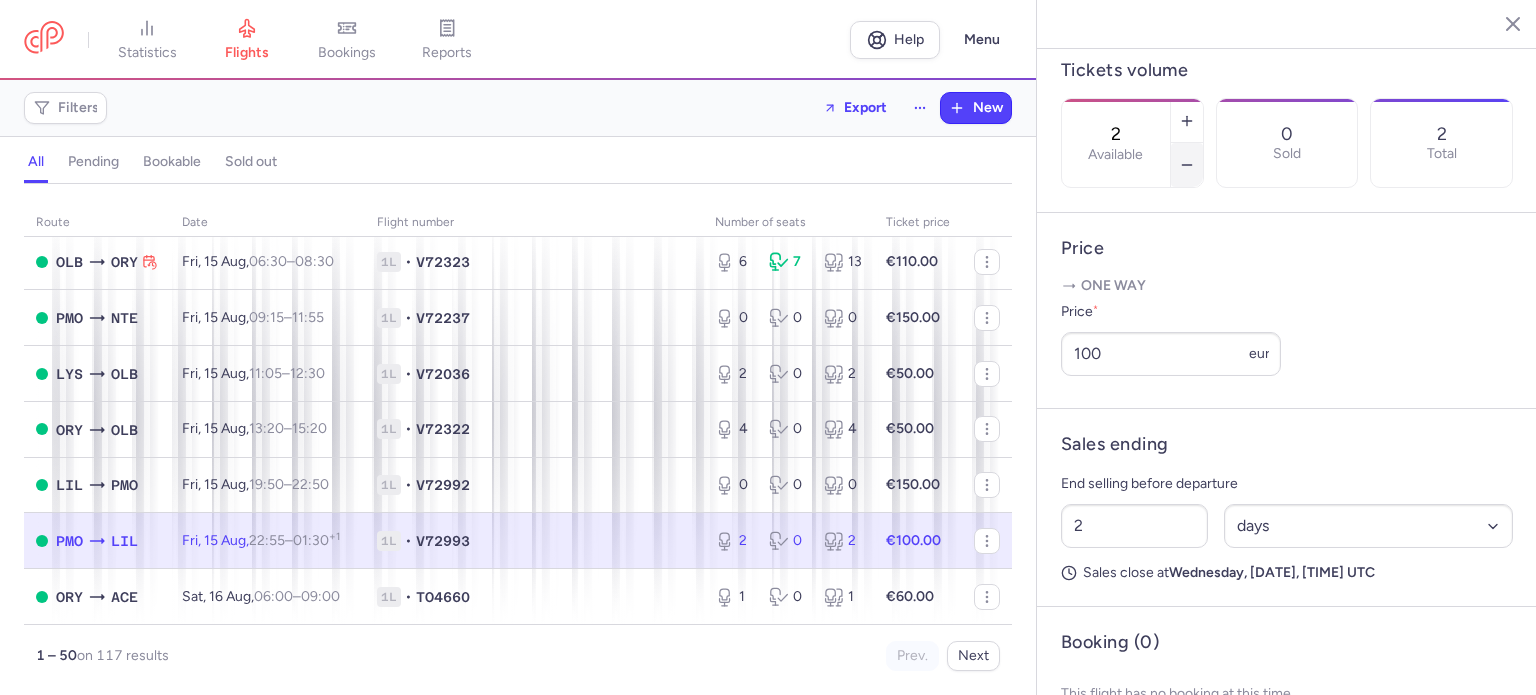 click 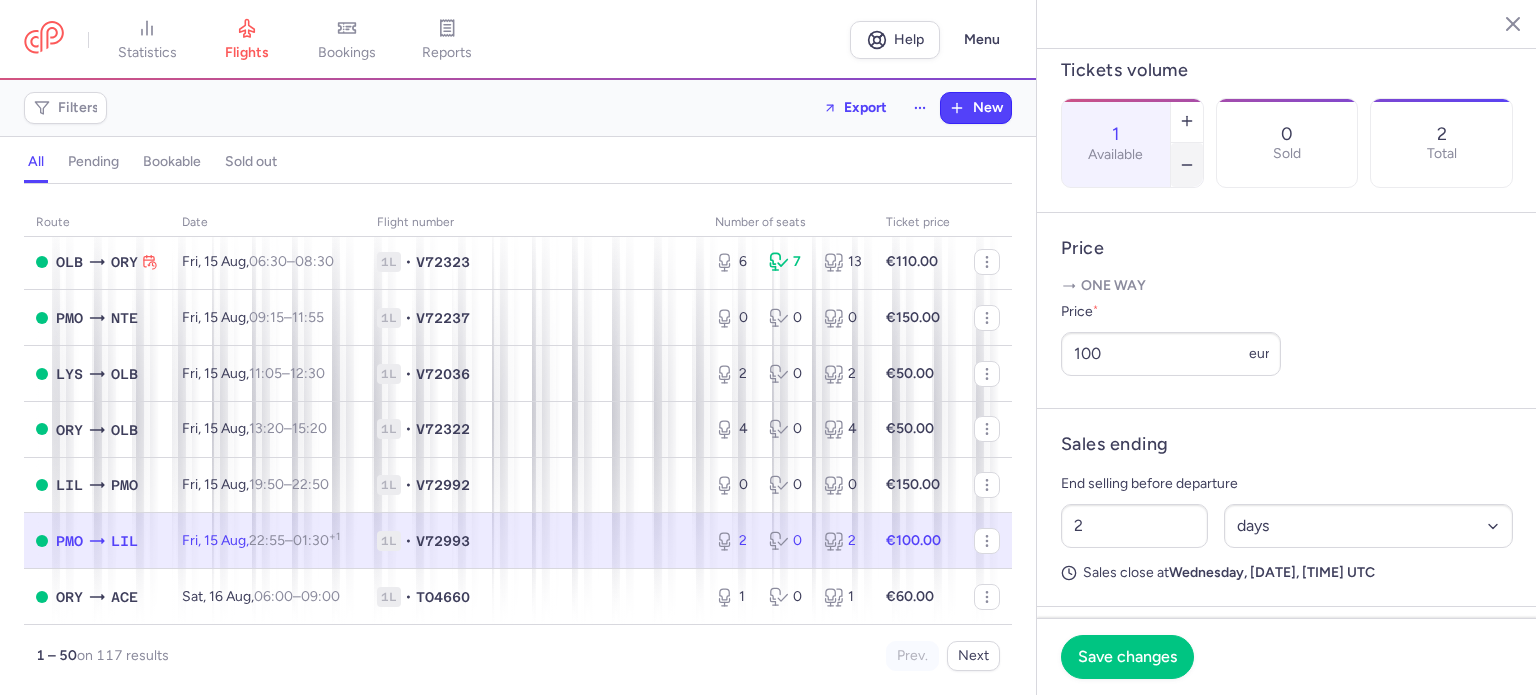 click 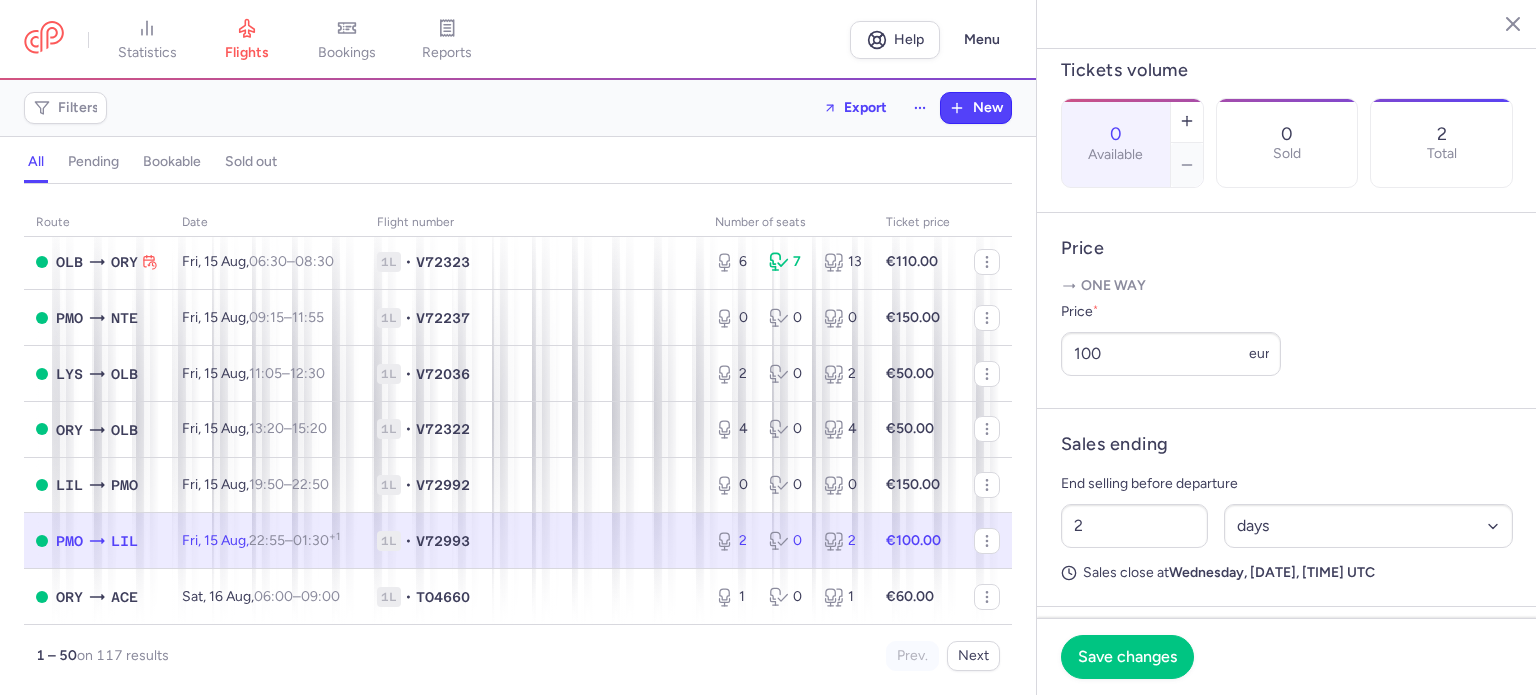 click on "Save changes" 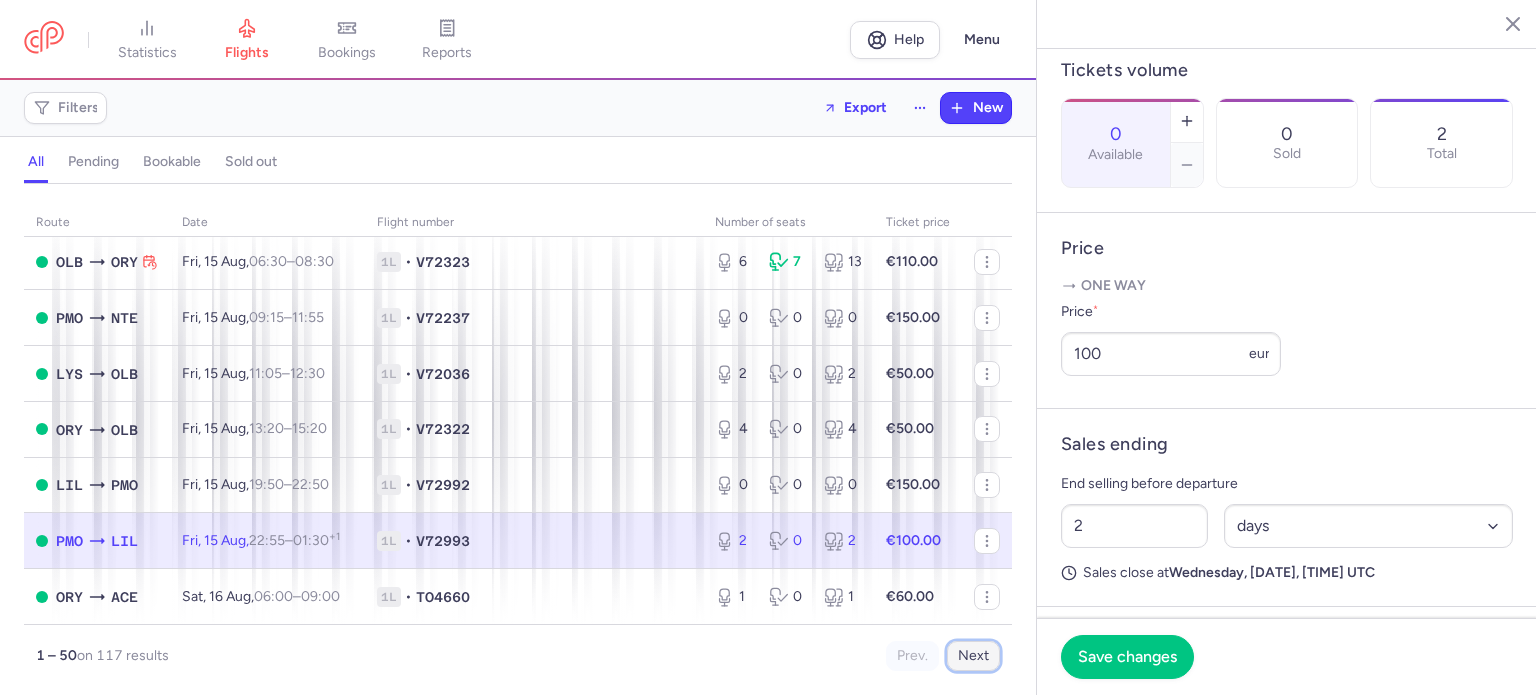 click on "Next" at bounding box center [973, 656] 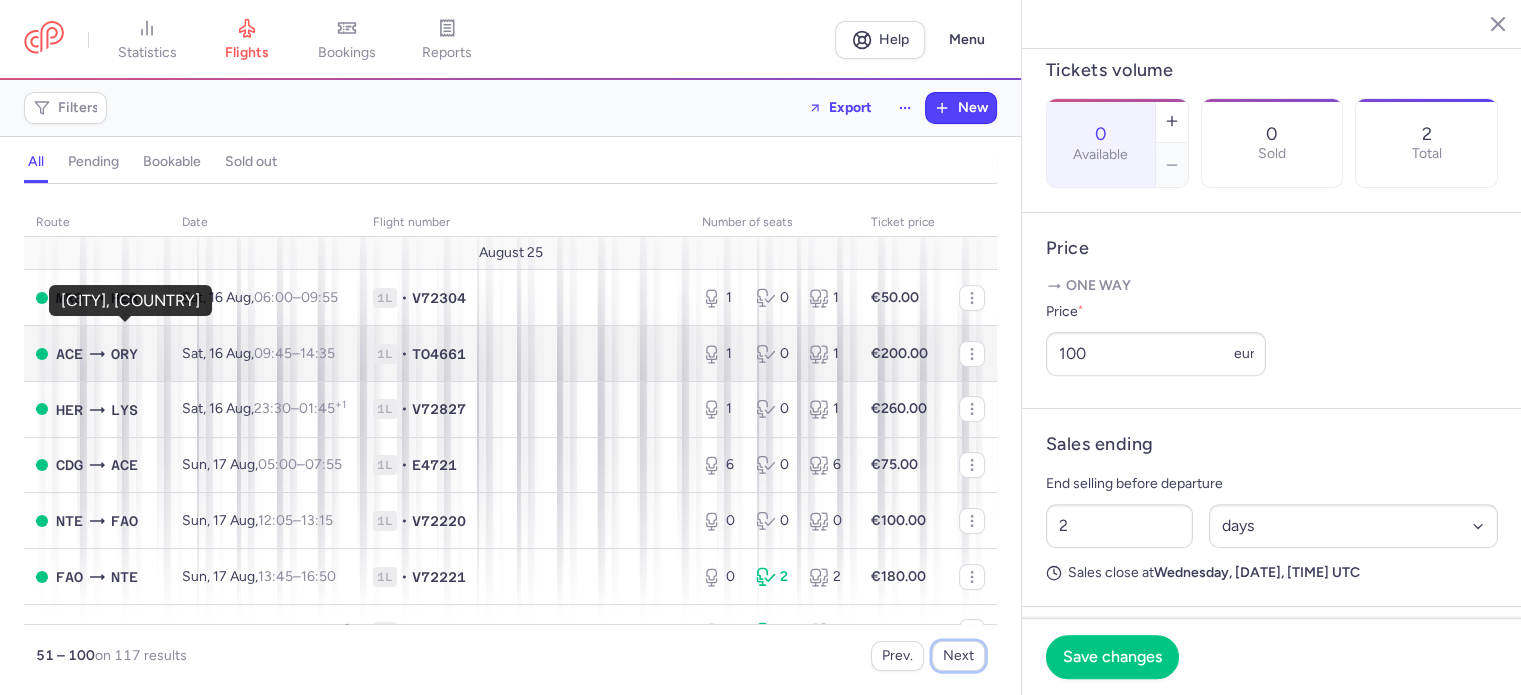 scroll, scrollTop: 100, scrollLeft: 0, axis: vertical 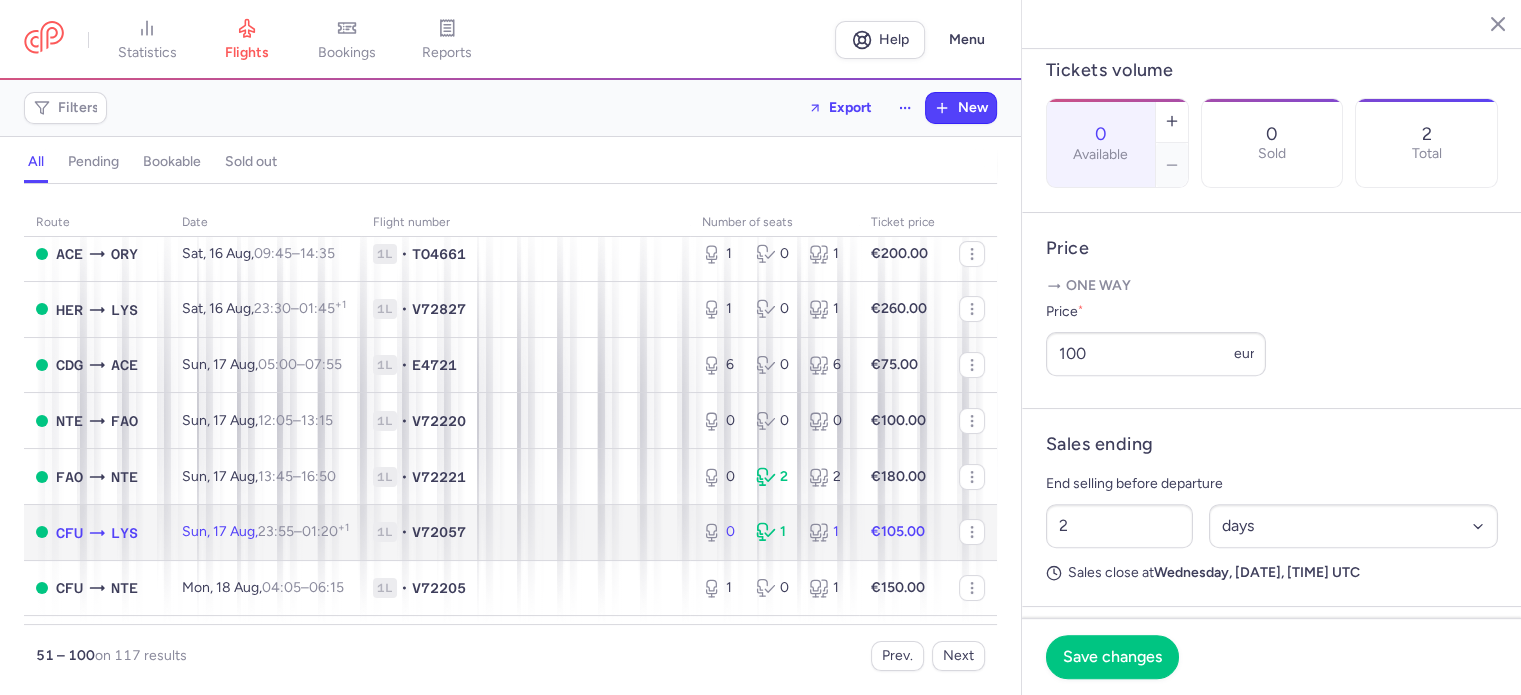 click on "CFU LYS" at bounding box center (97, 532) 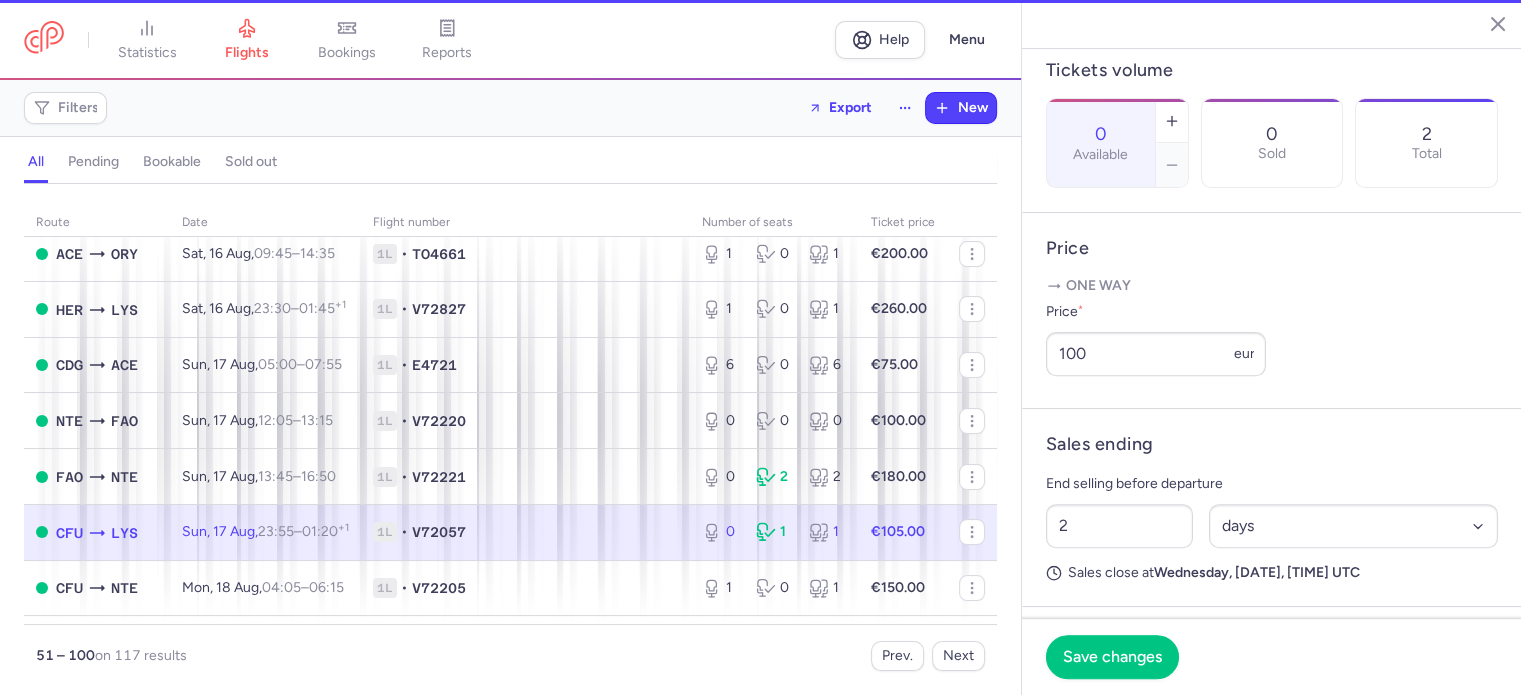 scroll, scrollTop: 599, scrollLeft: 0, axis: vertical 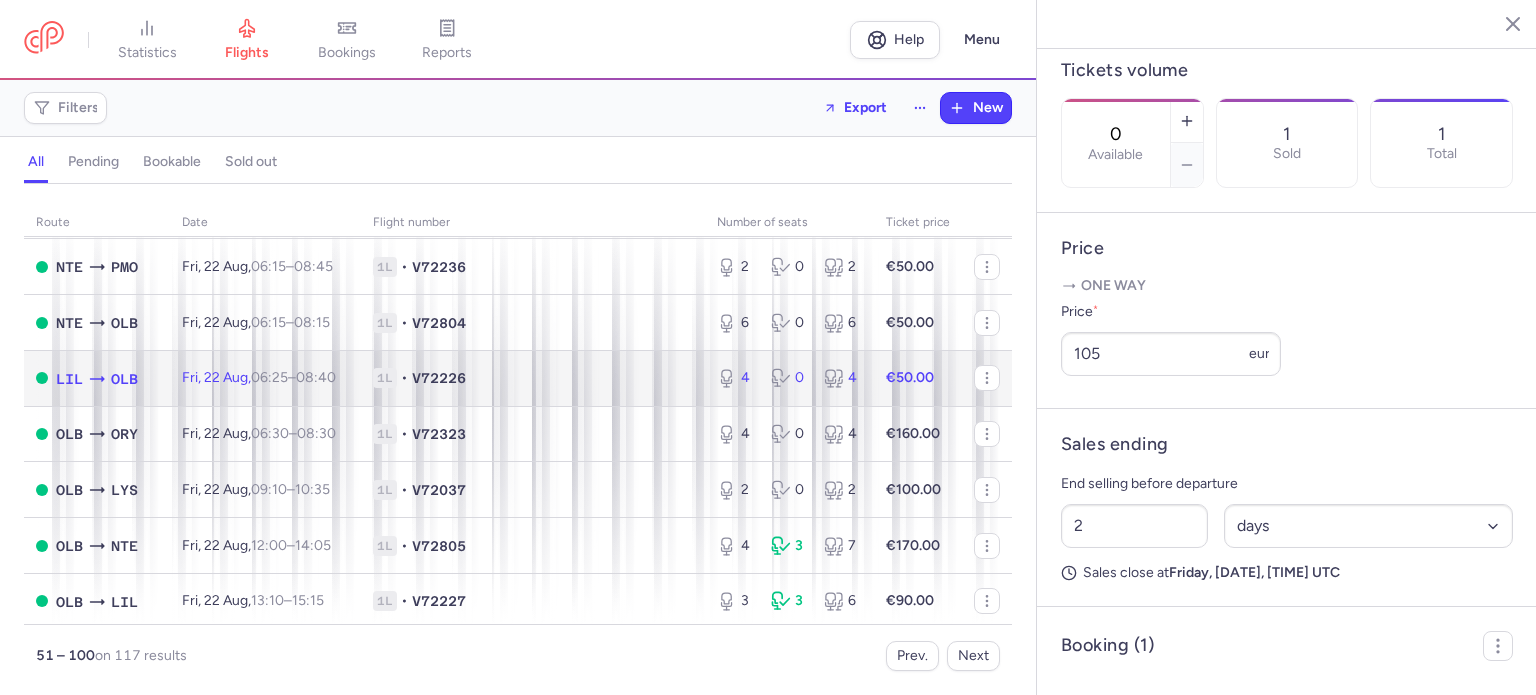 click on "4" at bounding box center (843, 378) 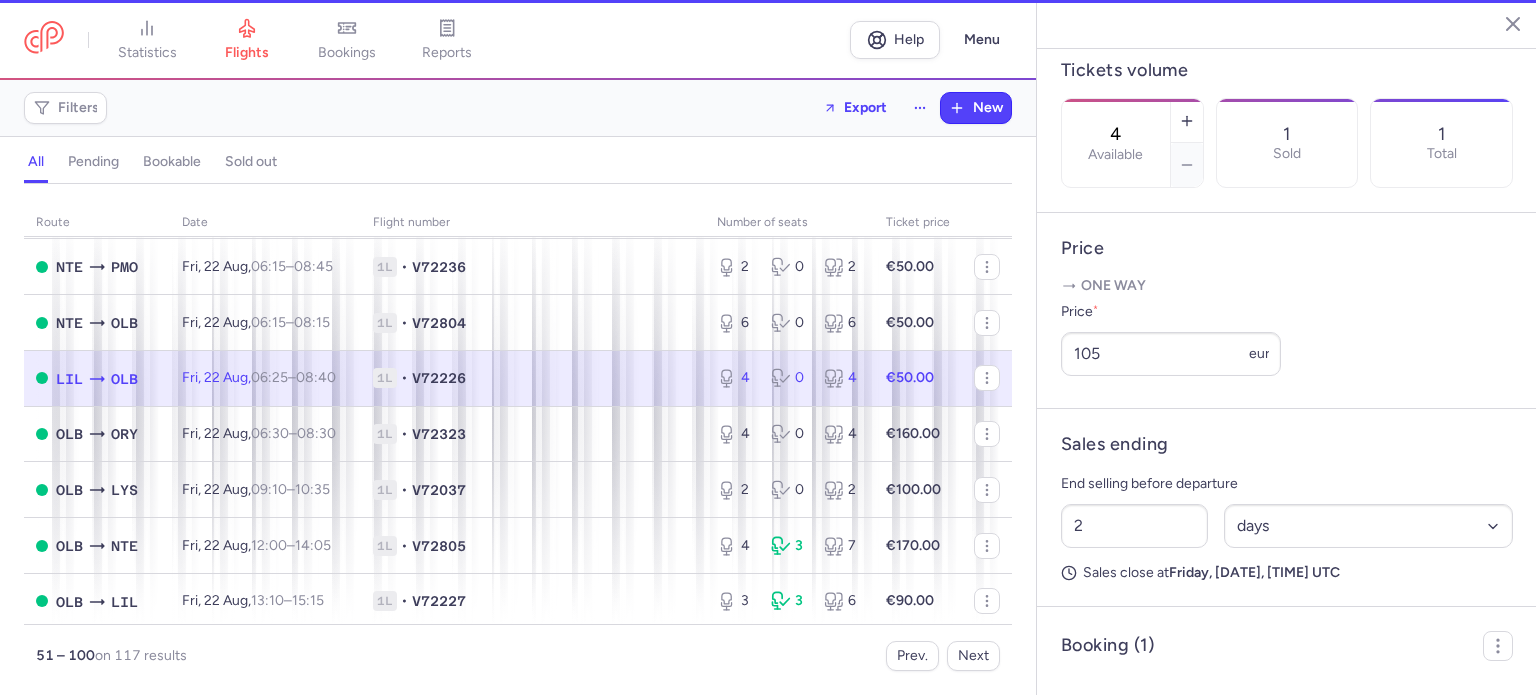 scroll, scrollTop: 583, scrollLeft: 0, axis: vertical 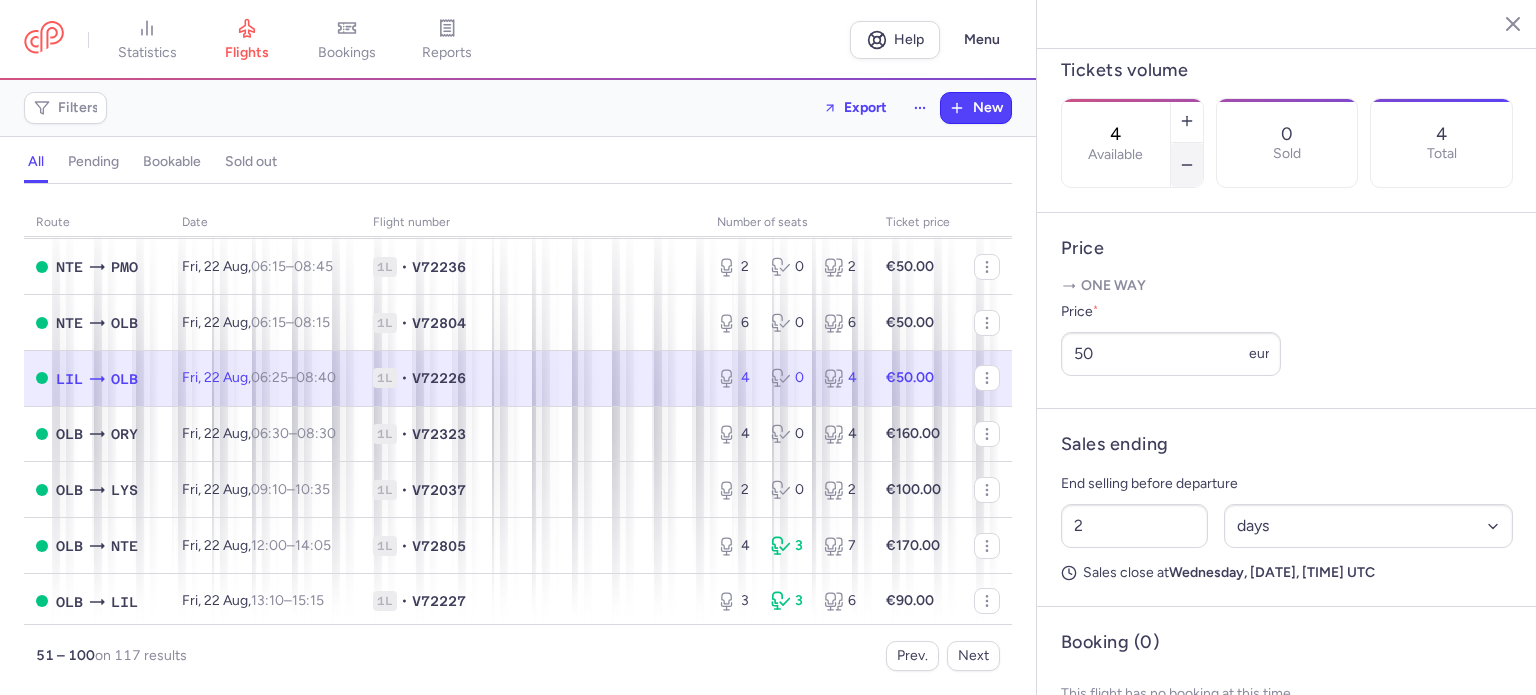 click at bounding box center (1187, 165) 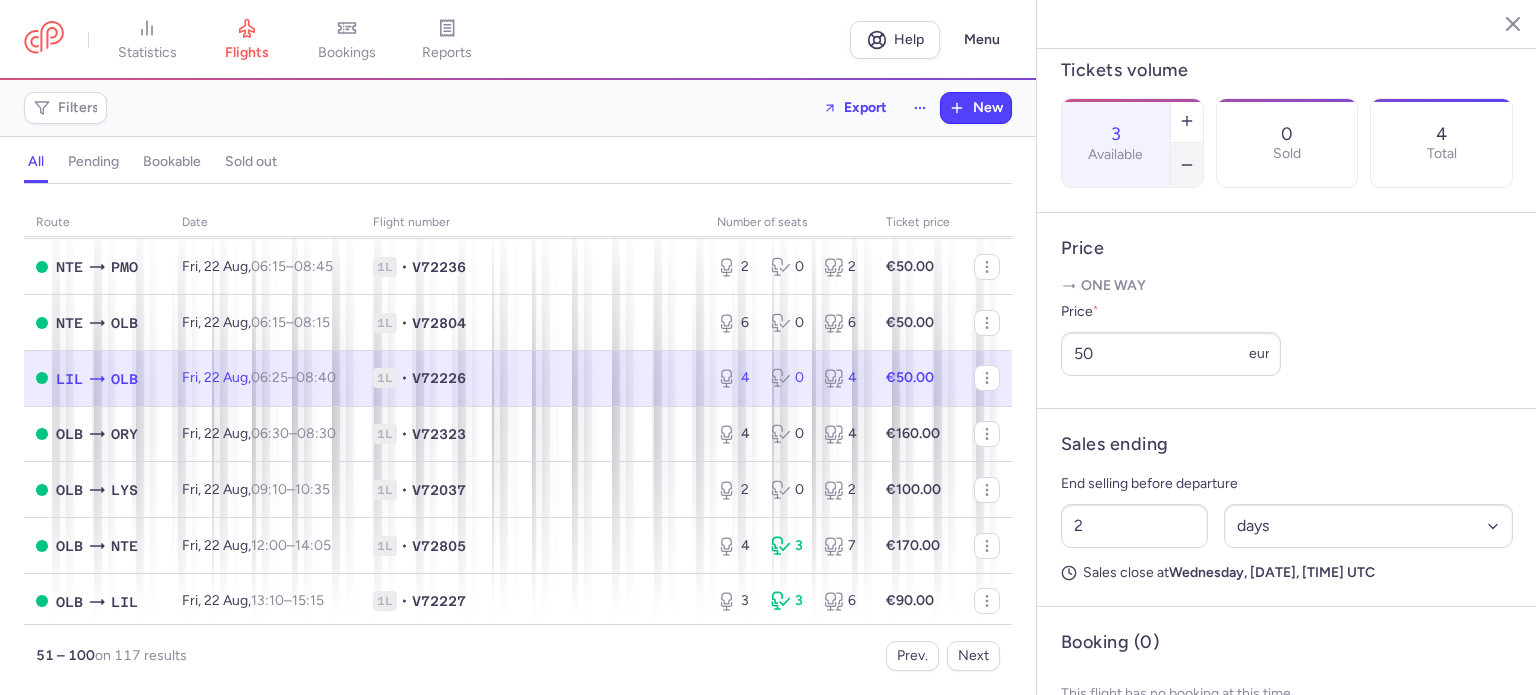 click at bounding box center (1187, 165) 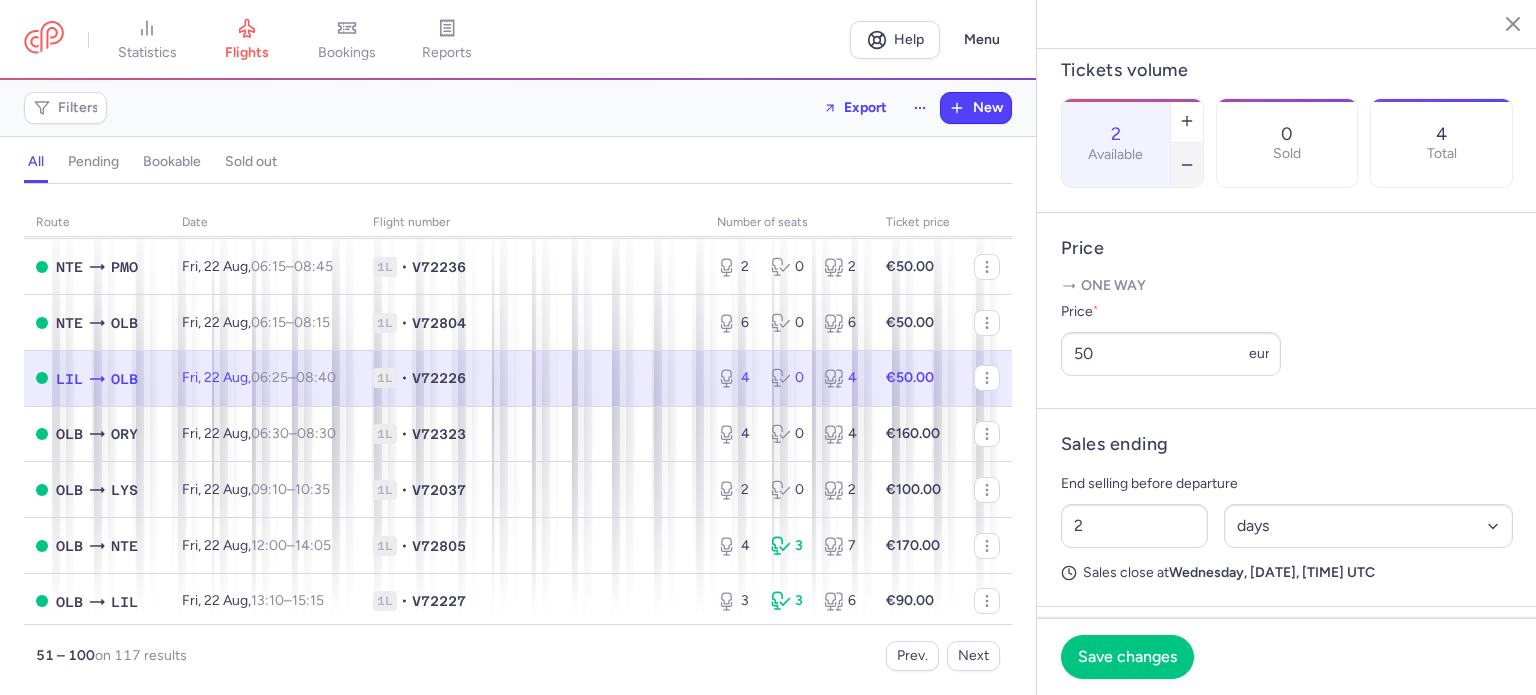 click at bounding box center (1187, 165) 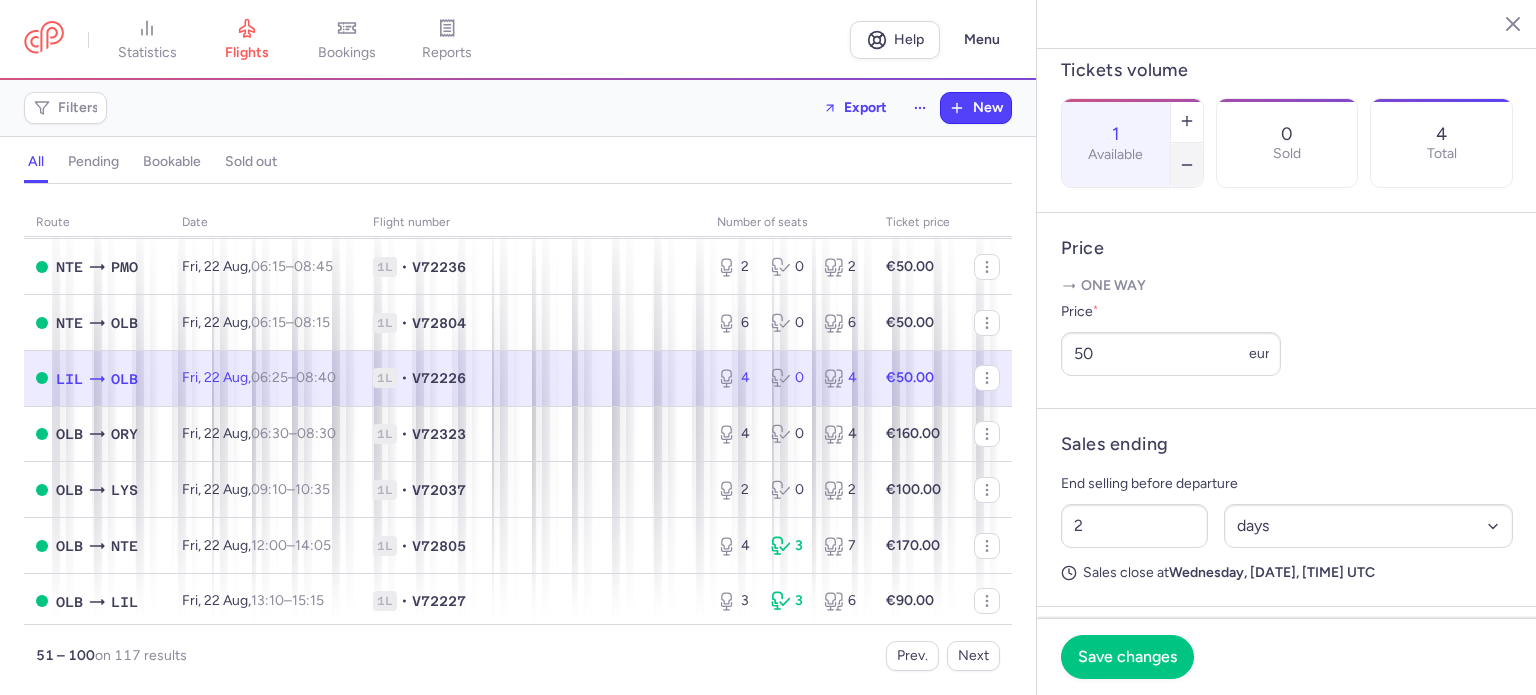 click at bounding box center (1187, 165) 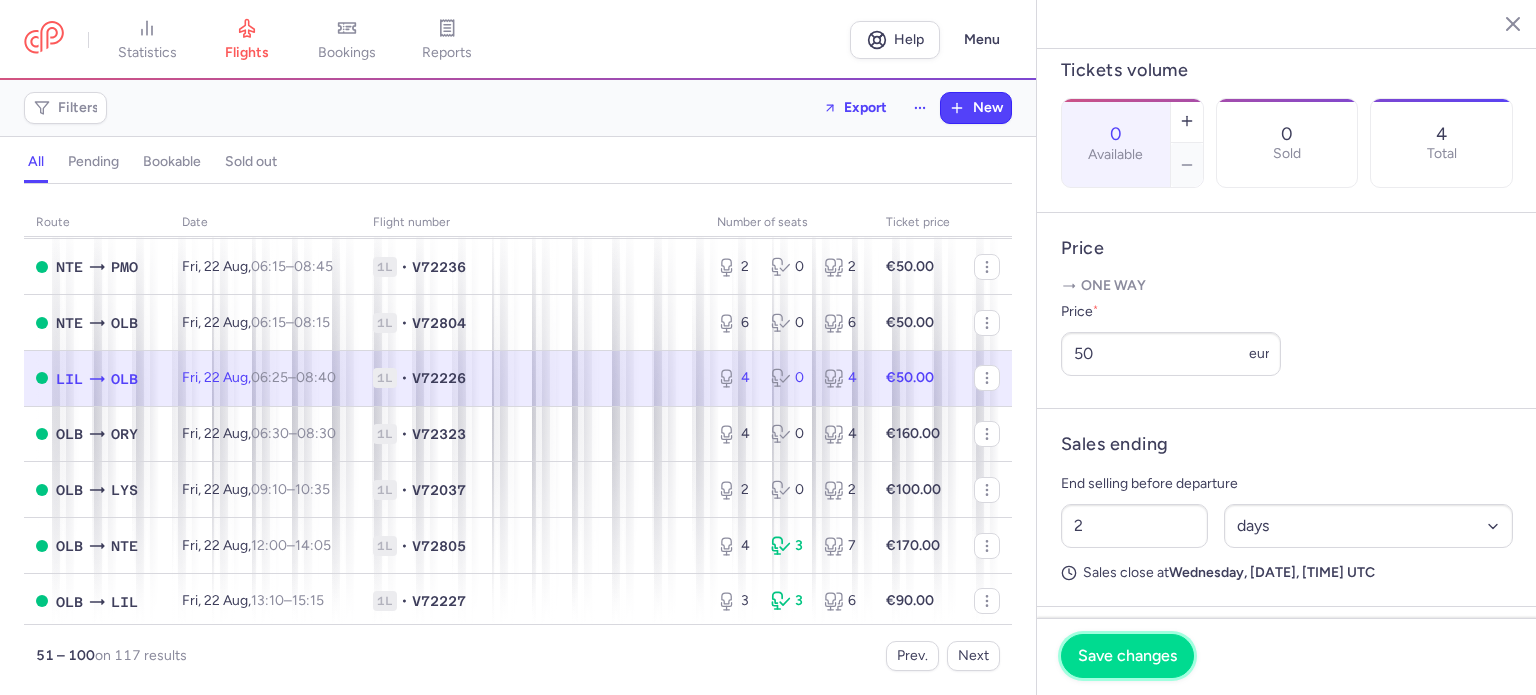 click on "Save changes" at bounding box center [1127, 656] 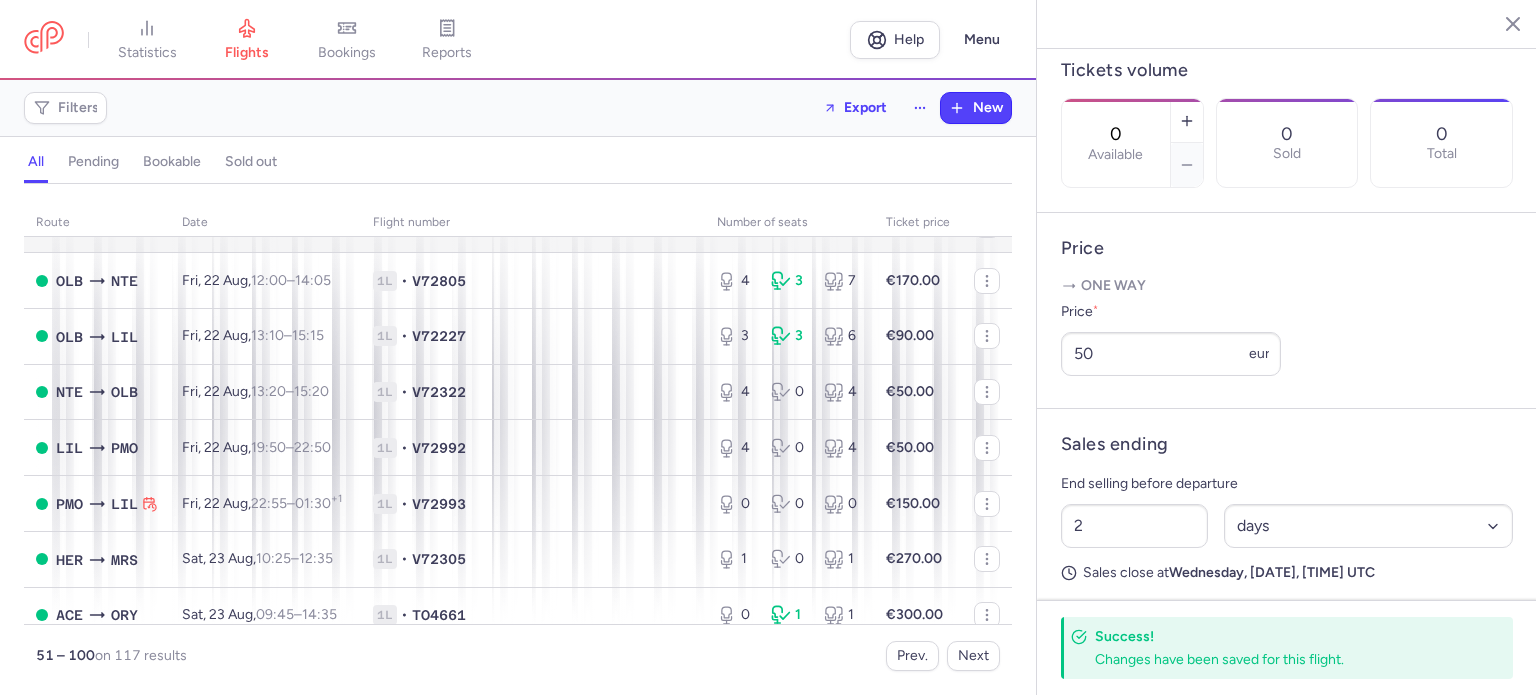 scroll, scrollTop: 1000, scrollLeft: 0, axis: vertical 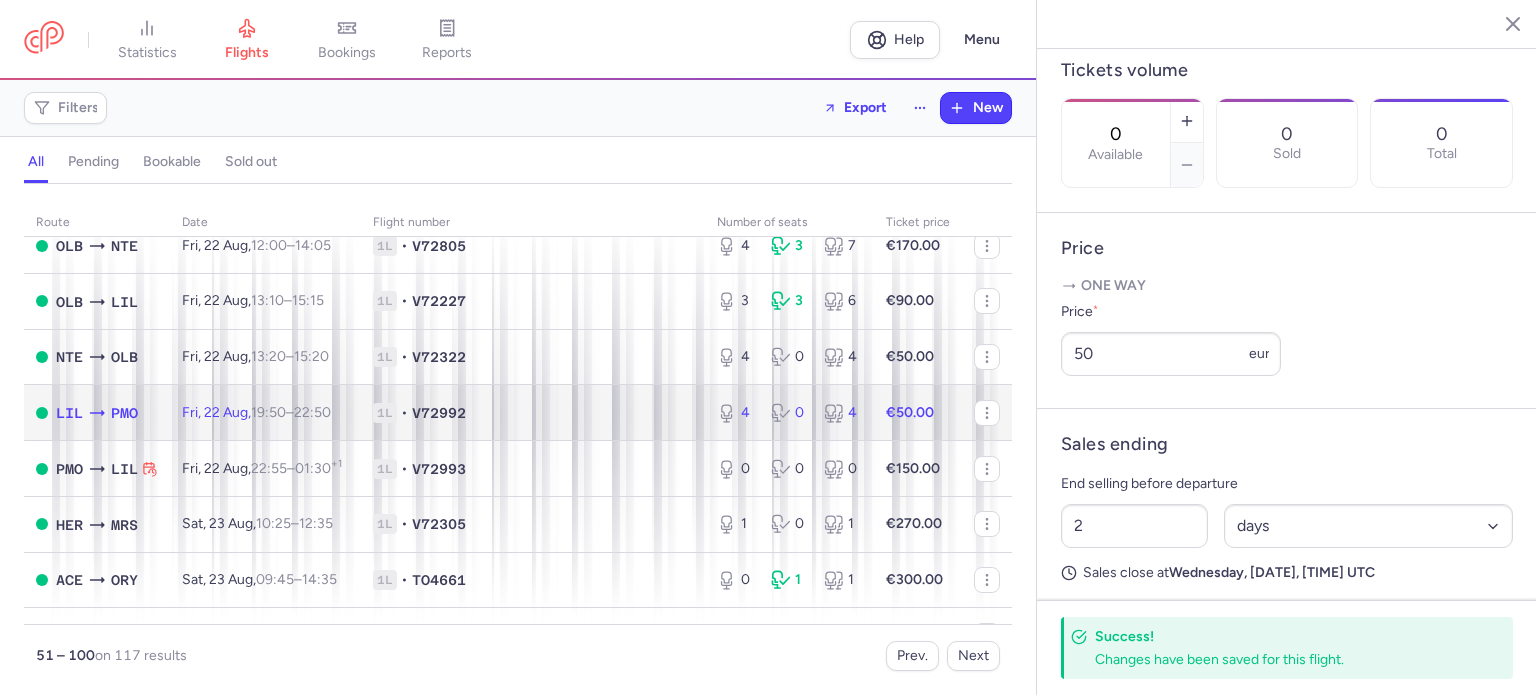 click on "1L" at bounding box center [385, 413] 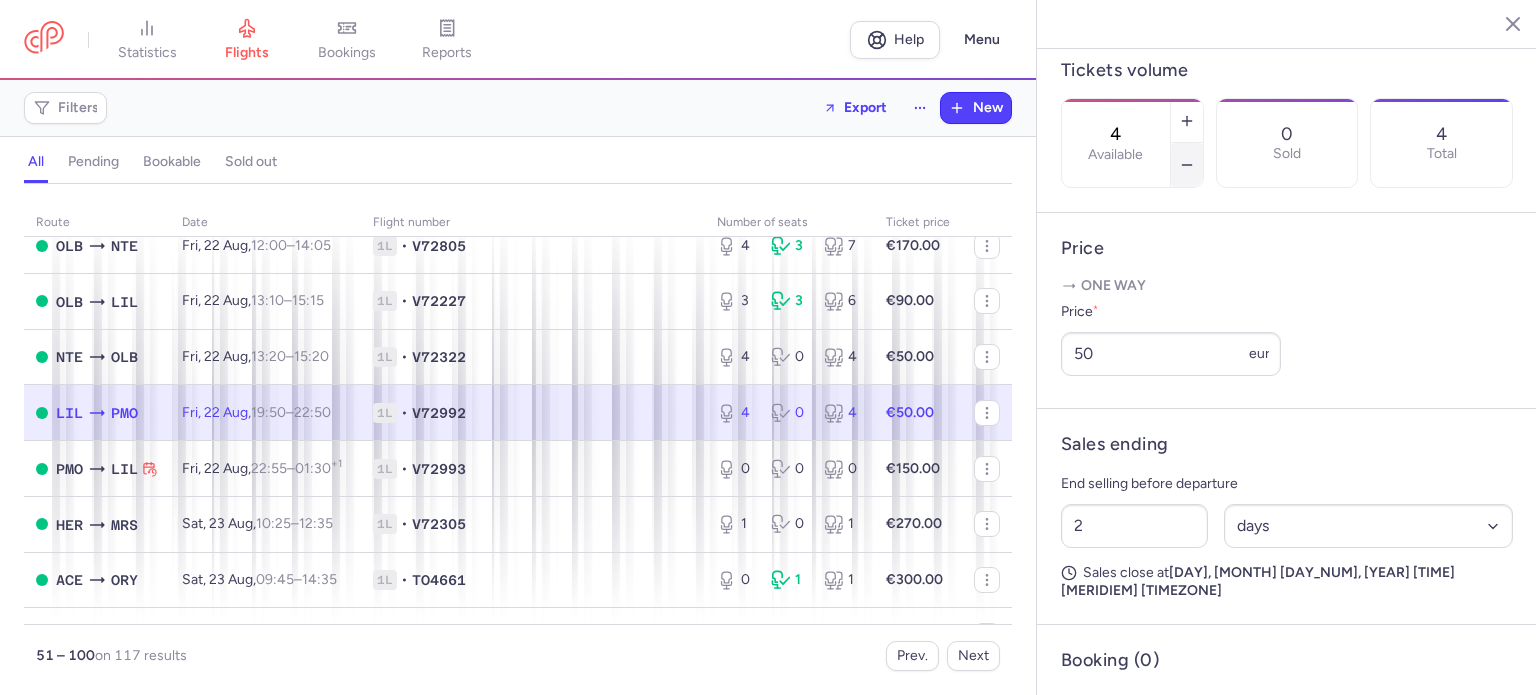 click 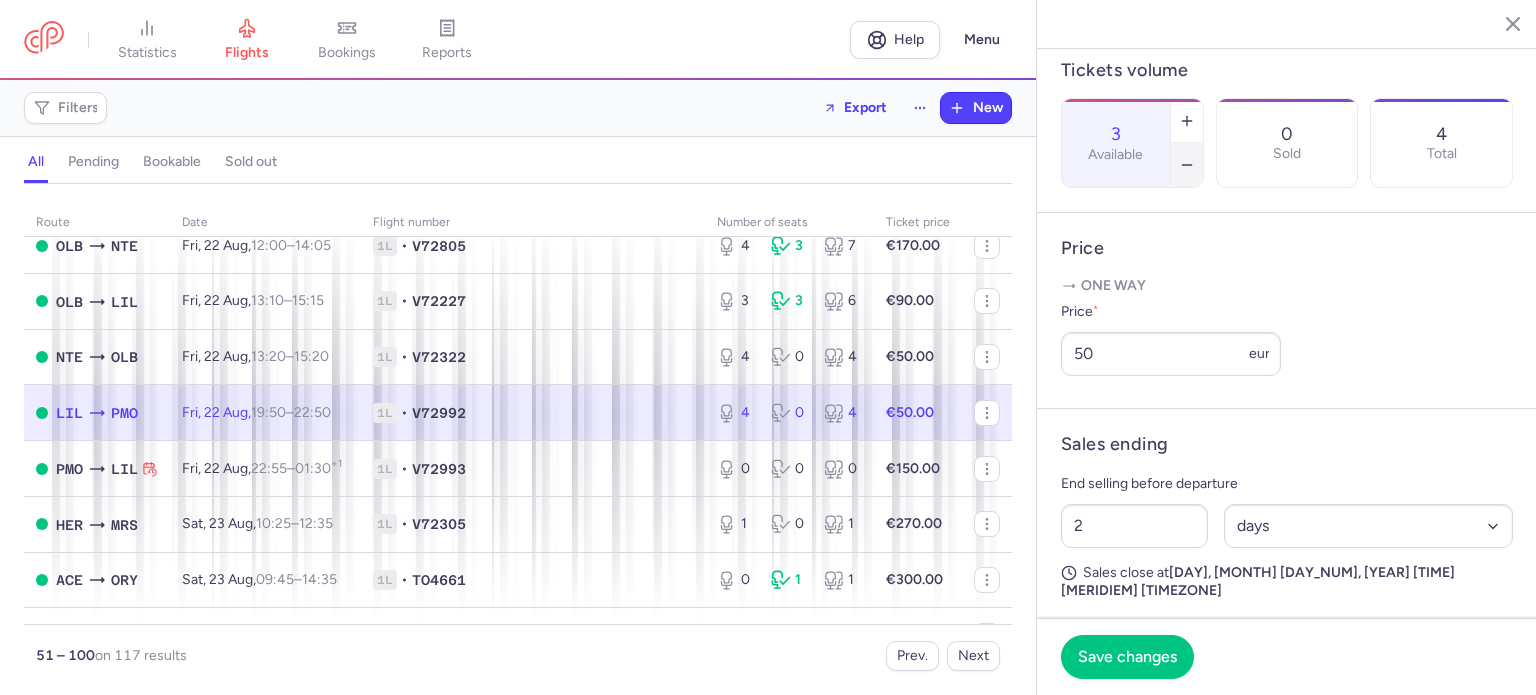 click 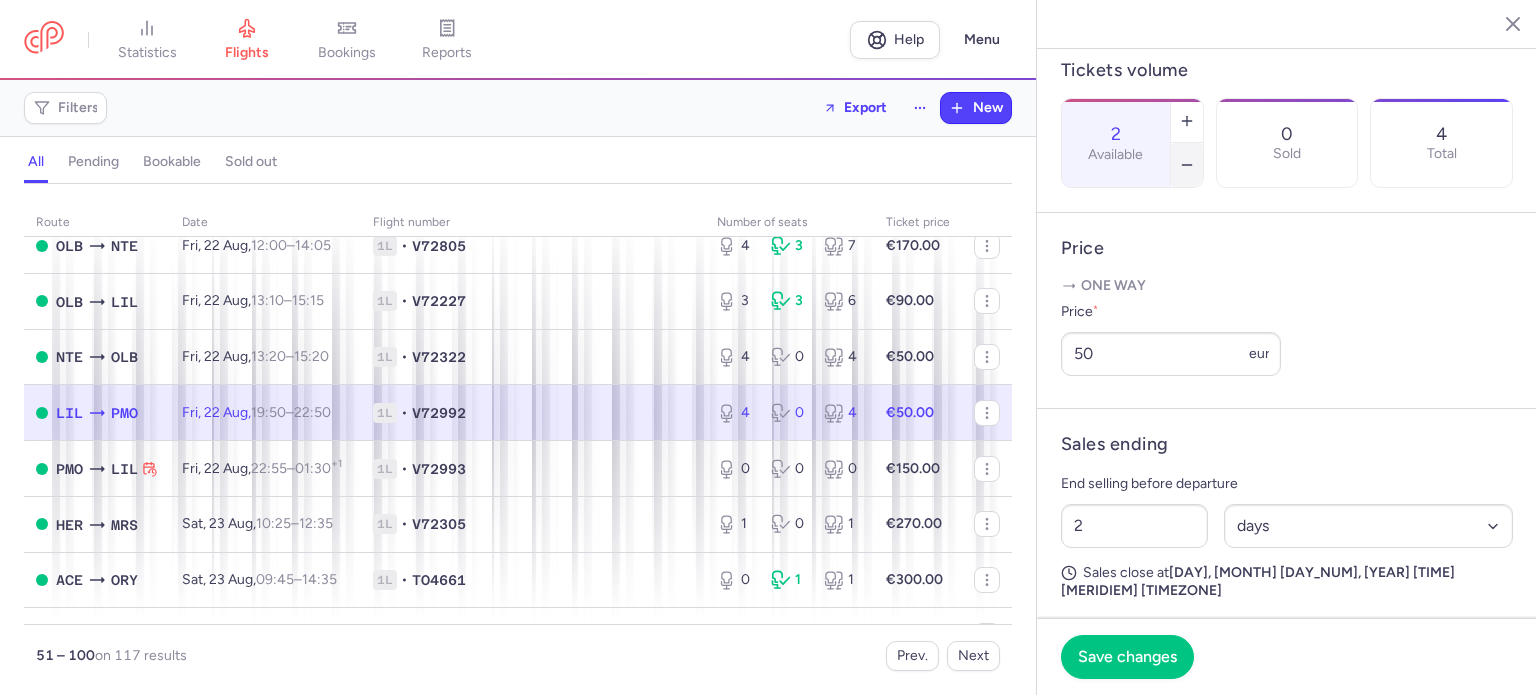 click 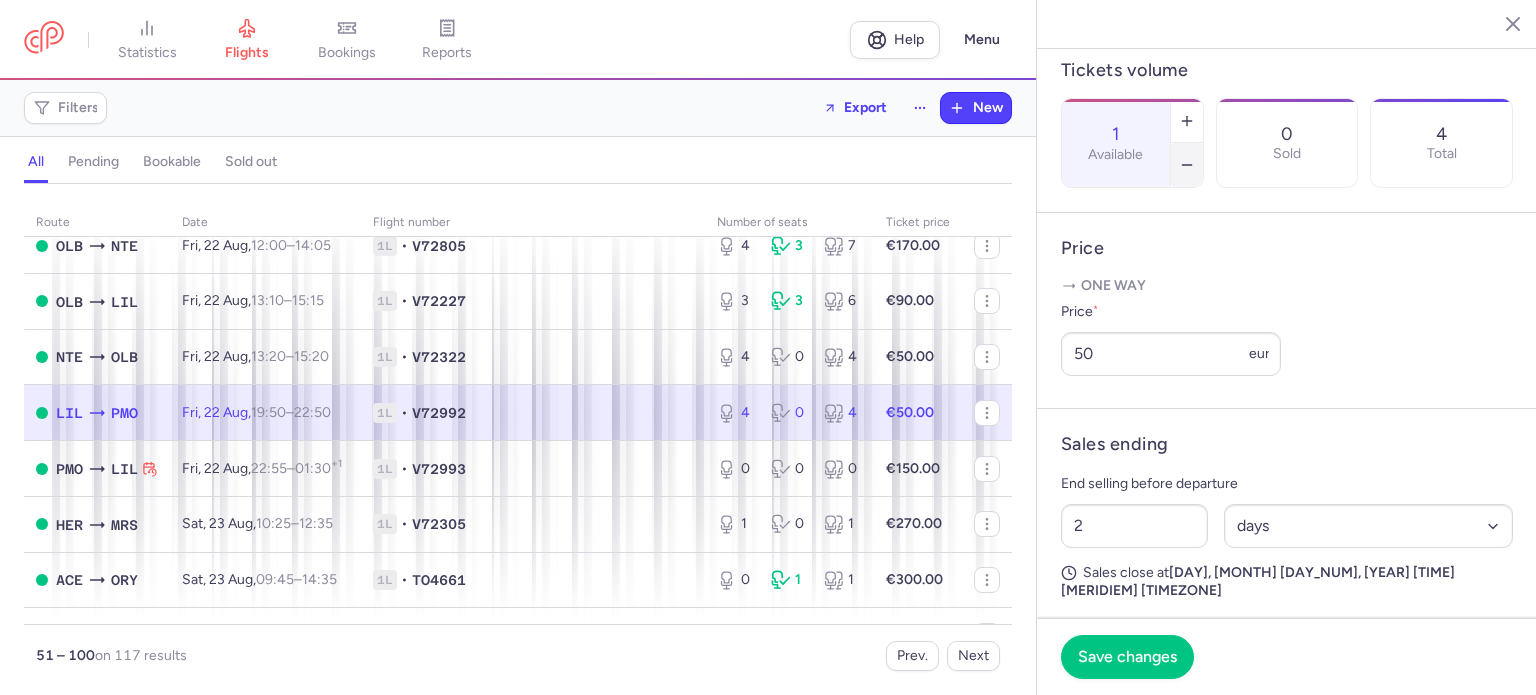 click 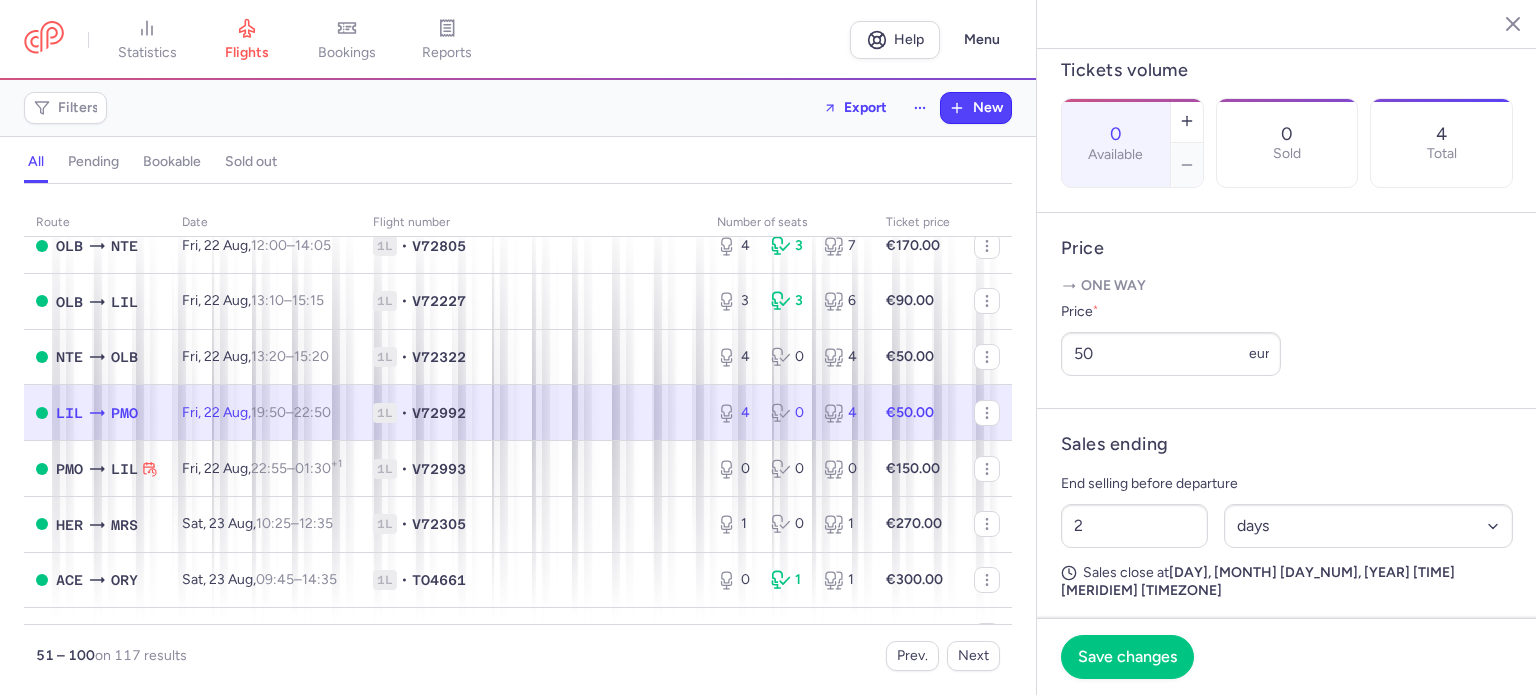 click on "One way" at bounding box center [1287, 286] 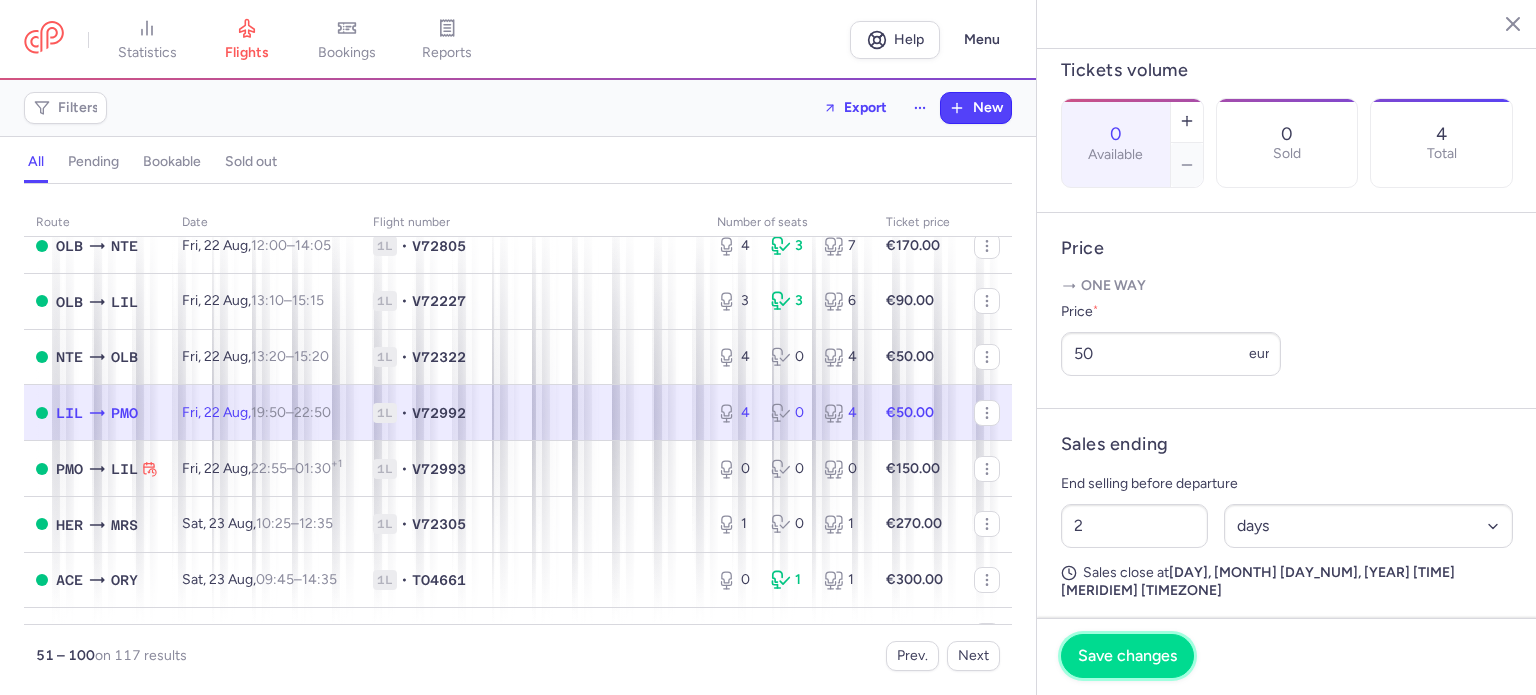 click on "Save changes" at bounding box center (1127, 656) 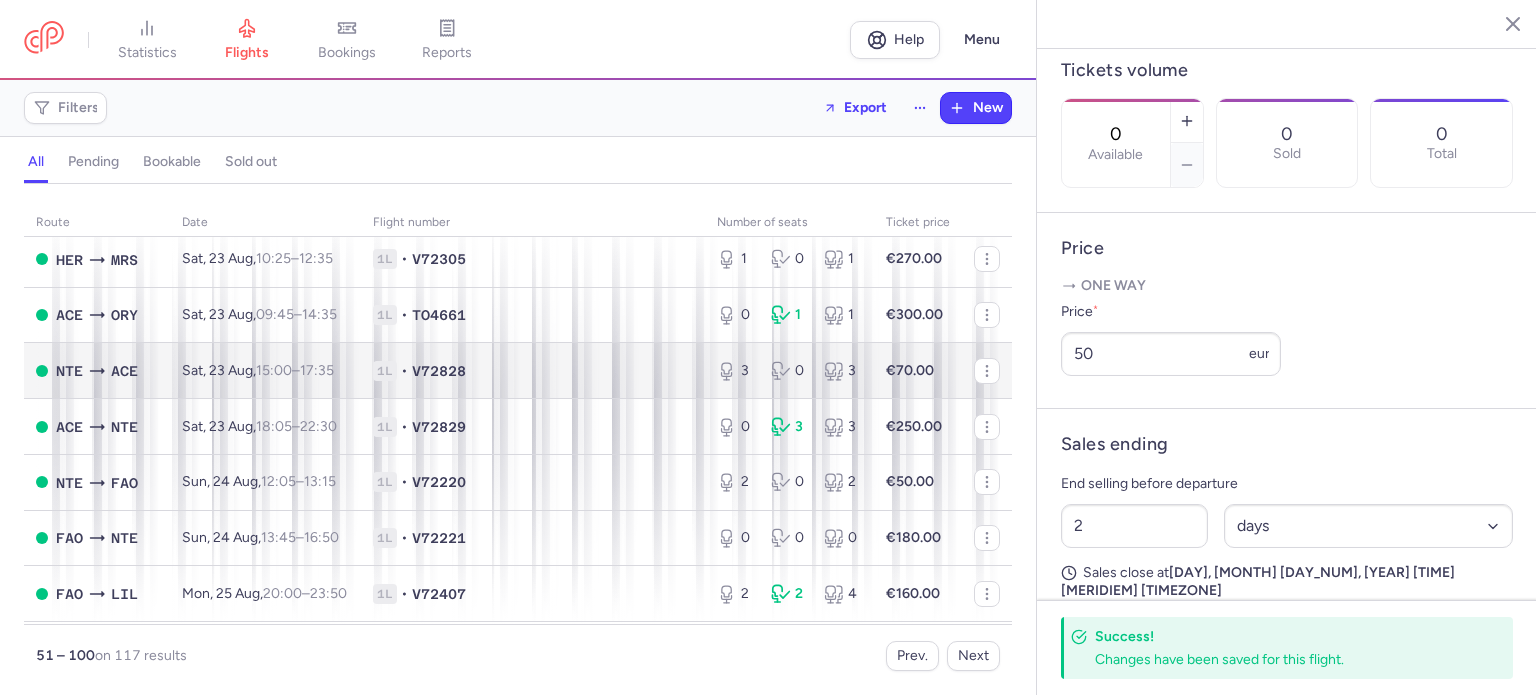 scroll, scrollTop: 1300, scrollLeft: 0, axis: vertical 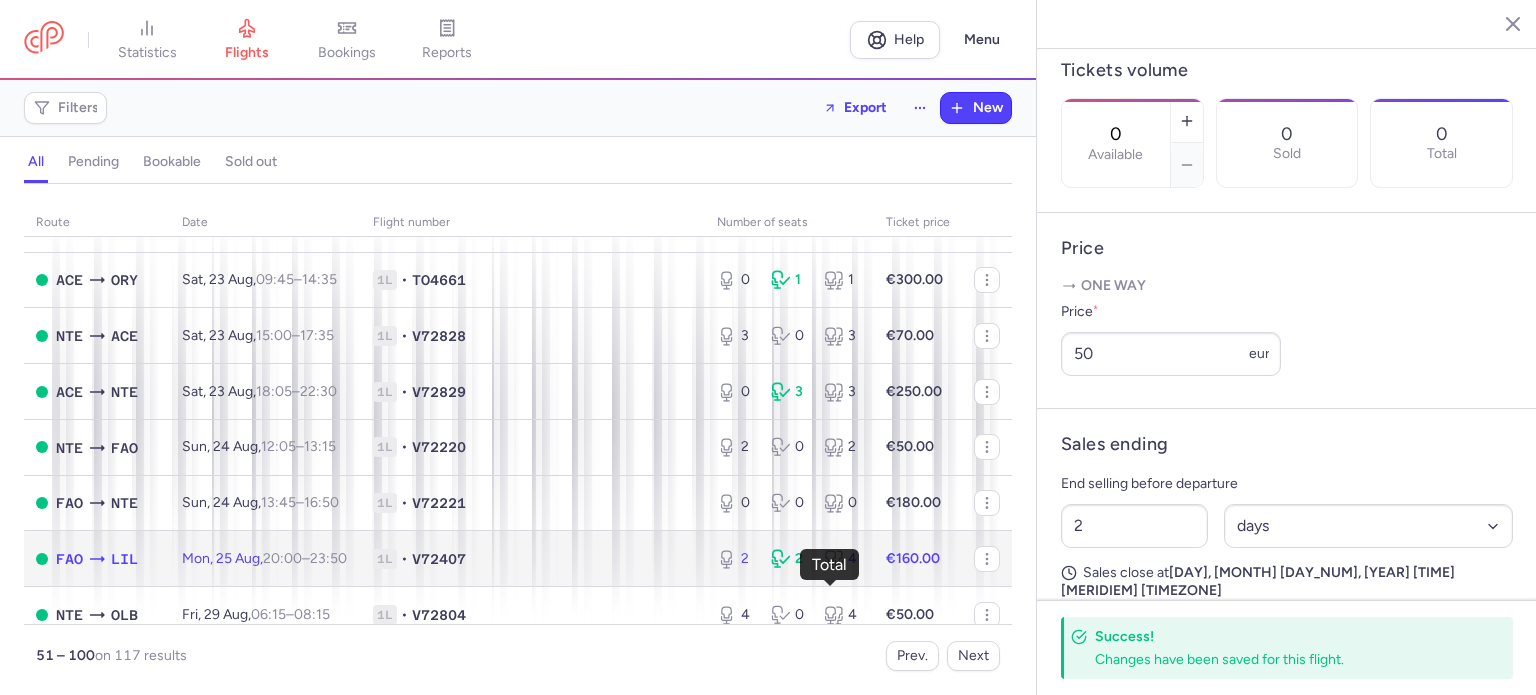 click 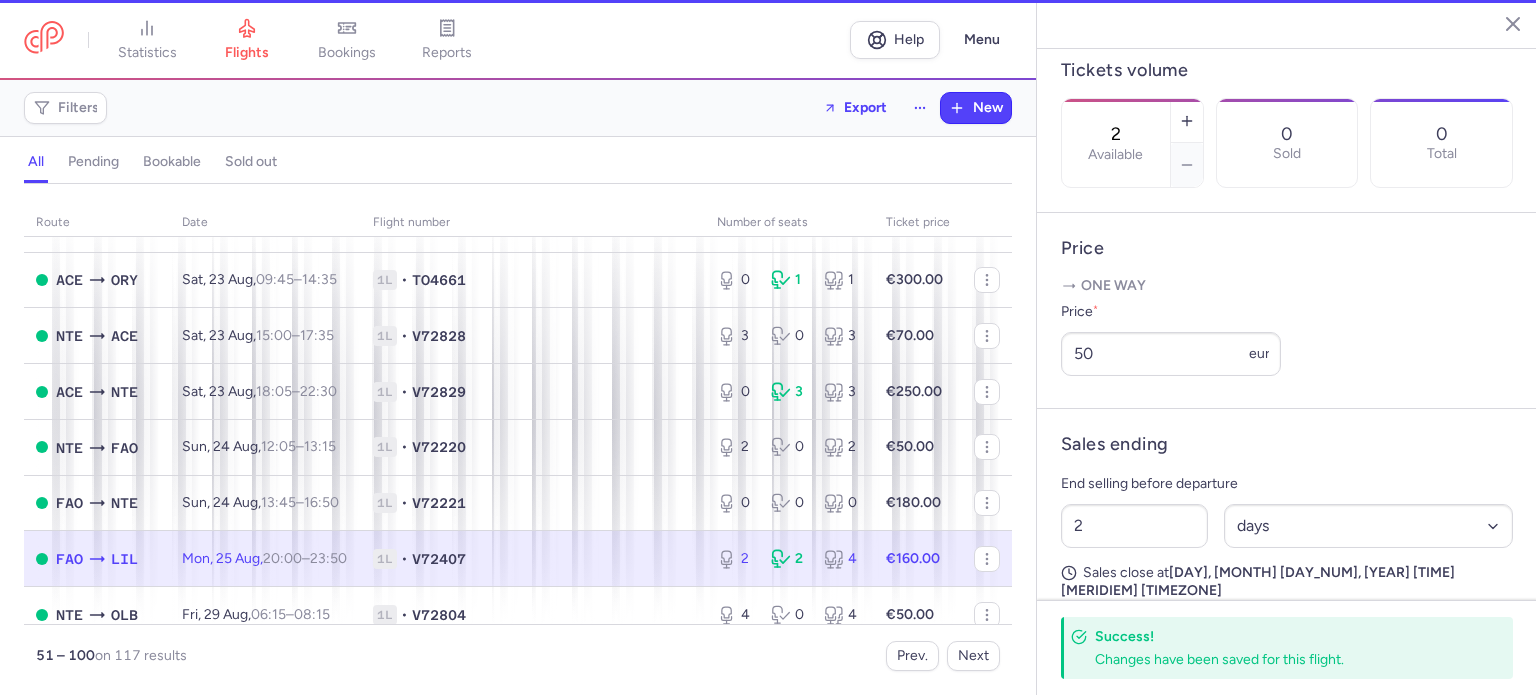 scroll, scrollTop: 599, scrollLeft: 0, axis: vertical 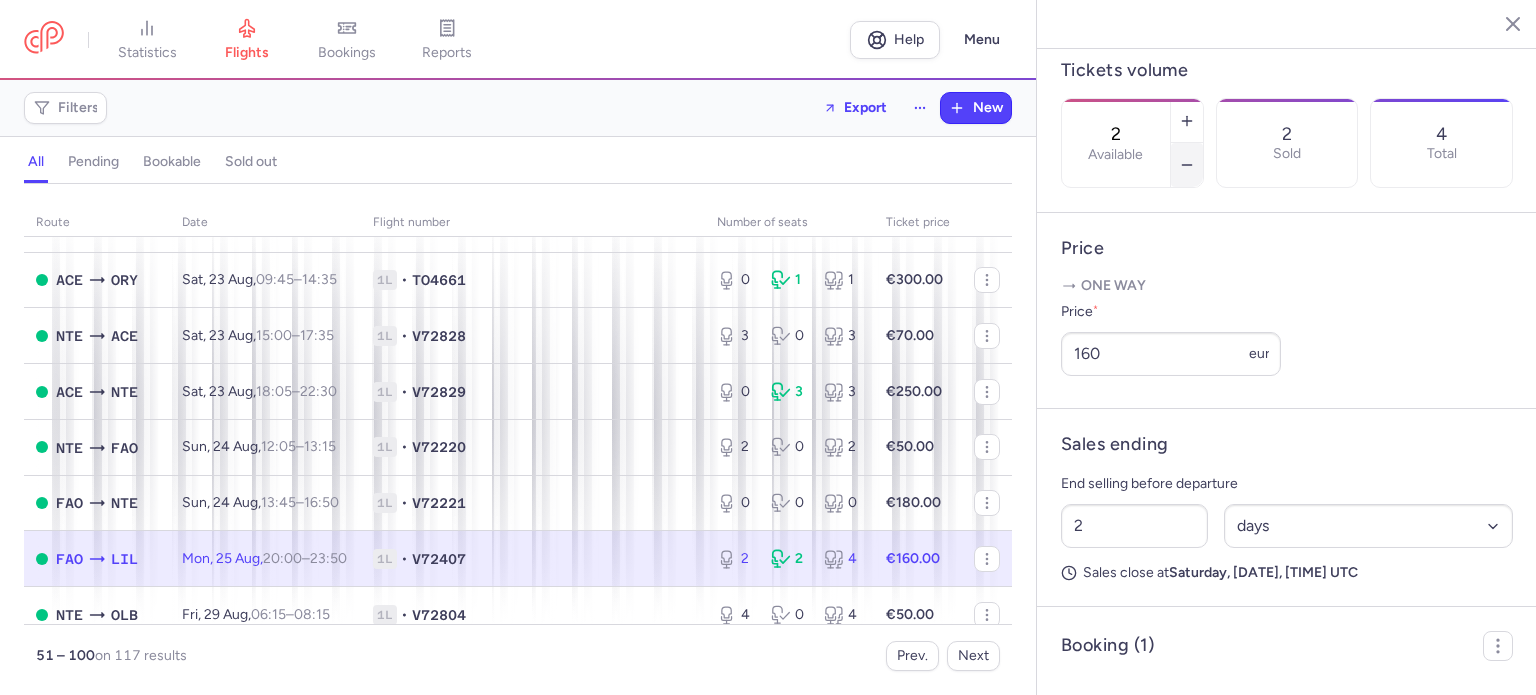 click at bounding box center [1187, 165] 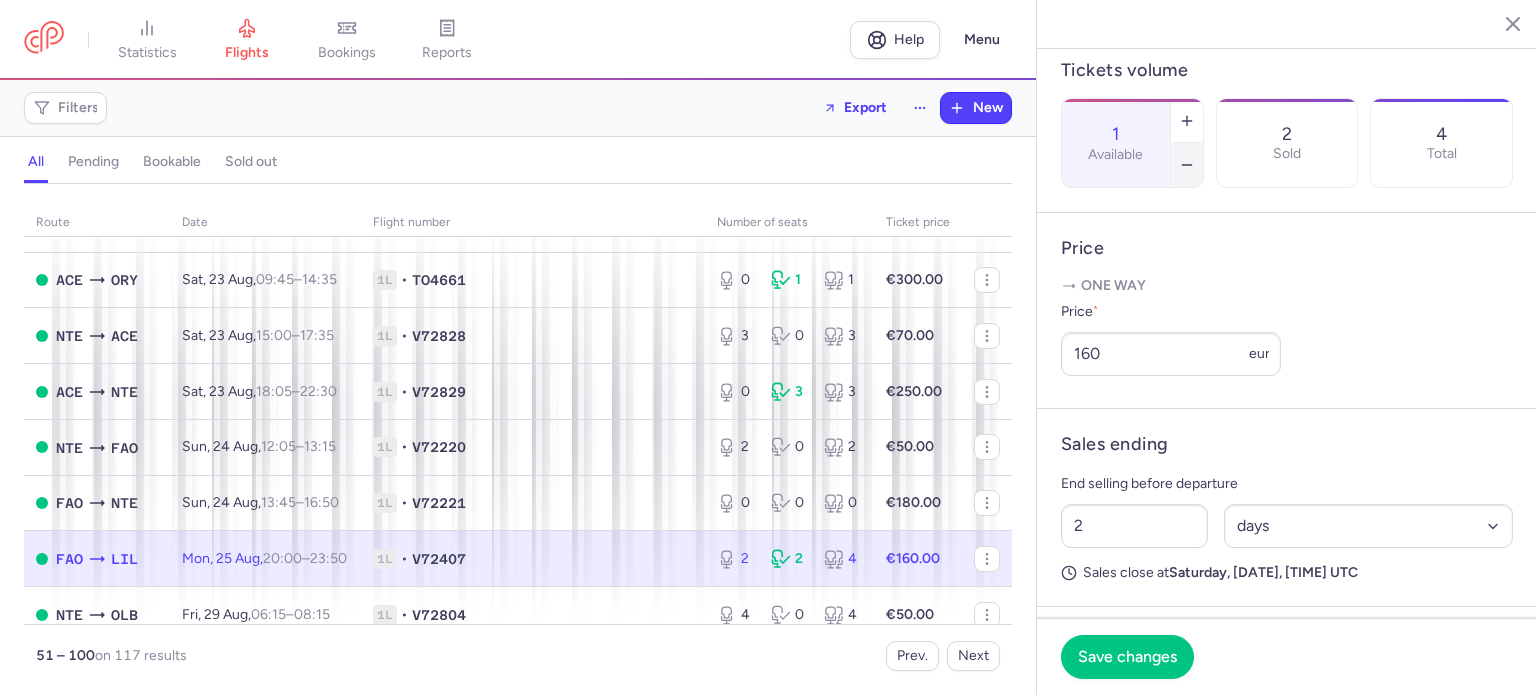 click 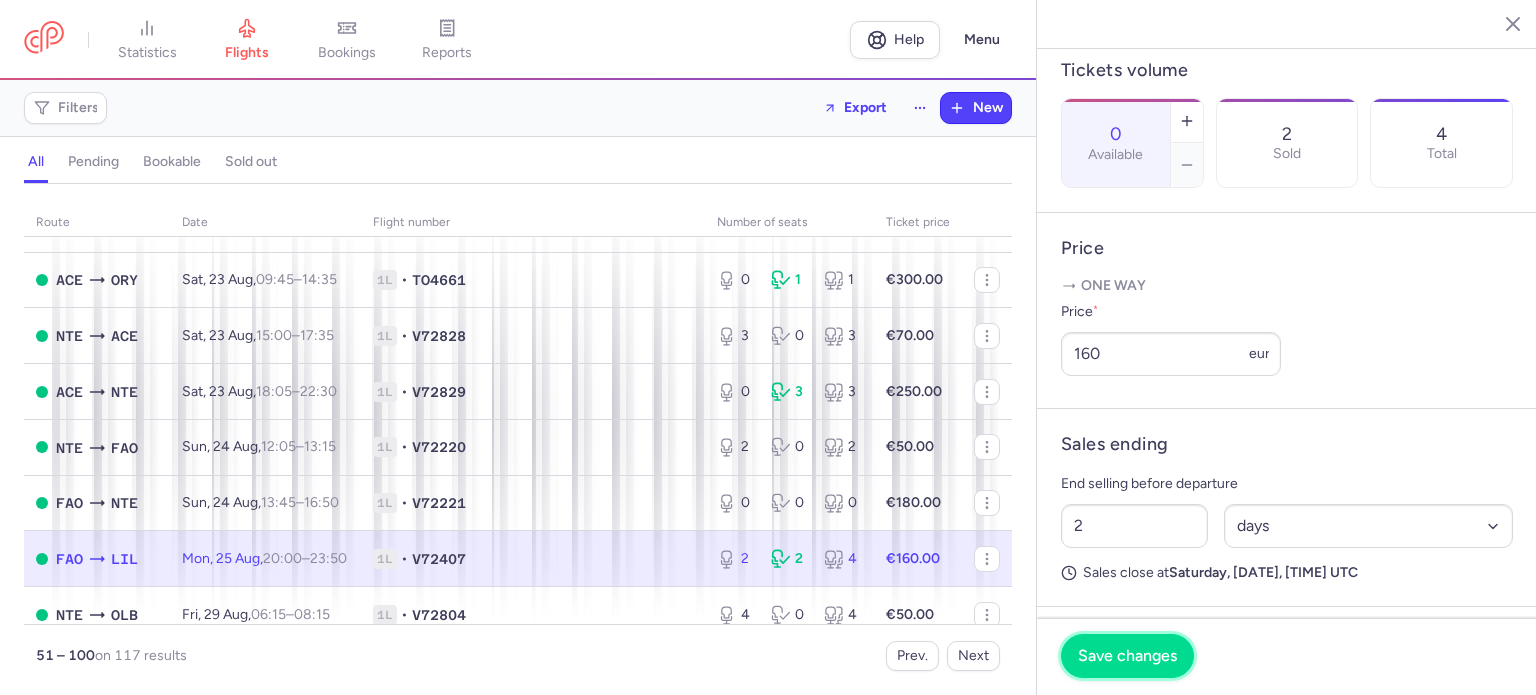 click on "Save changes" at bounding box center [1127, 656] 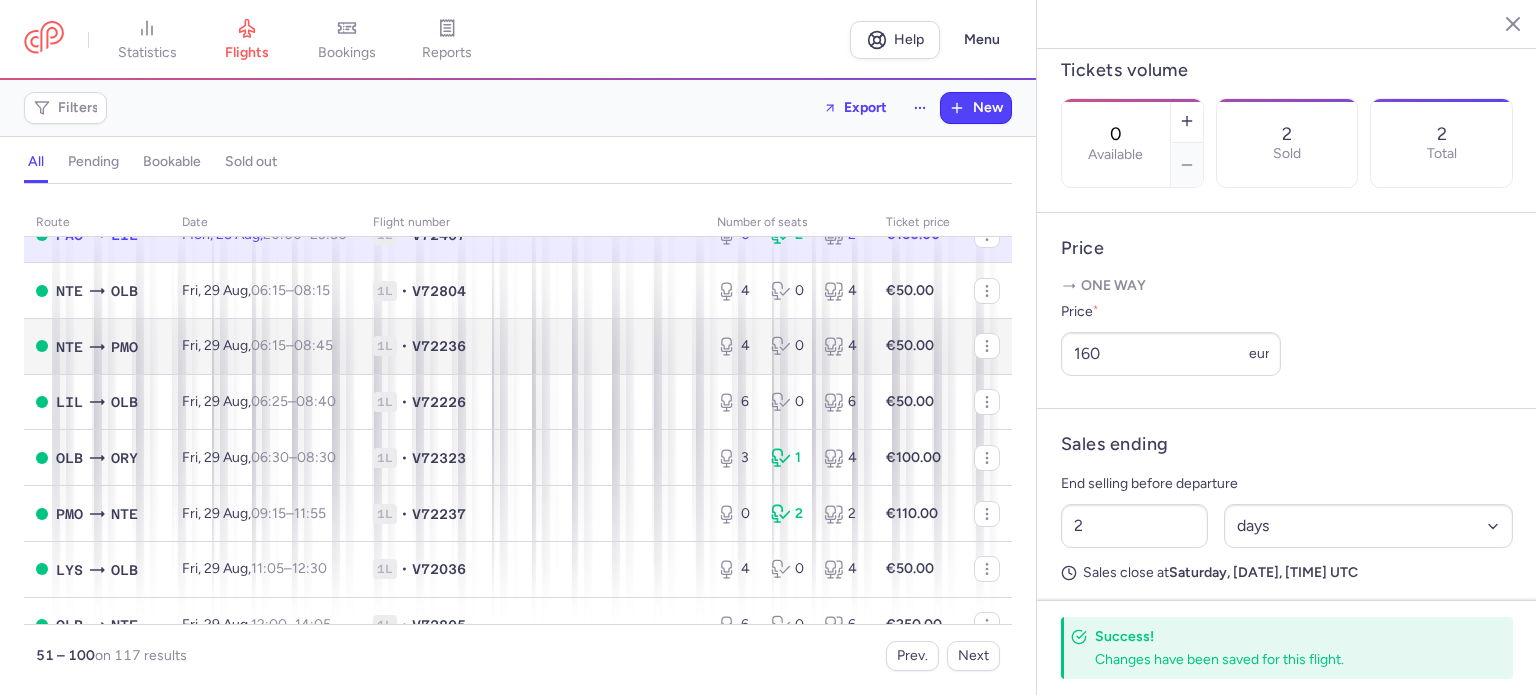 scroll, scrollTop: 1700, scrollLeft: 0, axis: vertical 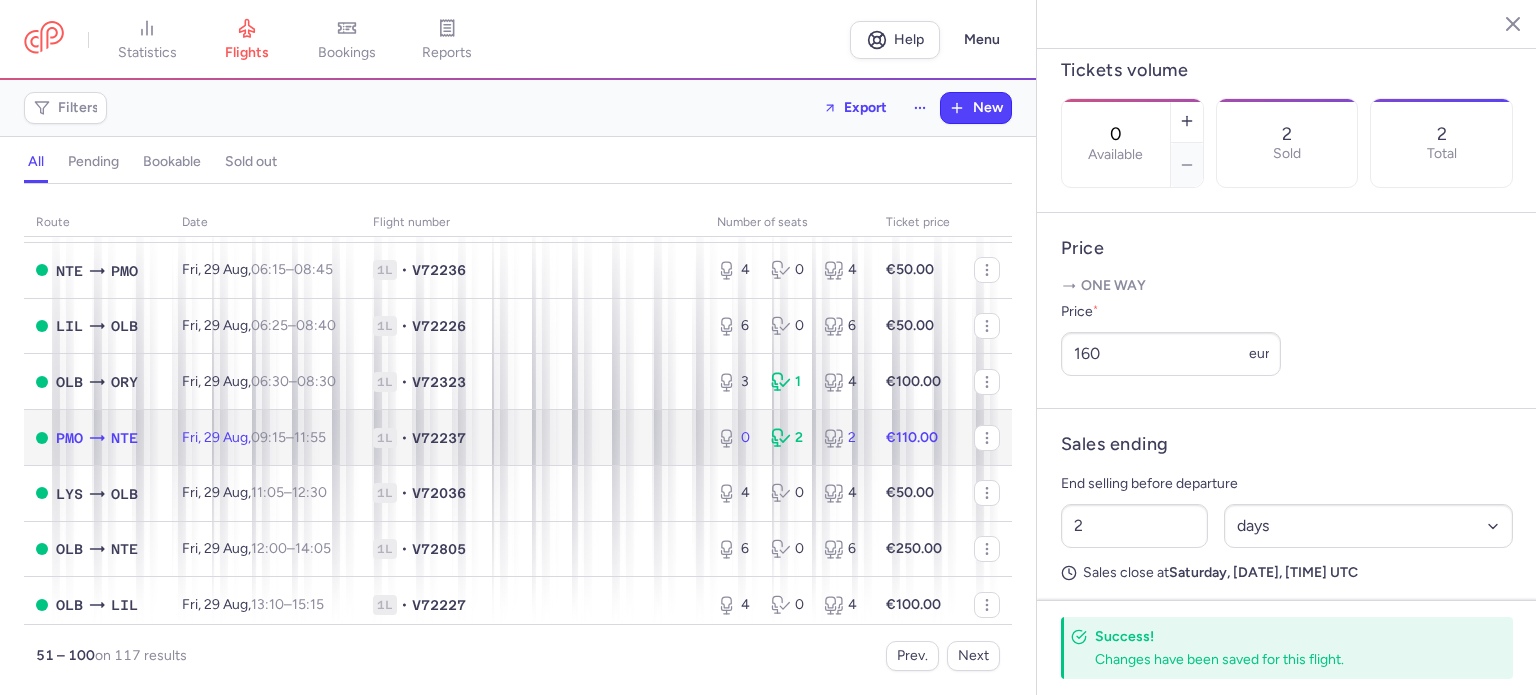 click on "PMO NTE" at bounding box center [97, 438] 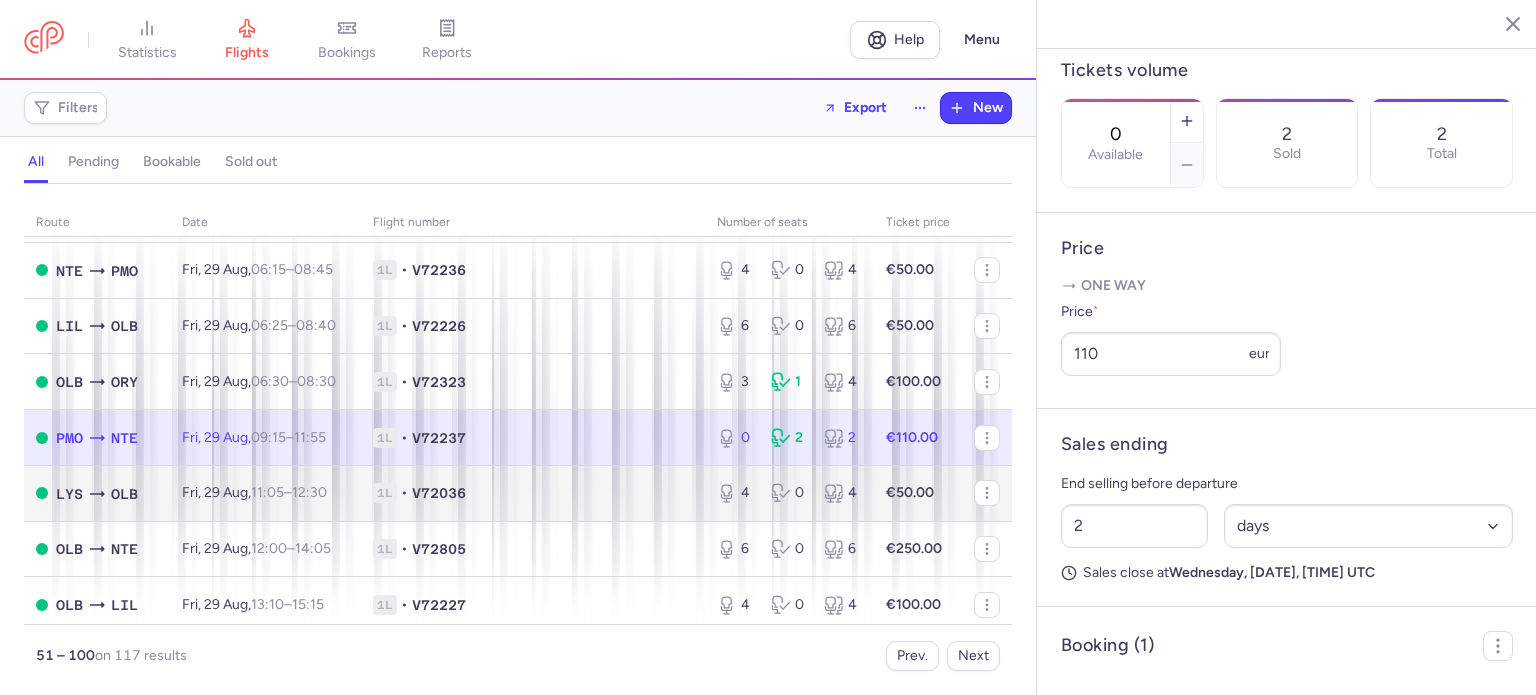 scroll, scrollTop: 1800, scrollLeft: 0, axis: vertical 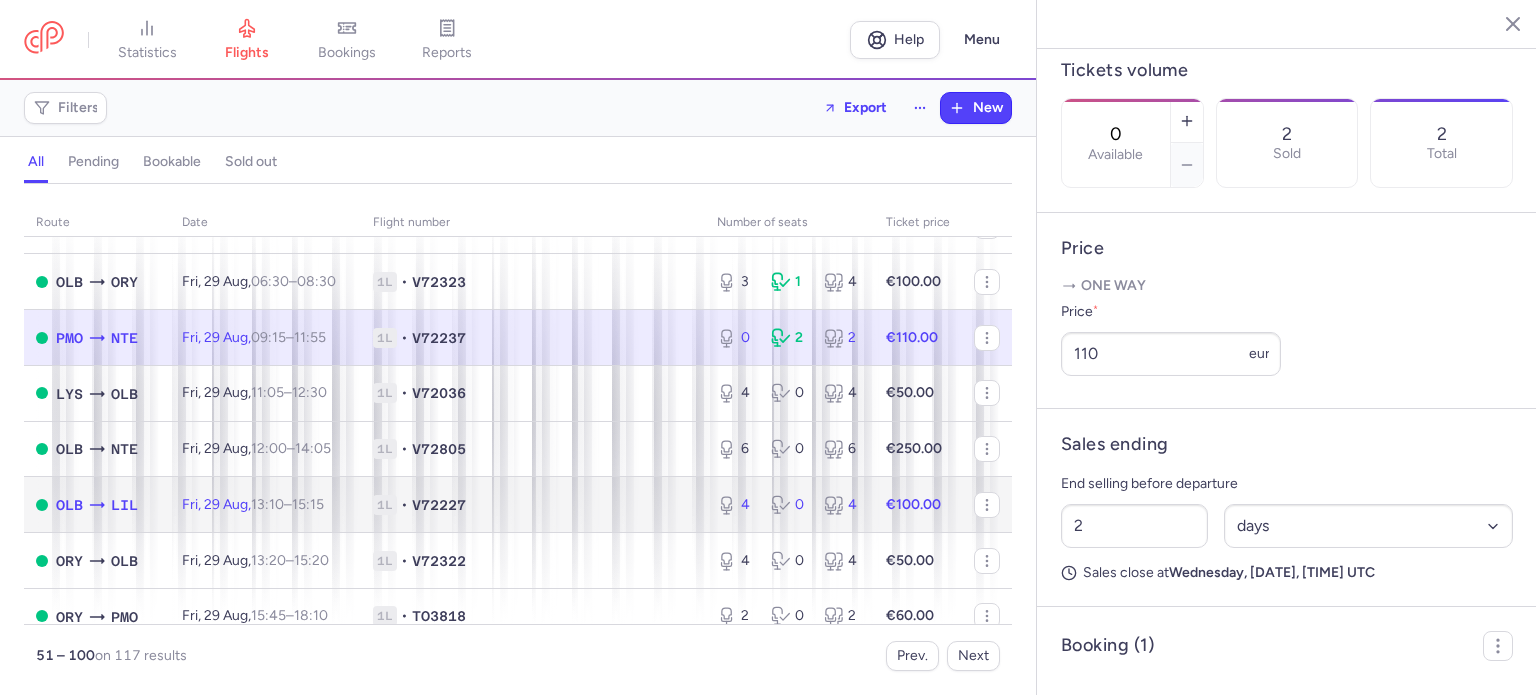 click on "V72227" at bounding box center (439, 505) 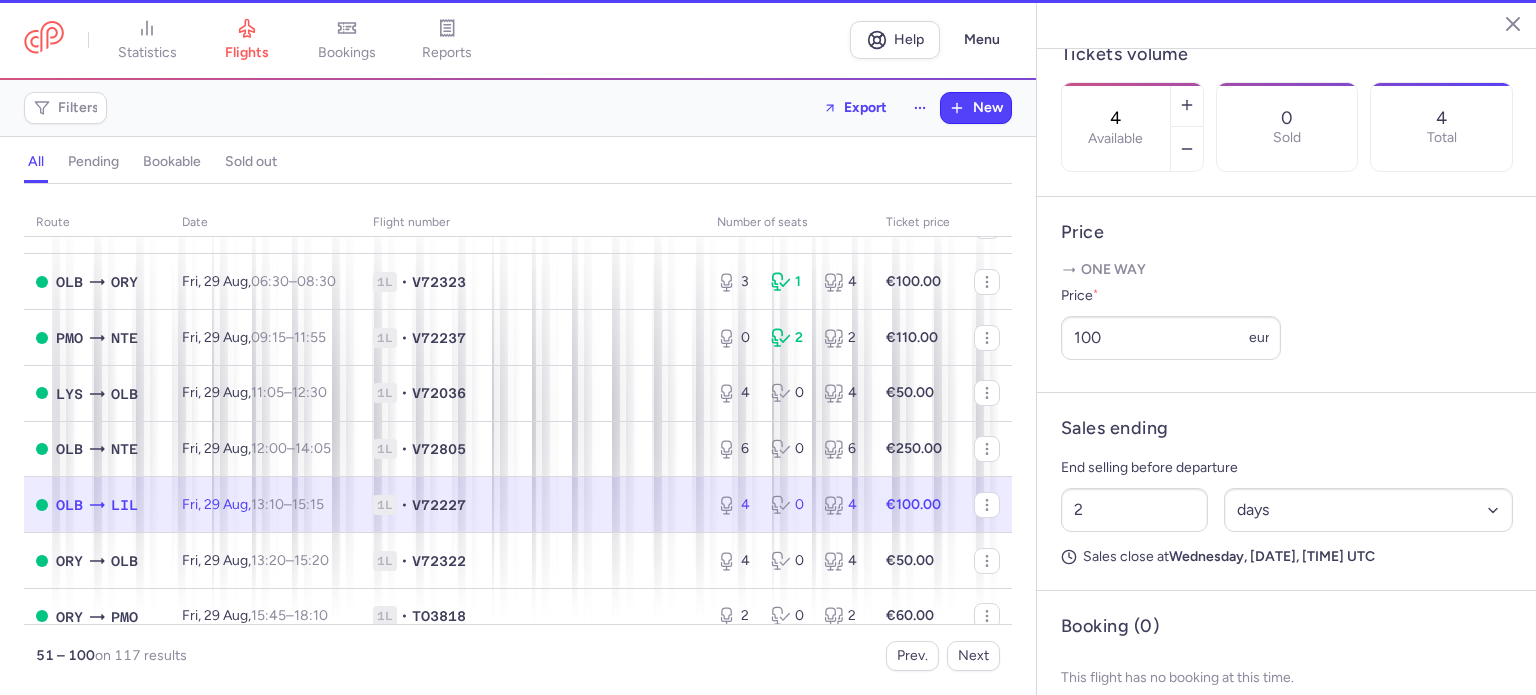 scroll, scrollTop: 583, scrollLeft: 0, axis: vertical 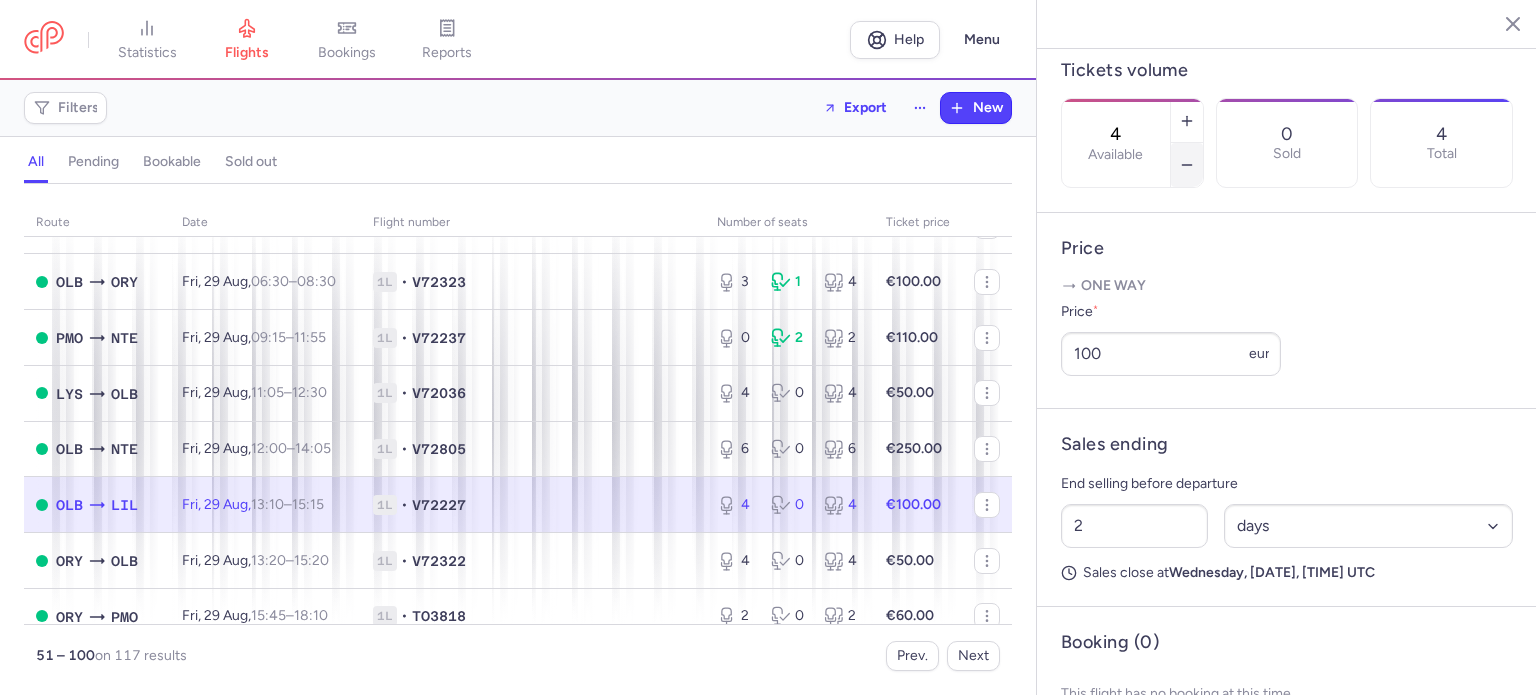 click 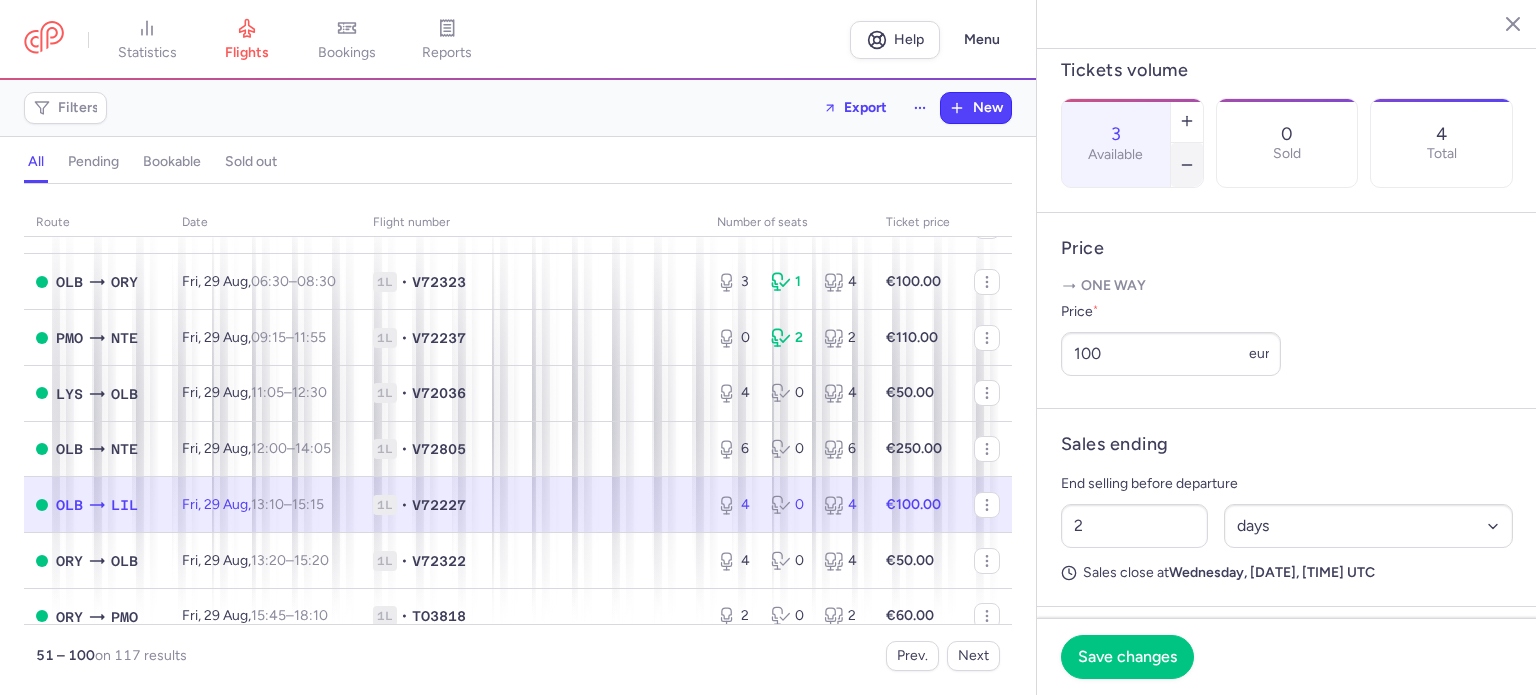 click 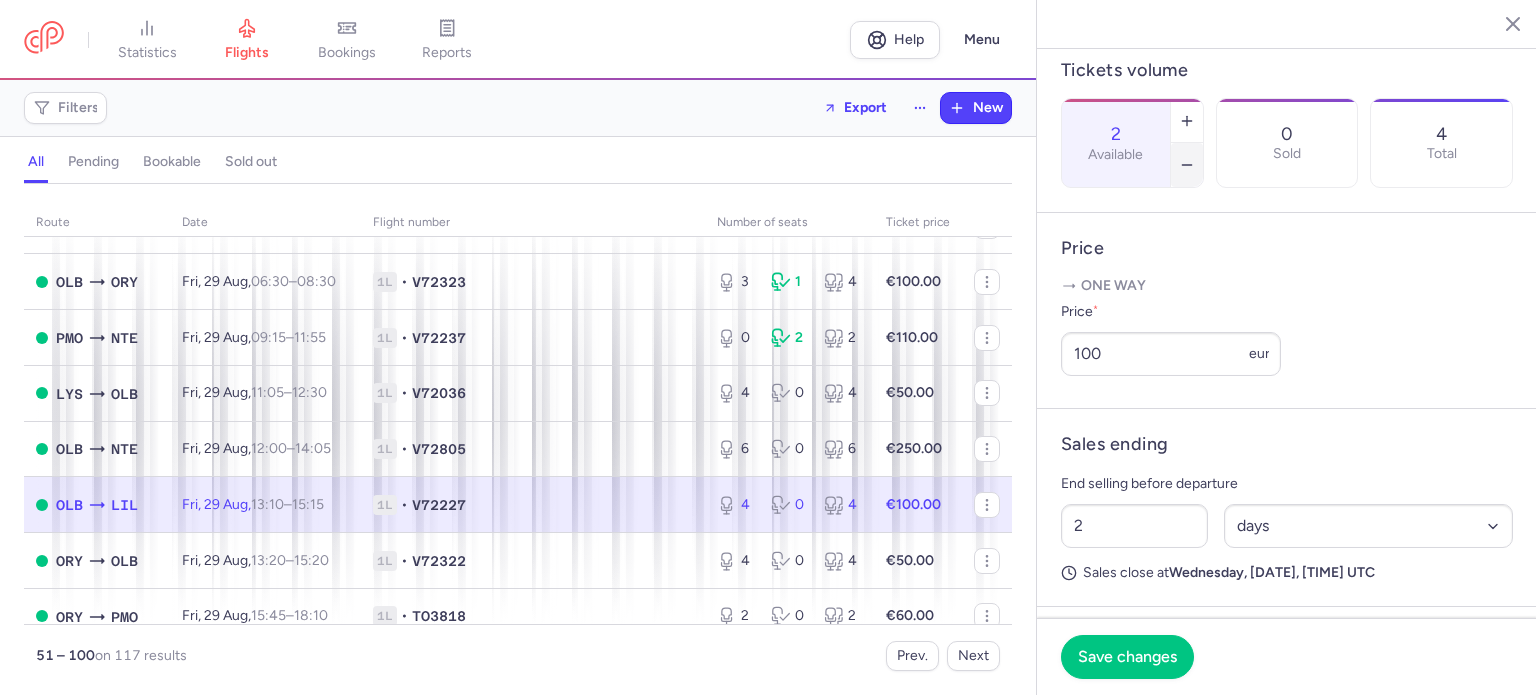 click 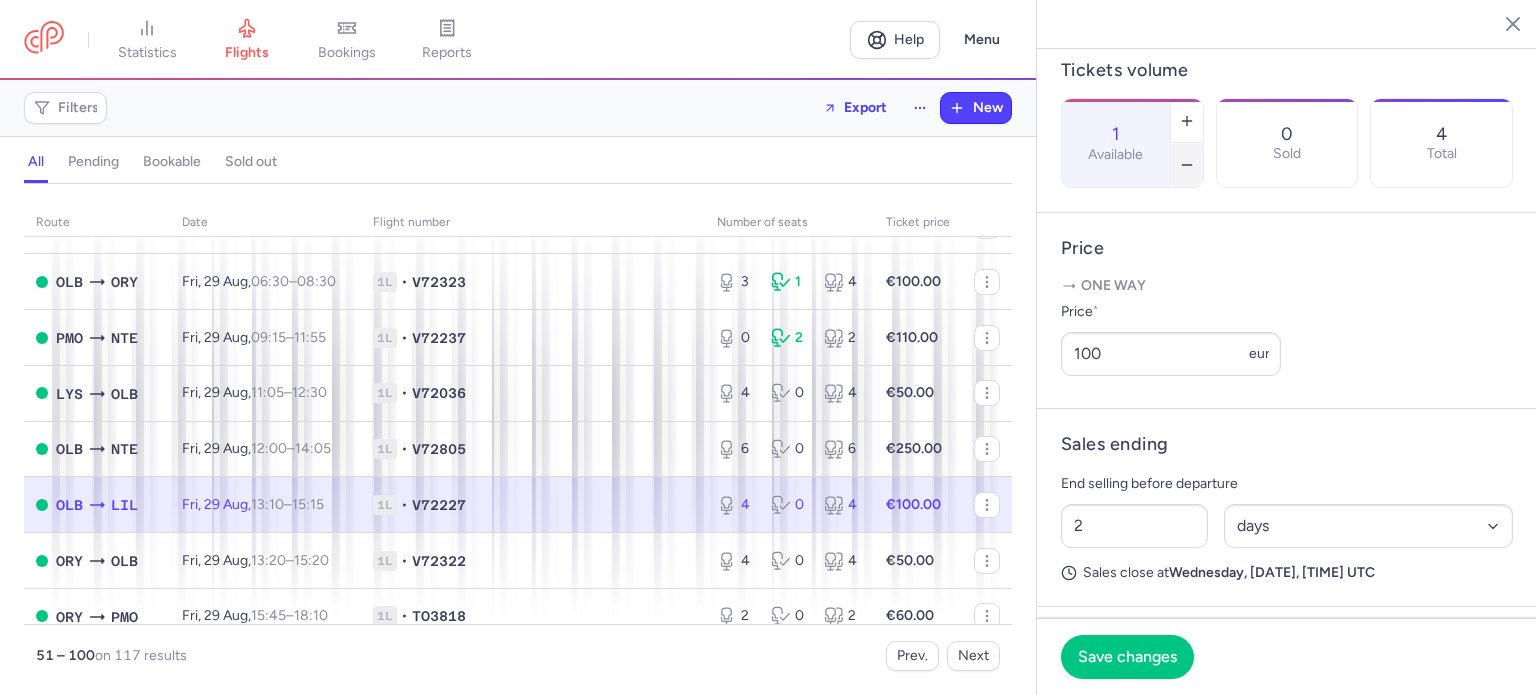 click 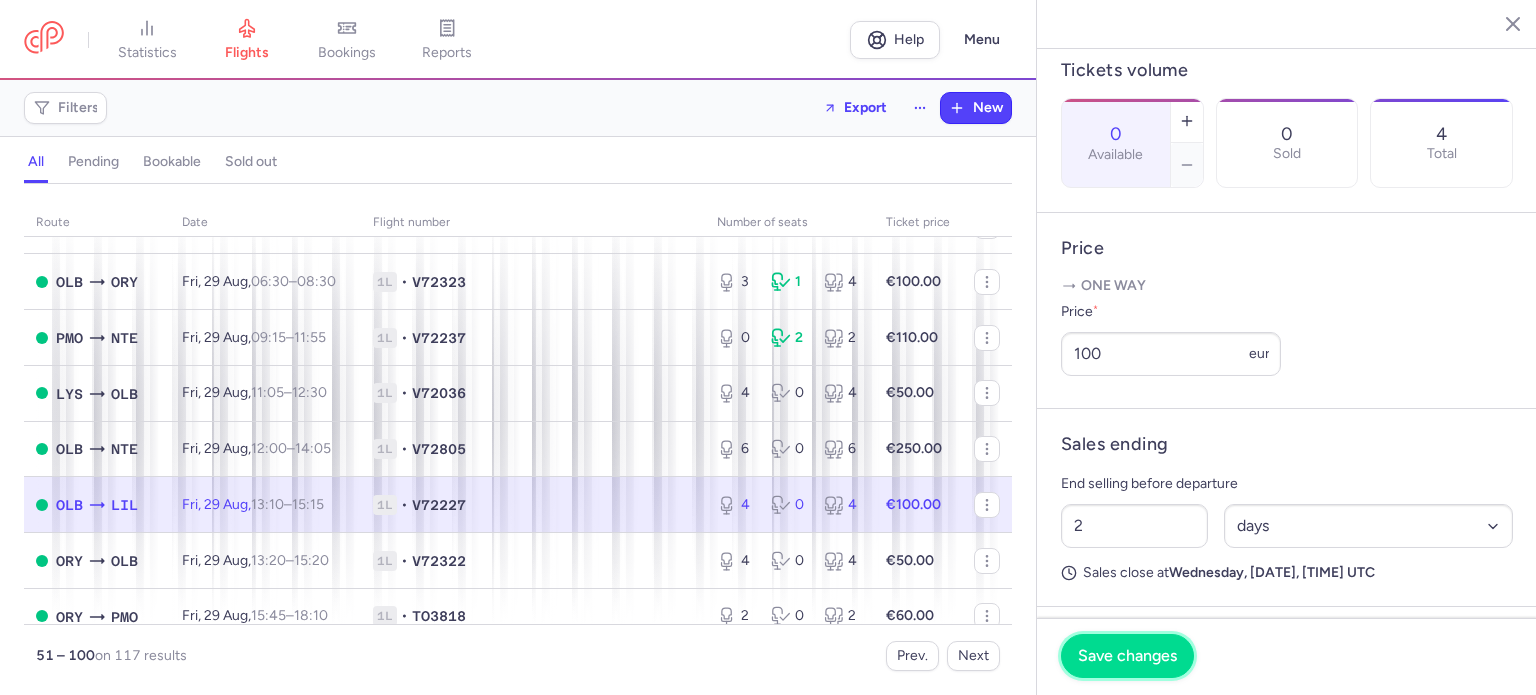 click on "Save changes" at bounding box center (1127, 656) 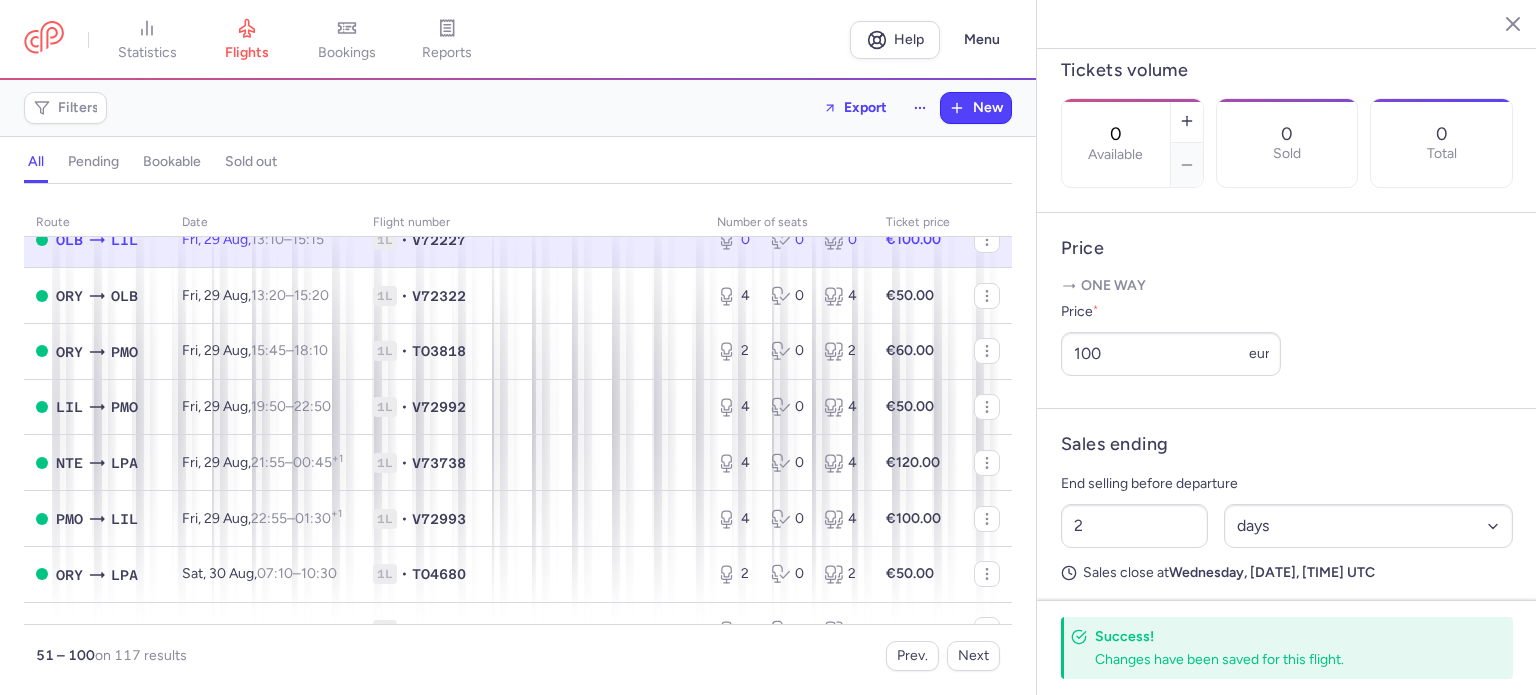 scroll, scrollTop: 2100, scrollLeft: 0, axis: vertical 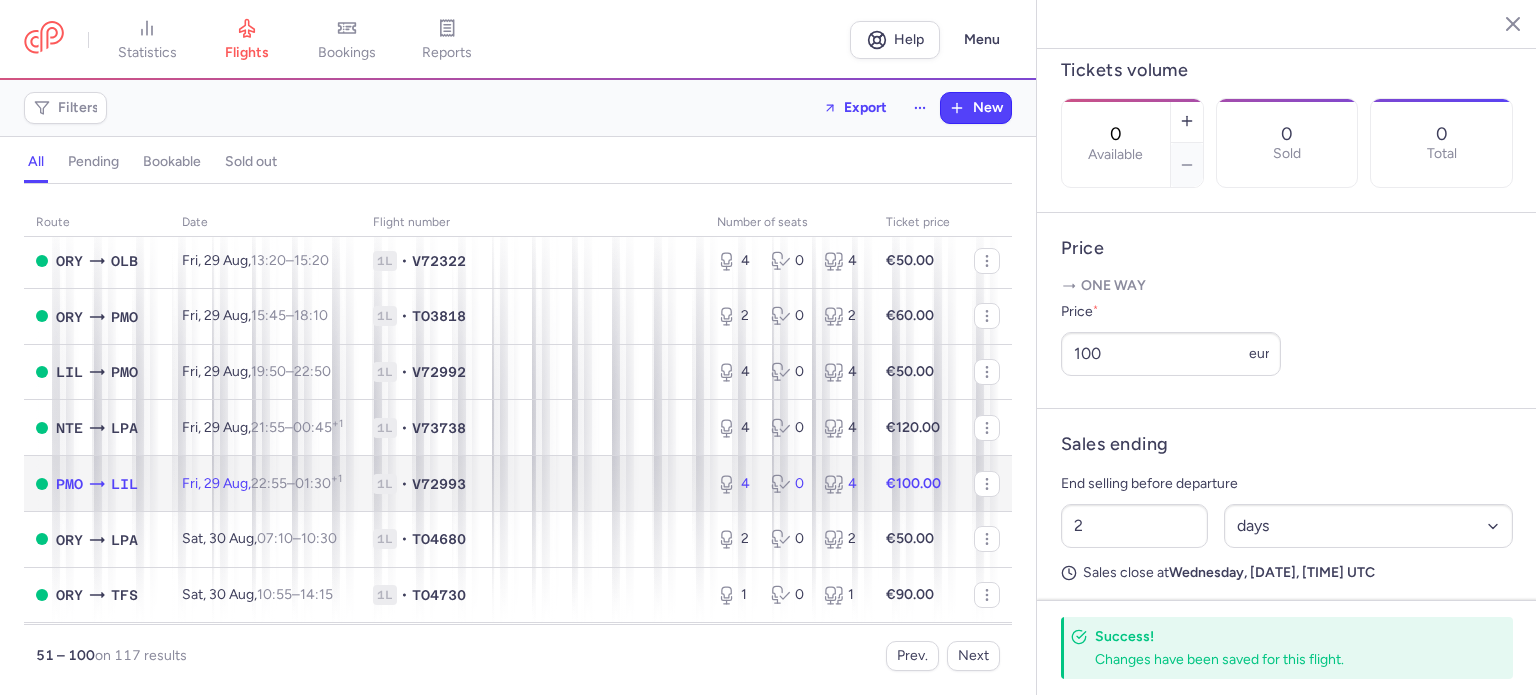 drag, startPoint x: 489, startPoint y: 545, endPoint x: 520, endPoint y: 547, distance: 31.06445 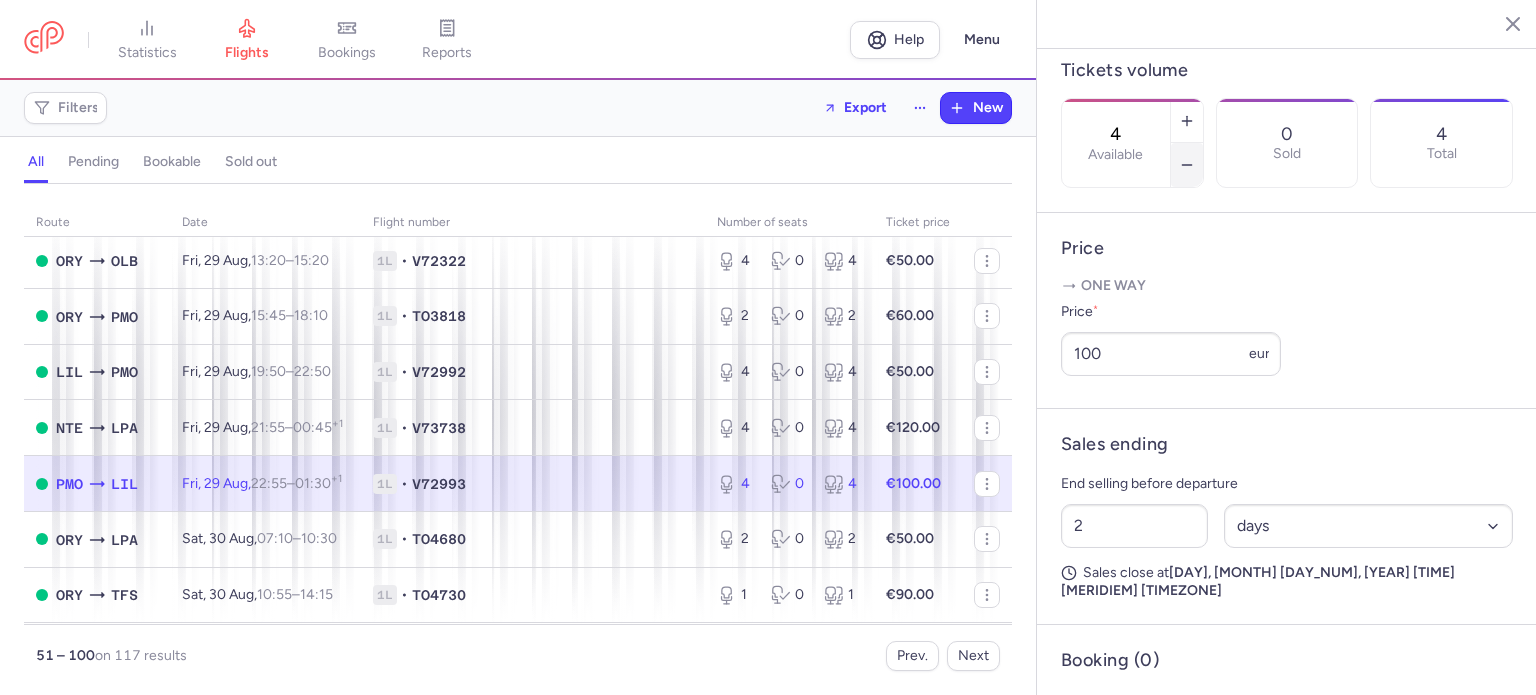 click 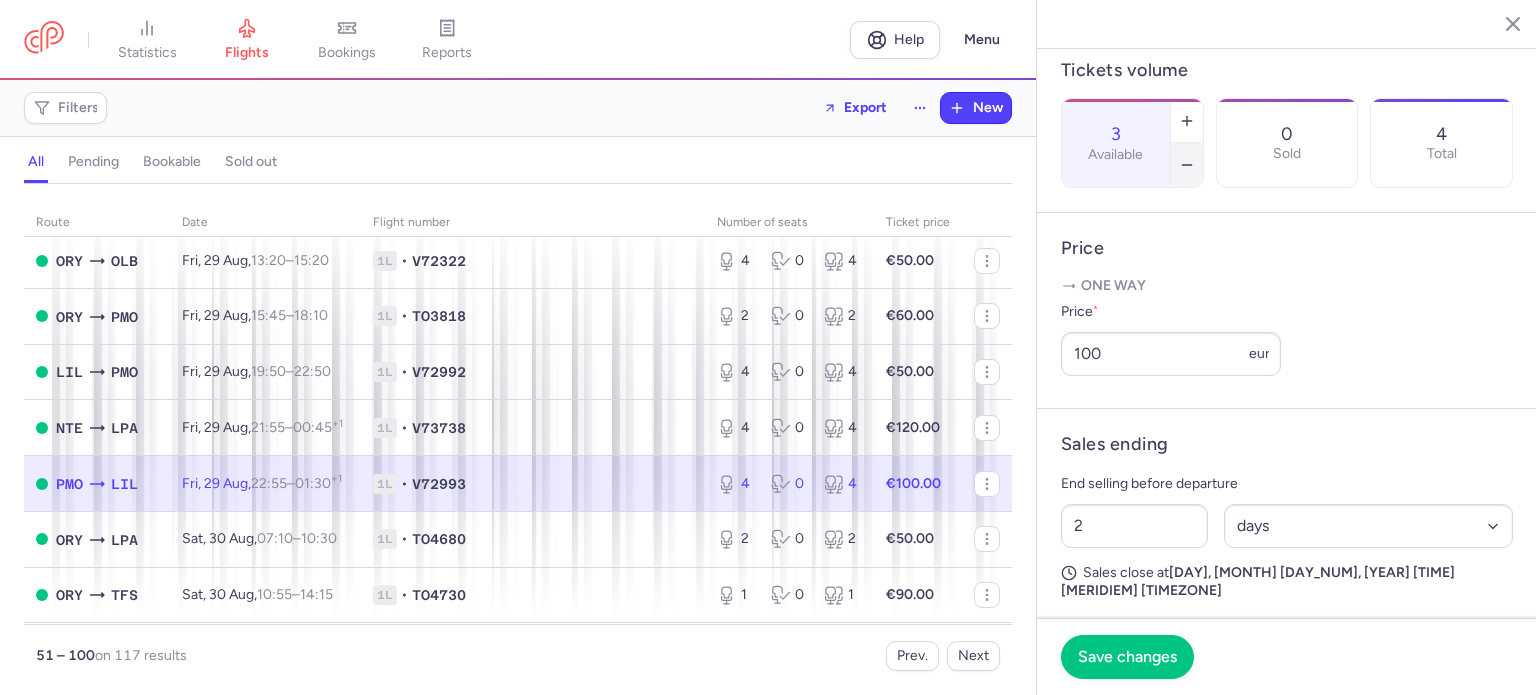click 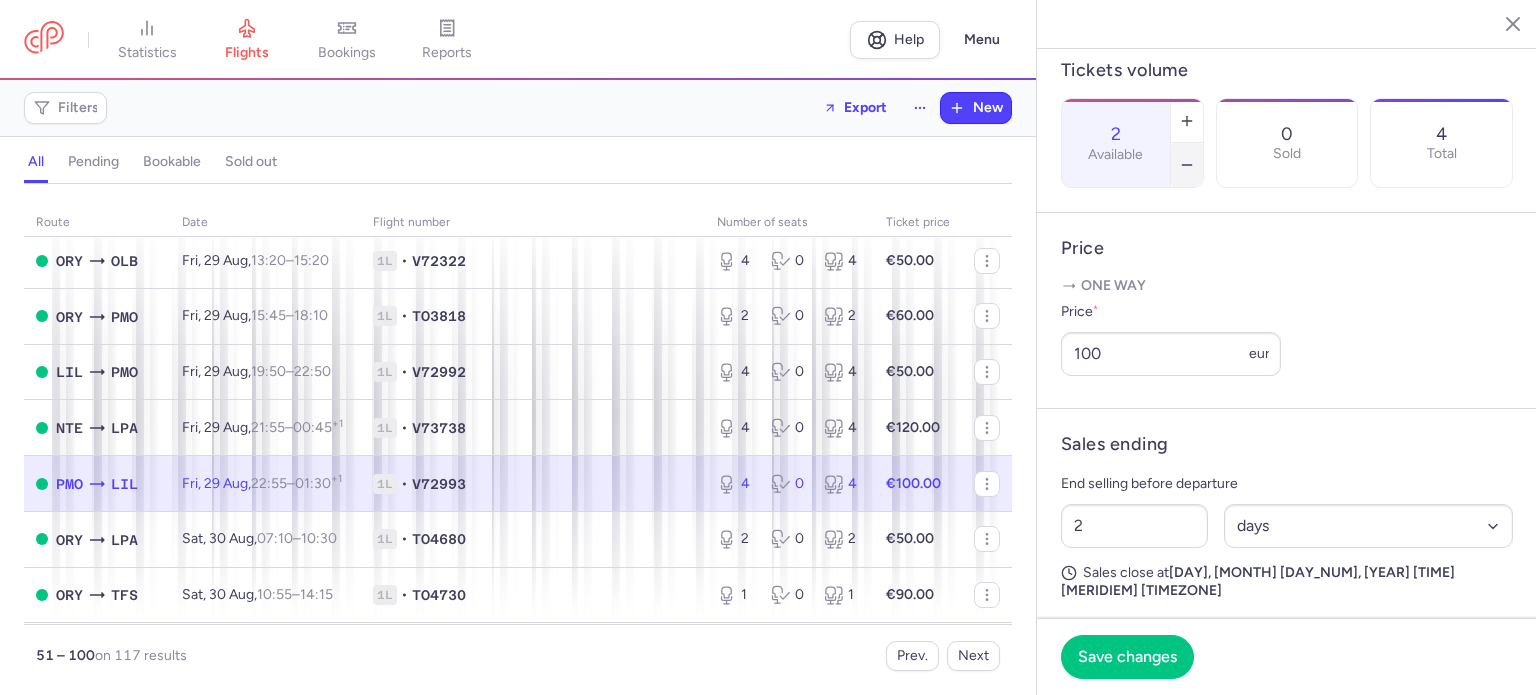click 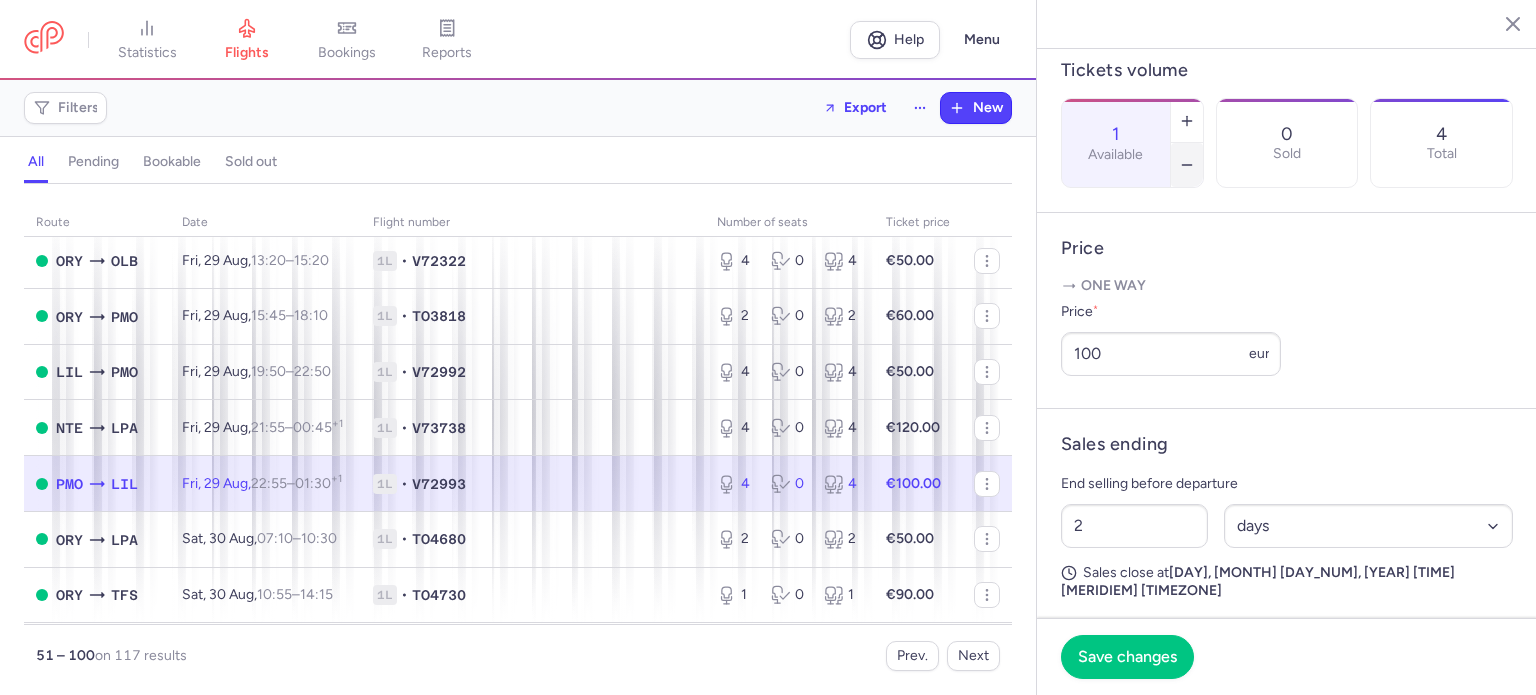 click 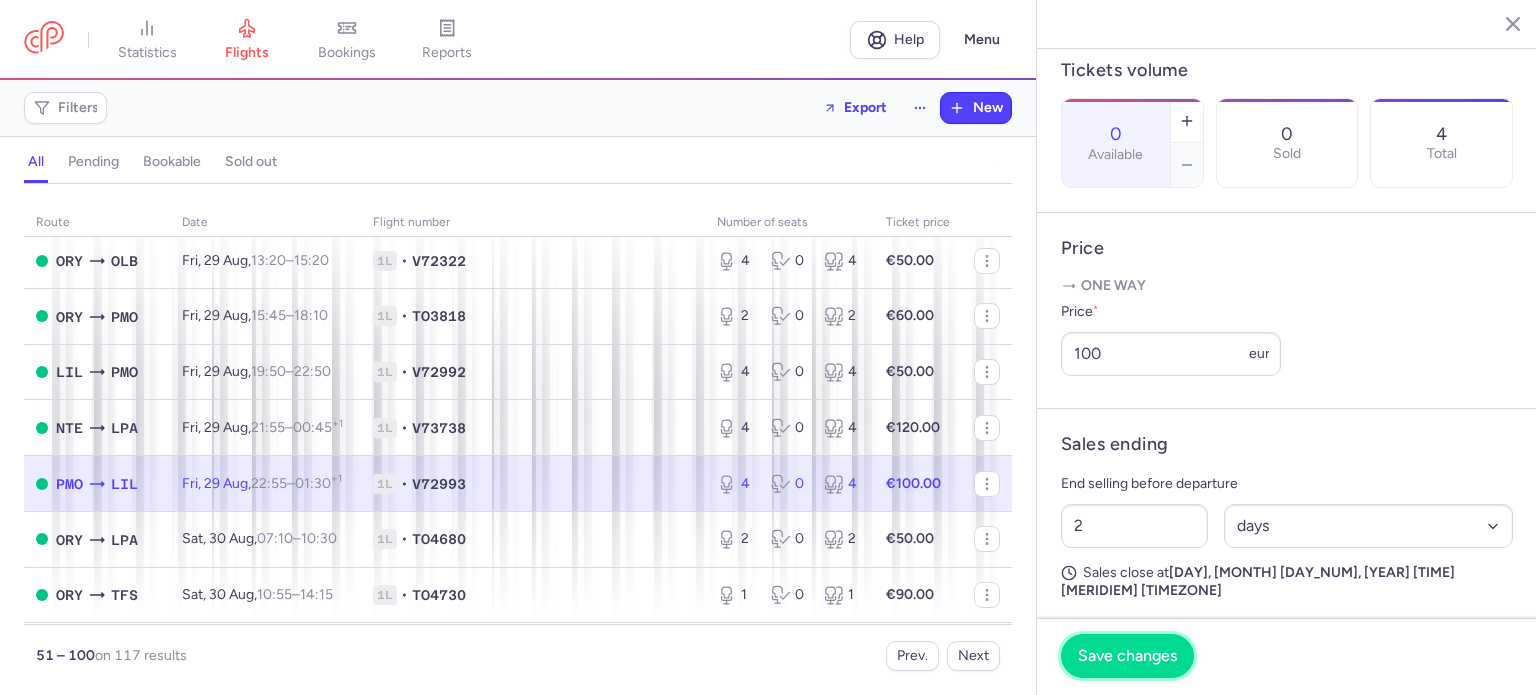 click on "Save changes" at bounding box center [1127, 656] 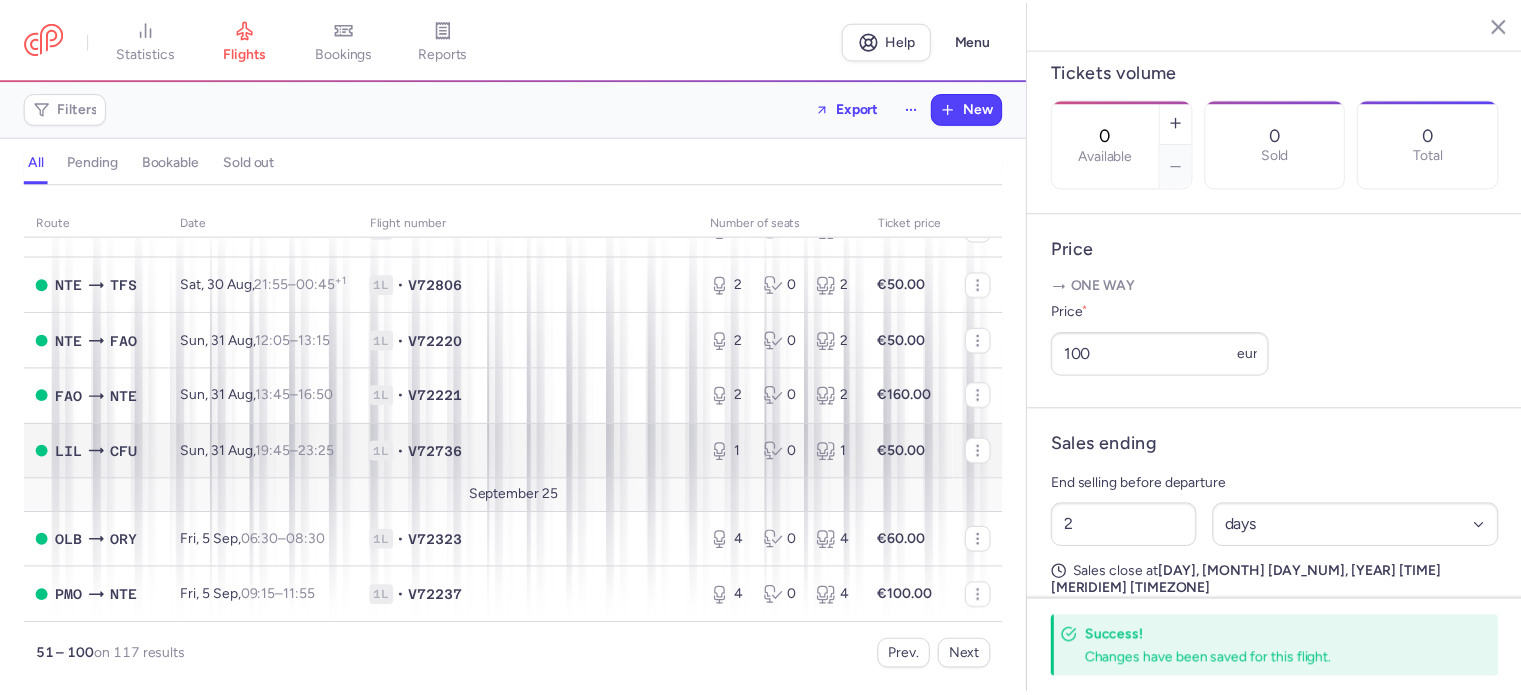 scroll, scrollTop: 2529, scrollLeft: 0, axis: vertical 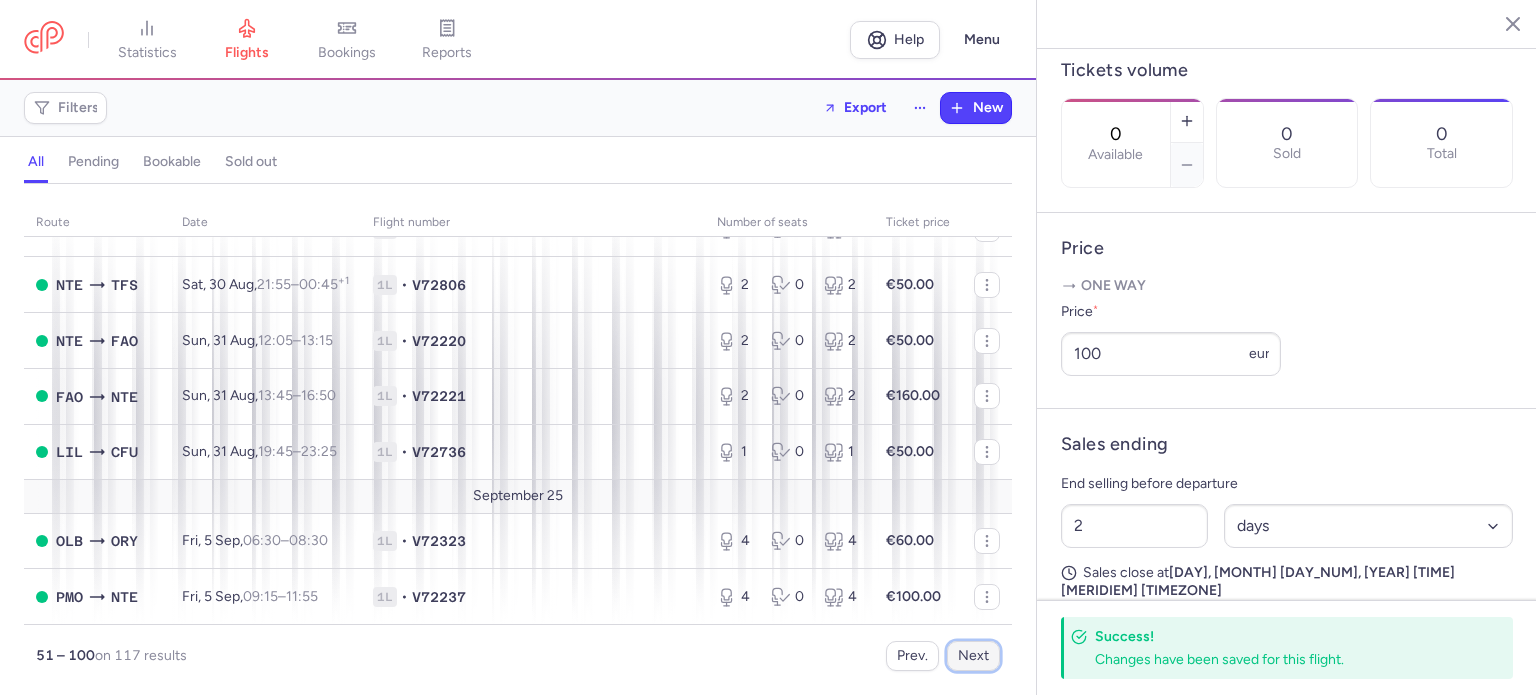 click on "Next" at bounding box center [973, 656] 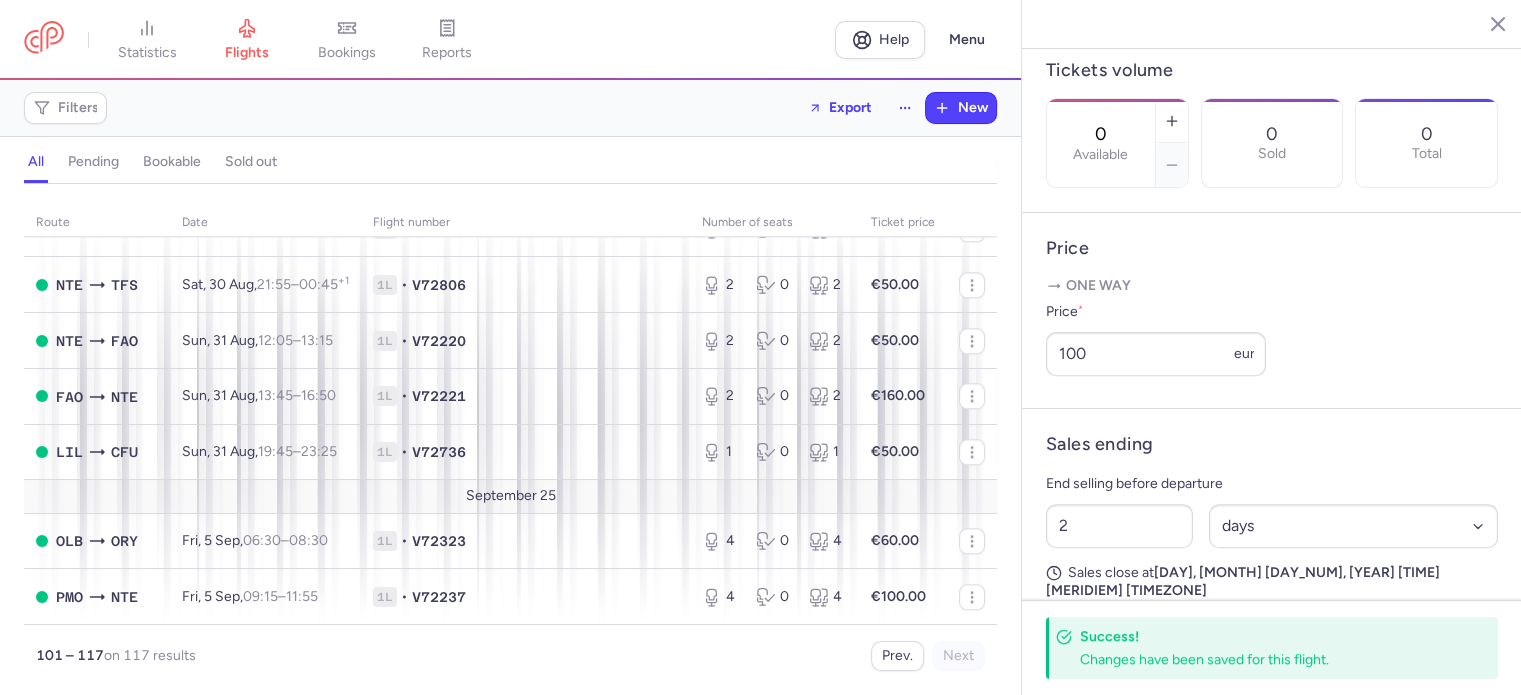 scroll, scrollTop: 0, scrollLeft: 0, axis: both 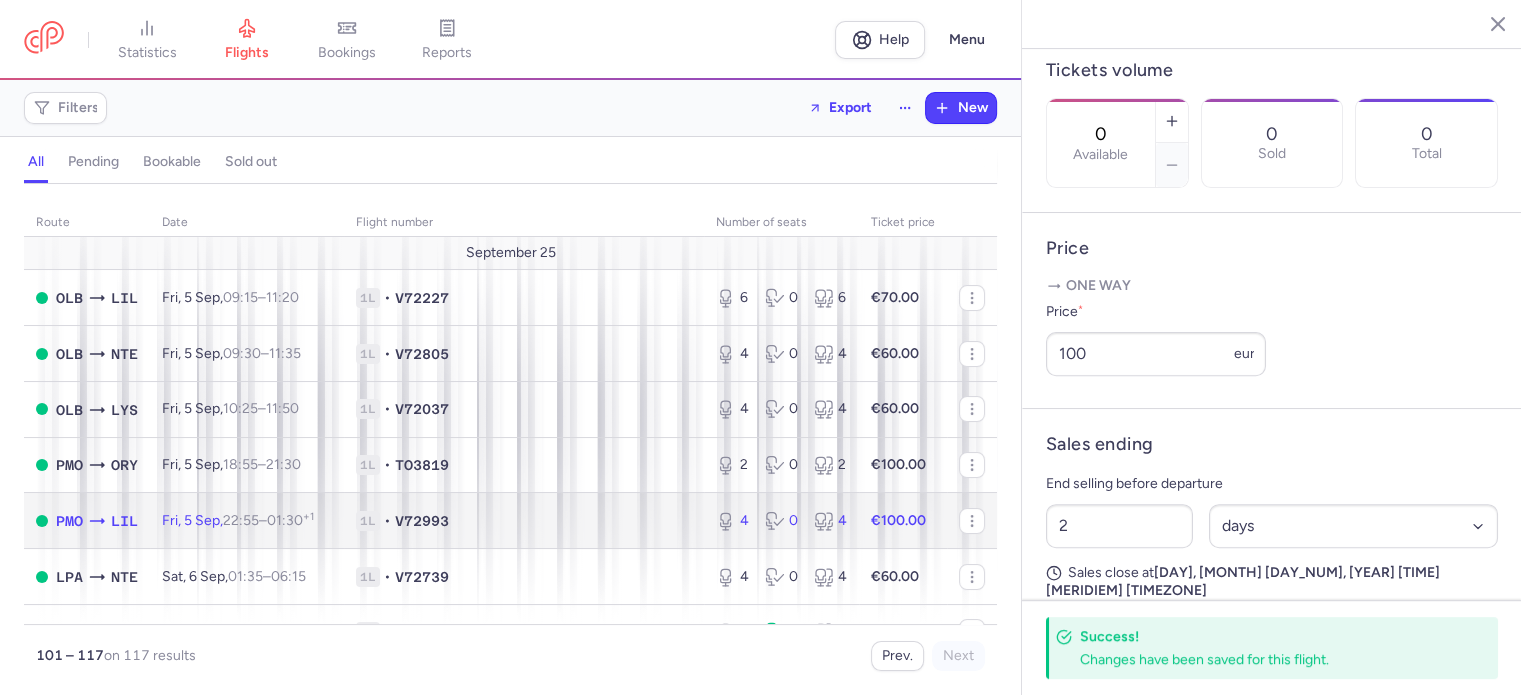 click on "€100.00" at bounding box center [903, 521] 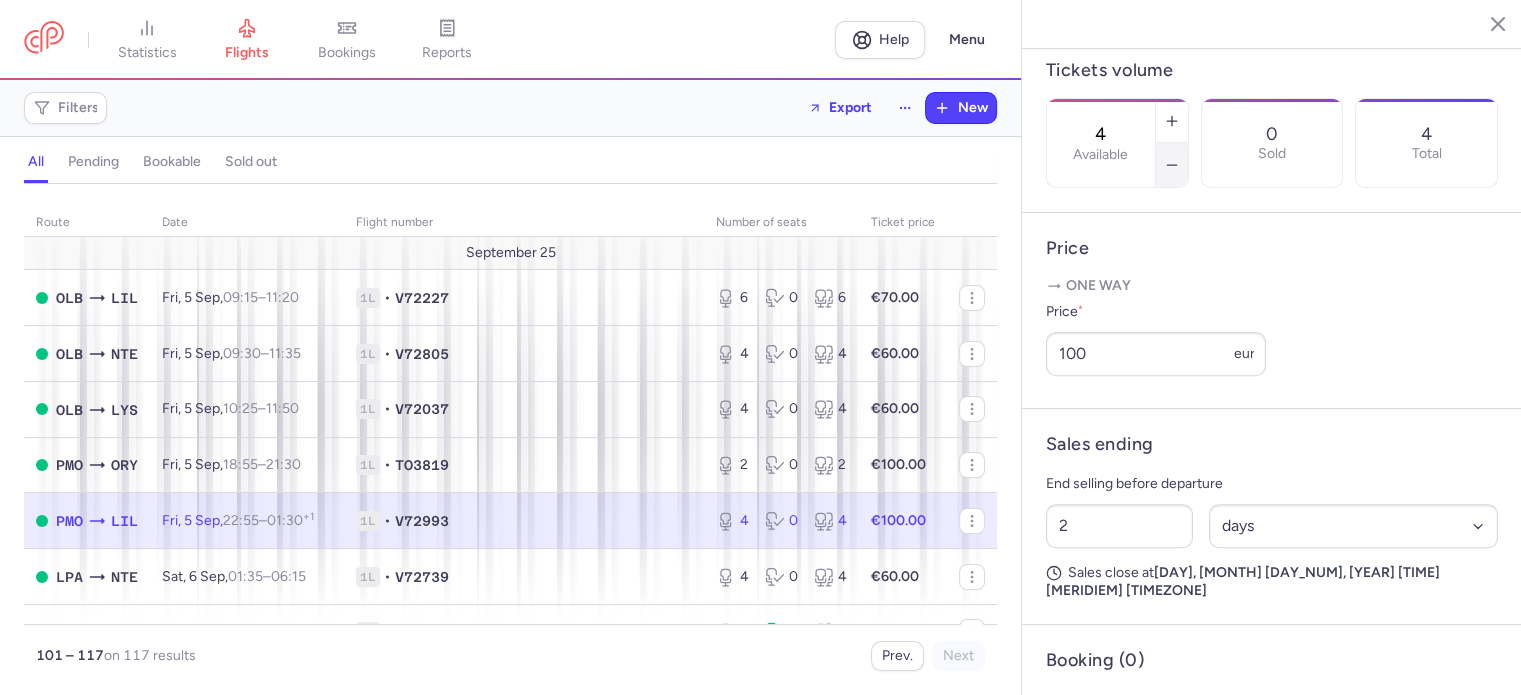 click 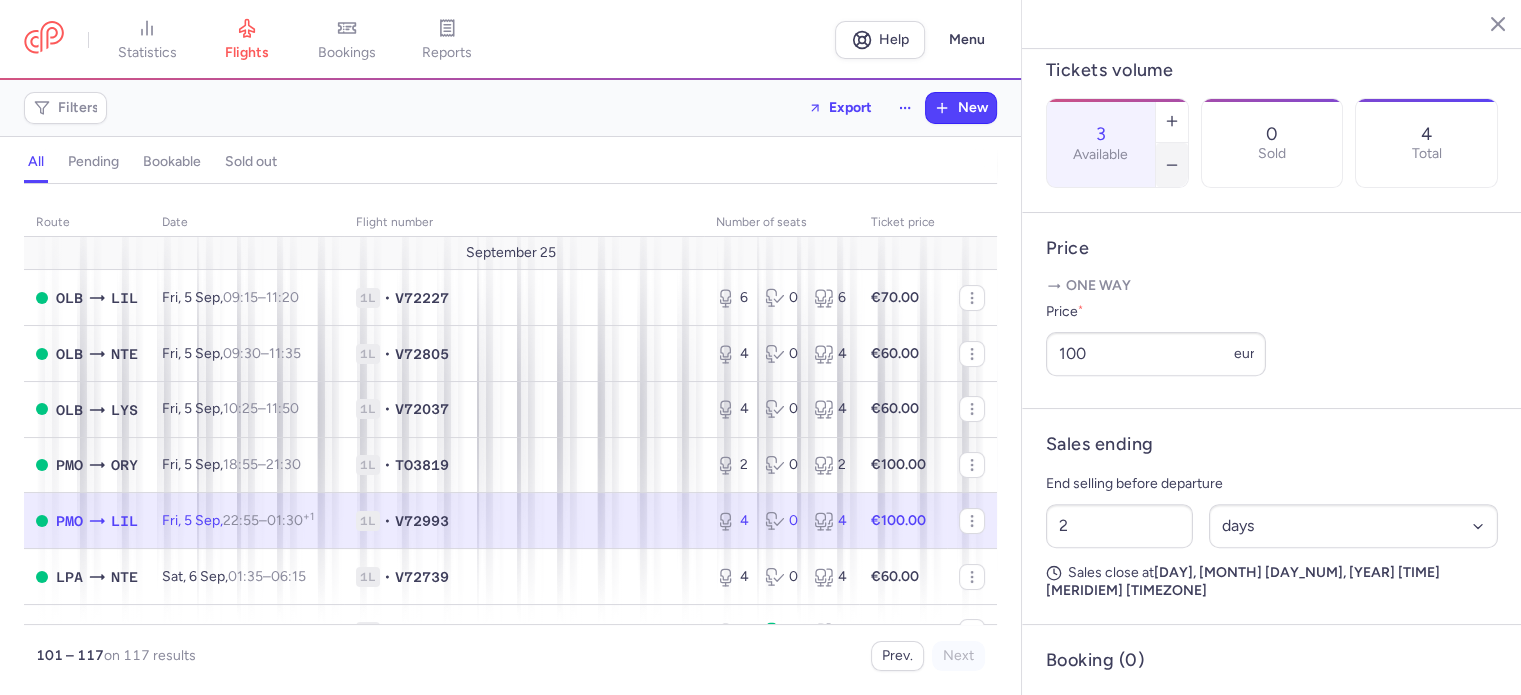 click 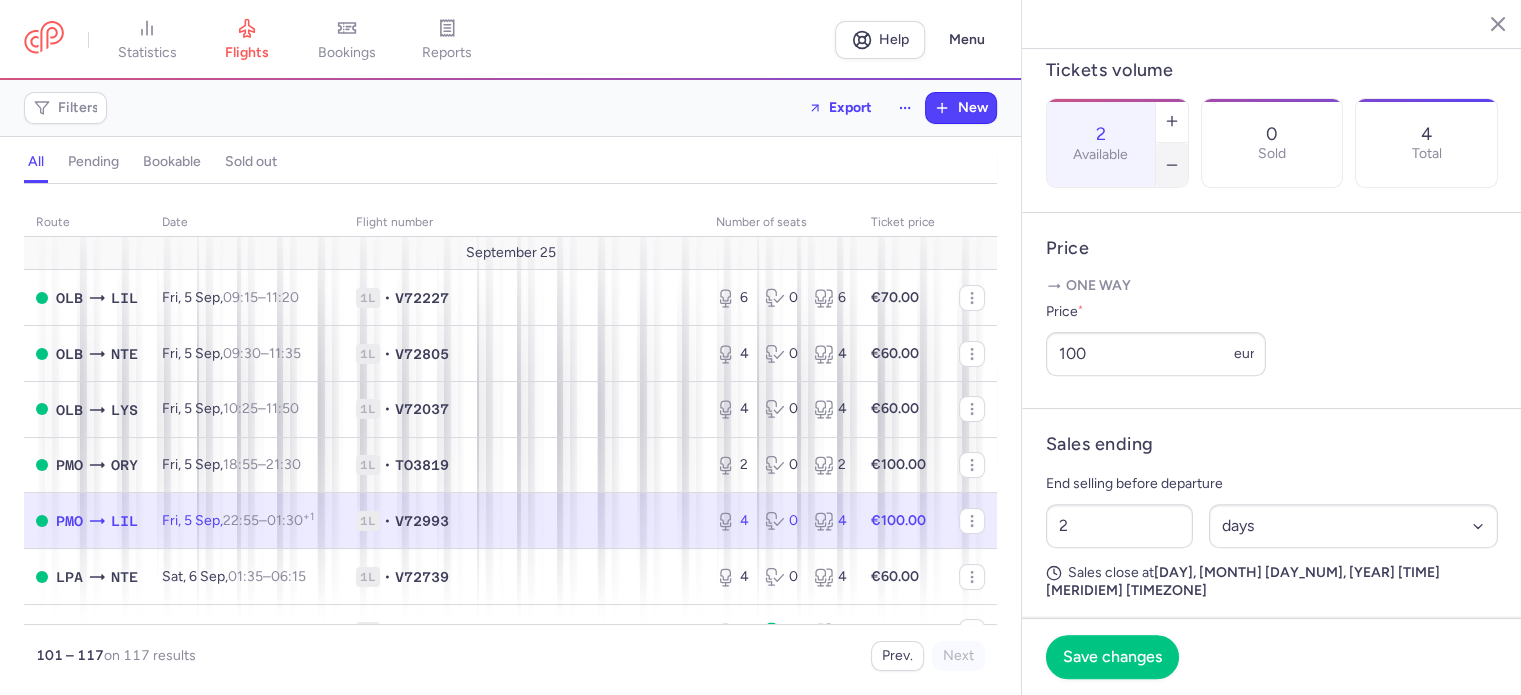 click 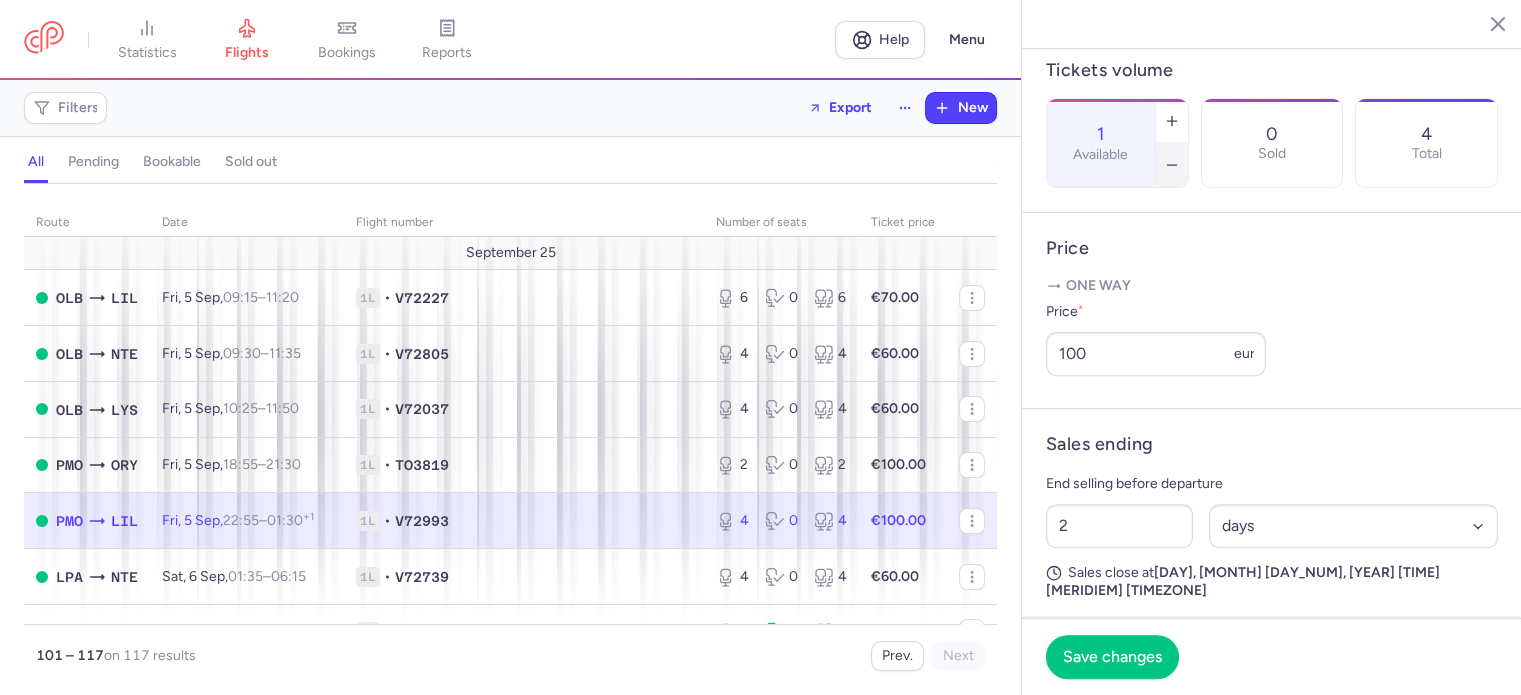 click 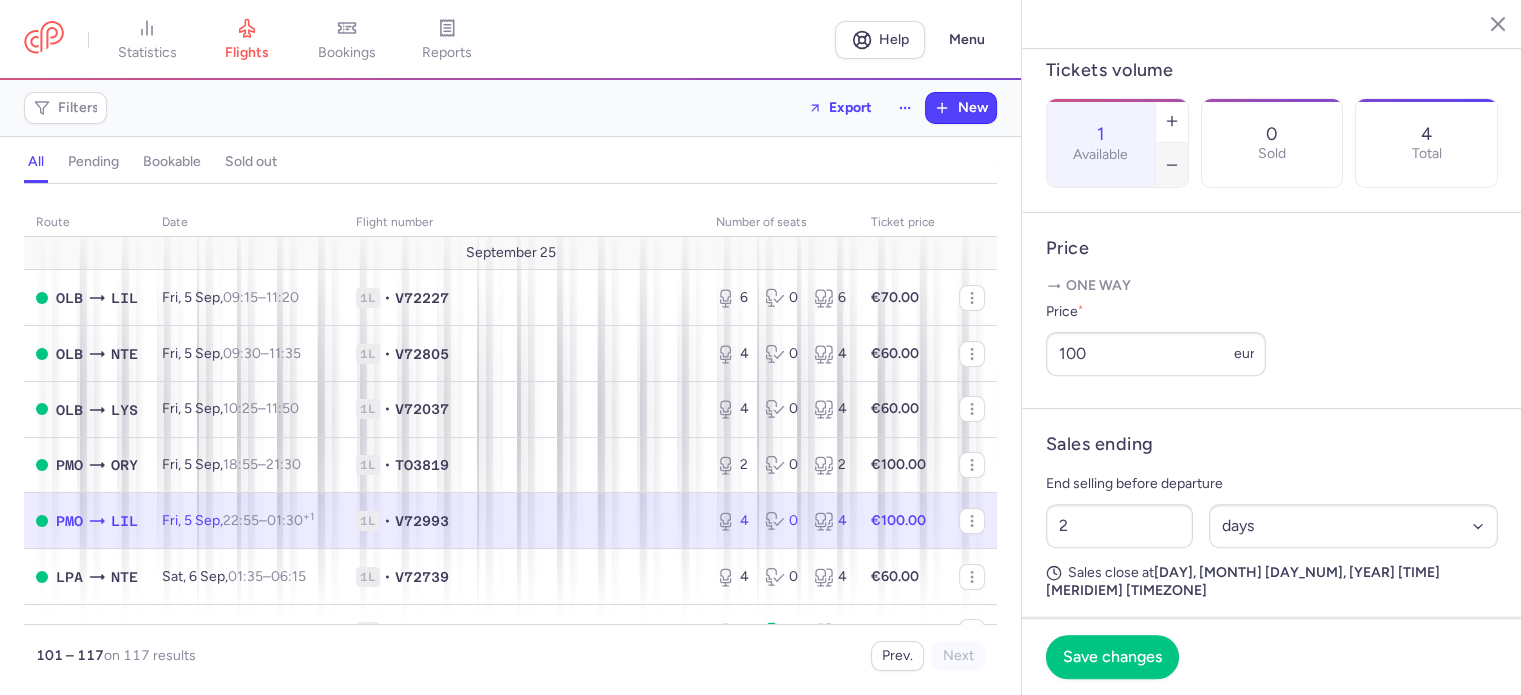 type on "0" 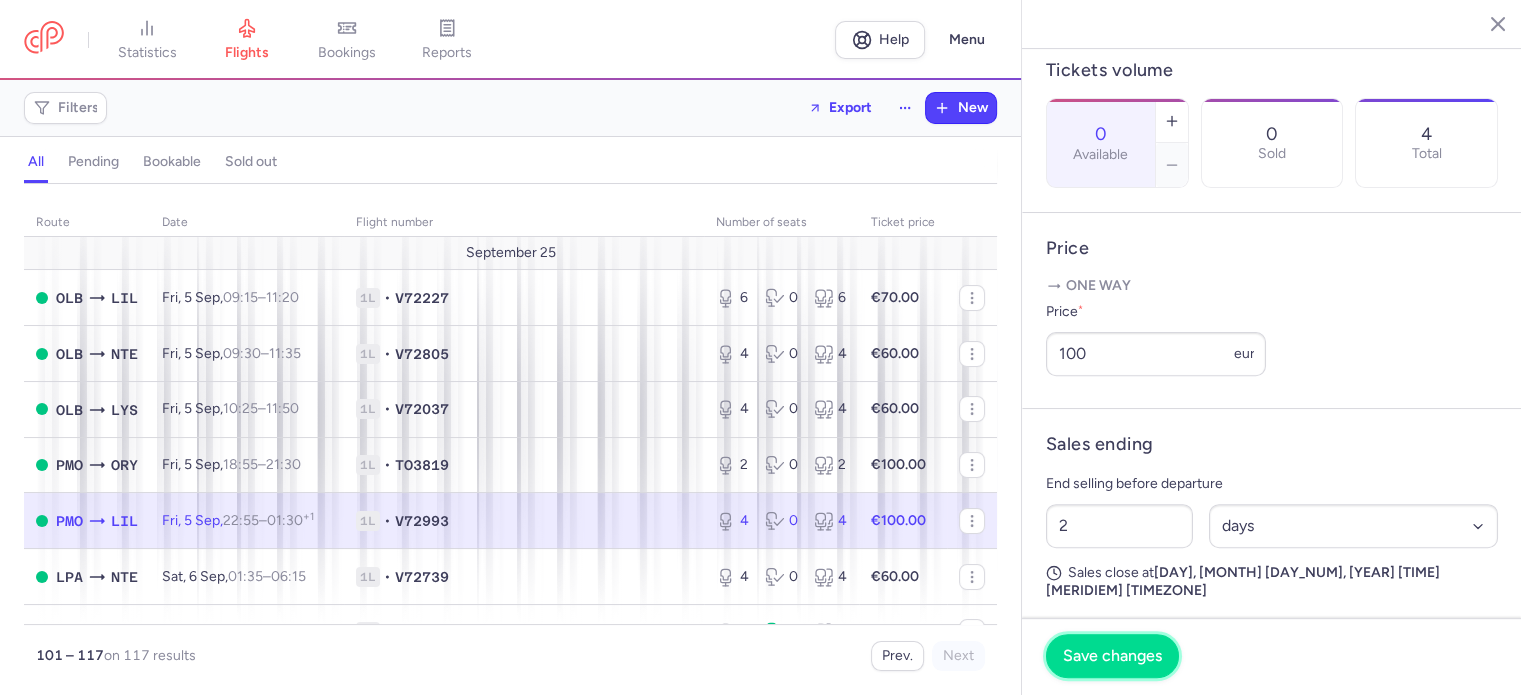 click on "Save changes" at bounding box center [1112, 656] 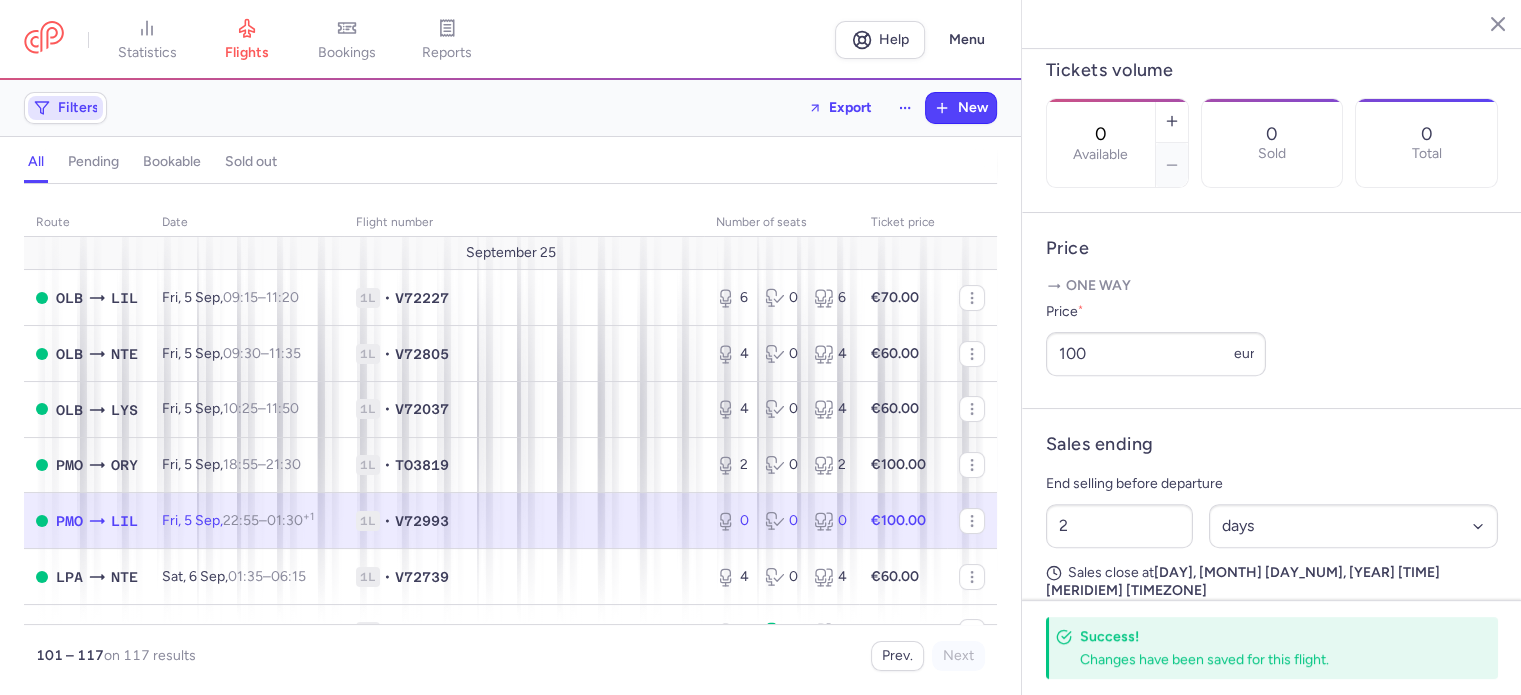 click on "Filters" at bounding box center [78, 108] 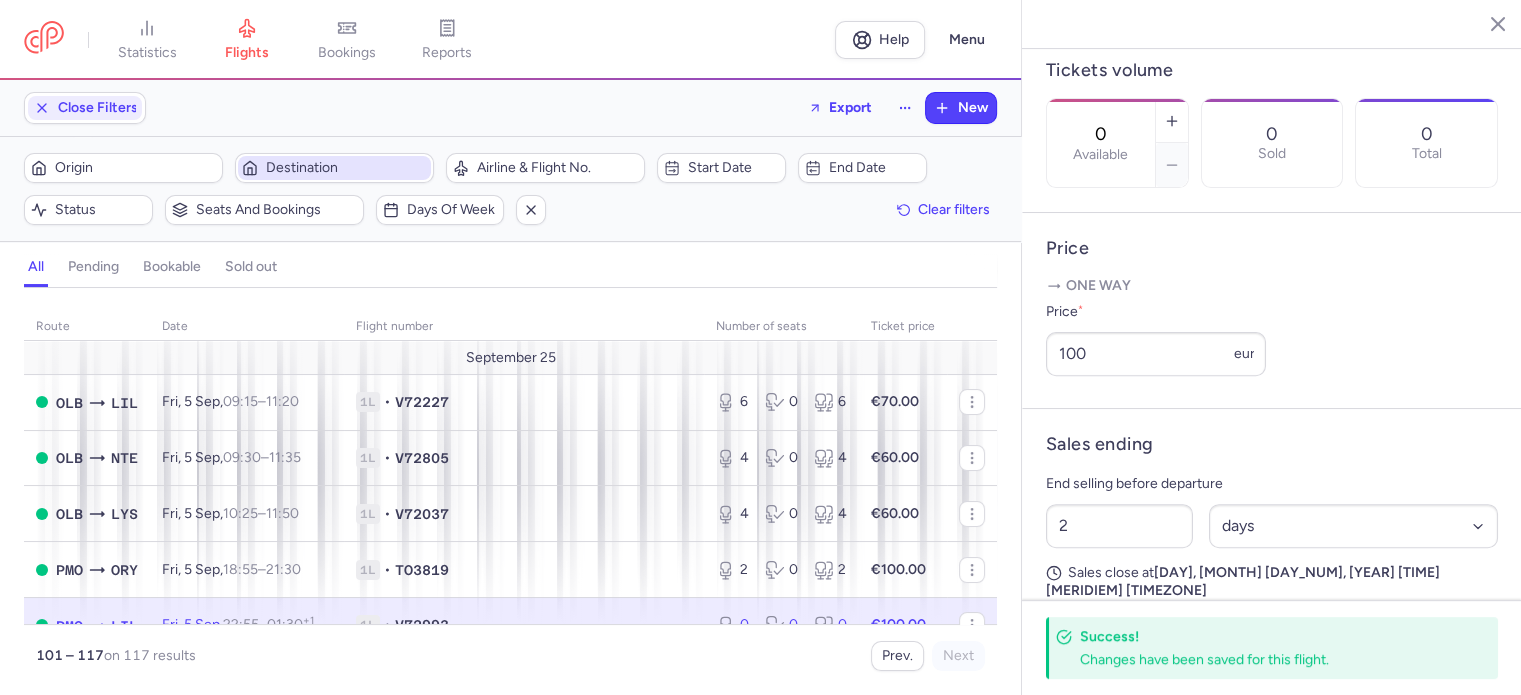 scroll, scrollTop: 0, scrollLeft: 0, axis: both 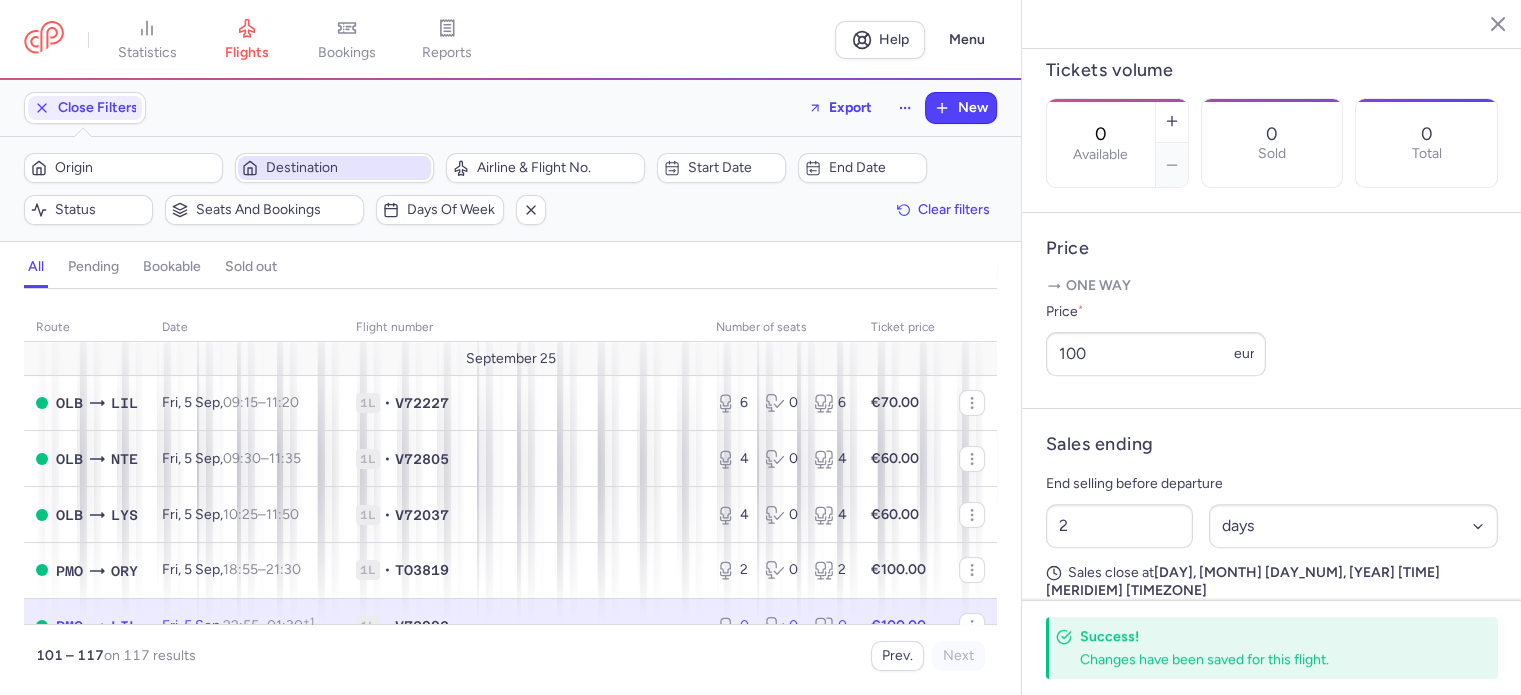 click on "Destination" at bounding box center [346, 168] 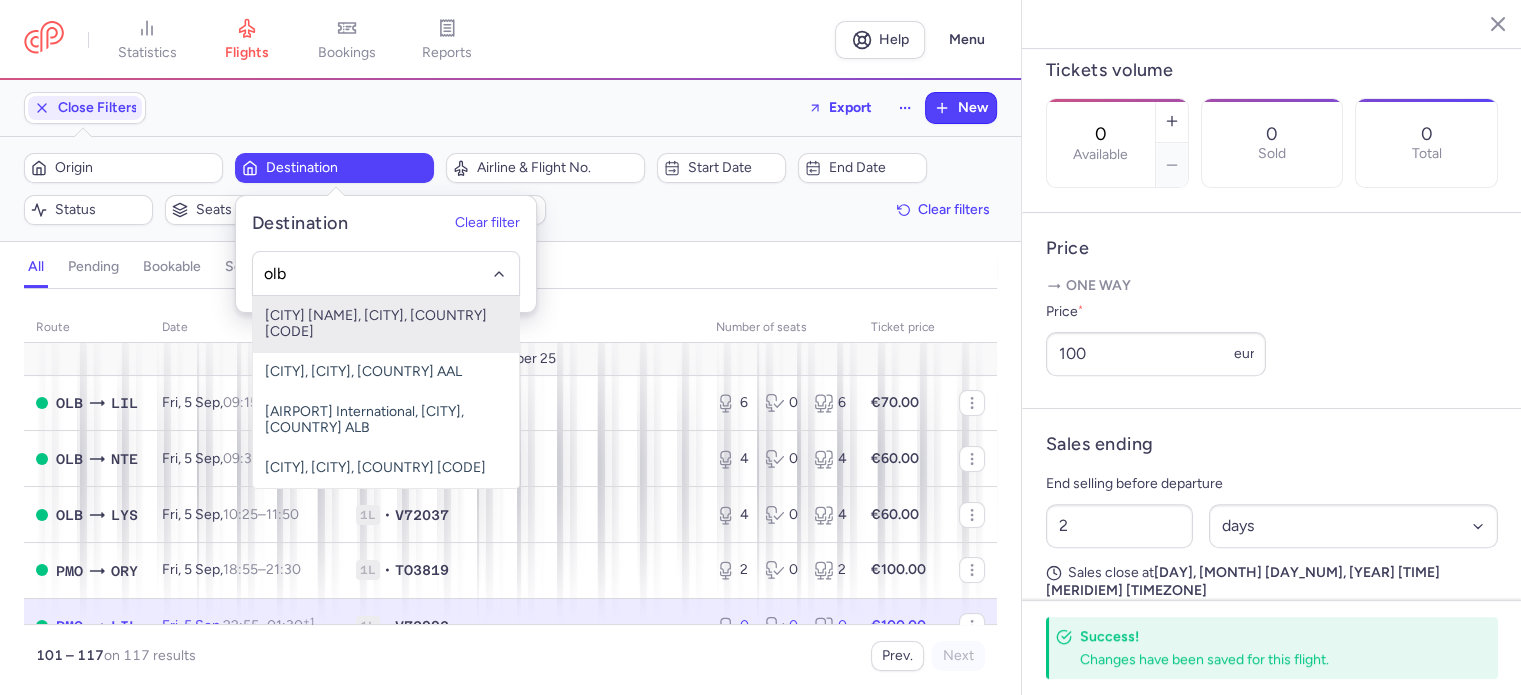 click on "[CITY] [NAME], [CITY], [COUNTRY] [CODE]" at bounding box center (386, 324) 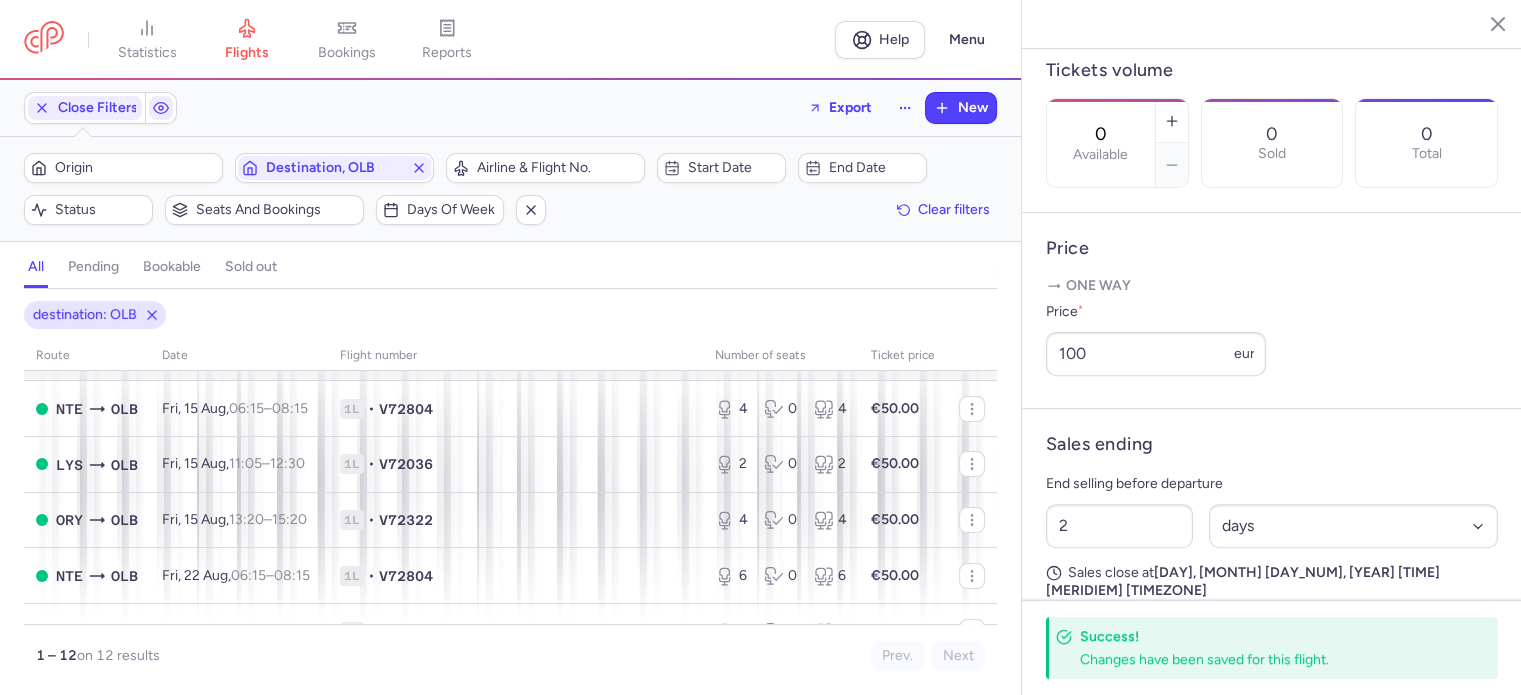 scroll, scrollTop: 100, scrollLeft: 0, axis: vertical 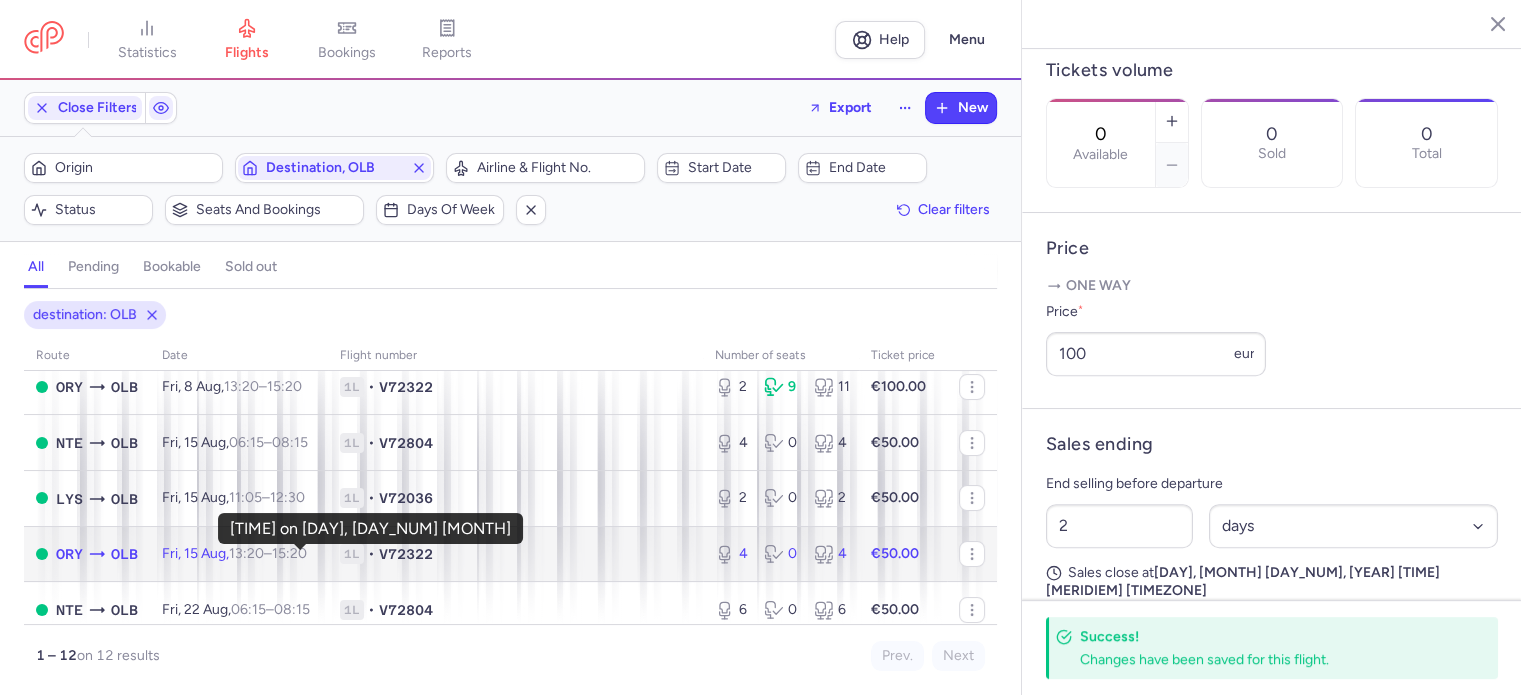 click on "15:20  +0" at bounding box center (289, 553) 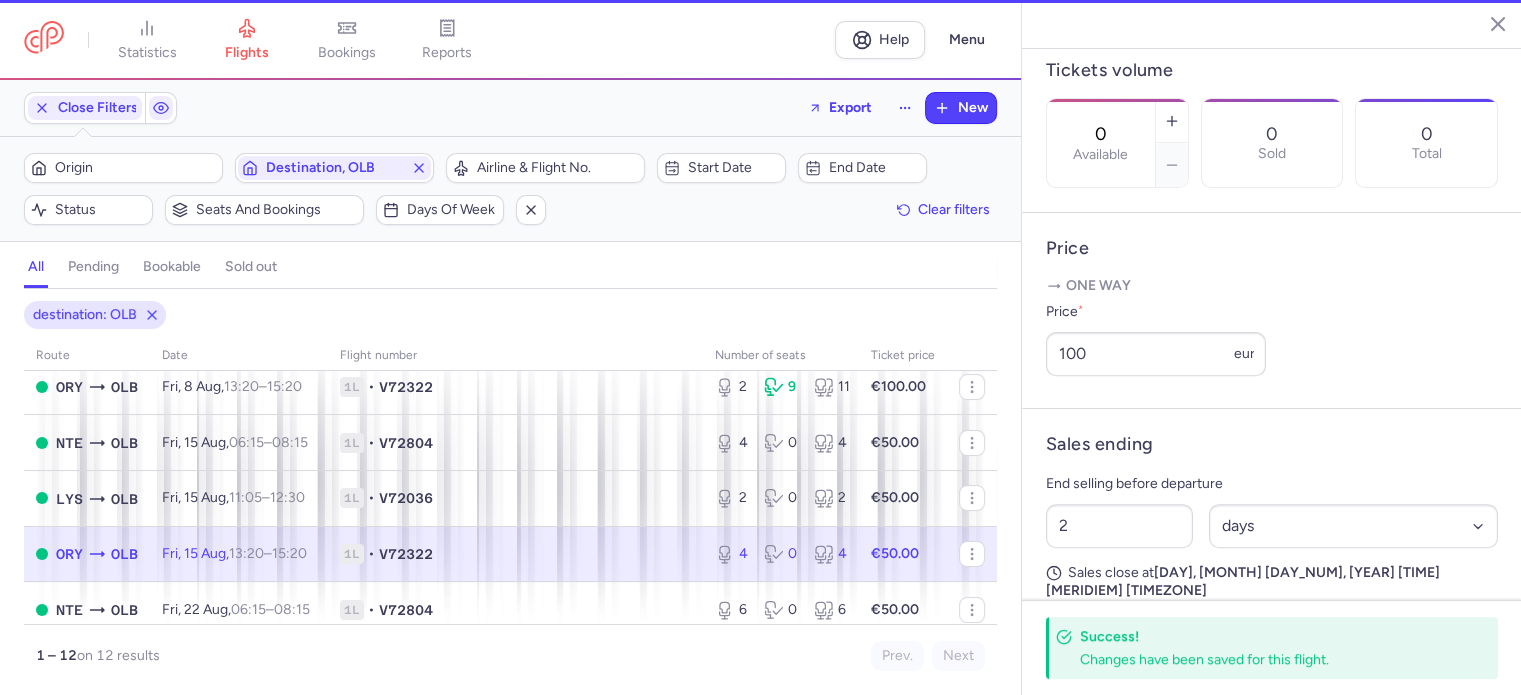 type on "4" 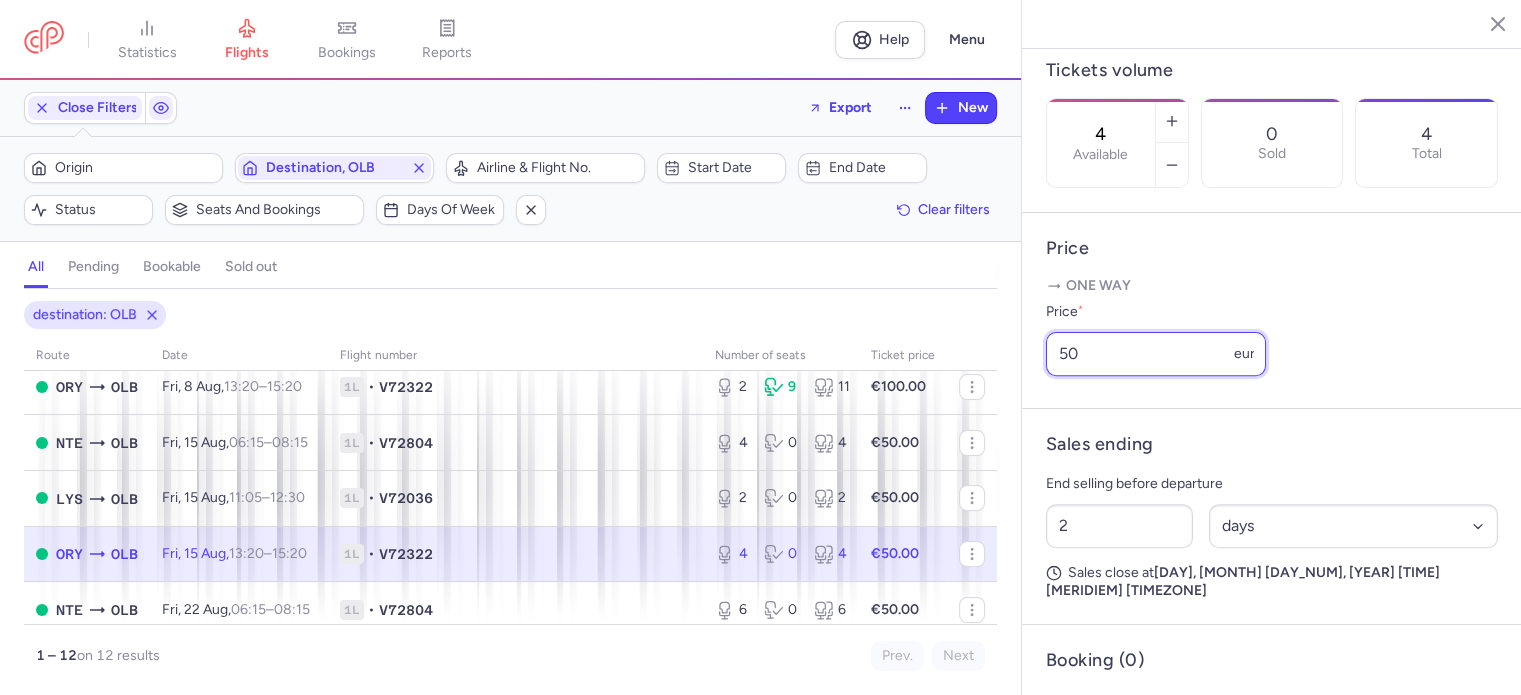 drag, startPoint x: 1092, startPoint y: 407, endPoint x: 1004, endPoint y: 397, distance: 88.56636 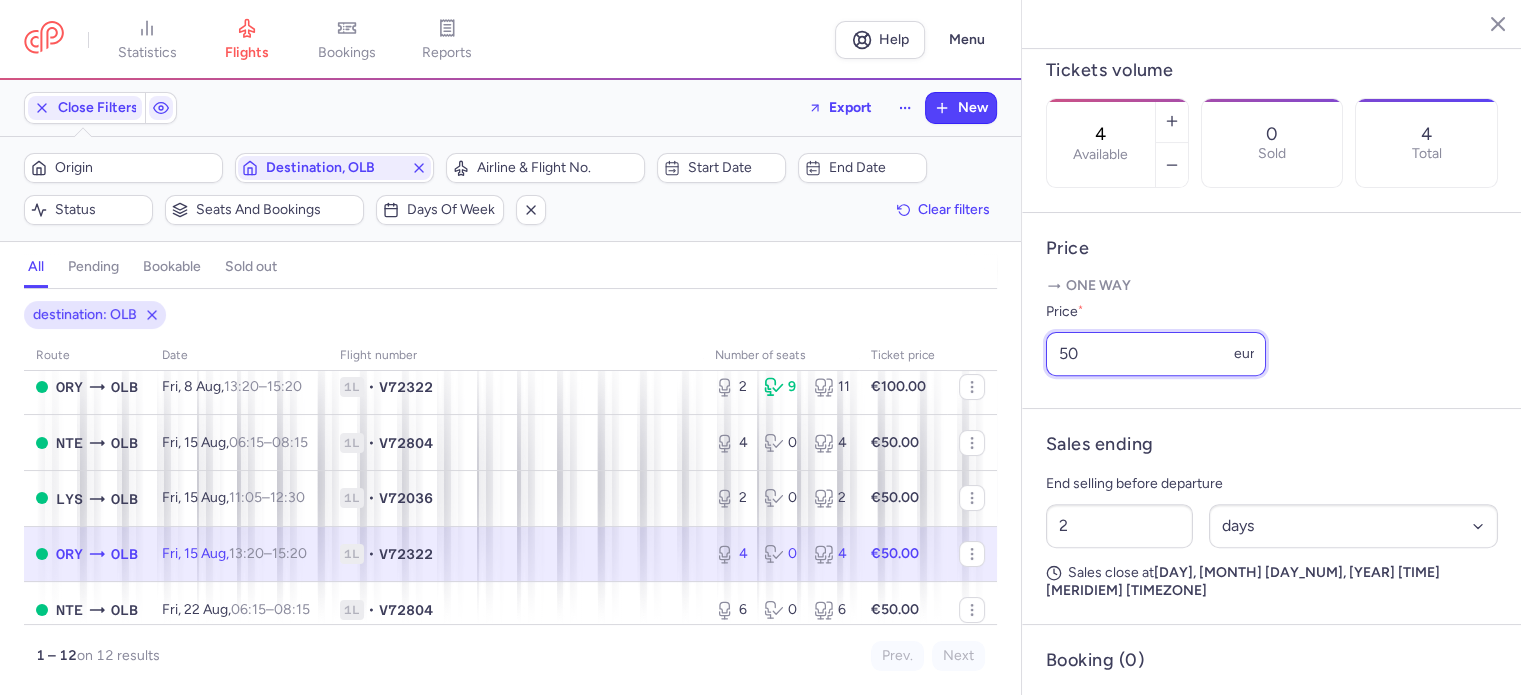 click on "statistics flights bookings reports Help Menu Close Filters Export New Filters (1) – 12 results Origin Destination, OLB Airline & Flight No. Start date End date Status Seats and bookings Days of week Clear filters all pending bookable sold out 1 destination: OLB route date Flight number number of seats Ticket price August 25 NTE OLB Fri, [DATE], [TIME] – [TIME] +0 1L • V72804 1 0 1 €60.00 ORY OLB Fri, [DATE], [TIME] – [TIME] +0 1L • V72322 2 9 11 €100.00 NTE OLB Fri, [DATE], [TIME] – [TIME] +0 1L • V72804 4 0 4 €50.00 LYS OLB Fri, [DATE], [TIME] – [TIME] +0 1L • V72036 2 0 2 €50.00 ORY OLB Fri, [DATE], [TIME] – [TIME] +0 1L • V72322 4 0 4 €50.00 NTE OLB Fri, [DATE], [TIME] – [TIME] +0 1L • V72804 6 0 6 €50.00 LIL OLB Fri, [DATE], [TIME] – [TIME] +0 1L • V72226 0 0 0 €50.00 NTE OLB Fri, [DATE], [TIME] – [TIME] +0 1L • V72322 4 0 4 €50.00 NTE OLB Fri, [DATE], [TIME] – [TIME] +0 1L • V72804 4 0 4 €50.00 LIL 6" 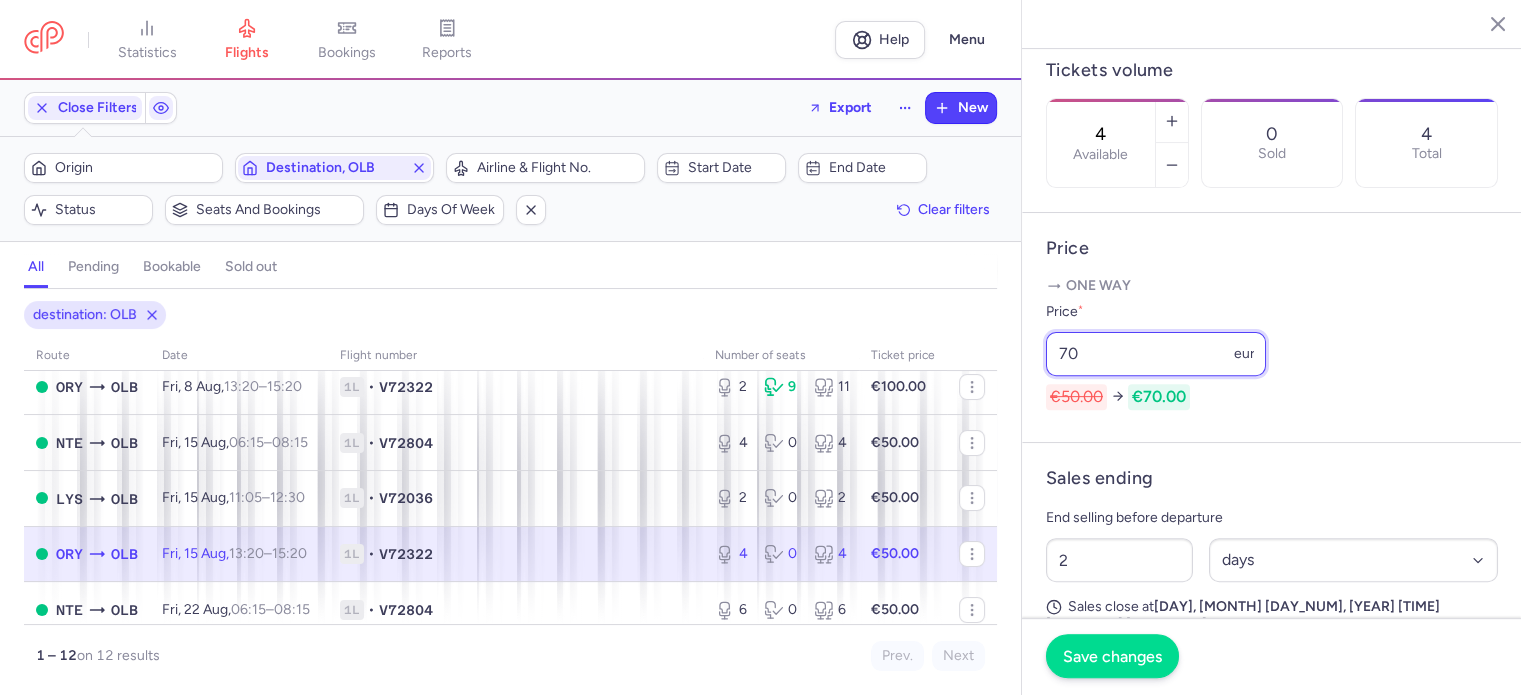 type on "70" 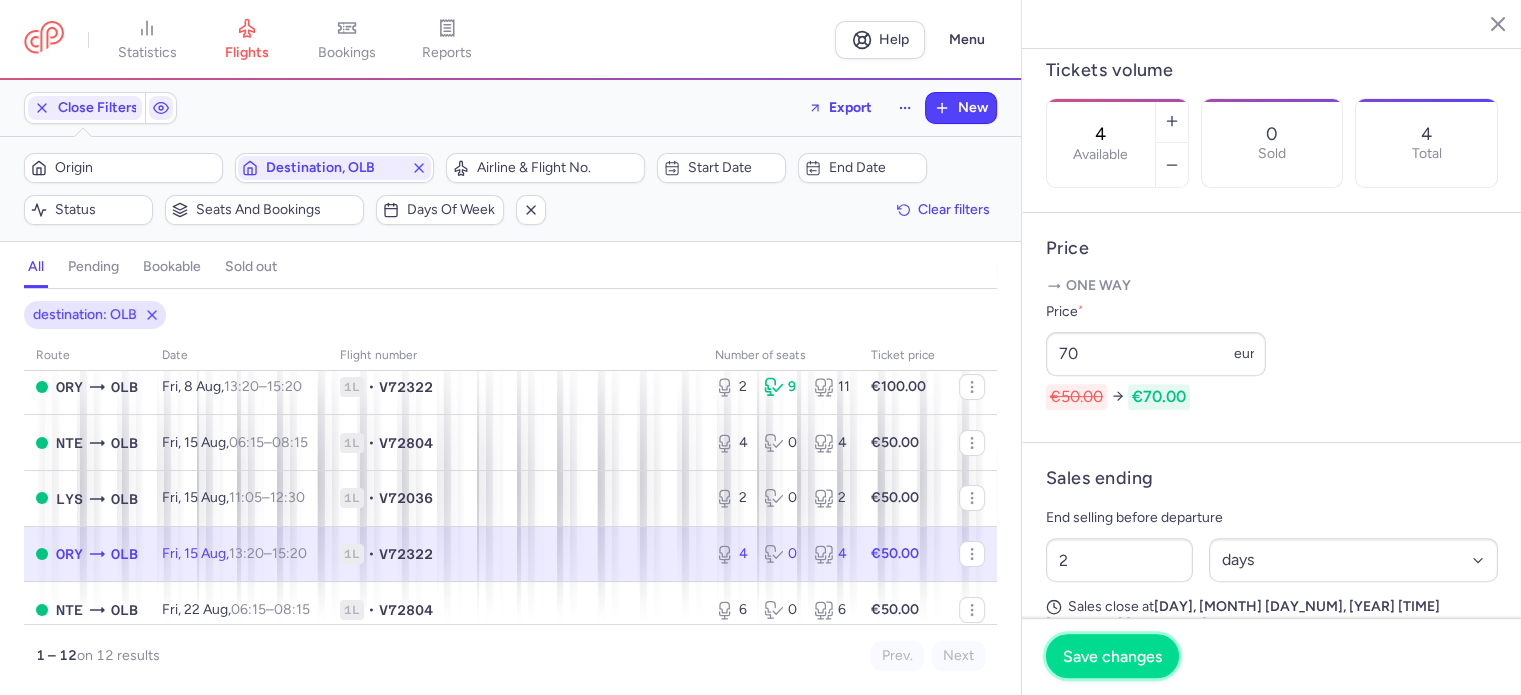 click on "Save changes" at bounding box center [1112, 656] 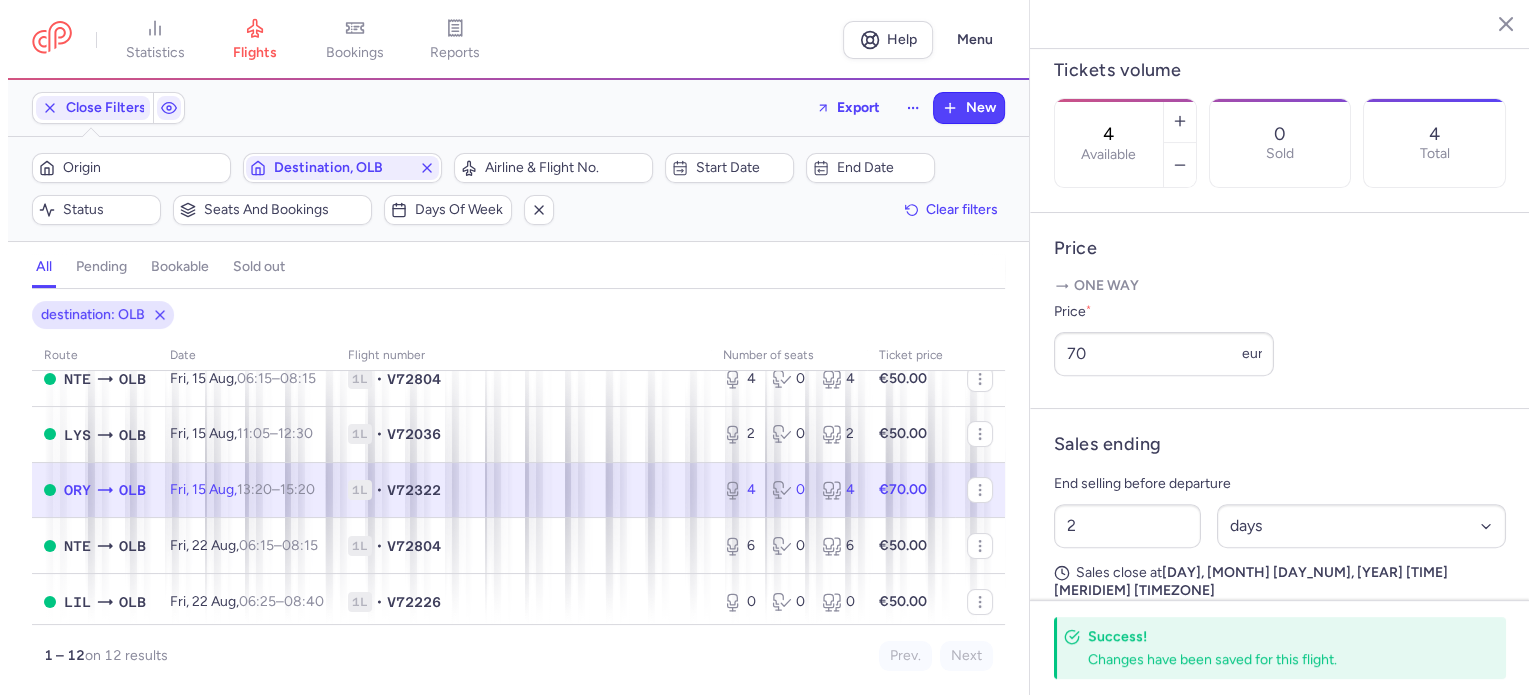 scroll, scrollTop: 200, scrollLeft: 0, axis: vertical 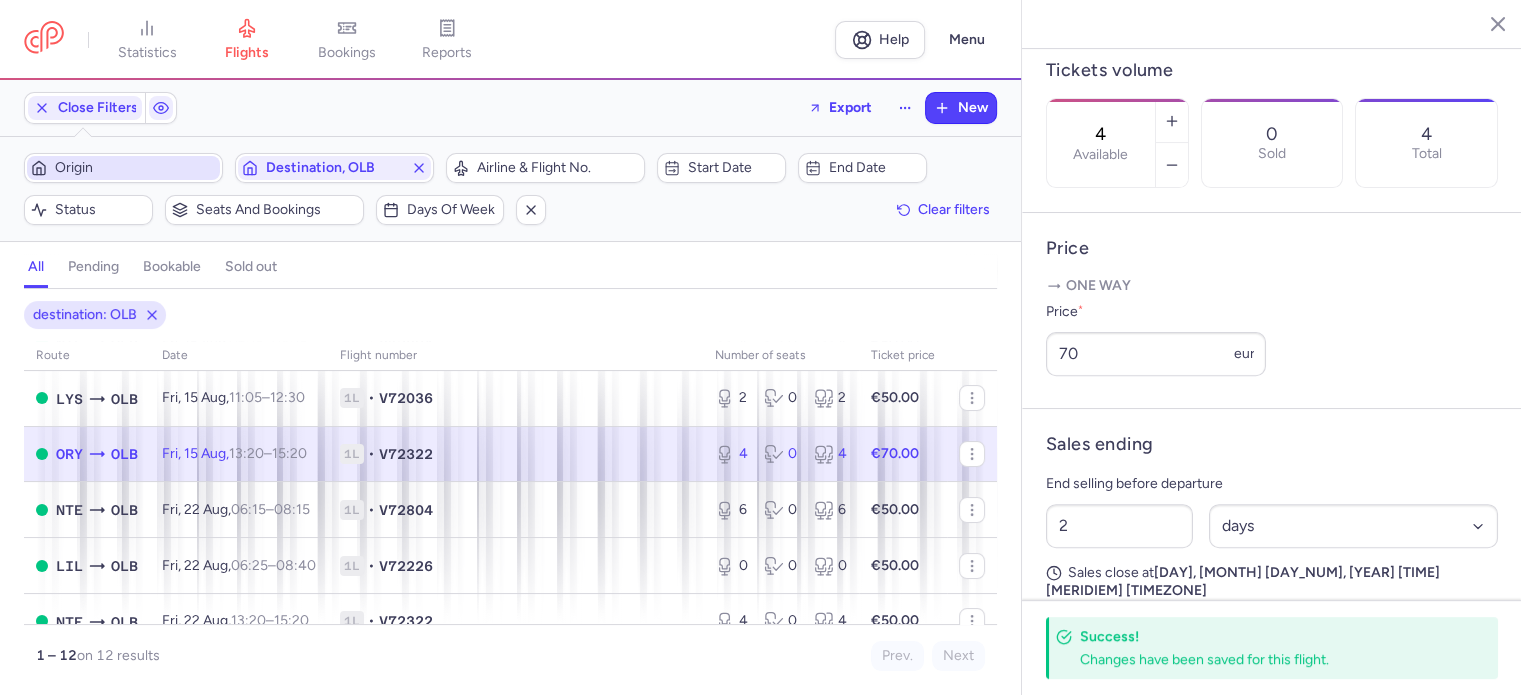 click on "Origin" at bounding box center (123, 168) 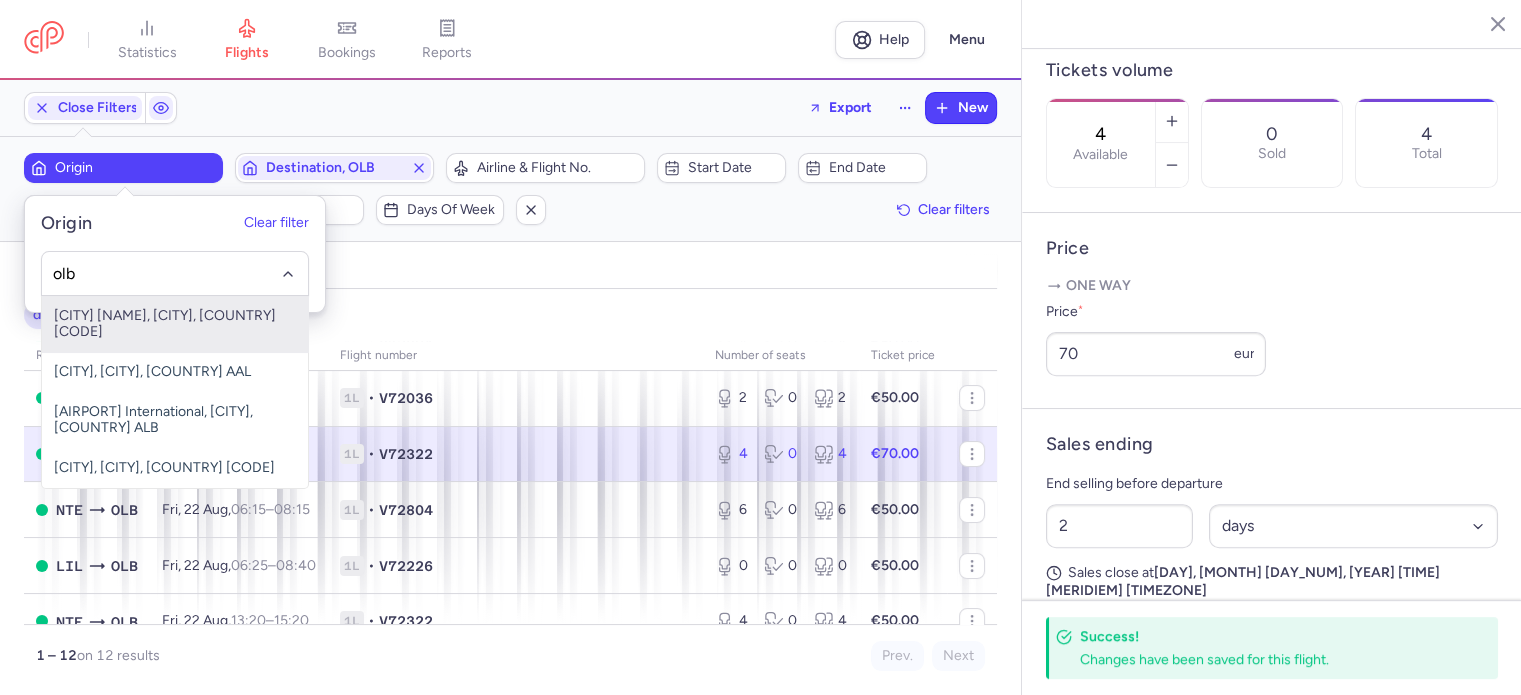 click on "[CITY] [NAME], [CITY], [COUNTRY] [CODE]" at bounding box center [175, 324] 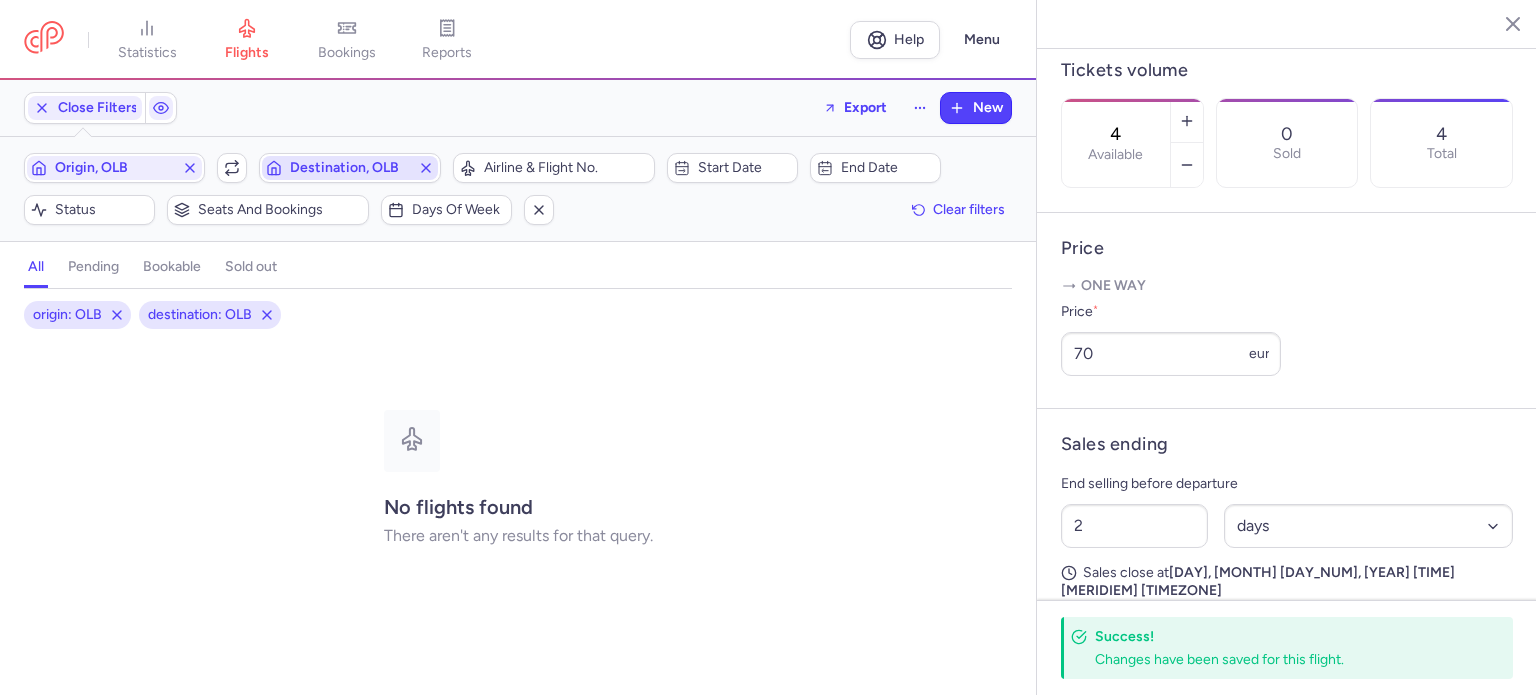 click 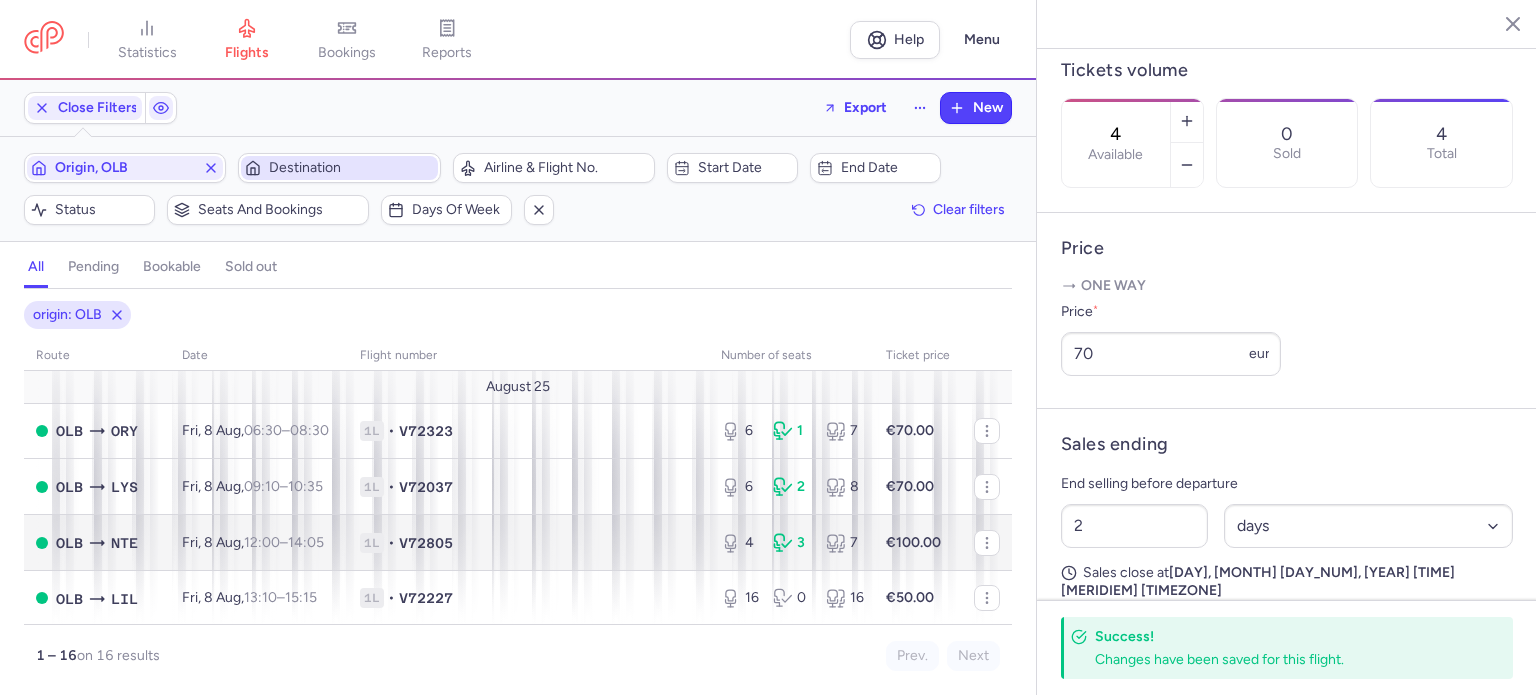 scroll, scrollTop: 200, scrollLeft: 0, axis: vertical 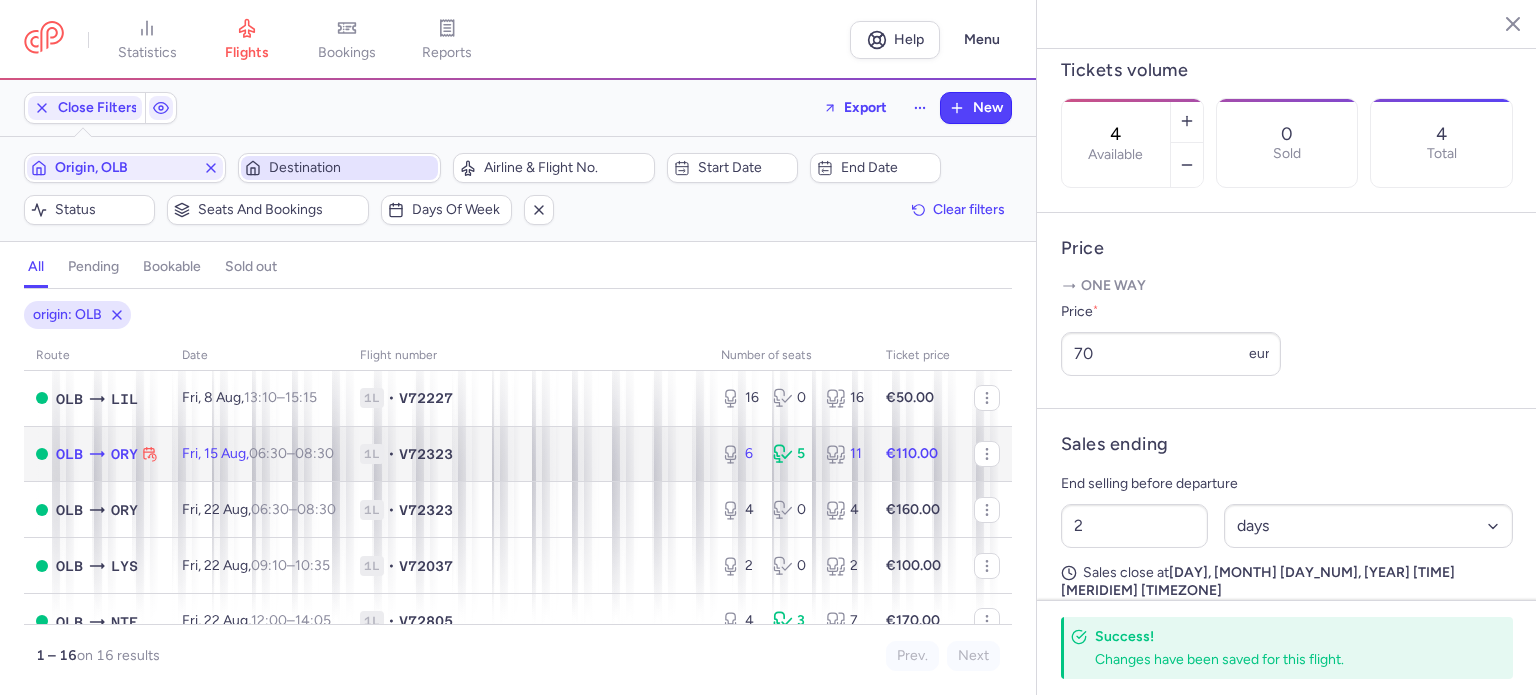 click on "Fri, [DATE], [TIME] – [TIME] +0" 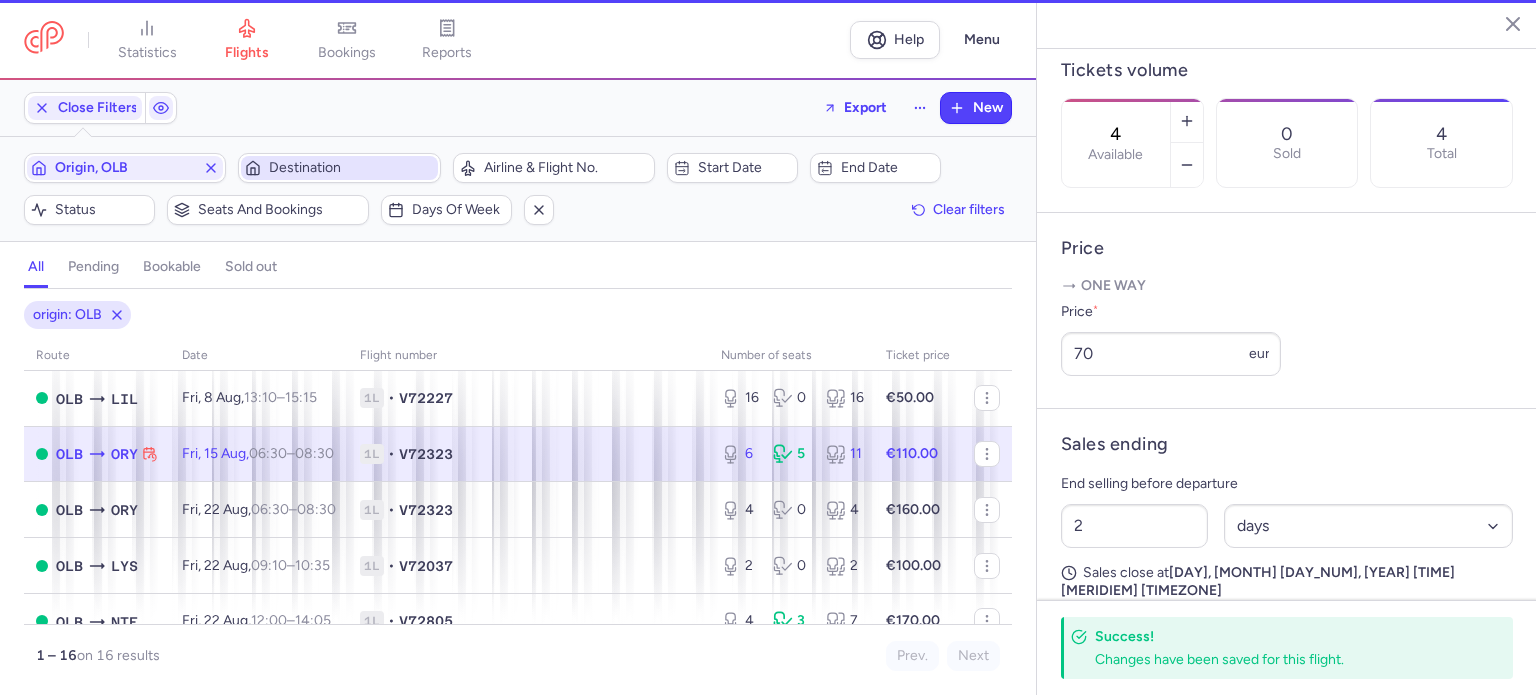 type on "6" 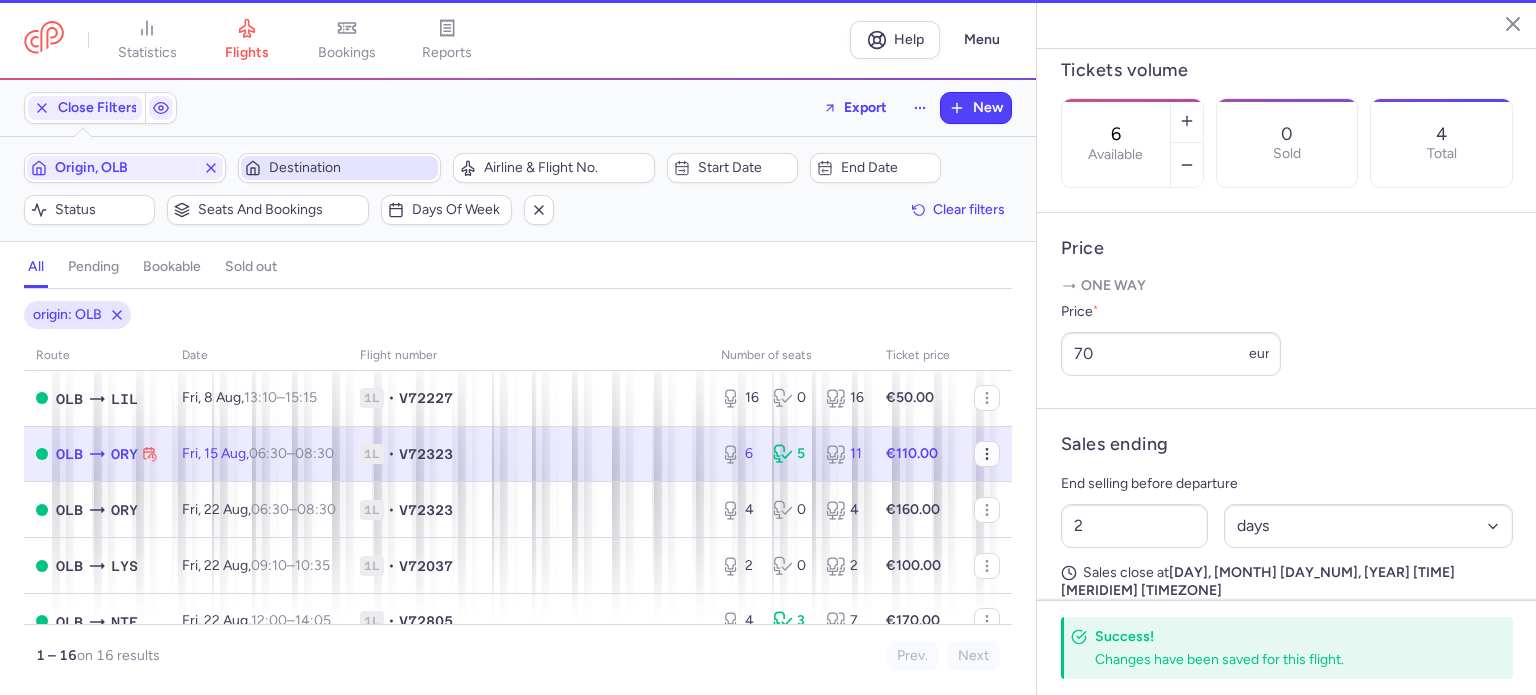 scroll, scrollTop: 599, scrollLeft: 0, axis: vertical 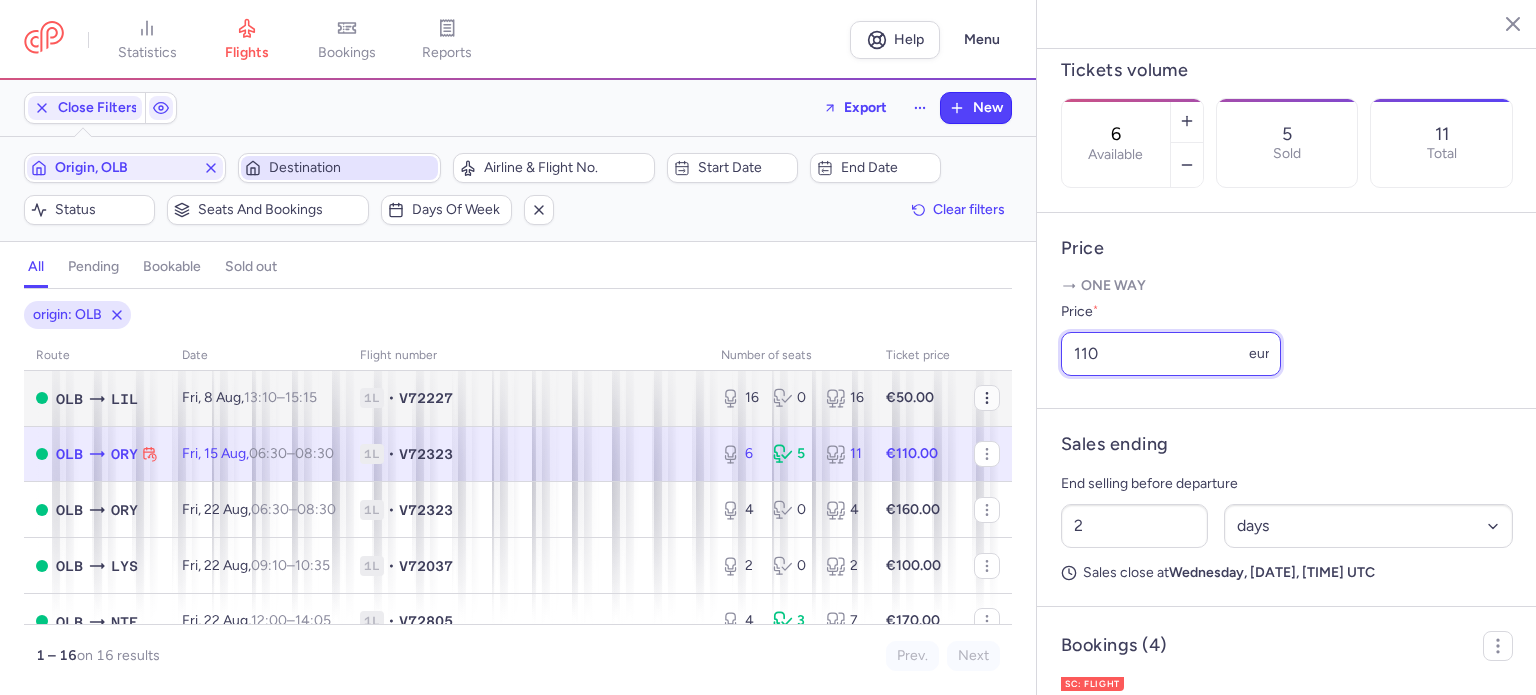 drag, startPoint x: 1112, startPoint y: 415, endPoint x: 982, endPoint y: 408, distance: 130.18832 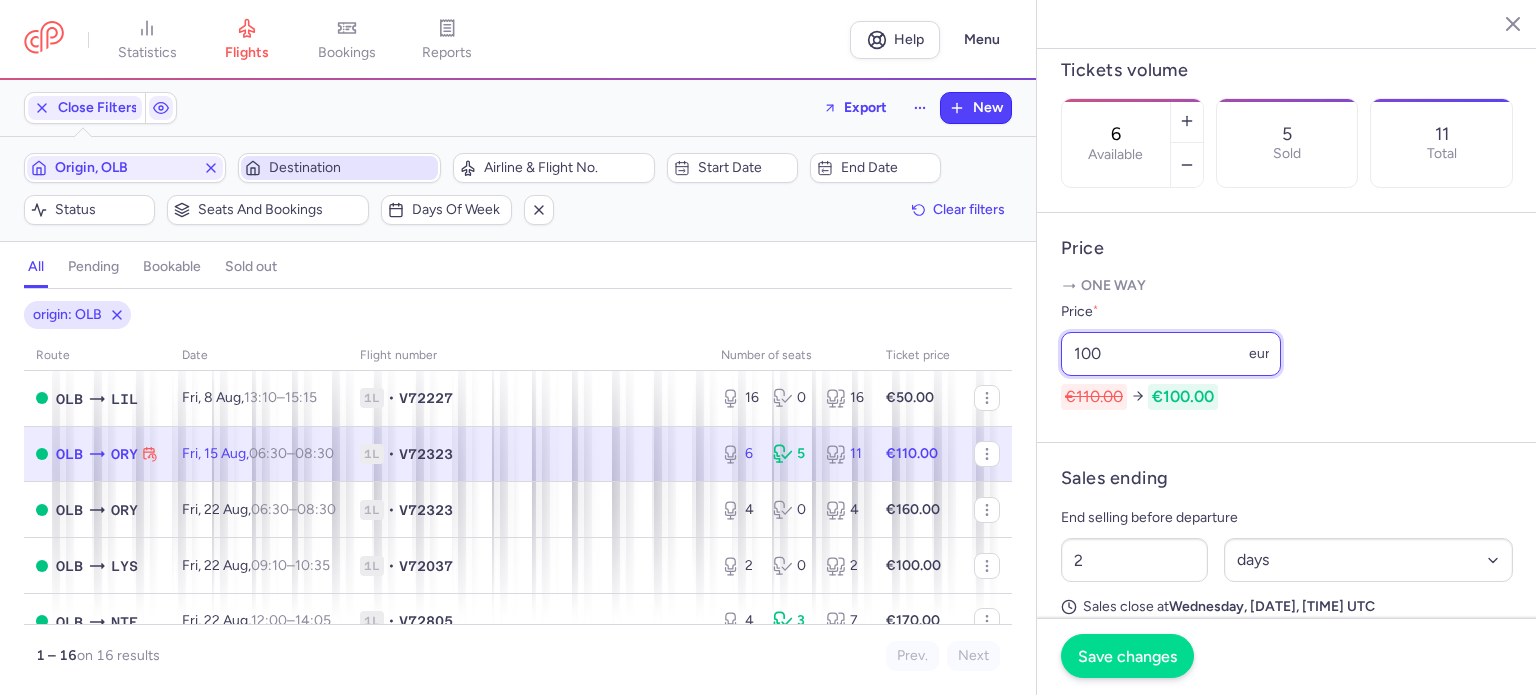type on "100" 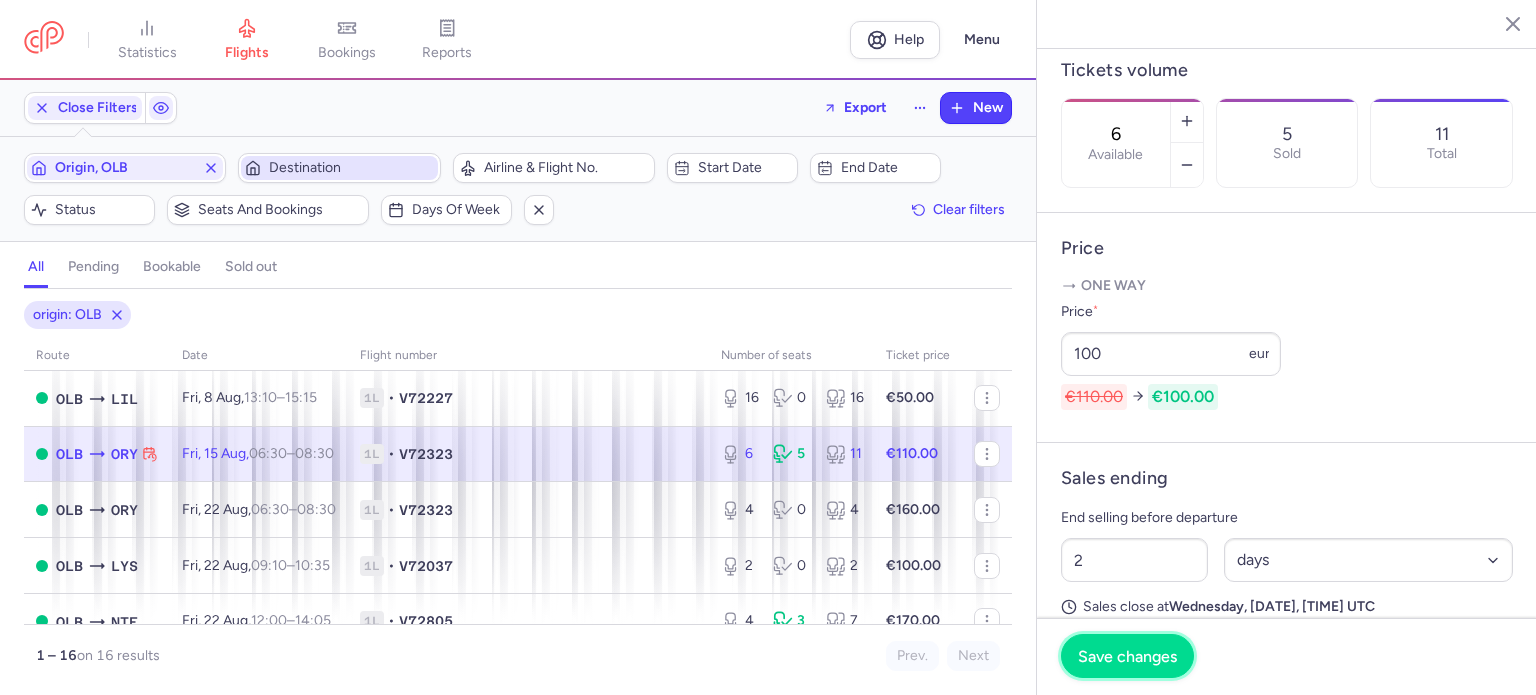 click on "Save changes" at bounding box center (1127, 656) 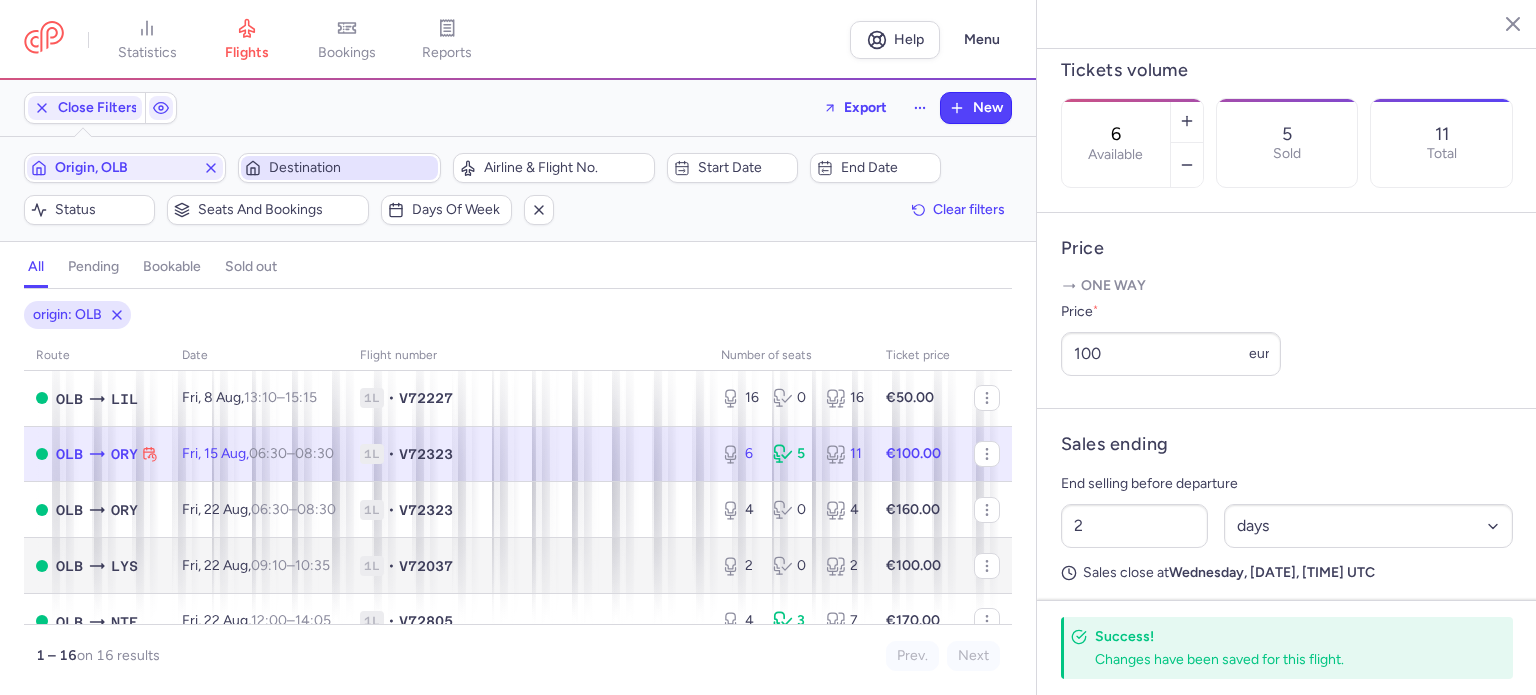 scroll, scrollTop: 300, scrollLeft: 0, axis: vertical 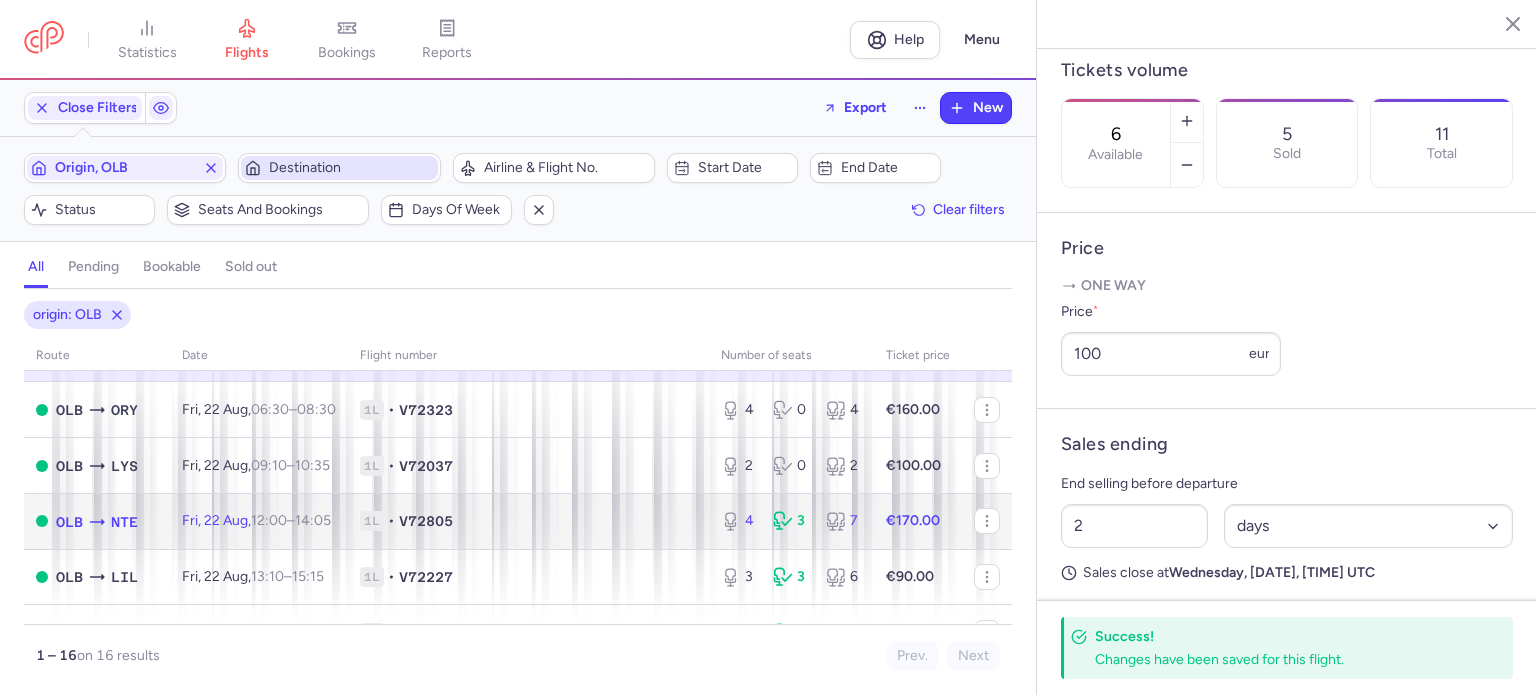 click on "Fri, 22 Aug,  12:00  –  14:05  +0" 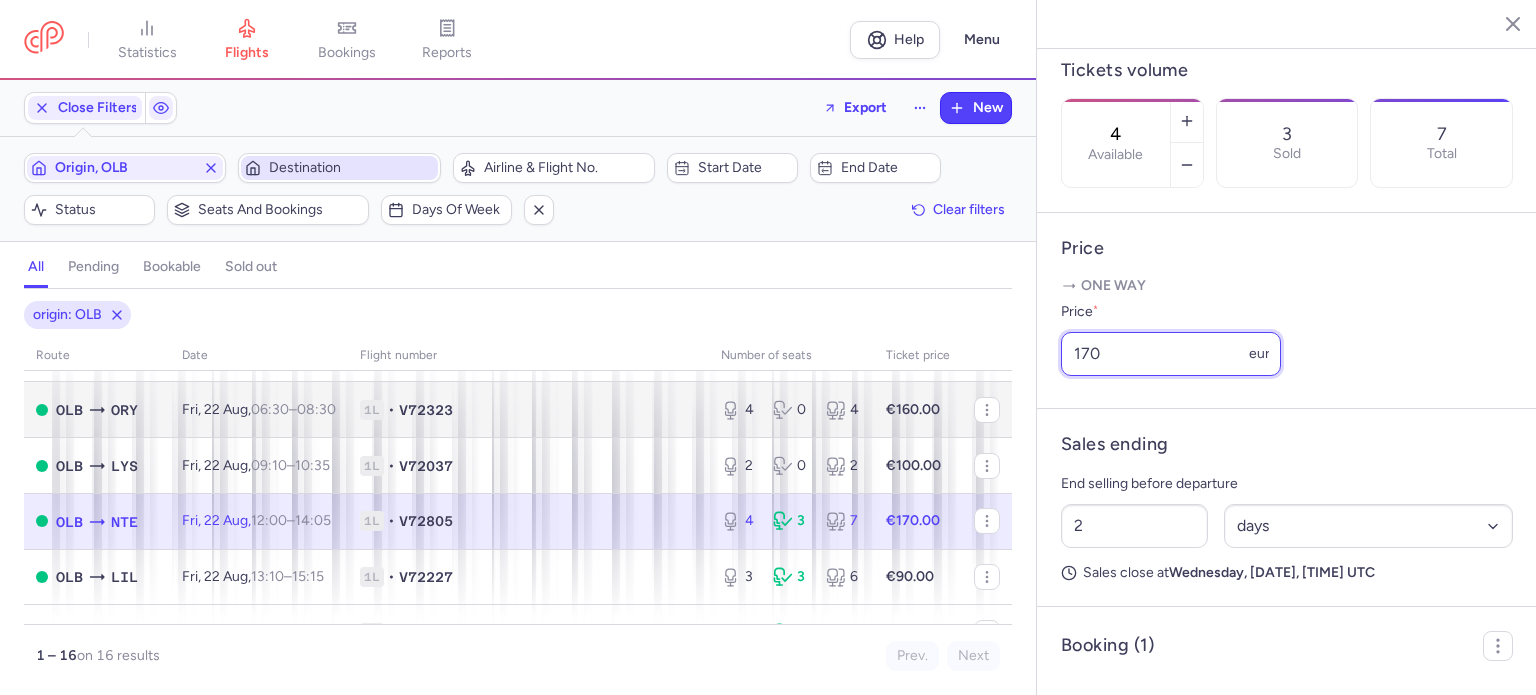 drag, startPoint x: 1121, startPoint y: 418, endPoint x: 995, endPoint y: 395, distance: 128.082 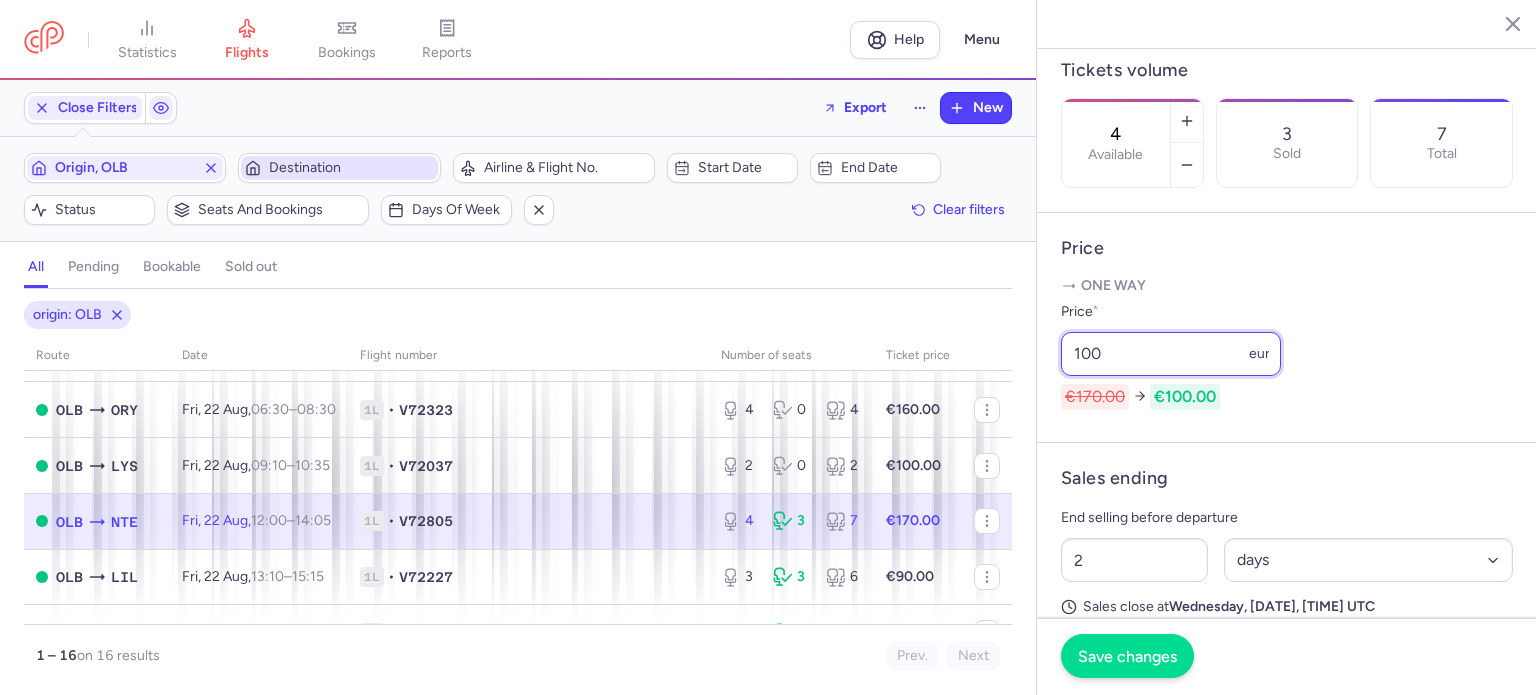 type on "100" 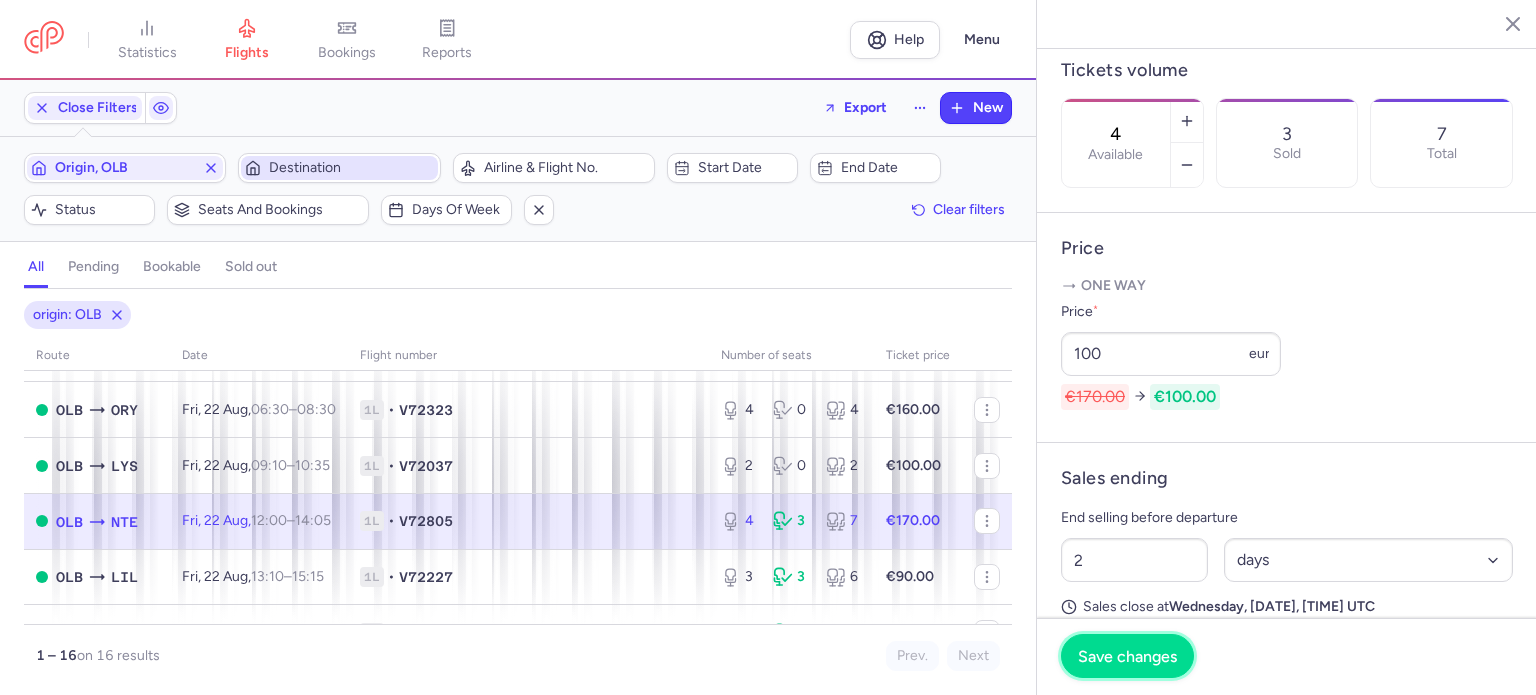 click on "Save changes" at bounding box center (1127, 656) 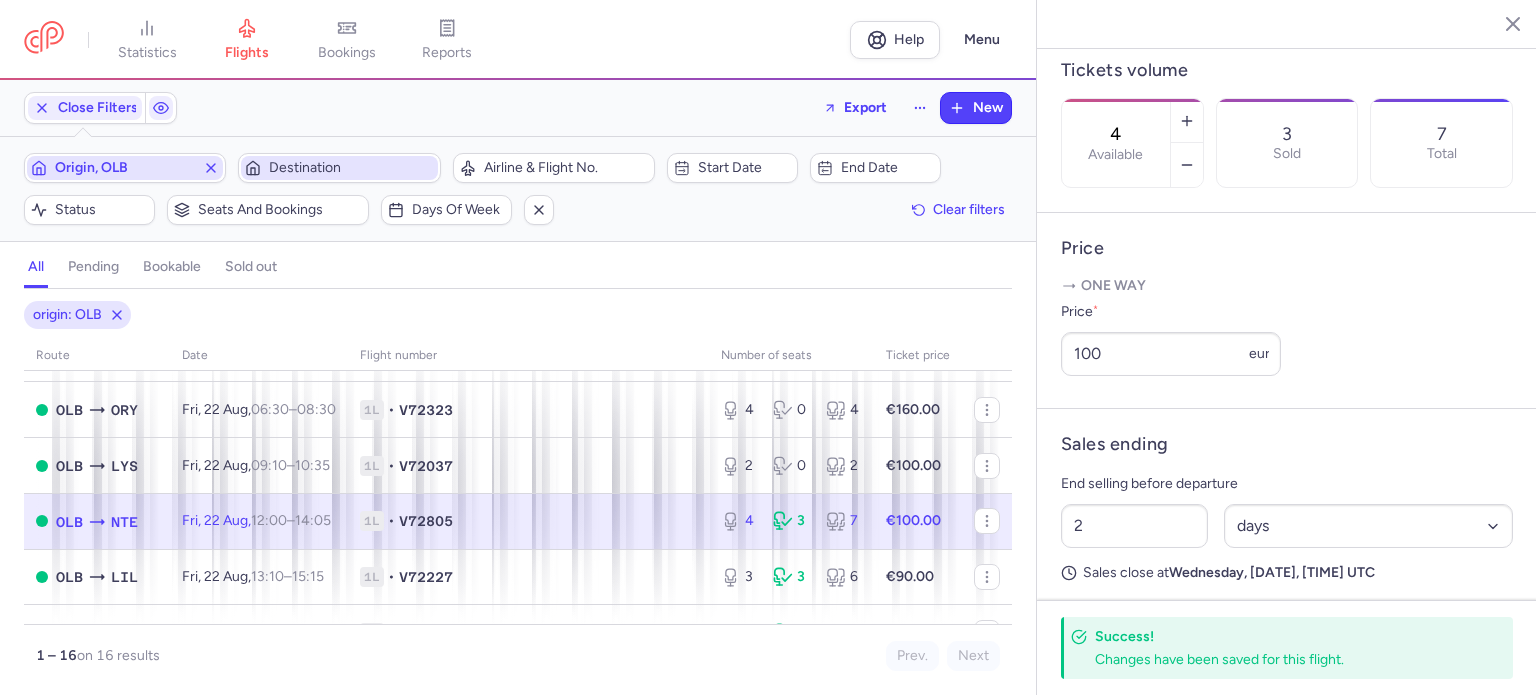 click 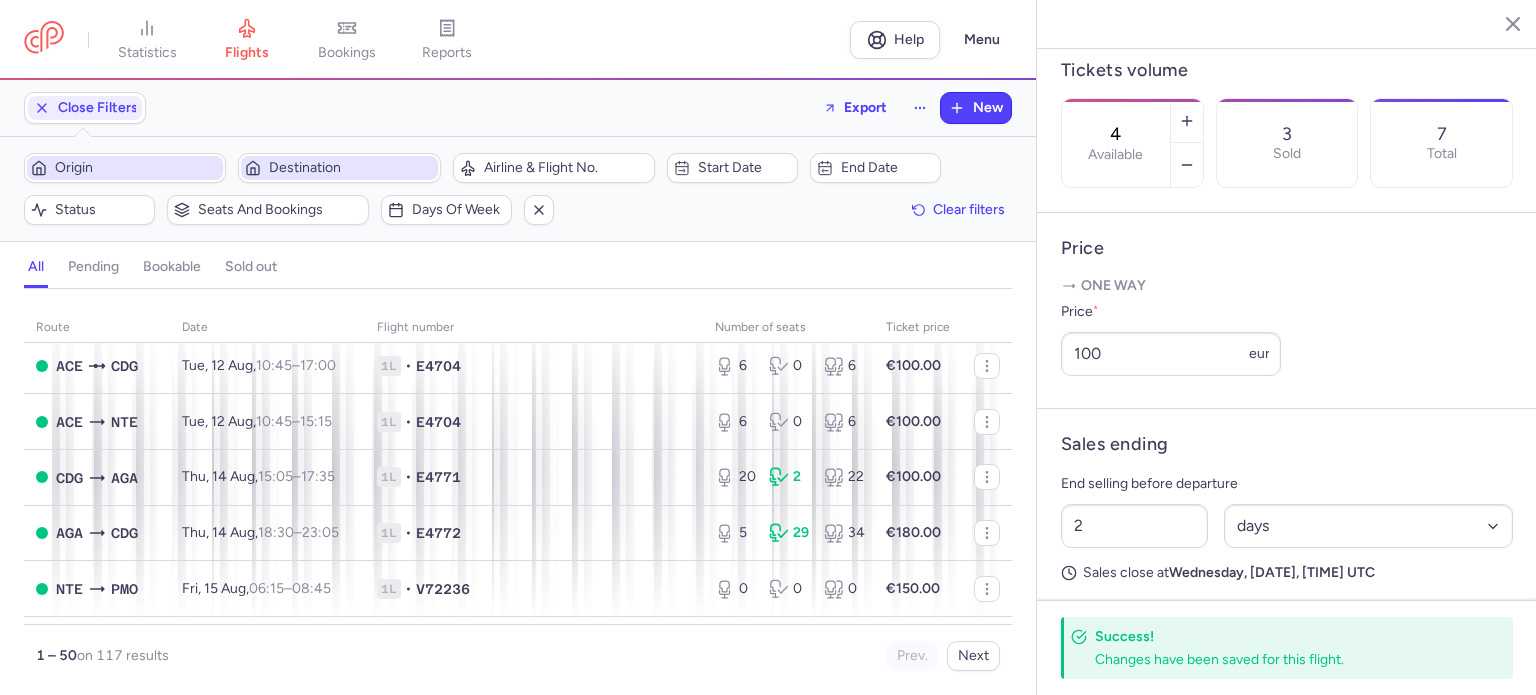 scroll, scrollTop: 2601, scrollLeft: 0, axis: vertical 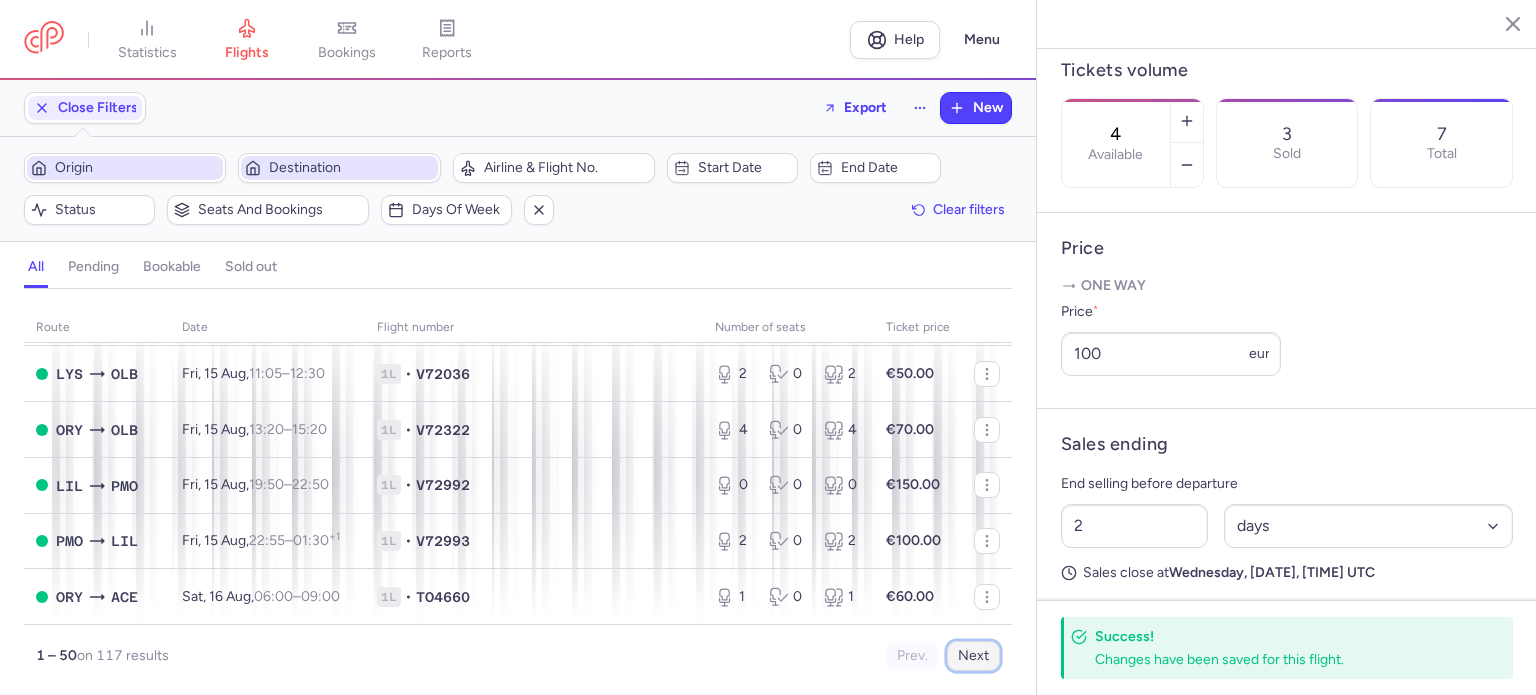 click on "Next" at bounding box center [973, 656] 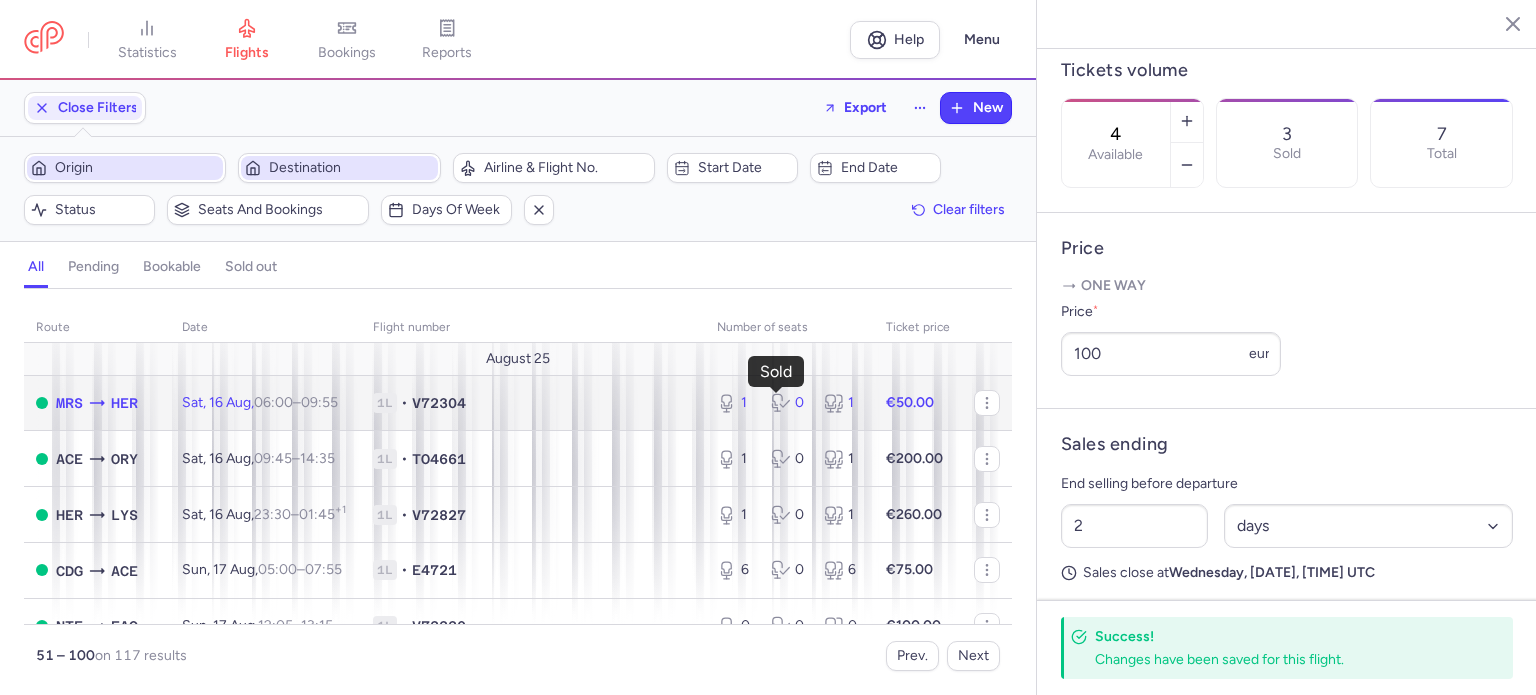 click 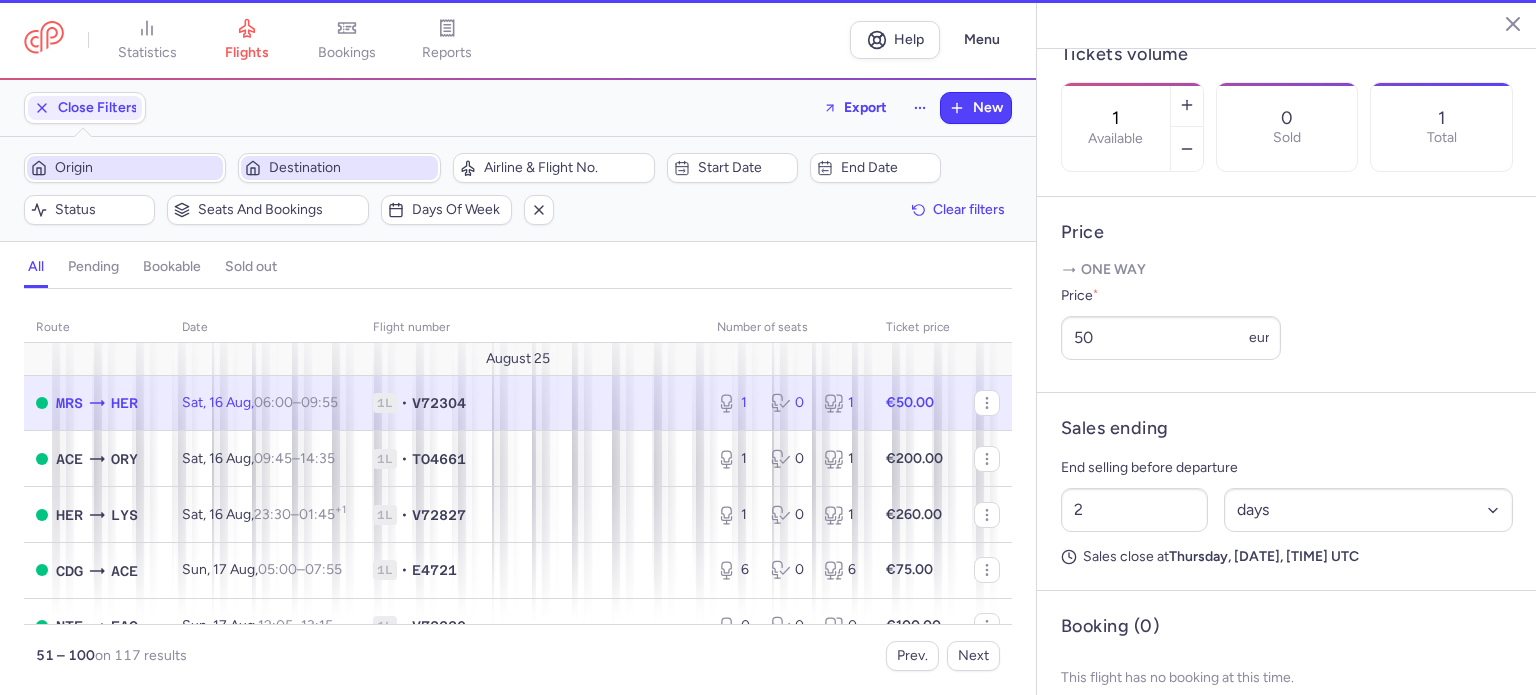 scroll, scrollTop: 583, scrollLeft: 0, axis: vertical 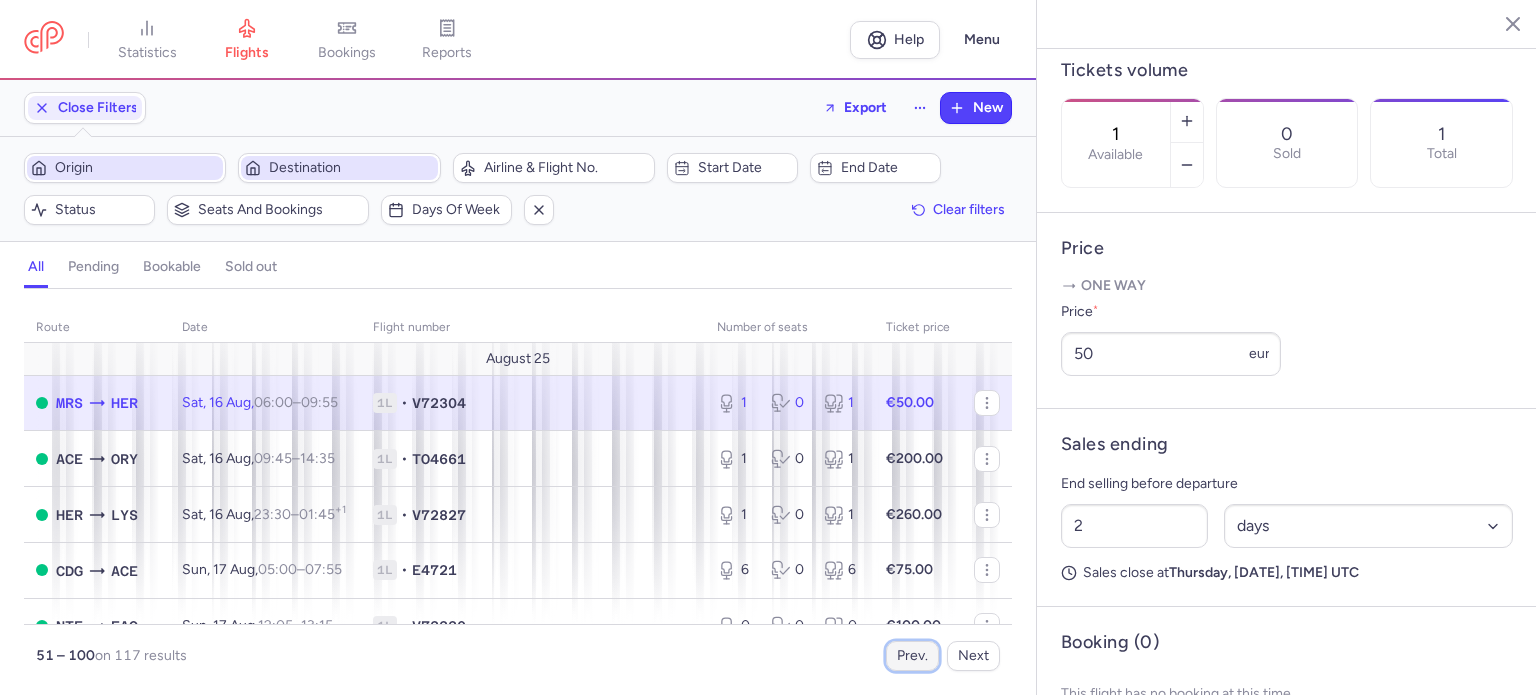 click on "Prev." at bounding box center (912, 656) 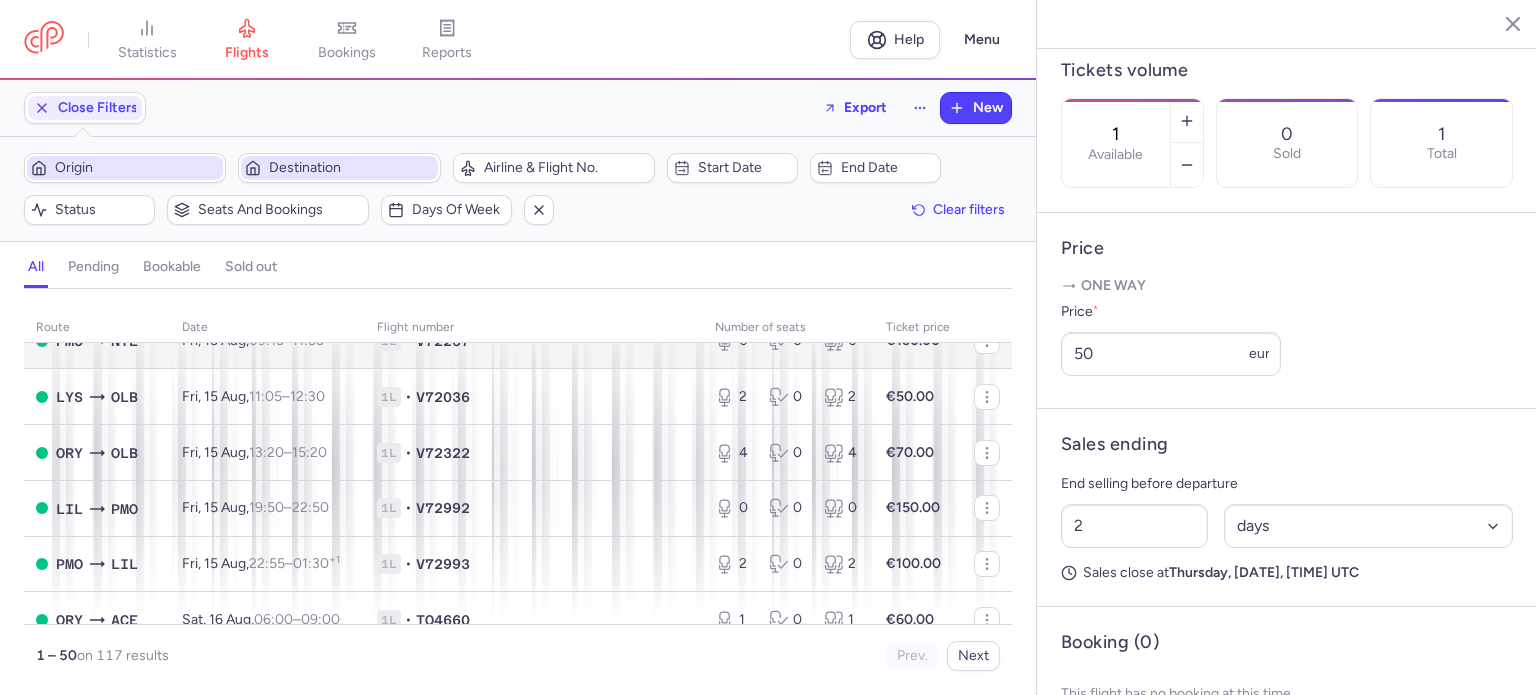 scroll, scrollTop: 2601, scrollLeft: 0, axis: vertical 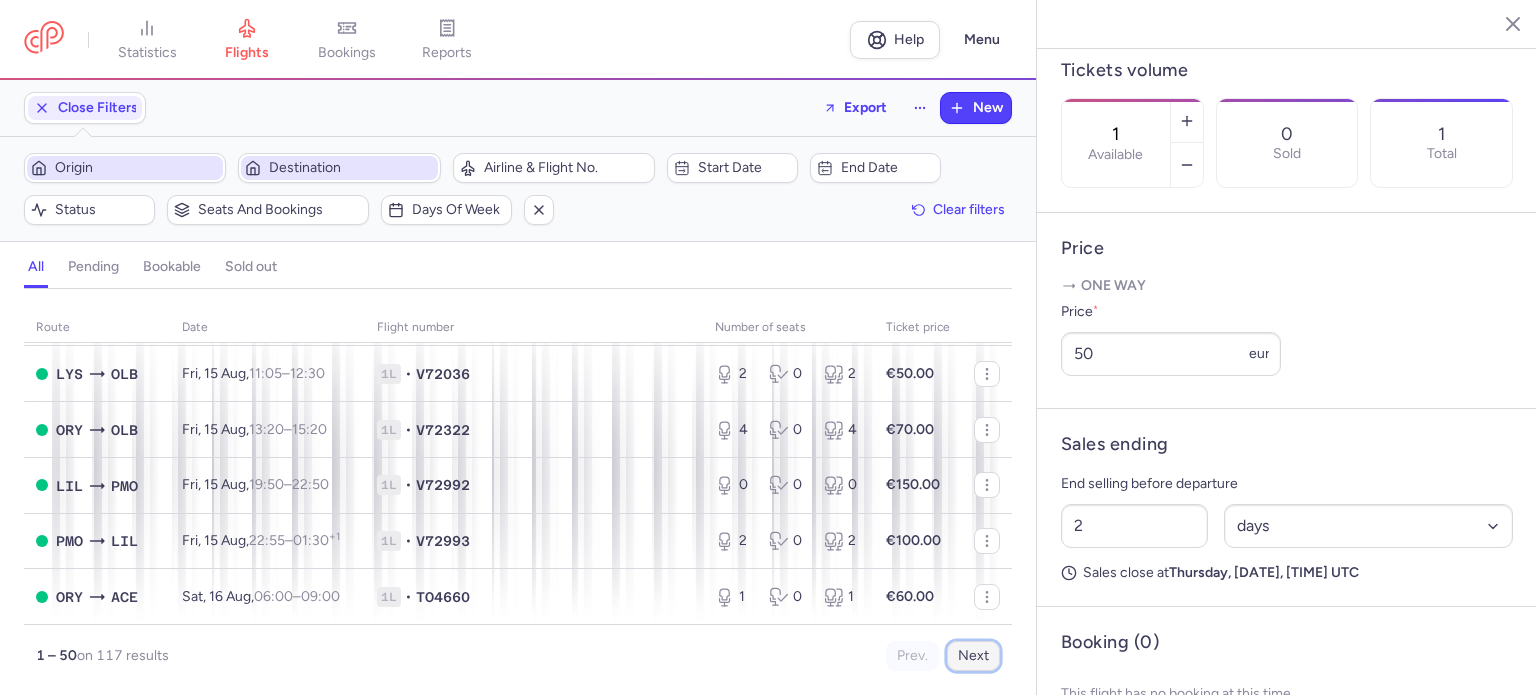 click on "Next" at bounding box center (973, 656) 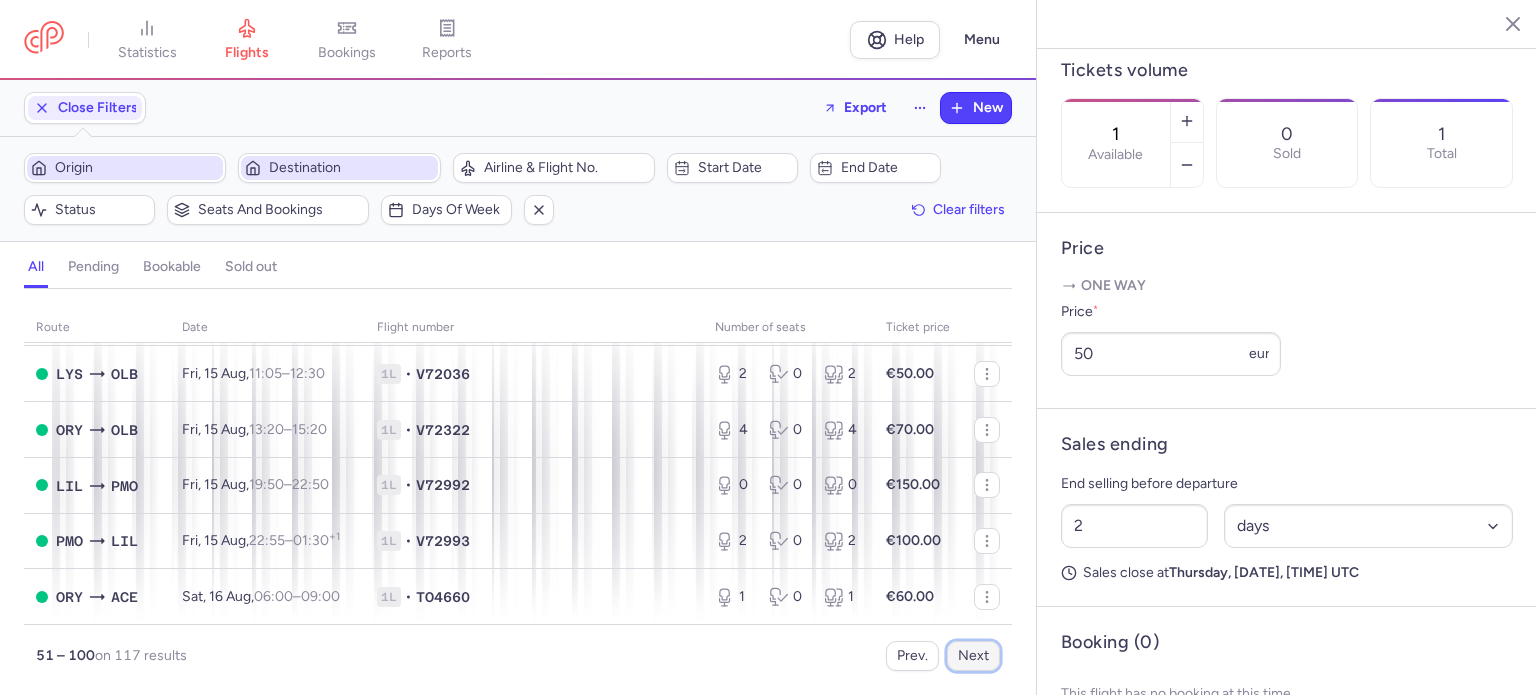 scroll, scrollTop: 0, scrollLeft: 0, axis: both 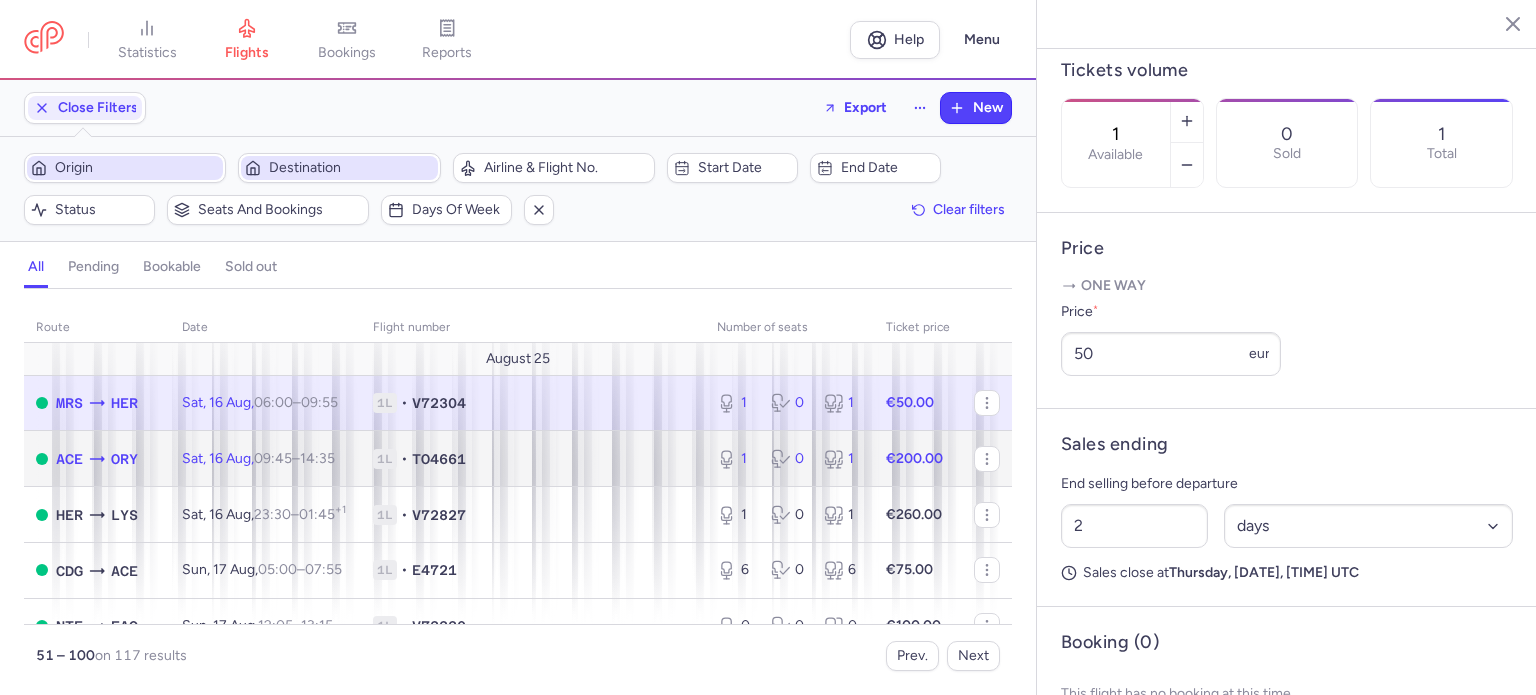 click on "1L • TO4661" 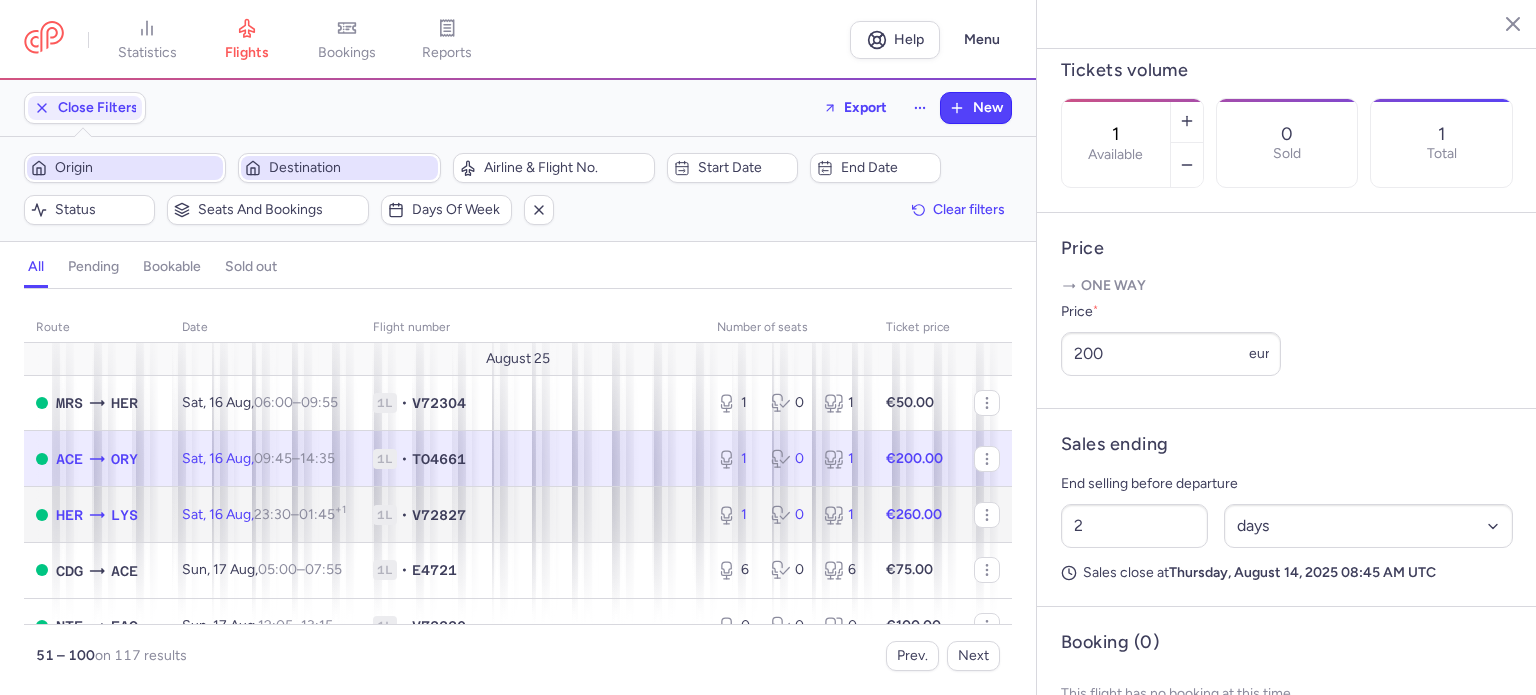 click on "1L • V72827" 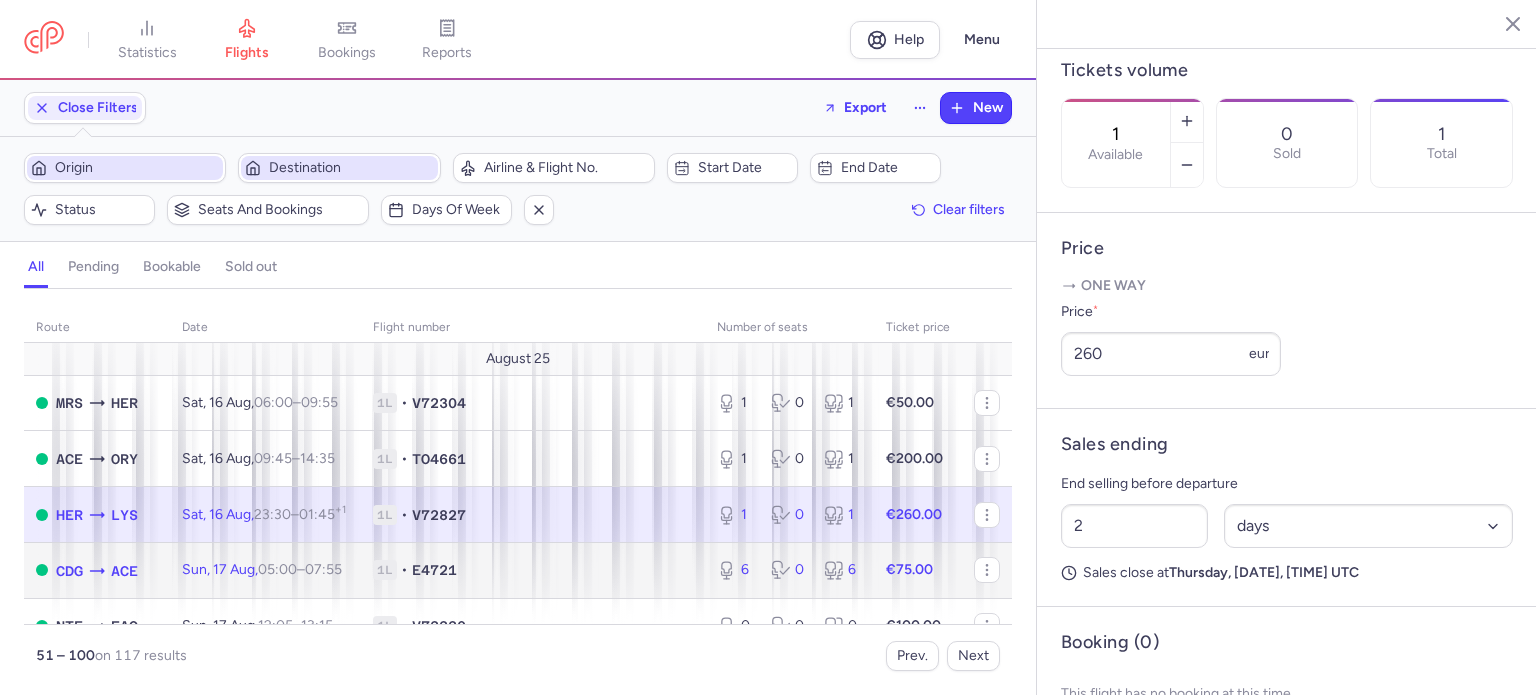 click on "1L • E4721" 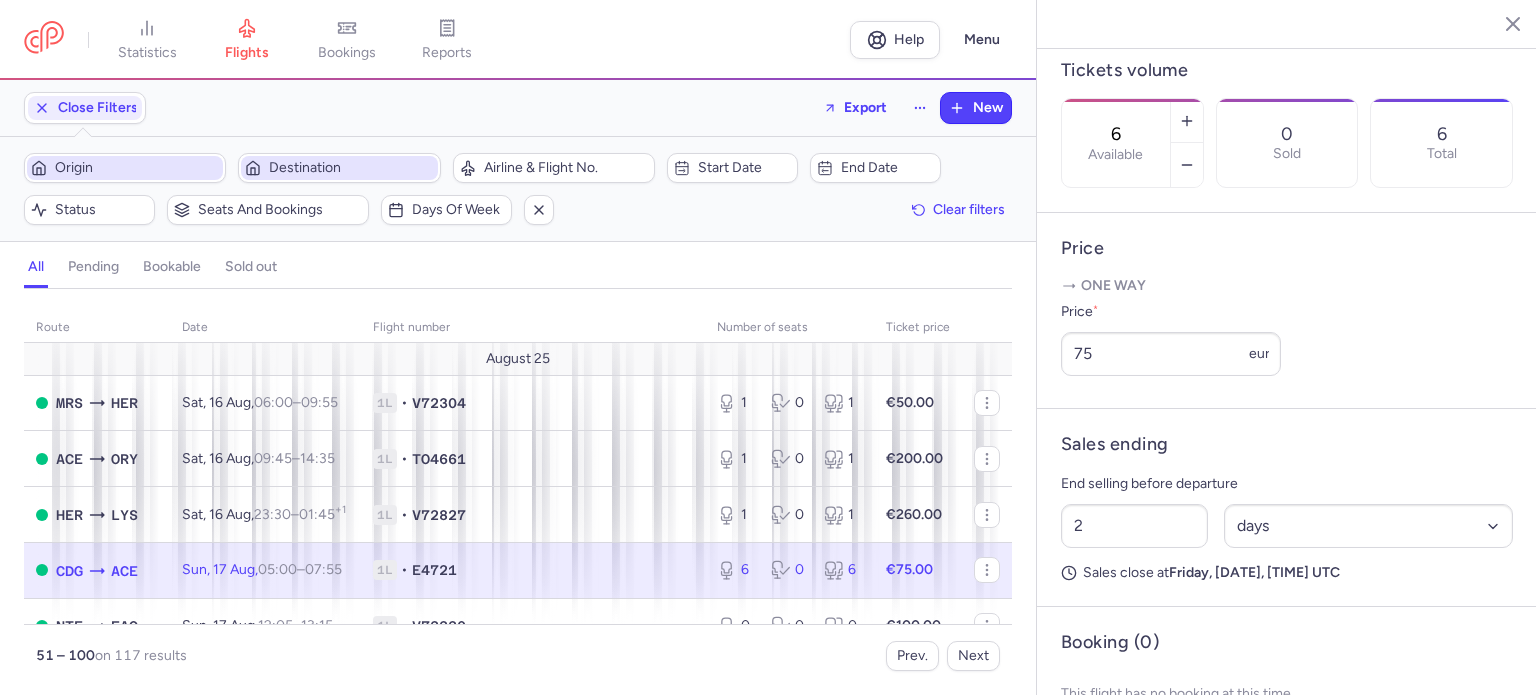scroll, scrollTop: 100, scrollLeft: 0, axis: vertical 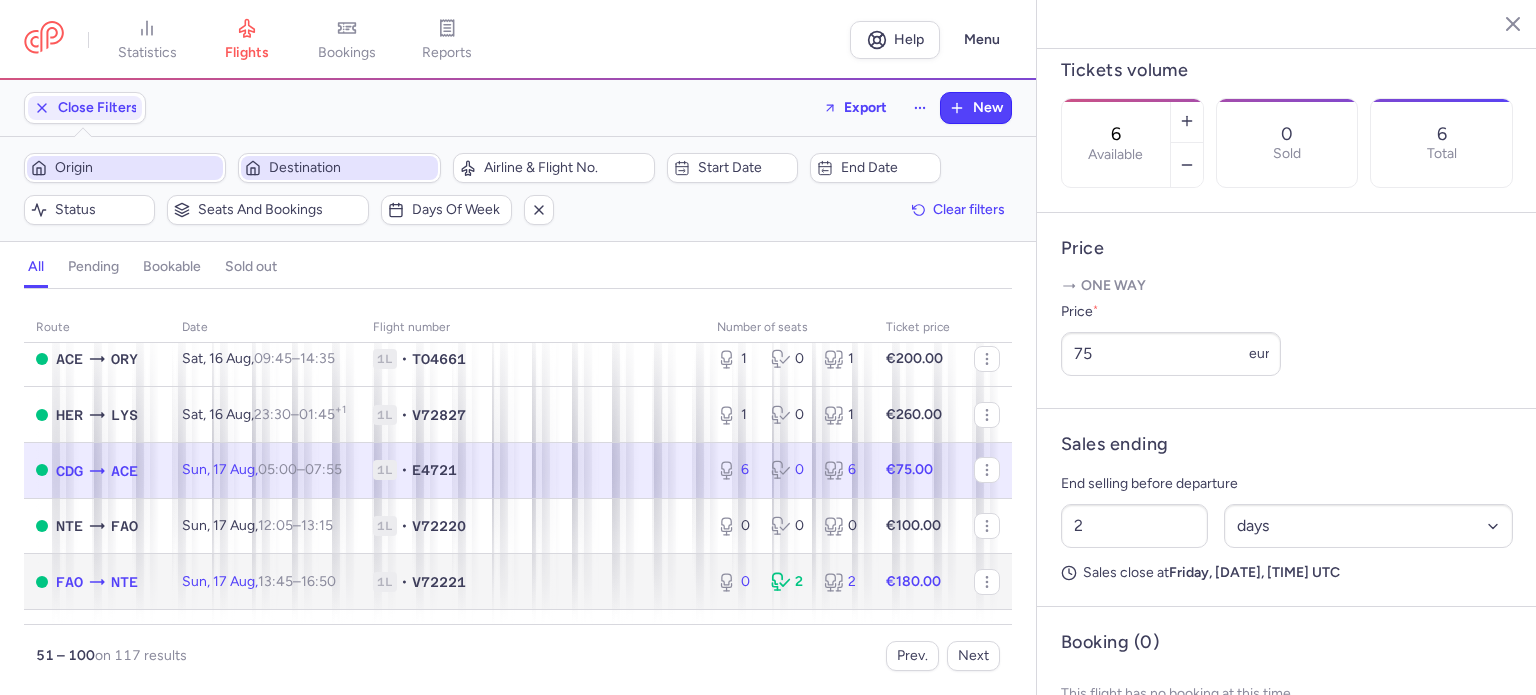 click on "V72221" 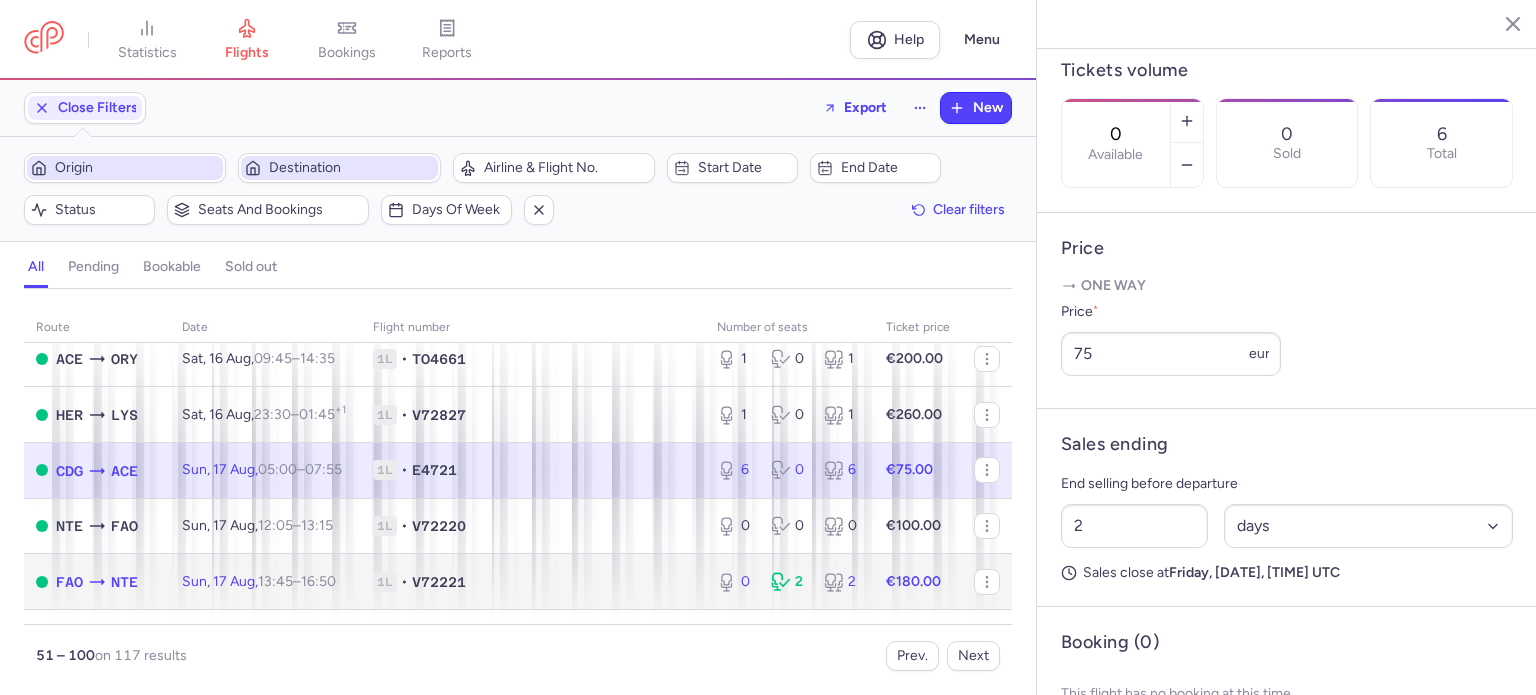 scroll, scrollTop: 599, scrollLeft: 0, axis: vertical 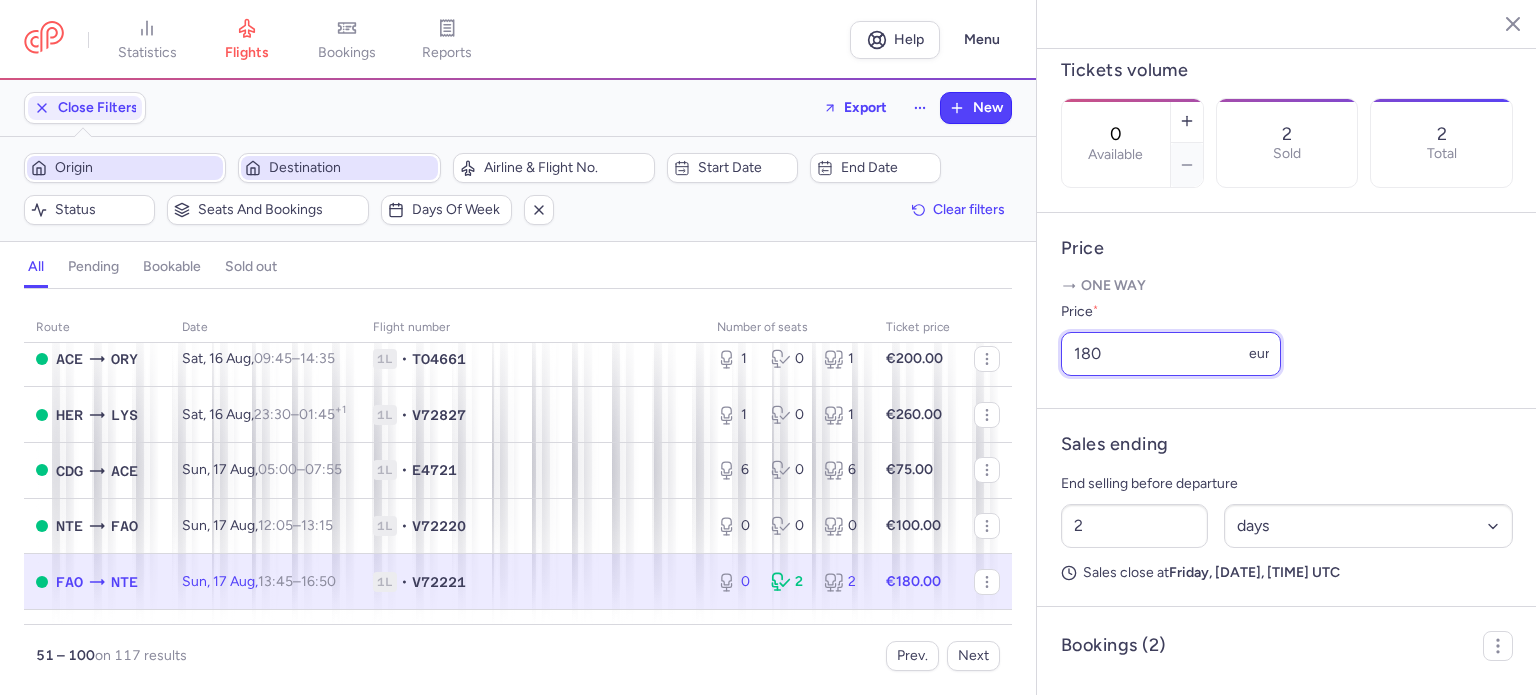 drag, startPoint x: 1058, startPoint y: 405, endPoint x: 1024, endPoint y: 404, distance: 34.0147 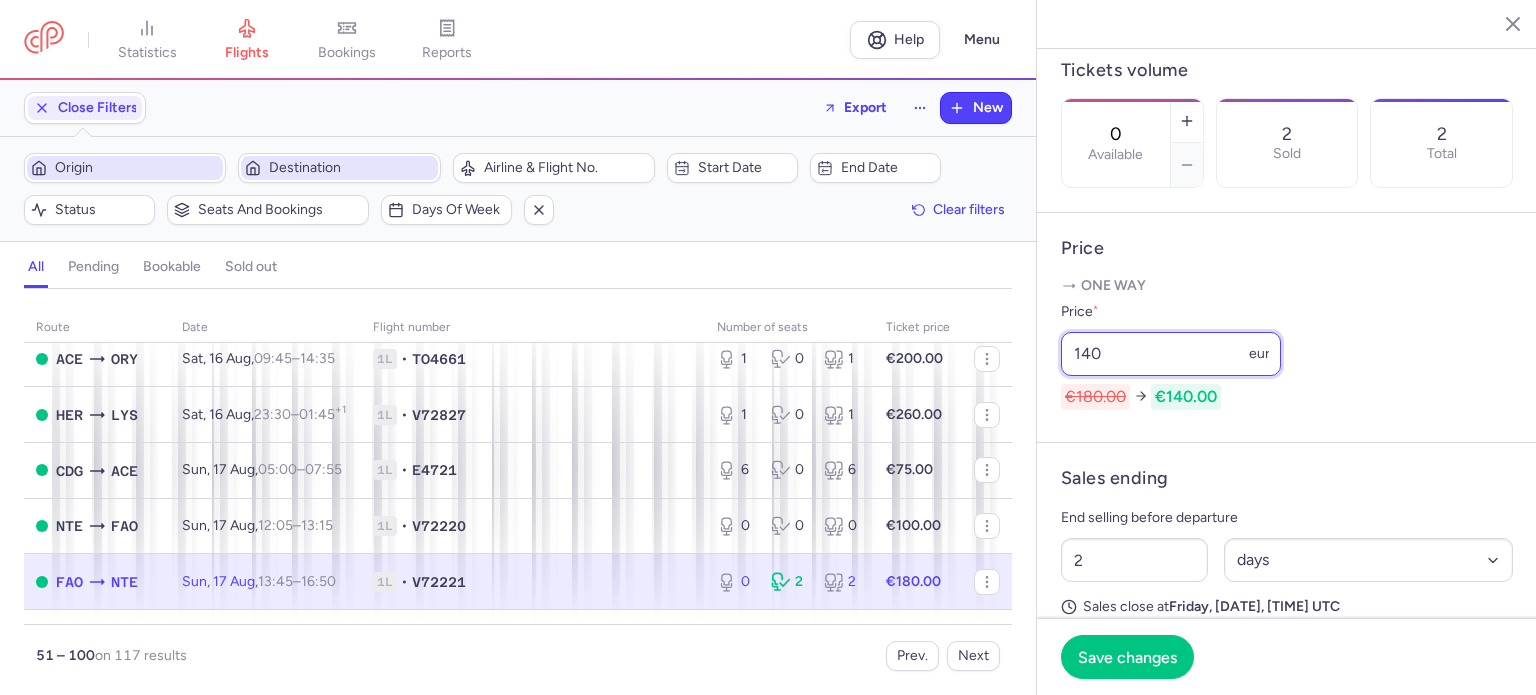 type on "140" 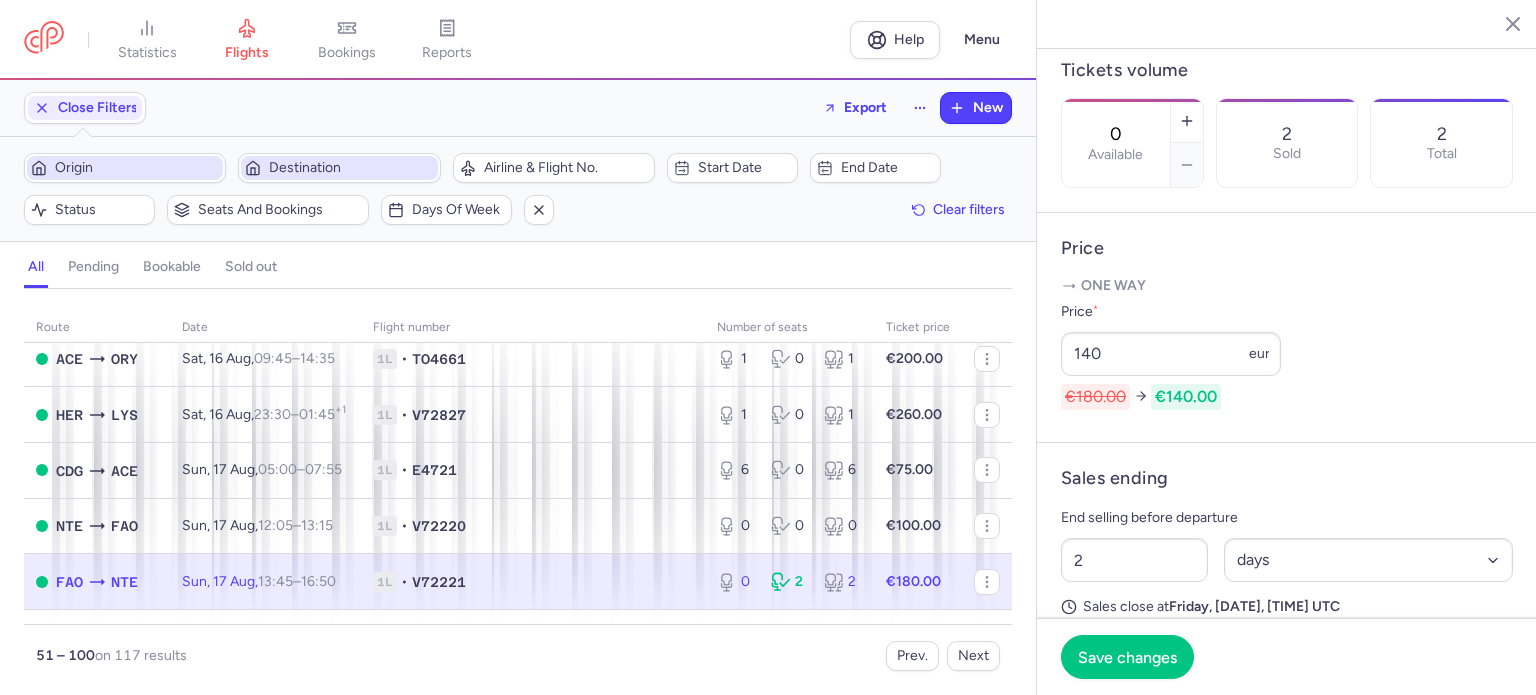 click on "Price * 140 eur €180.00 €140.00" at bounding box center (1287, 355) 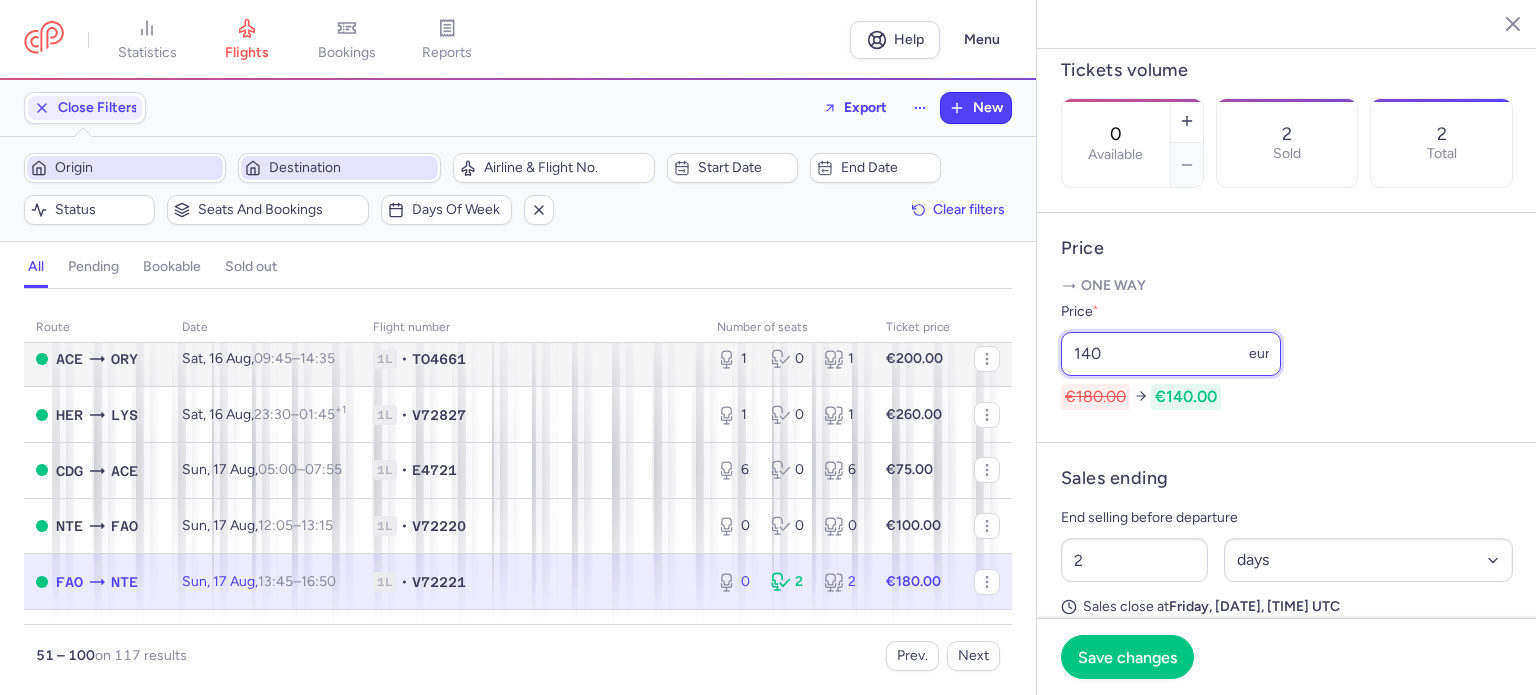 drag, startPoint x: 1137, startPoint y: 400, endPoint x: 938, endPoint y: 379, distance: 200.10497 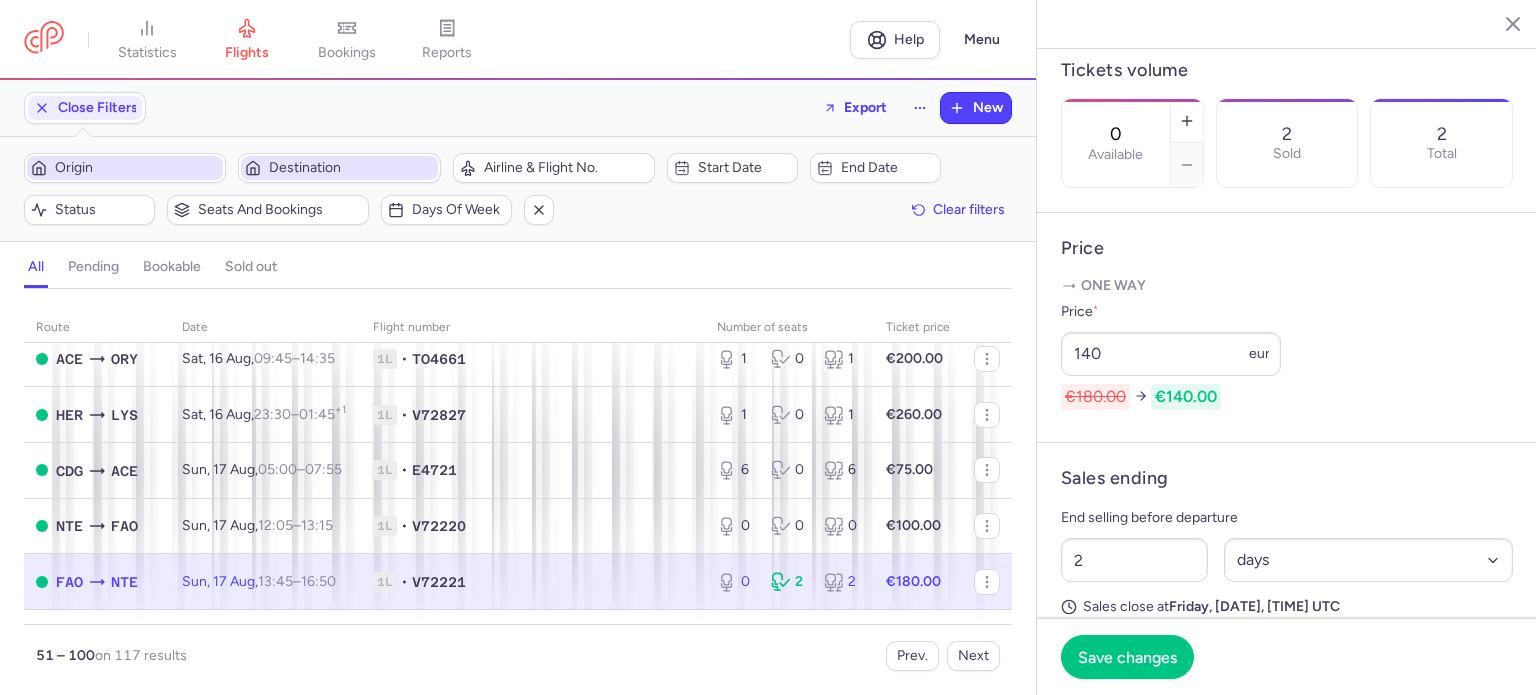 click 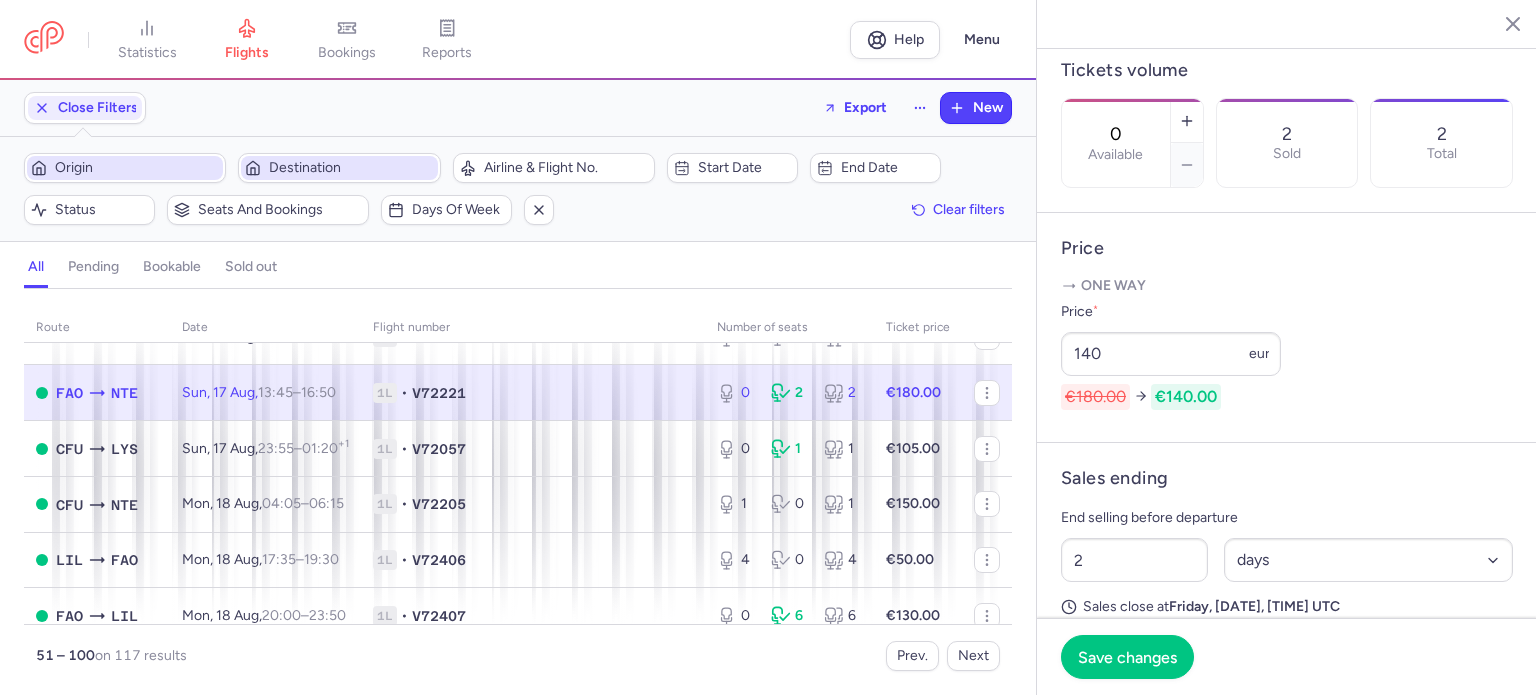 scroll, scrollTop: 300, scrollLeft: 0, axis: vertical 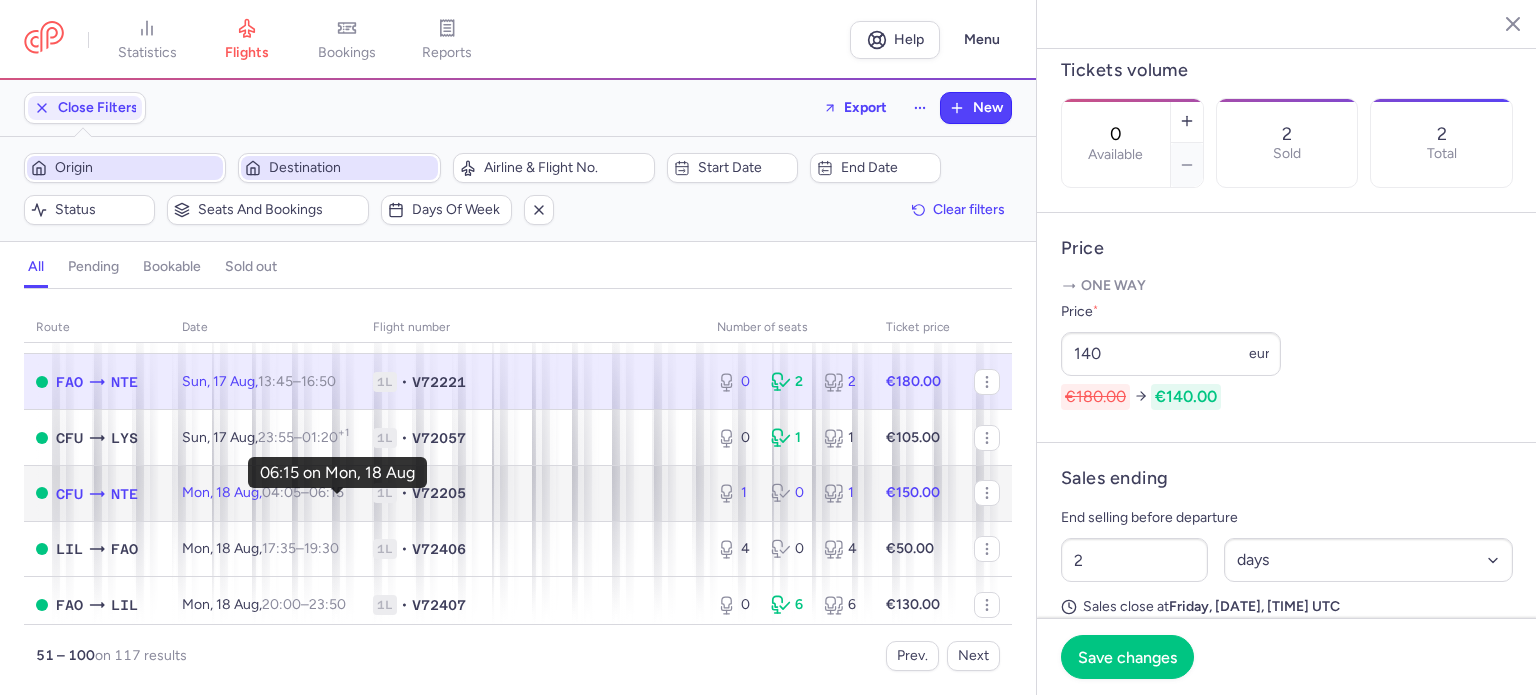 click on "06:15  +0" at bounding box center (326, 492) 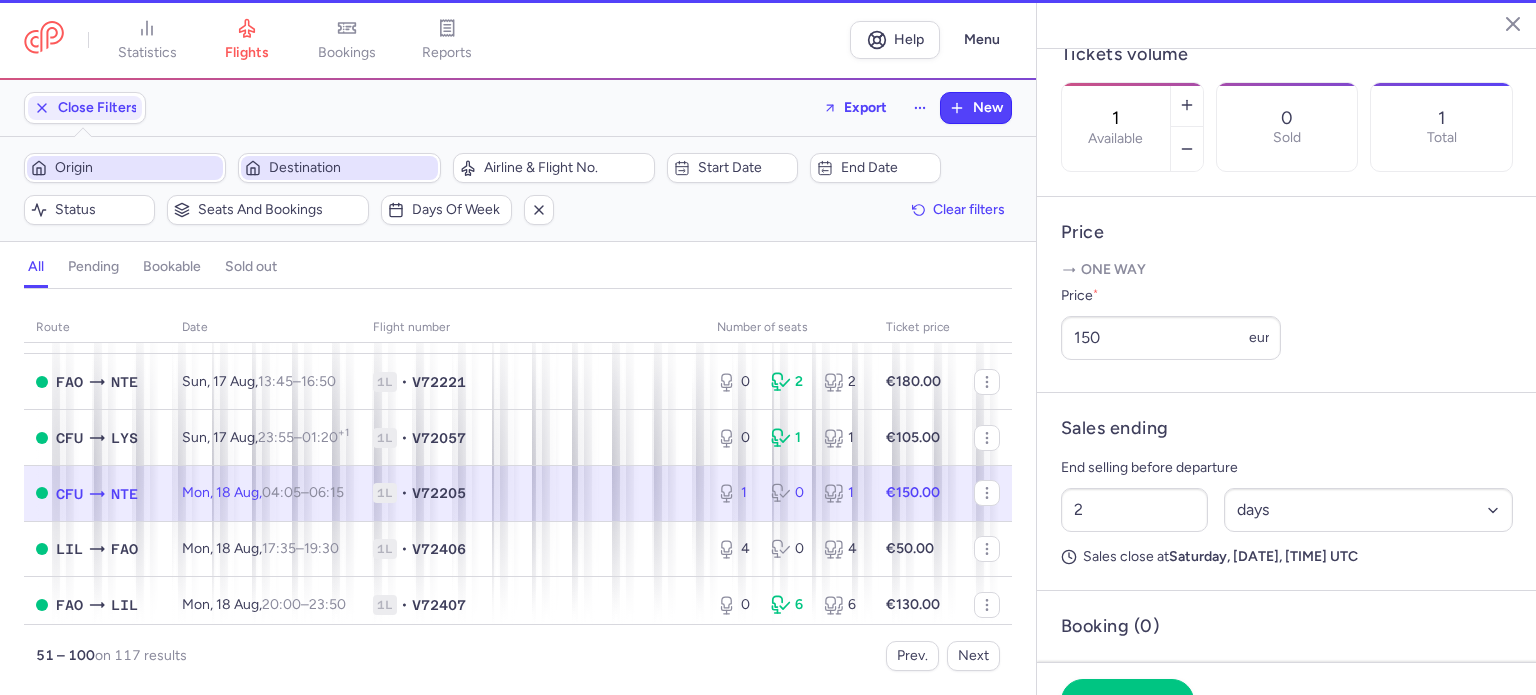scroll, scrollTop: 583, scrollLeft: 0, axis: vertical 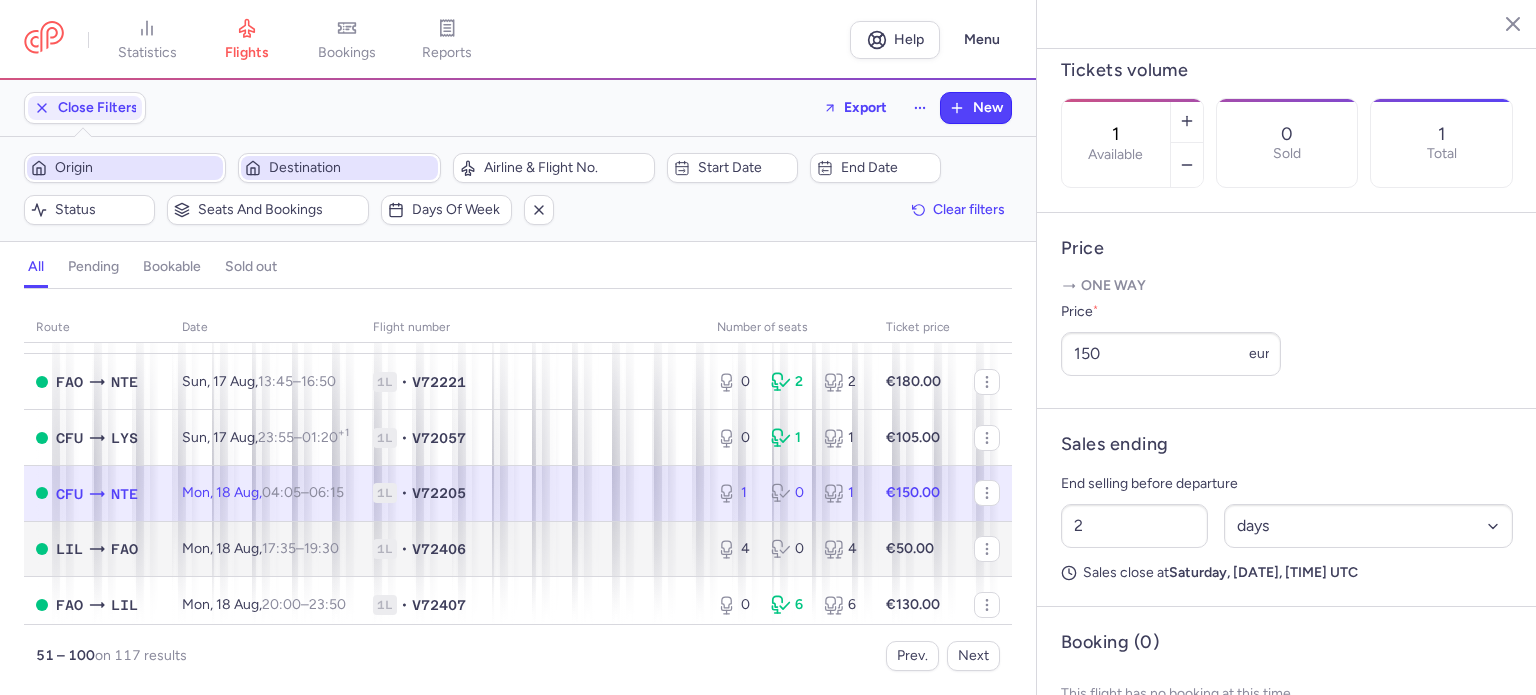 click on "statistics flights bookings reports Help Menu Close Filters Export New Filters – 117 results Origin Destination Airline & Flight No. Start date End date Status Seats and bookings Days of week Clear filters all pending bookable sold out route date Flight number number of seats Ticket price August 25 MRS HER Sat, [DATE], [TIME] – [TIME] +0 1L • V72304 1 0 1 €50.00 ACE ORY Sat, [DATE], [TIME] – [TIME] +0 1L • TO4661 1 0 1 €200.00 HER LYS Sat, [DATE], [TIME] – [TIME] +1 1L • V72827 1 0 1 €260.00 CDG ACE Sun, [DATE], [TIME] – [TIME] +0 1L • E4721 6 0 6 €75.00 NTE FAO Sun, [DATE], [TIME] – [TIME] +0 1L • V72220 0 0 0 €100.00 FAO NTE Sun, [DATE], [TIME] – [TIME] +0 1L • V72221 0 2 2 €180.00 CFU LYS Sun, [DATE], [TIME] – [TIME] +1 1L • V72057 0 1 1 €105.00 CFU NTE Mon, [DATE], [TIME] – [TIME] +0 1L • V72205 1 0 1 €150.00 LIL FAO Mon, [DATE], [TIME] – [TIME] +0 1L • V72406 4 0 4 €50.00 FAO LIL Mon, +0 0" at bounding box center (768, 0) 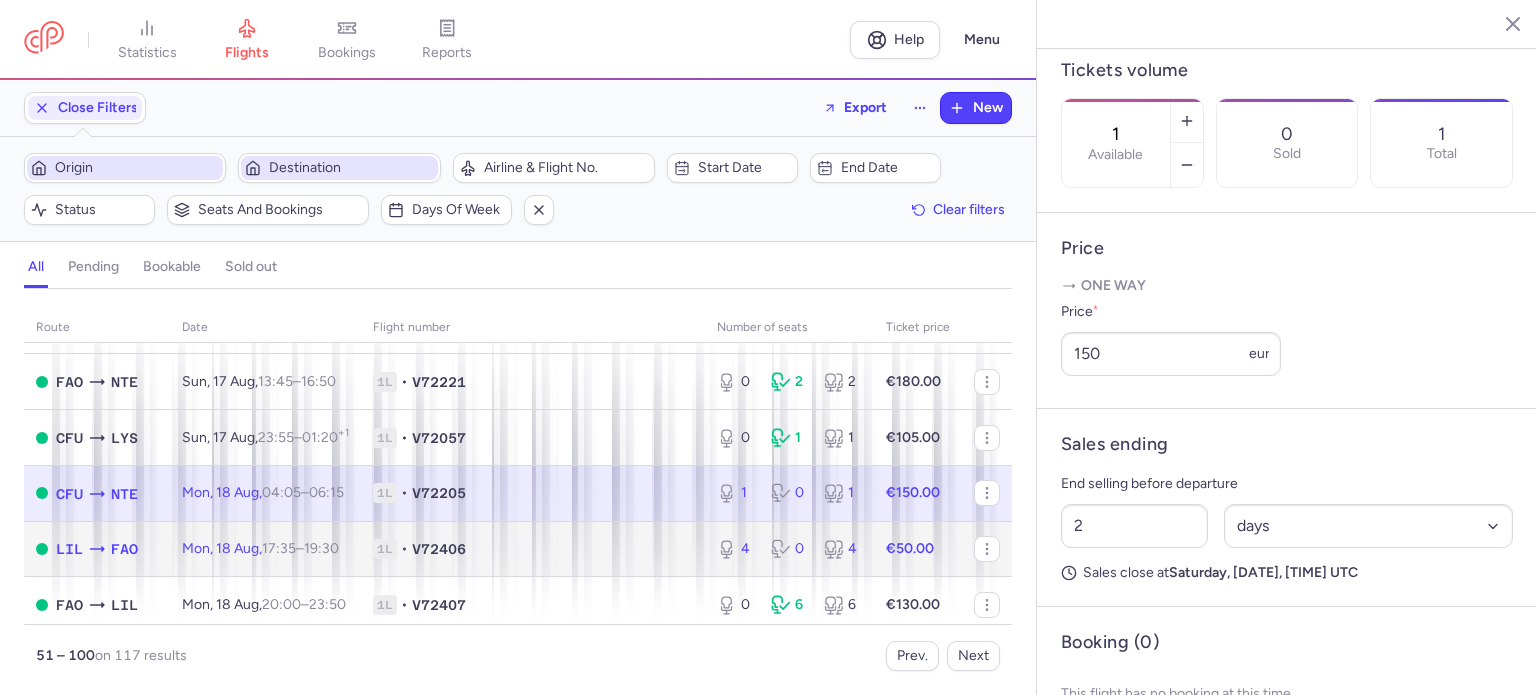 click on "€50.00" 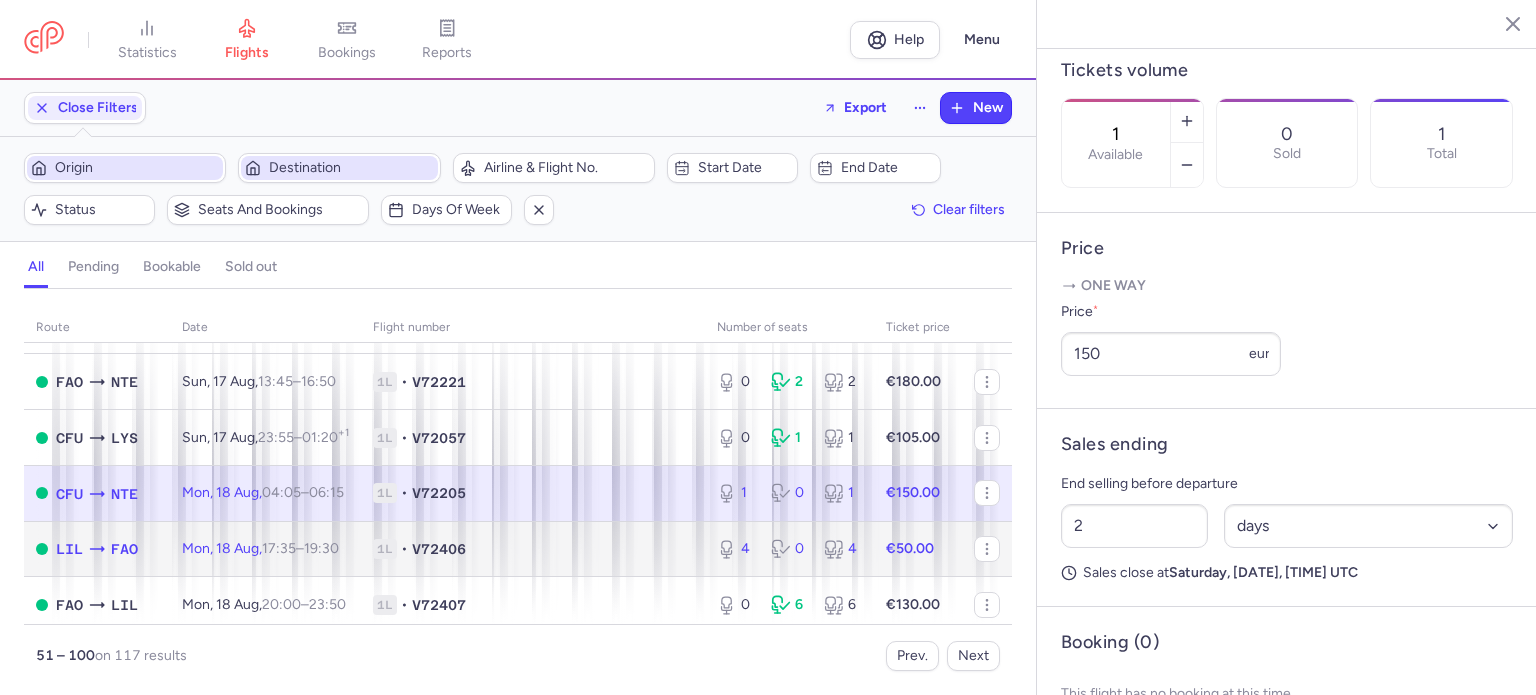 click on "€50.00" 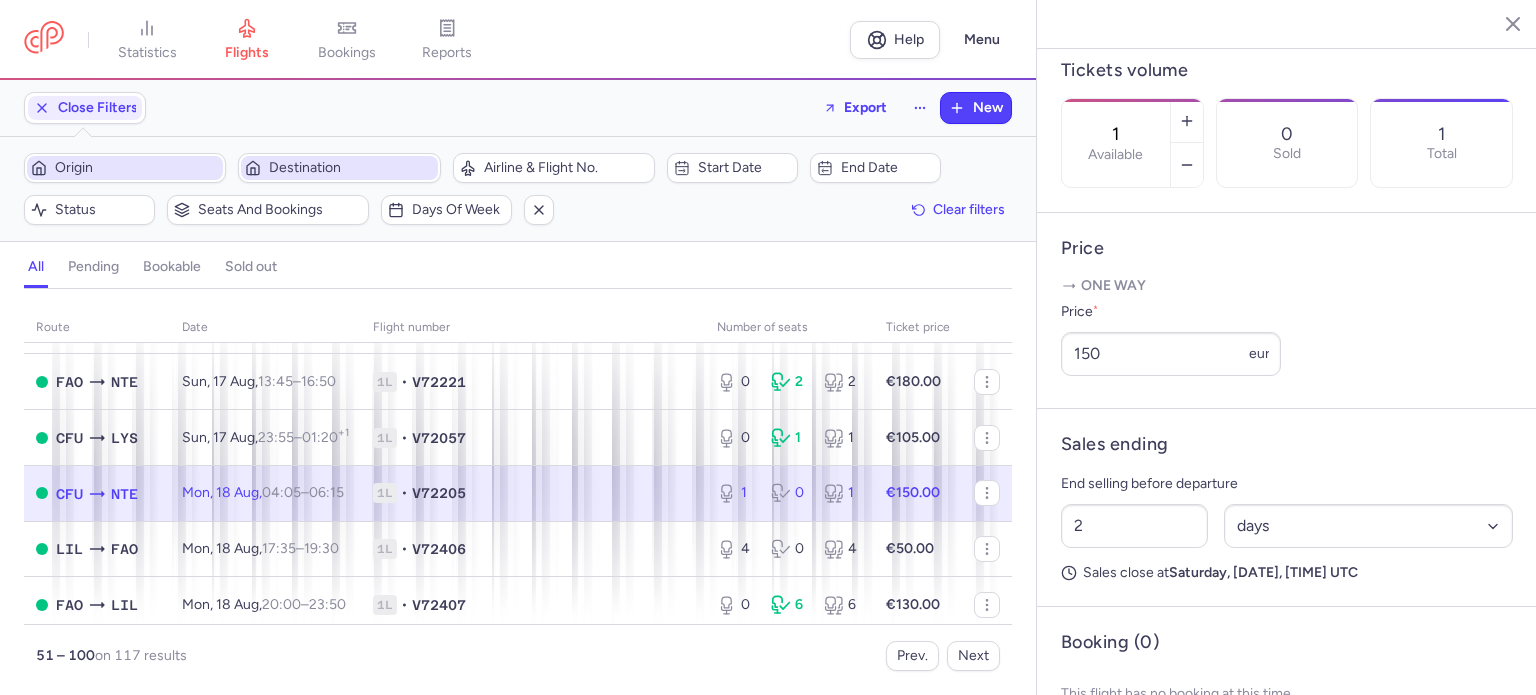 click on "1 0 1" 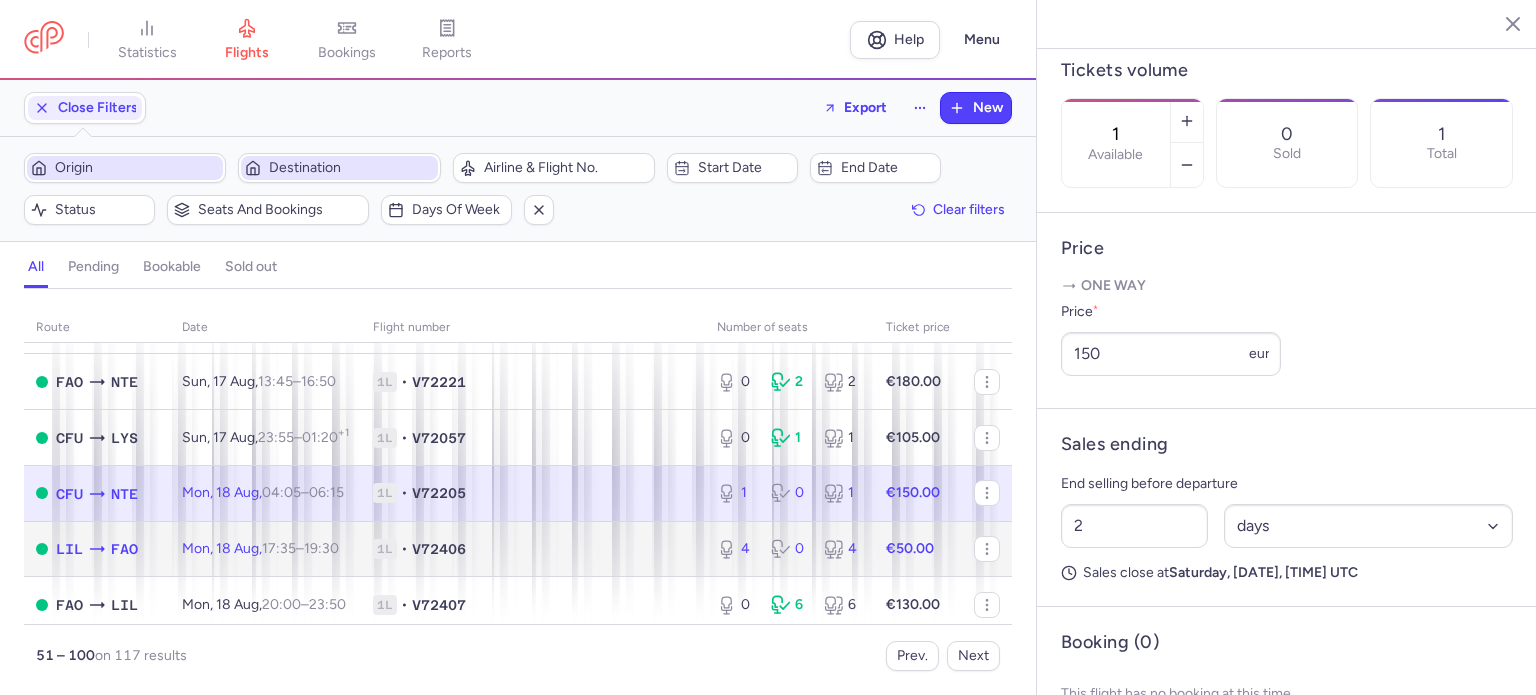 click on "4 0 4" 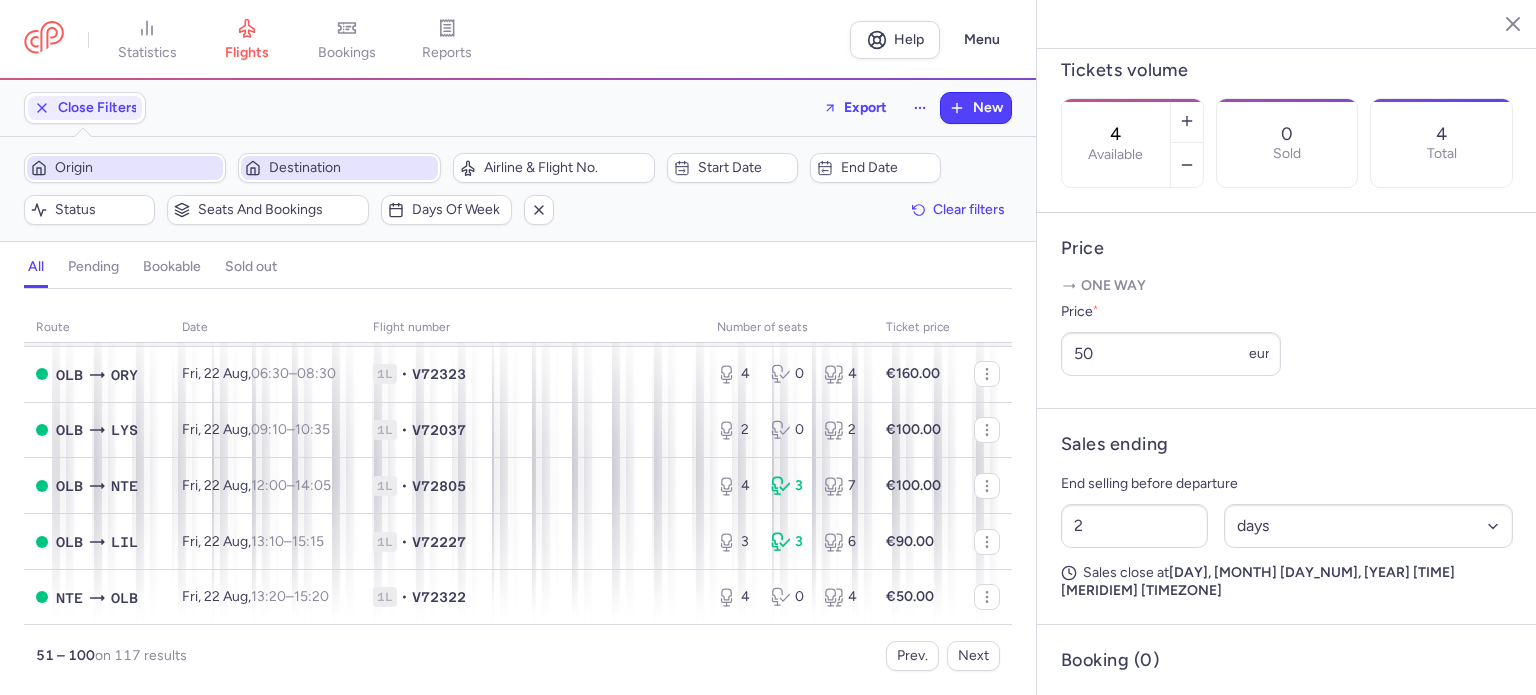 scroll, scrollTop: 900, scrollLeft: 0, axis: vertical 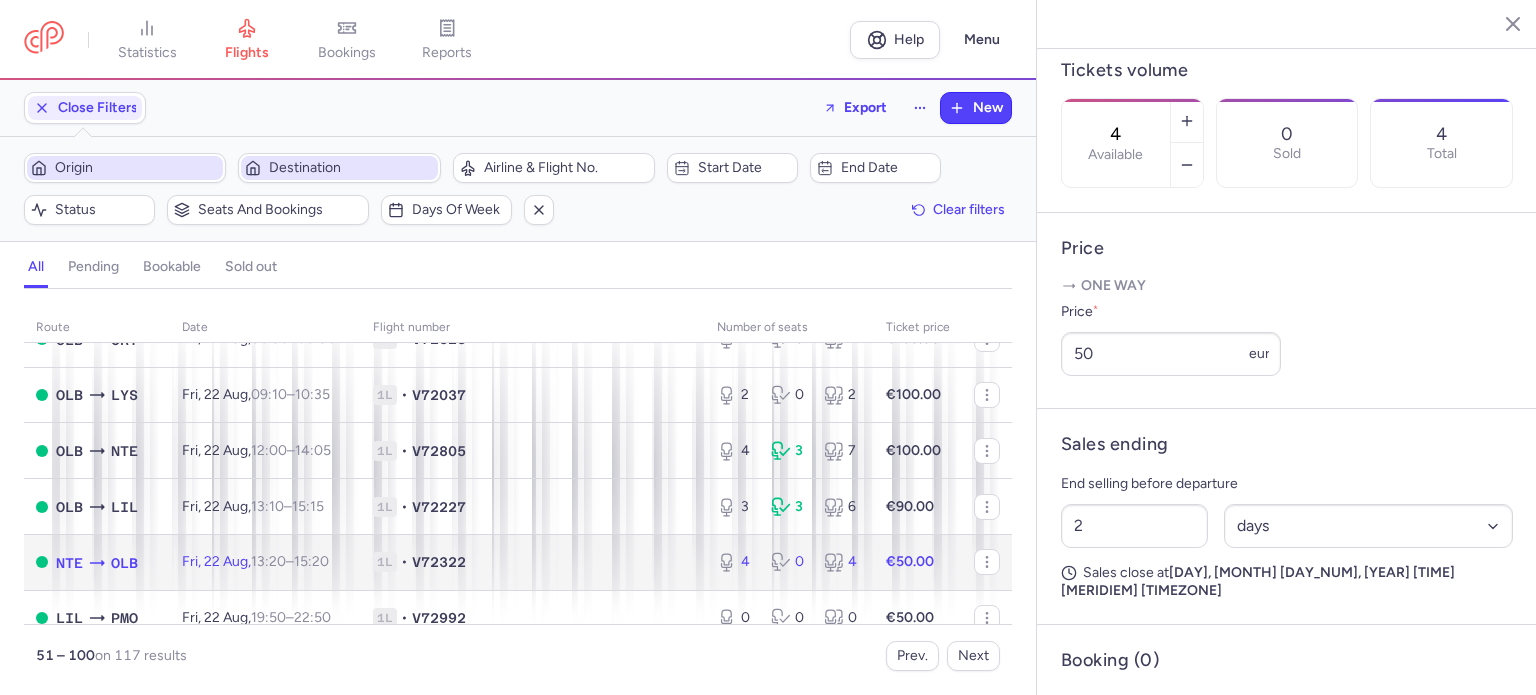 click on "[TIME] – [TIME] +0" at bounding box center (290, 561) 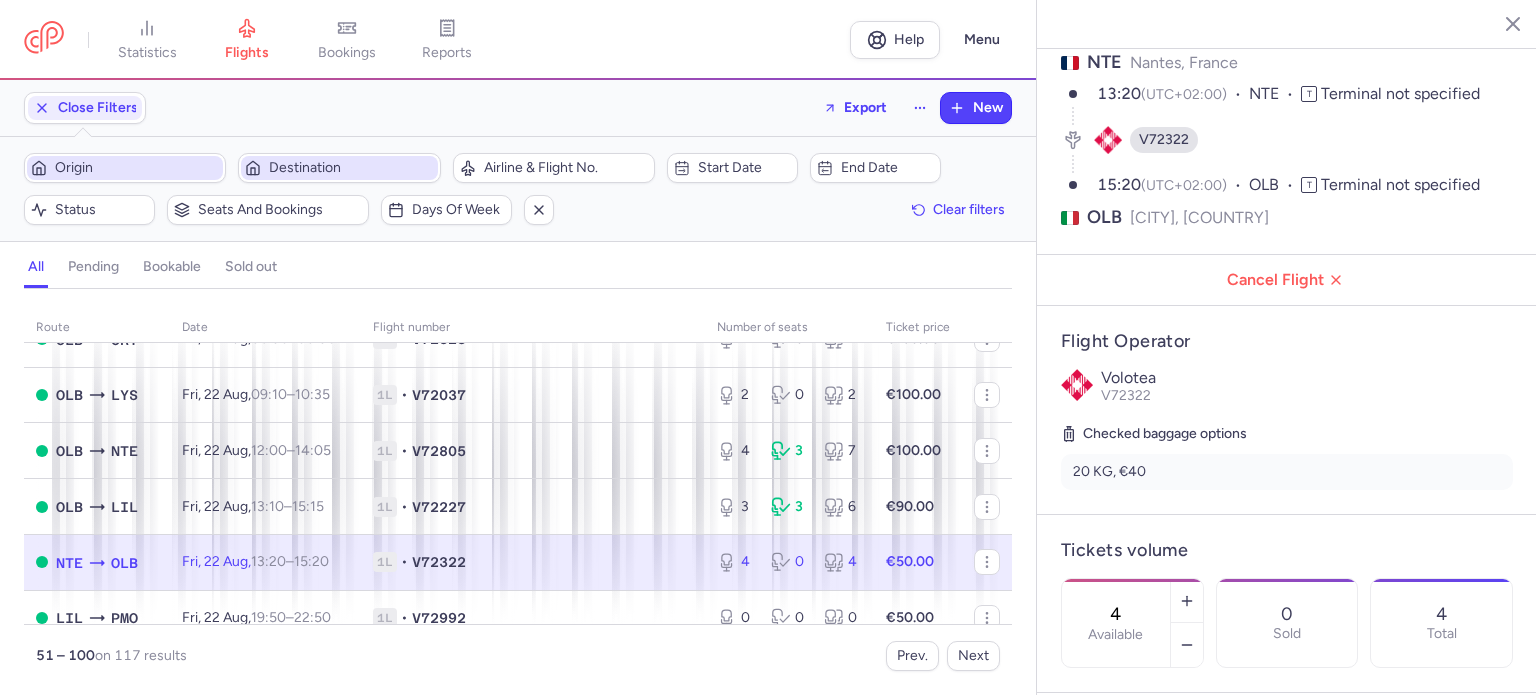 scroll, scrollTop: 83, scrollLeft: 0, axis: vertical 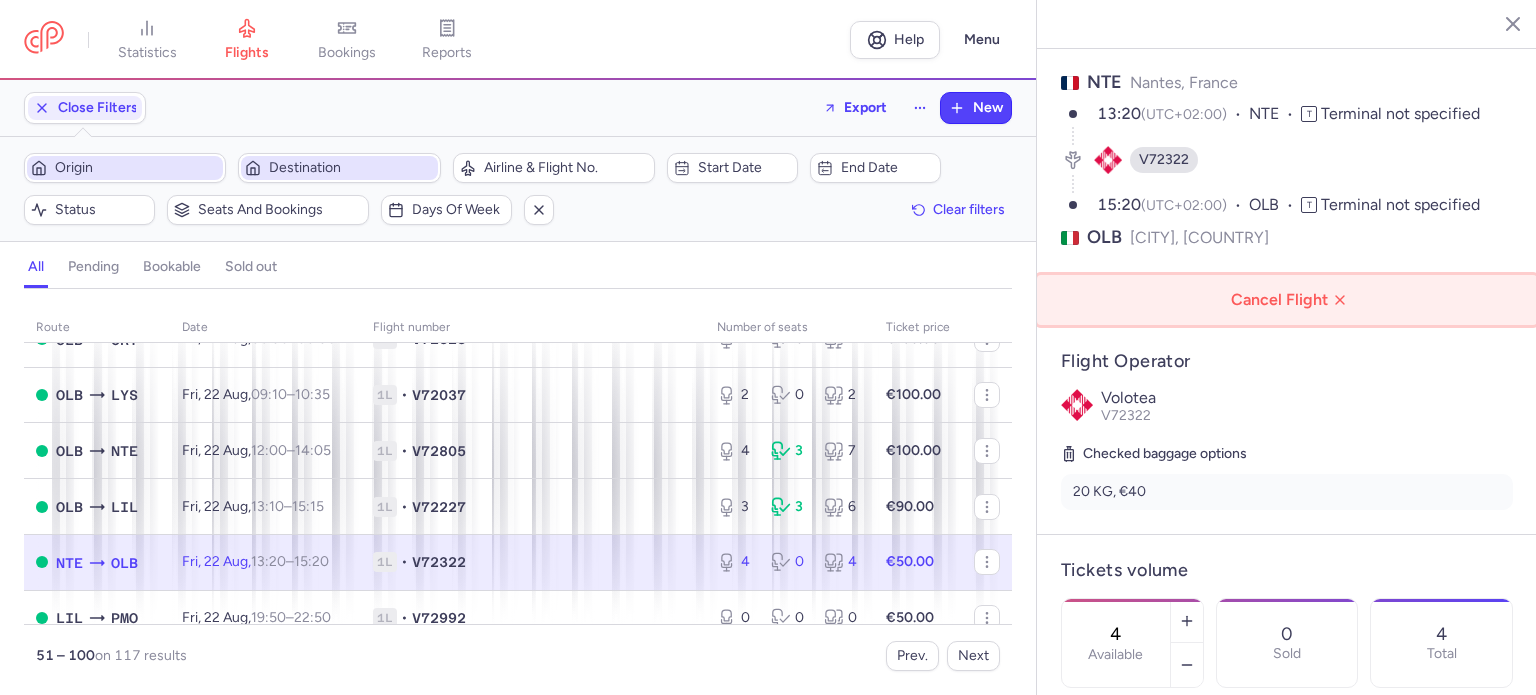 click on "Cancel Flight" at bounding box center (1291, 300) 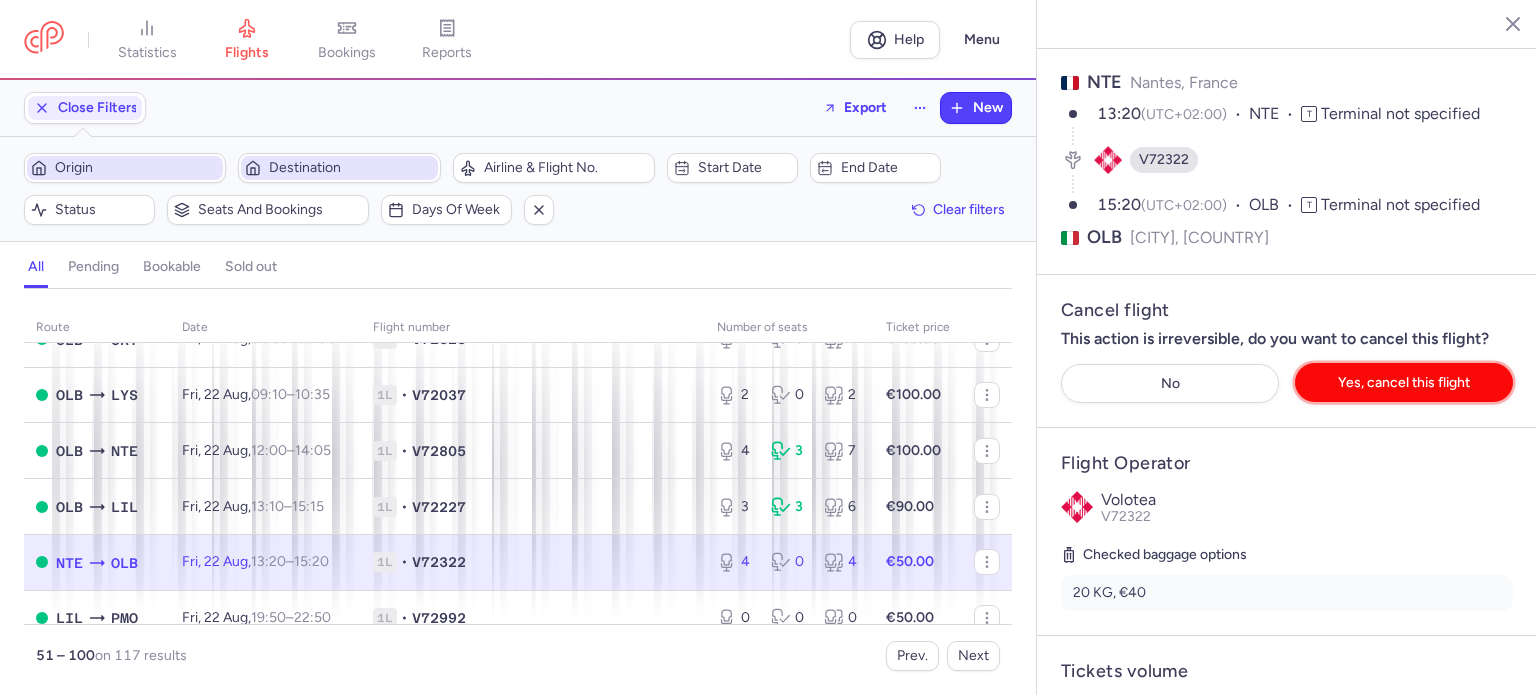 click on "Yes, cancel this flight" at bounding box center (1404, 382) 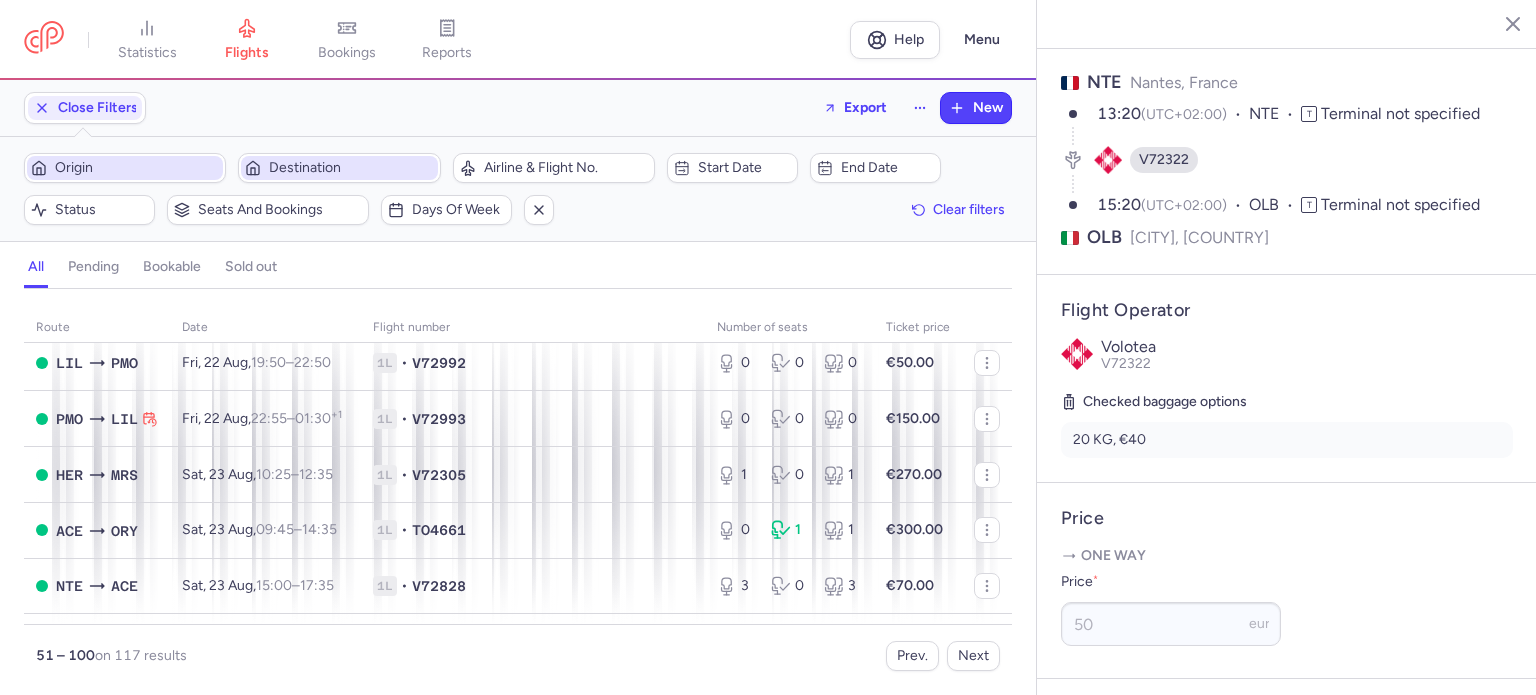 scroll, scrollTop: 1300, scrollLeft: 0, axis: vertical 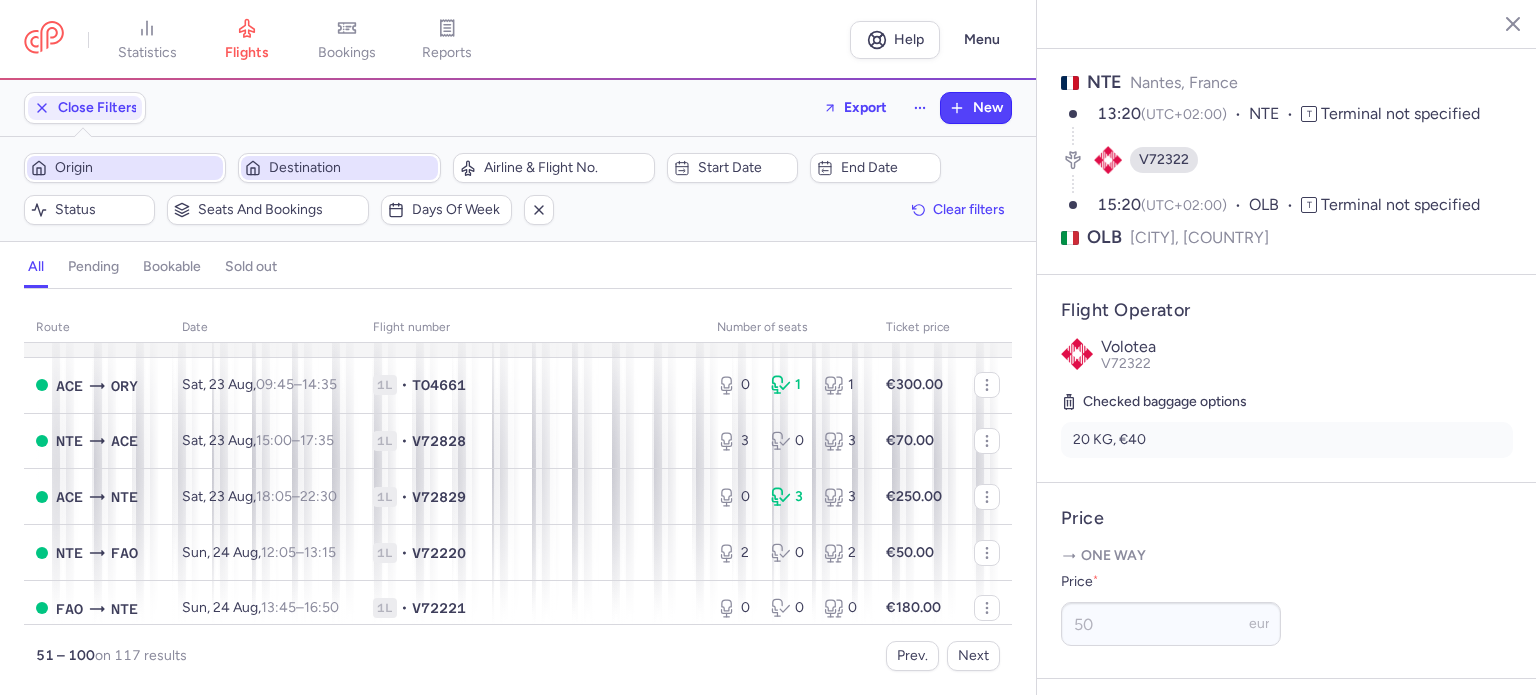 click on "1L • V72305" 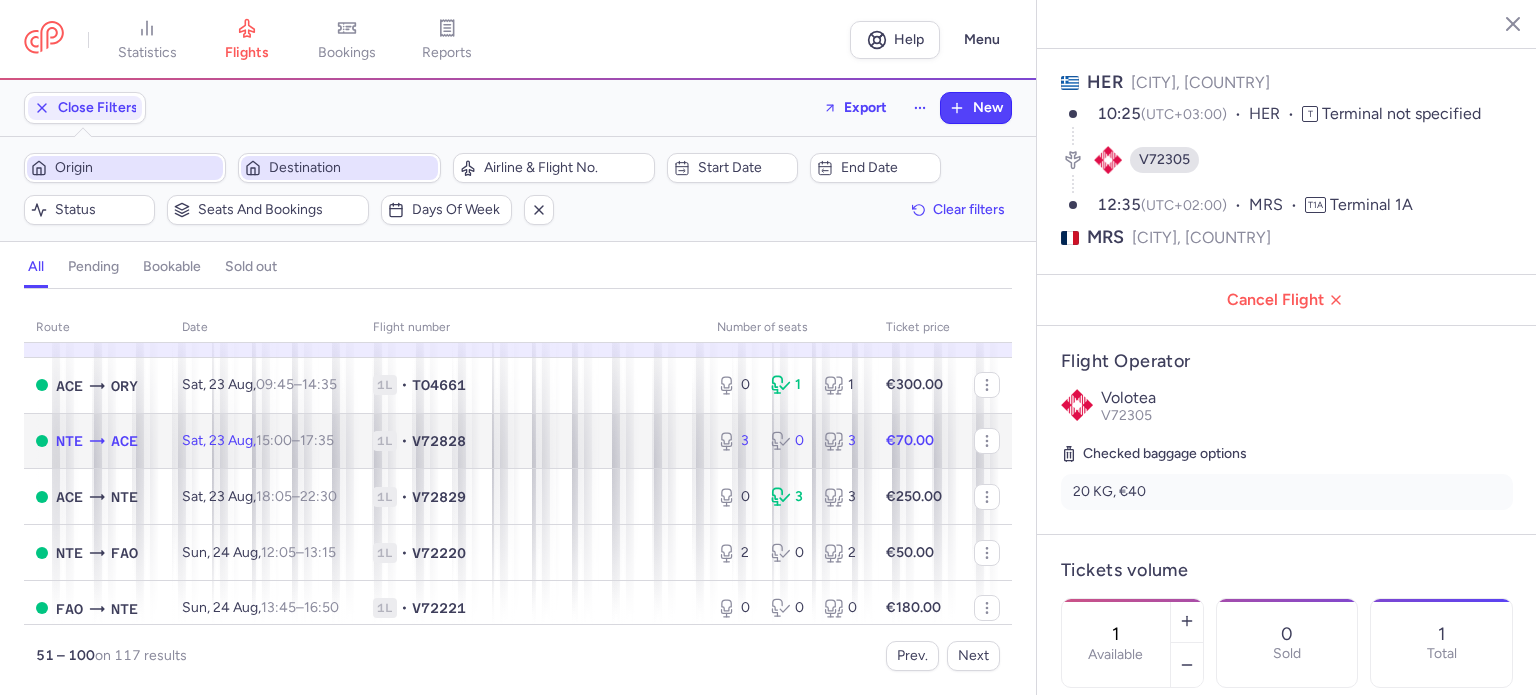 click on "Sat, [DATE], [TIME] – [TIME] +0" 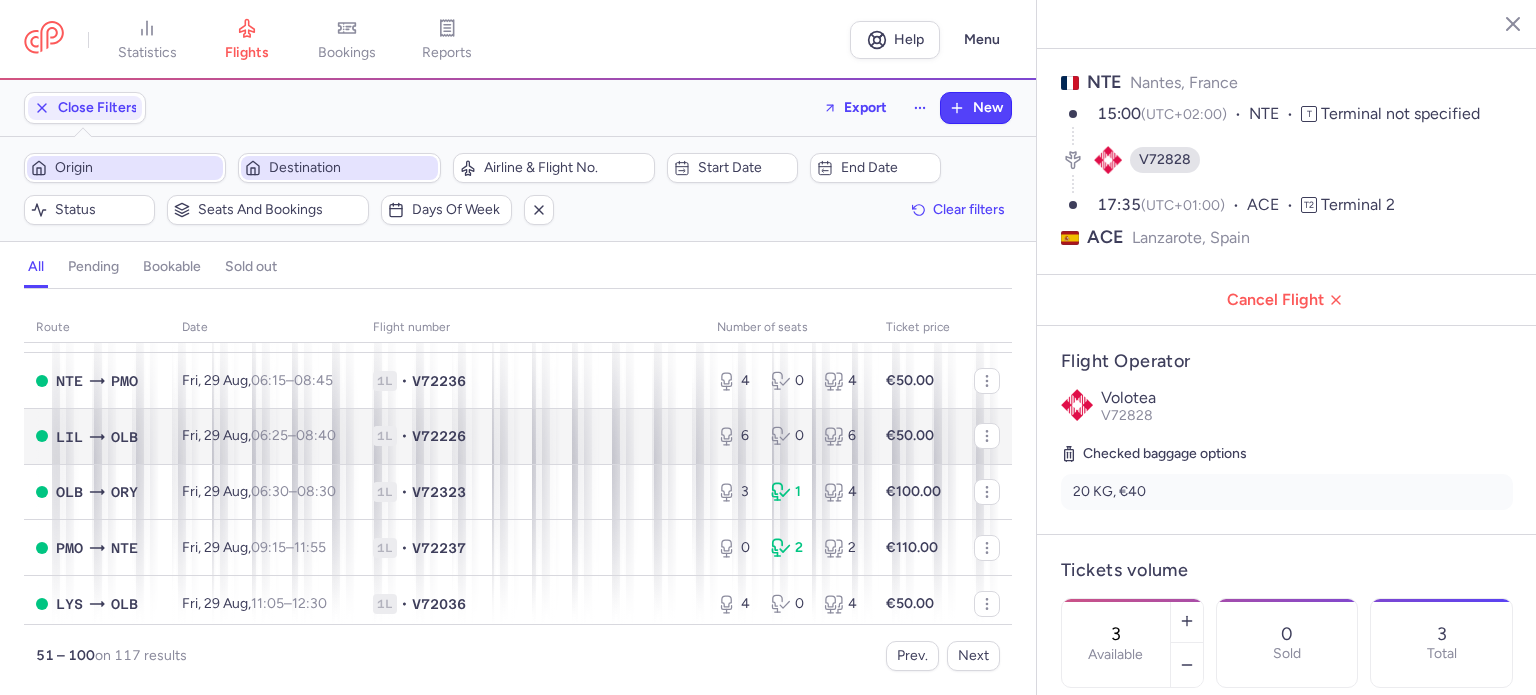 scroll, scrollTop: 1700, scrollLeft: 0, axis: vertical 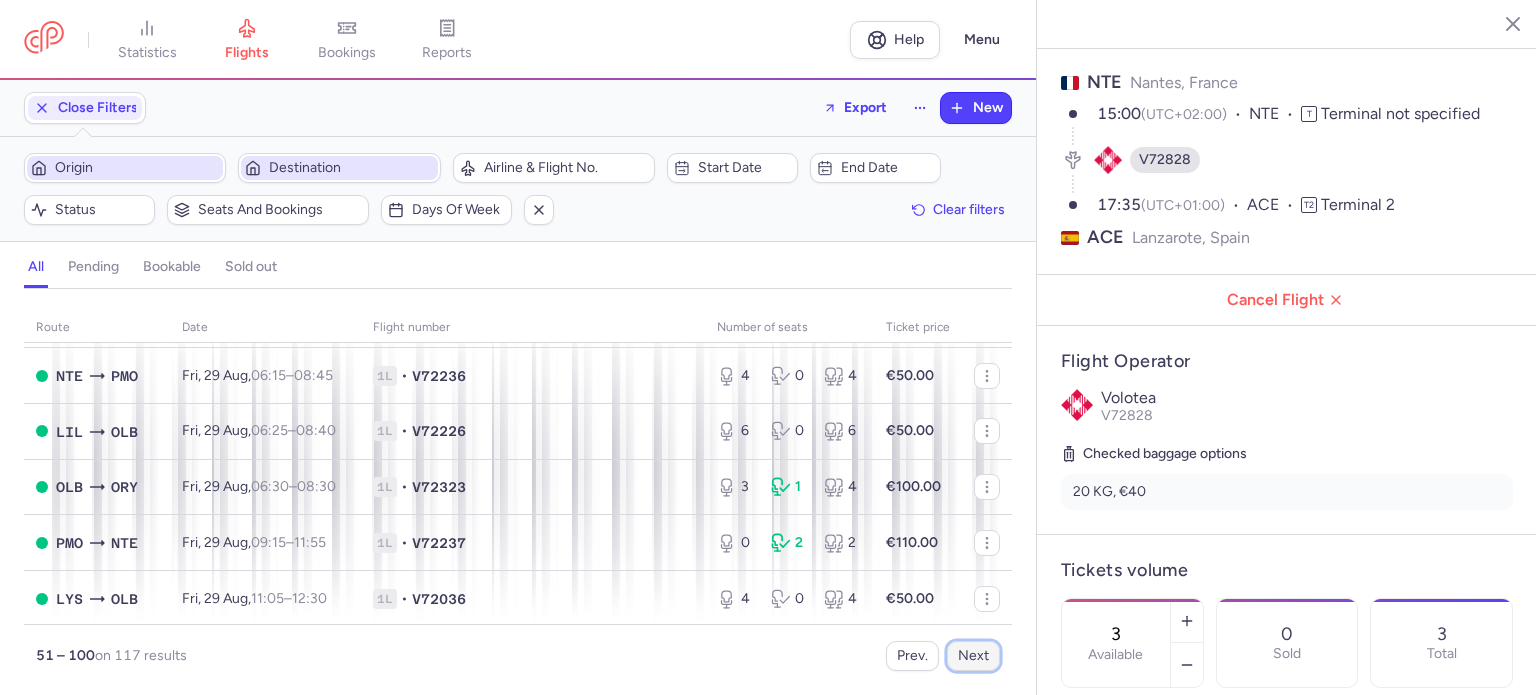 click on "Next" at bounding box center (973, 656) 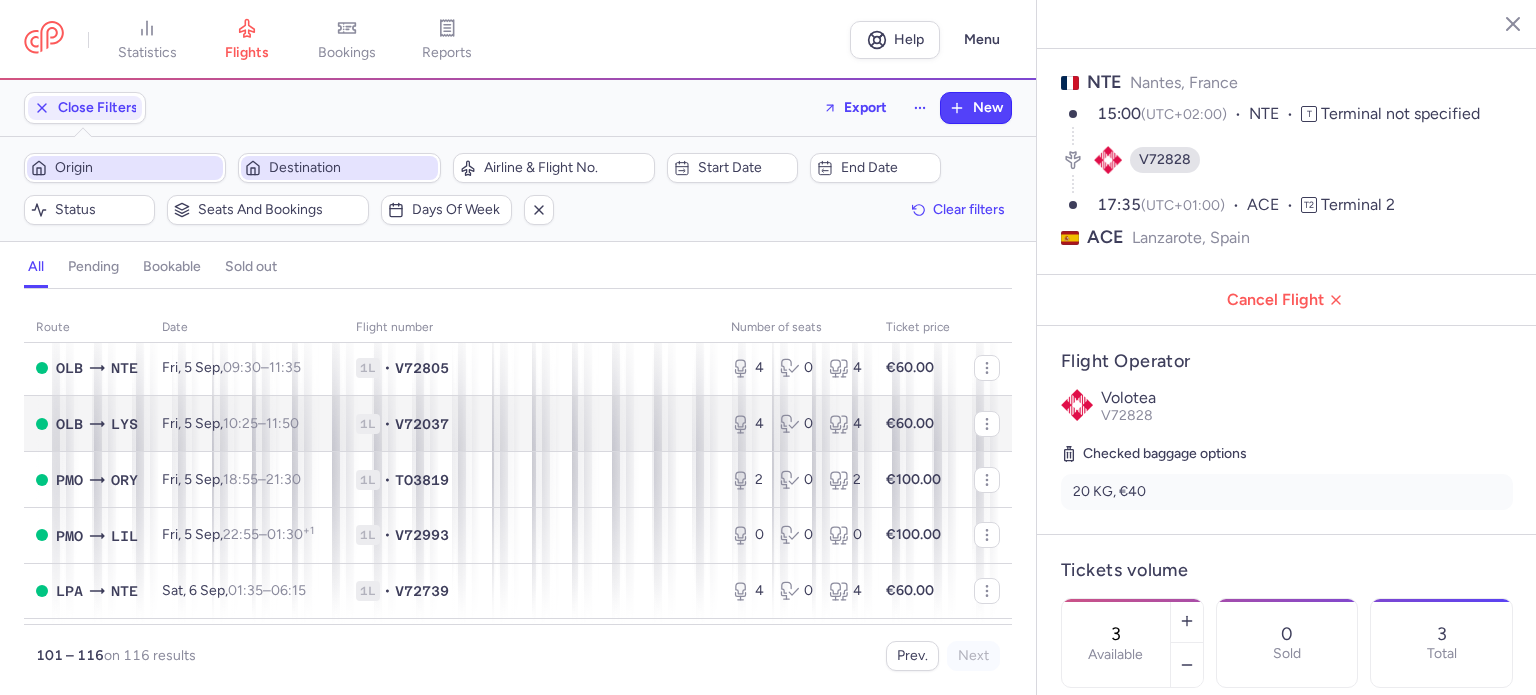 scroll, scrollTop: 0, scrollLeft: 0, axis: both 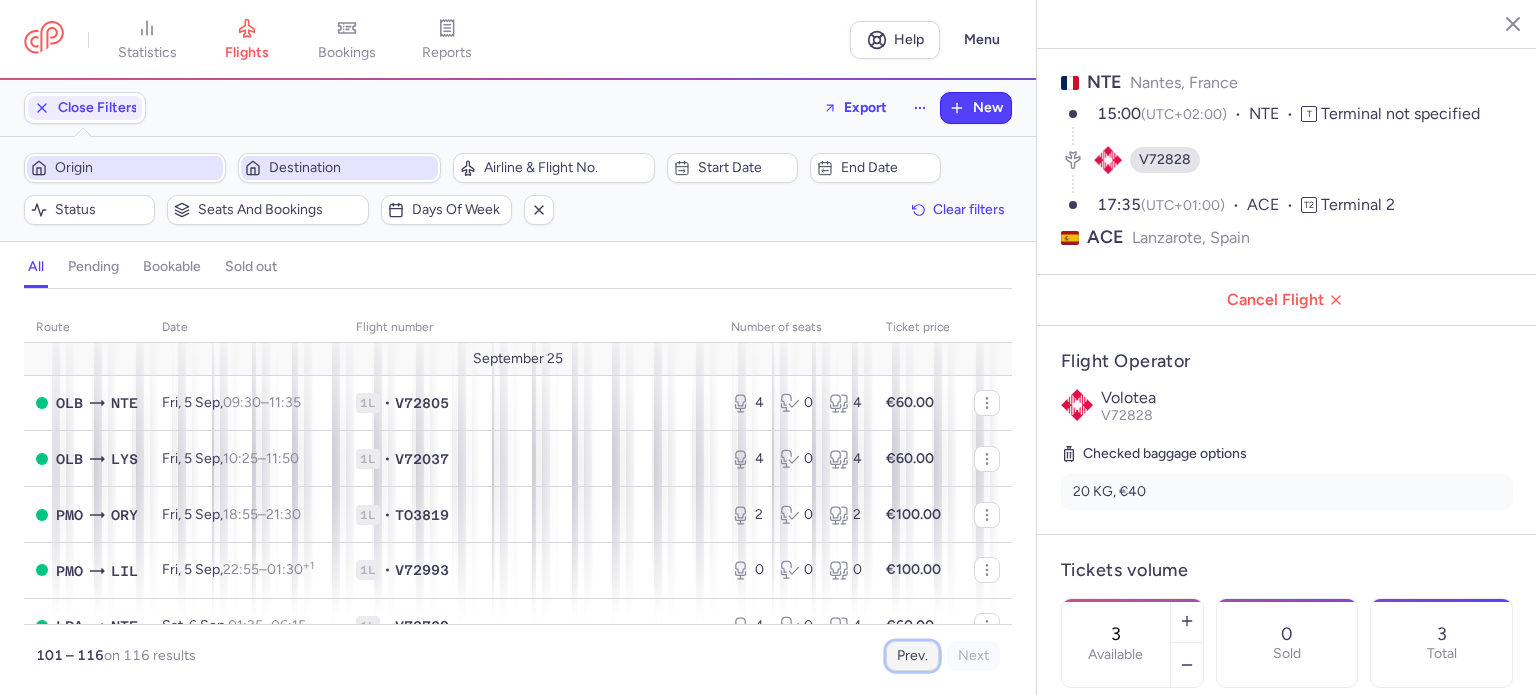click on "Prev." at bounding box center [912, 656] 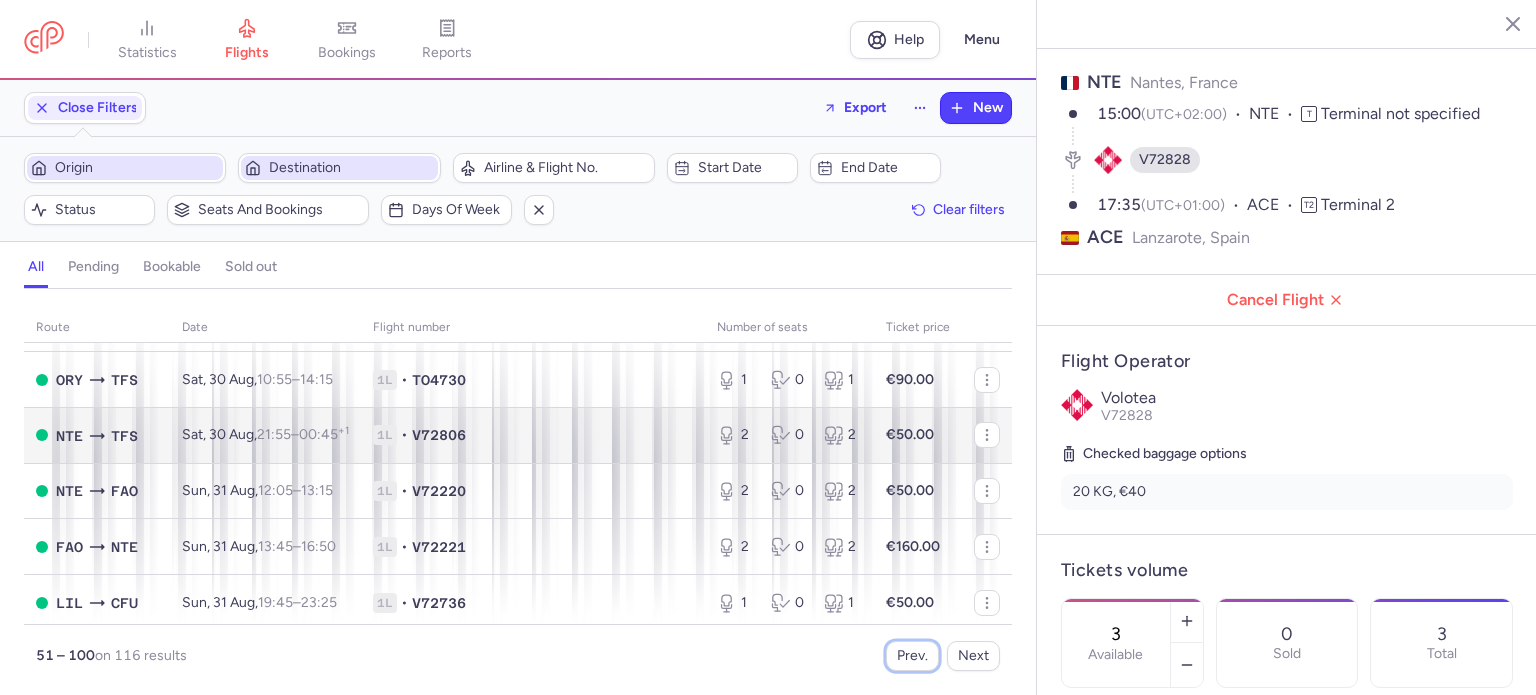 scroll, scrollTop: 2400, scrollLeft: 0, axis: vertical 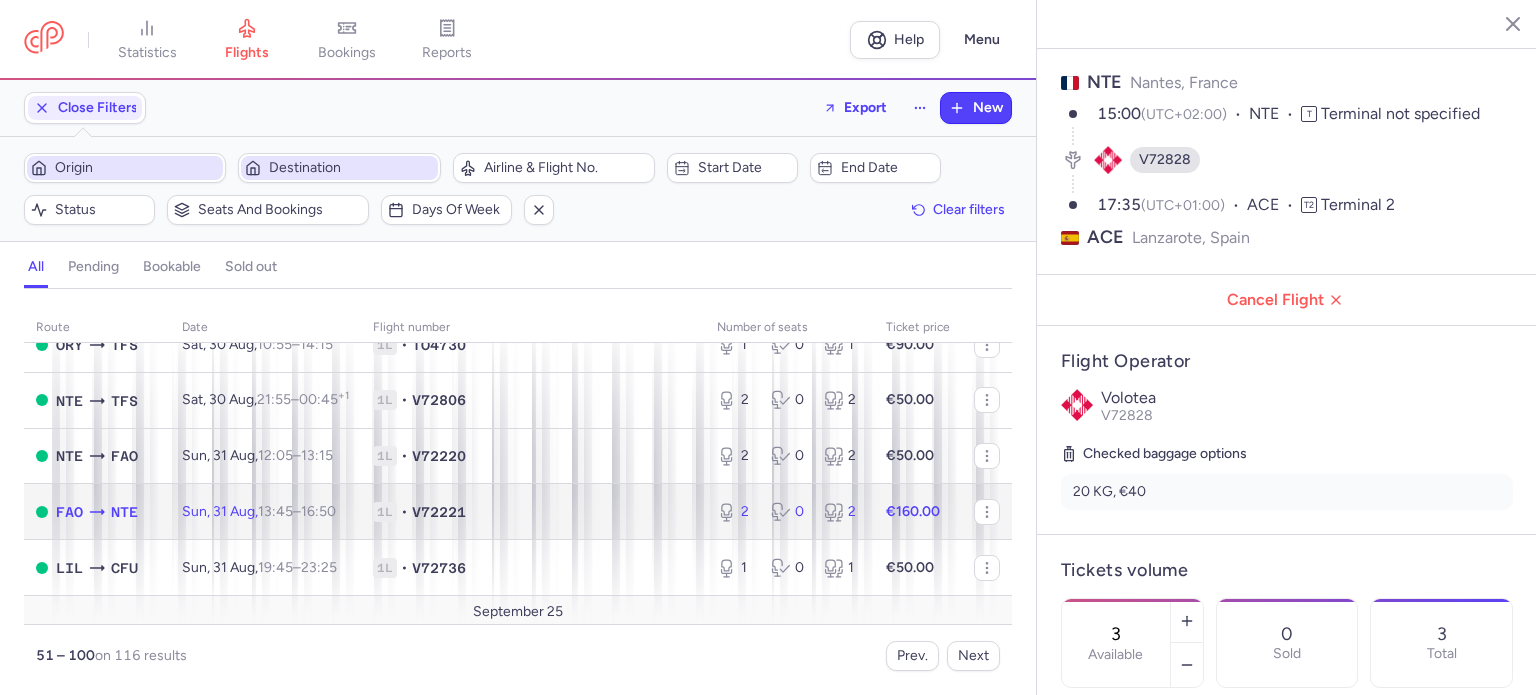click on "1L • V72221" 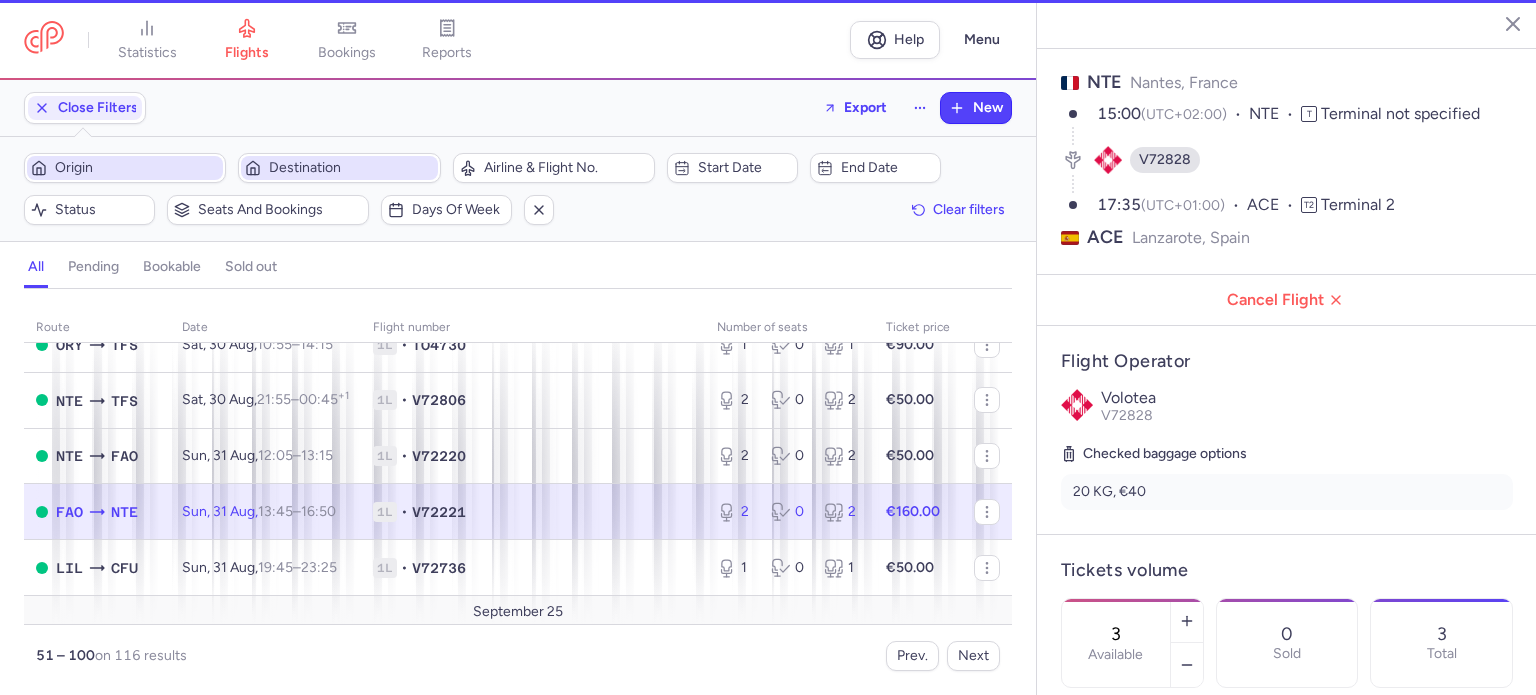 type on "2" 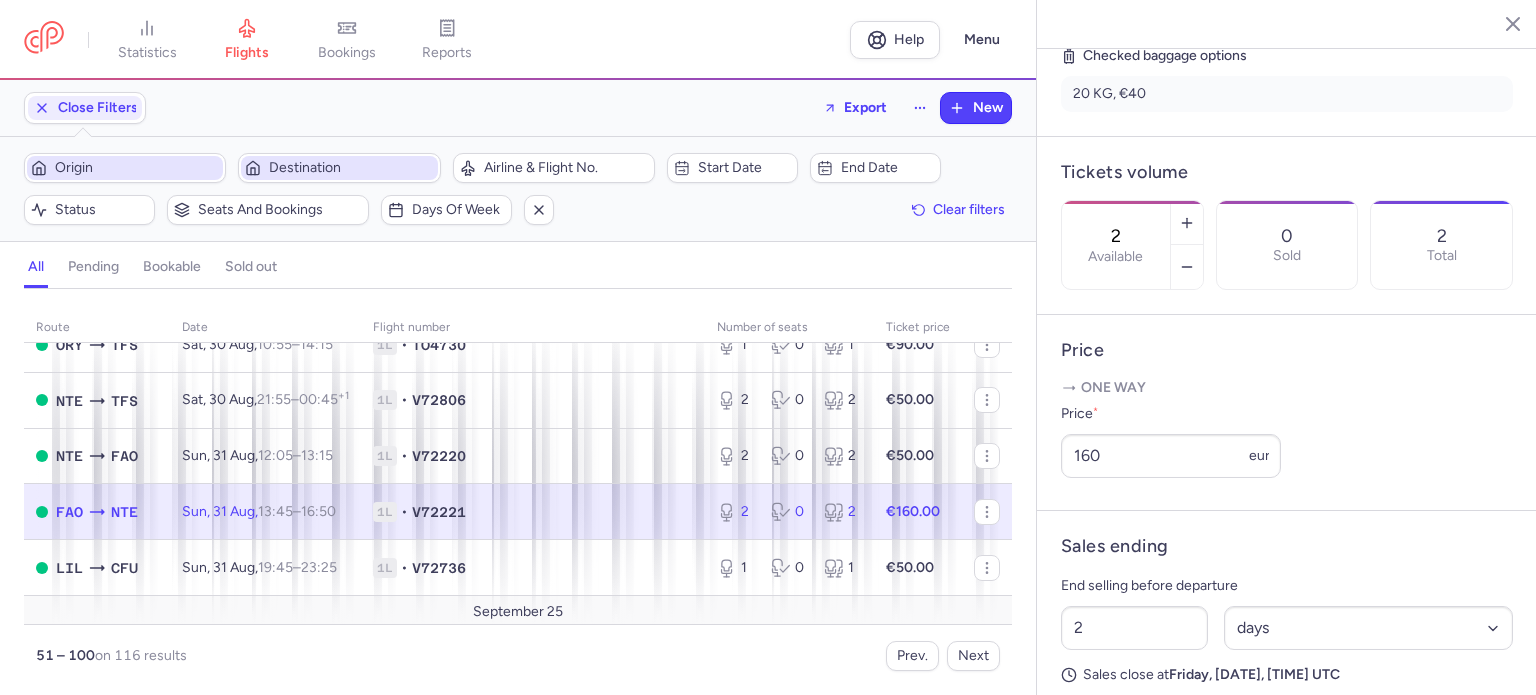 scroll, scrollTop: 483, scrollLeft: 0, axis: vertical 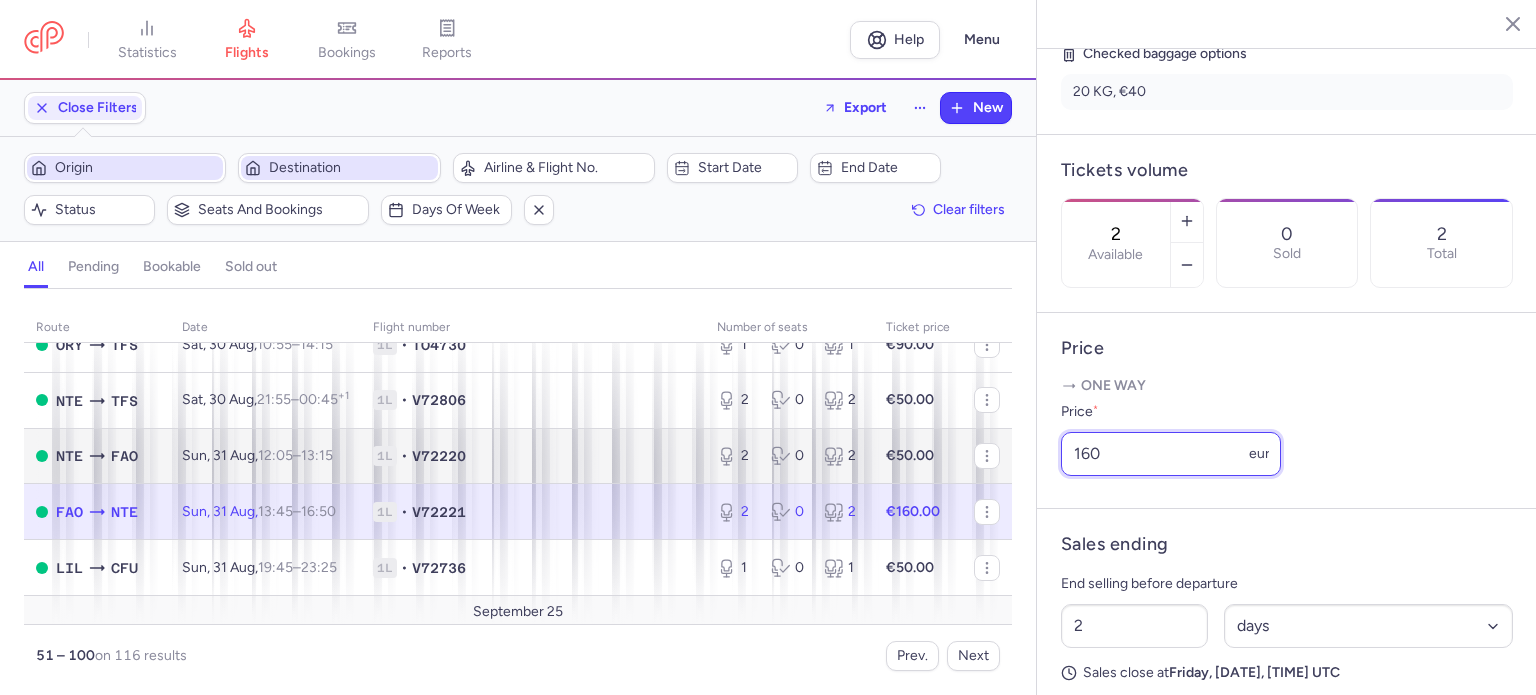 drag, startPoint x: 1138, startPoint y: 507, endPoint x: 960, endPoint y: 491, distance: 178.71765 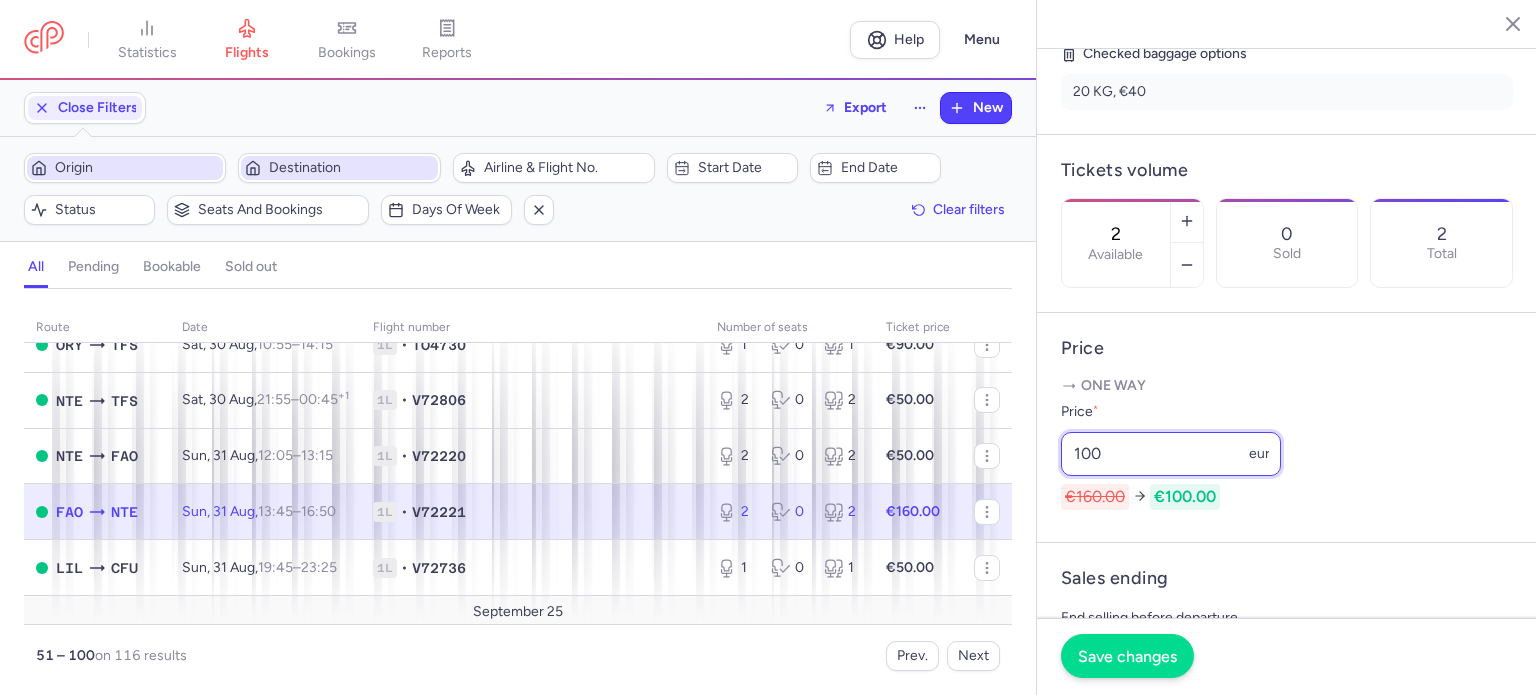 type on "100" 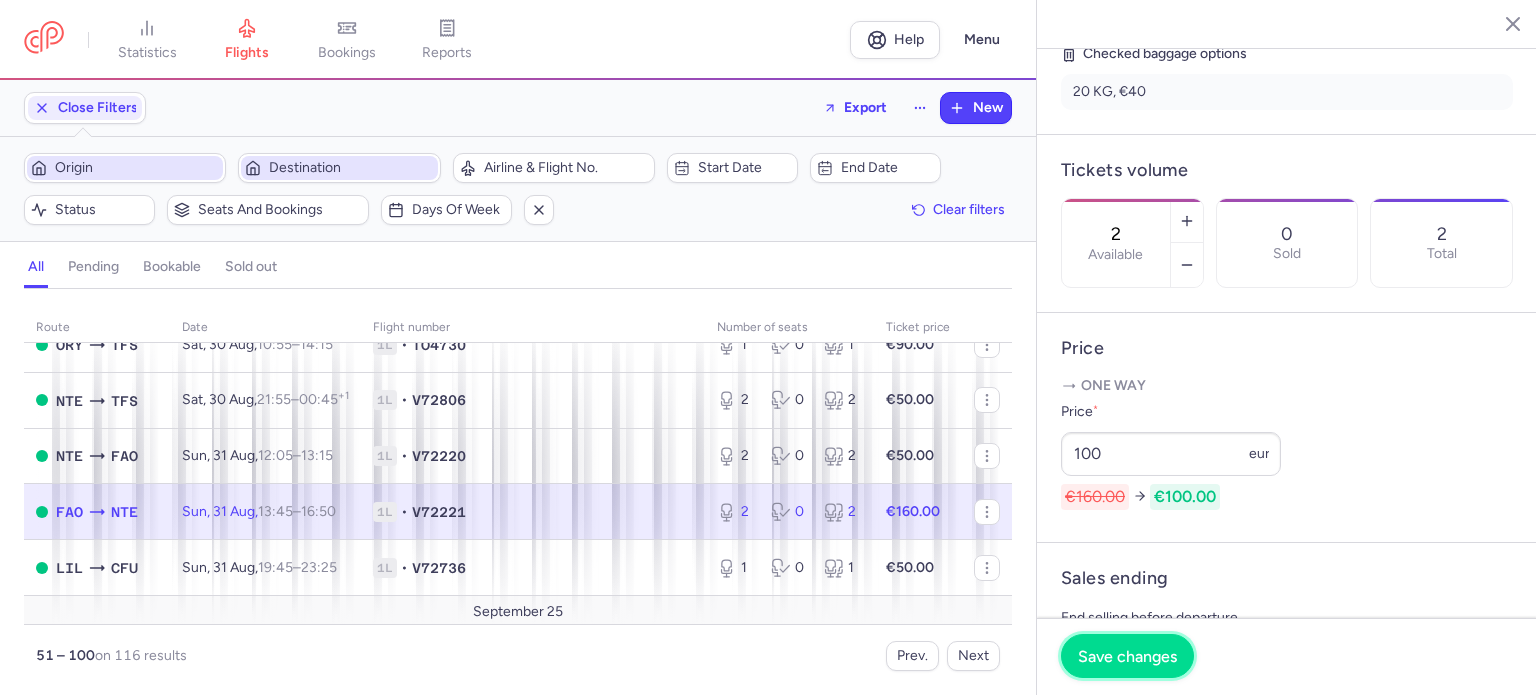 click on "Save changes" at bounding box center (1127, 656) 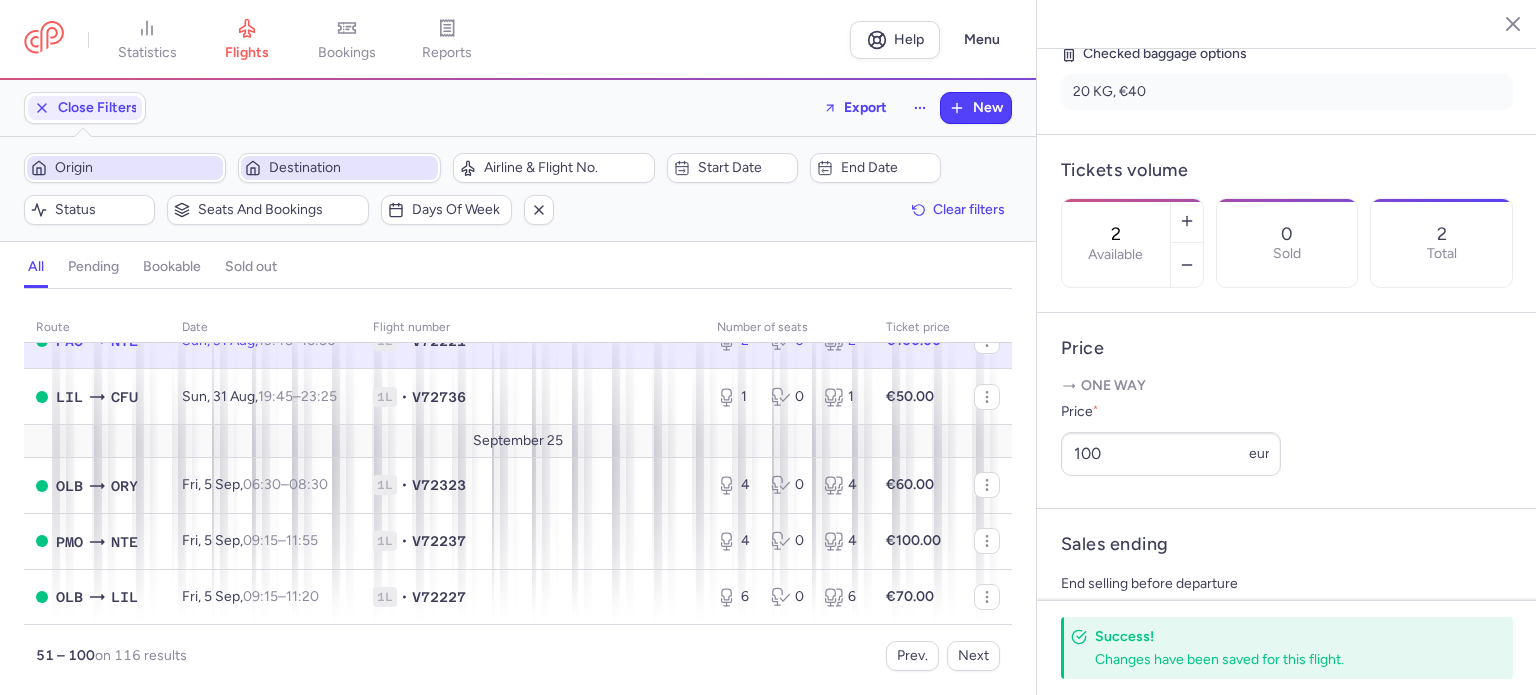 scroll, scrollTop: 2634, scrollLeft: 0, axis: vertical 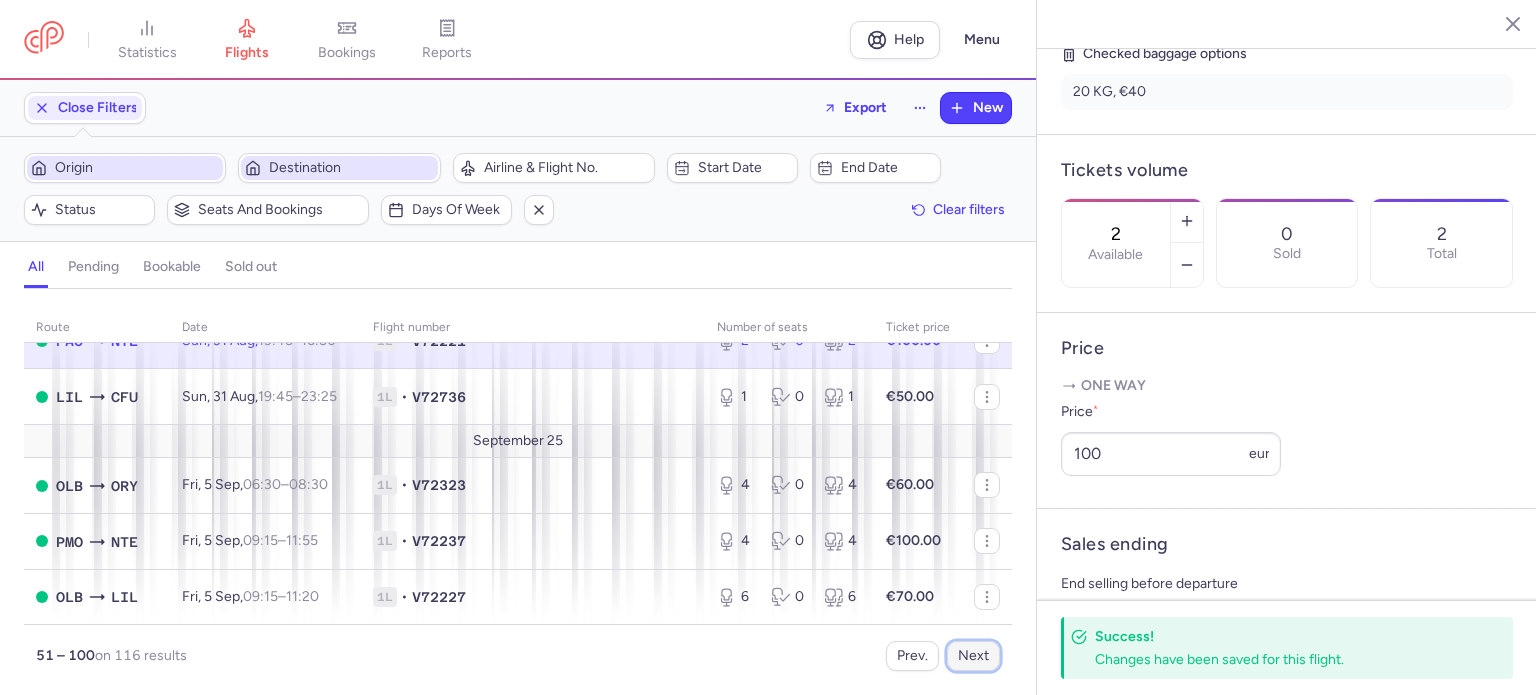 click on "Next" at bounding box center (973, 656) 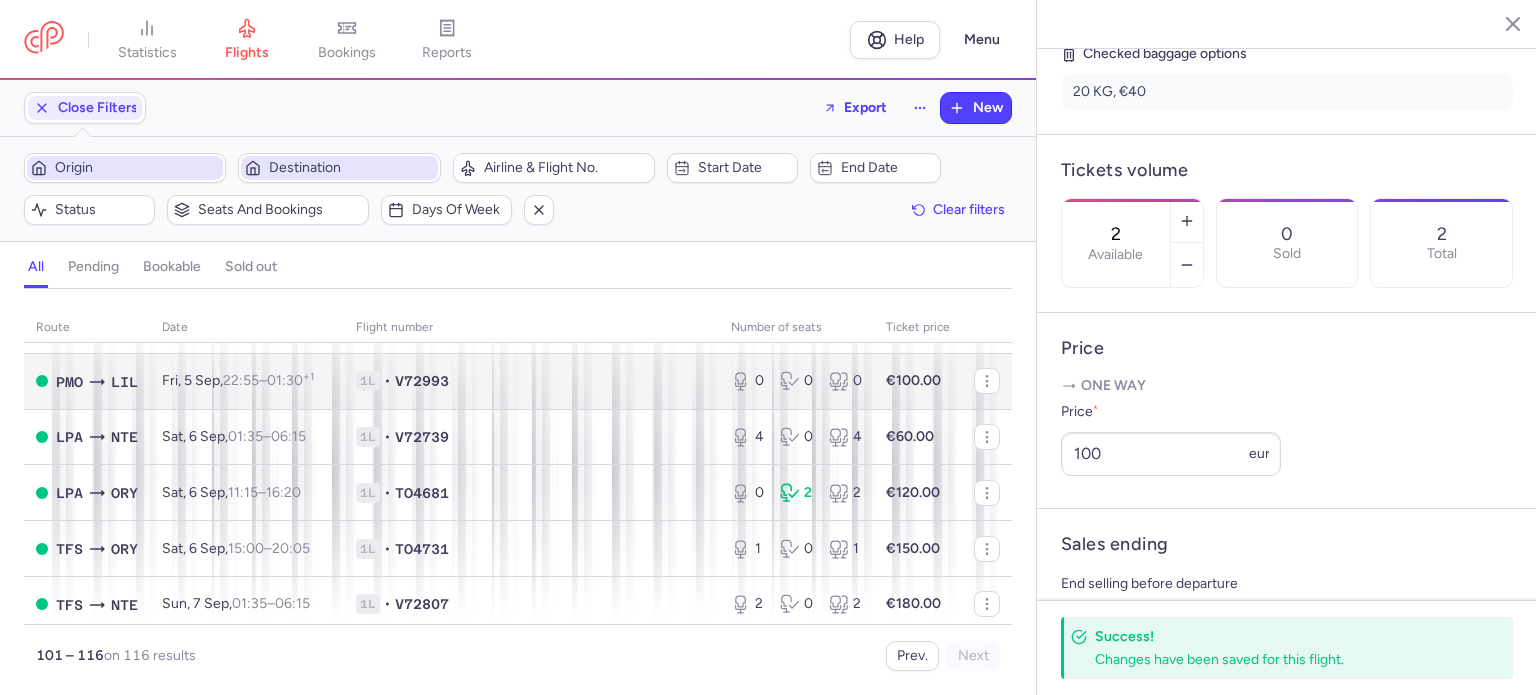scroll, scrollTop: 200, scrollLeft: 0, axis: vertical 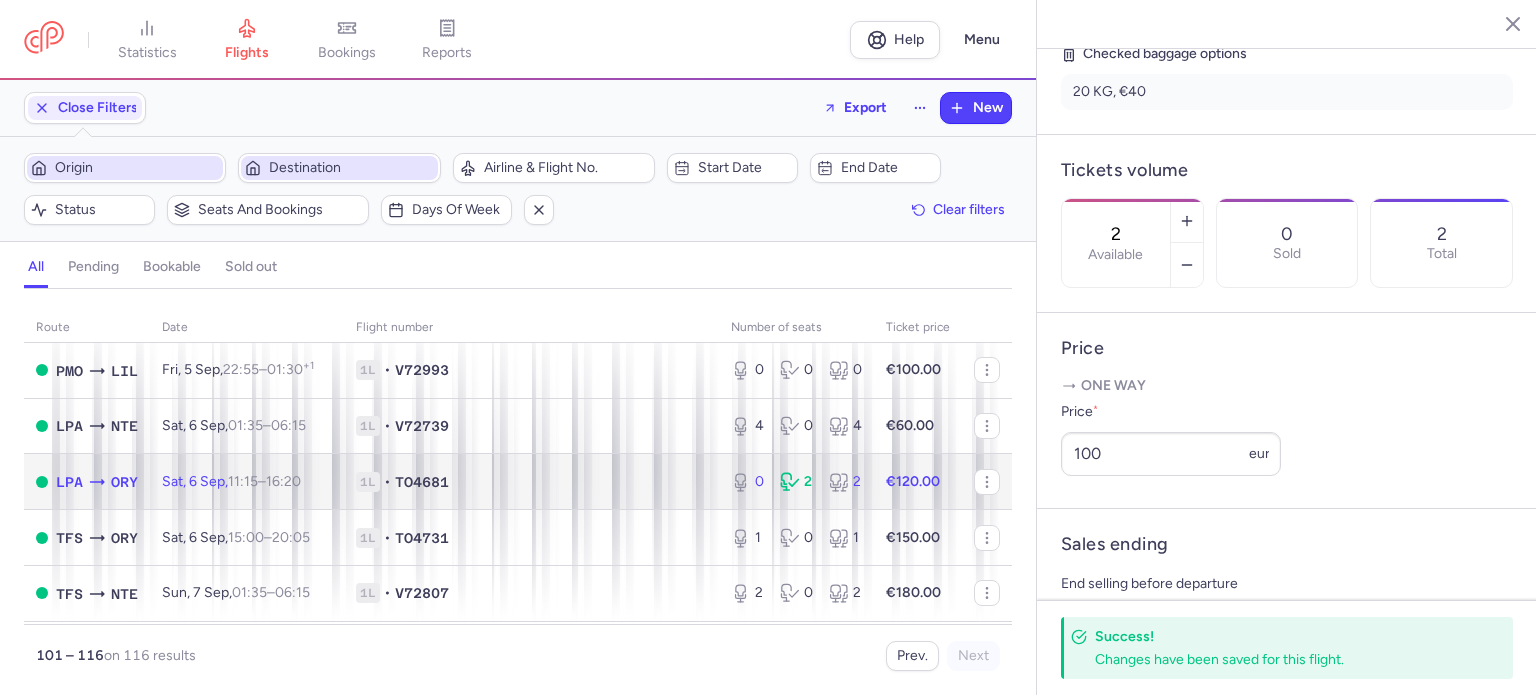 click on "TO4681" 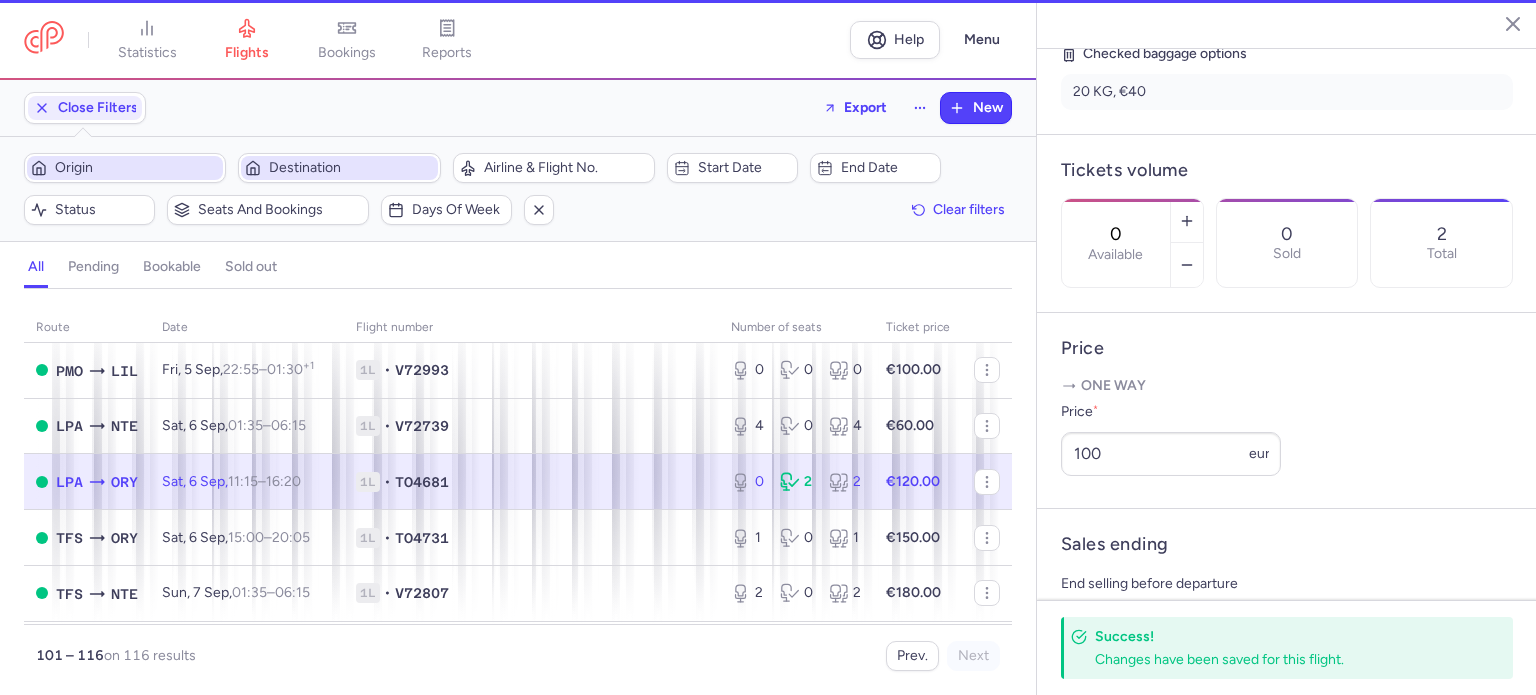 scroll, scrollTop: 499, scrollLeft: 0, axis: vertical 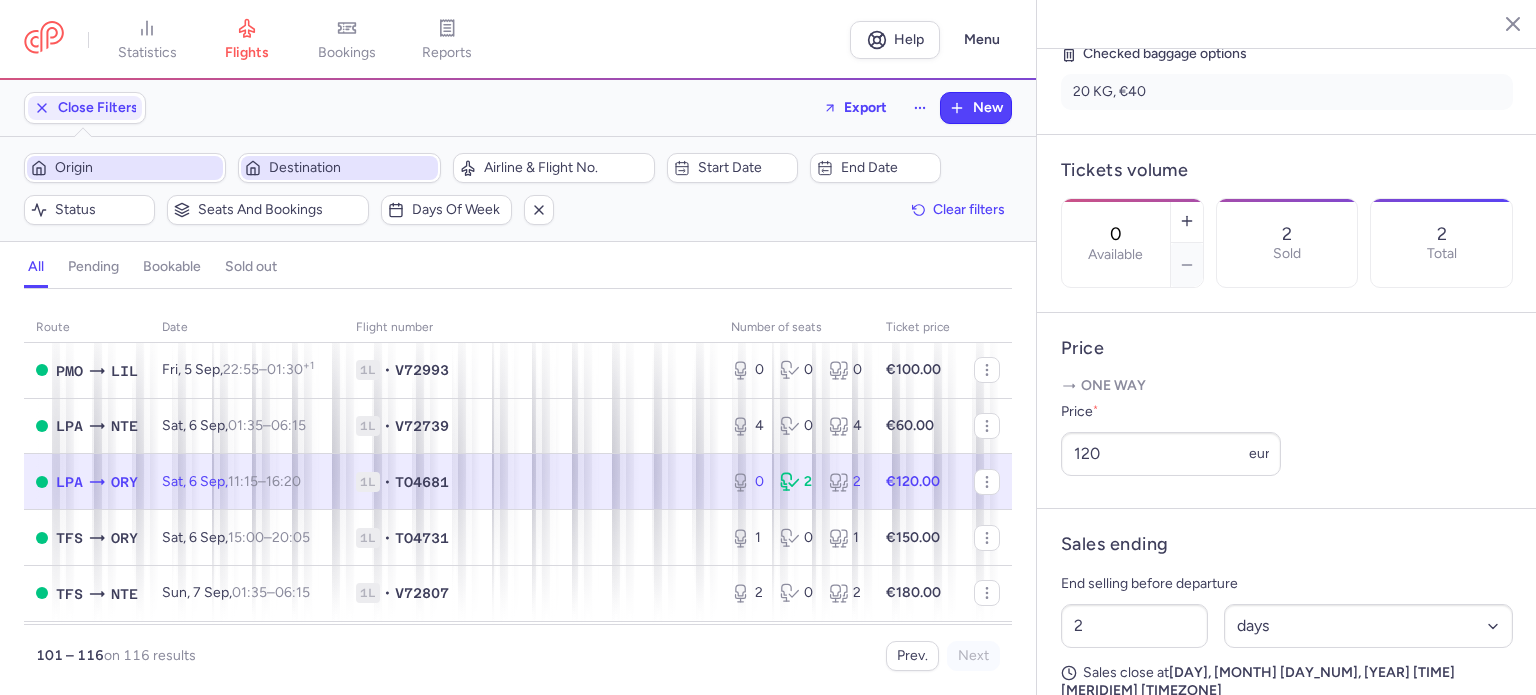 click on "0 2 2" 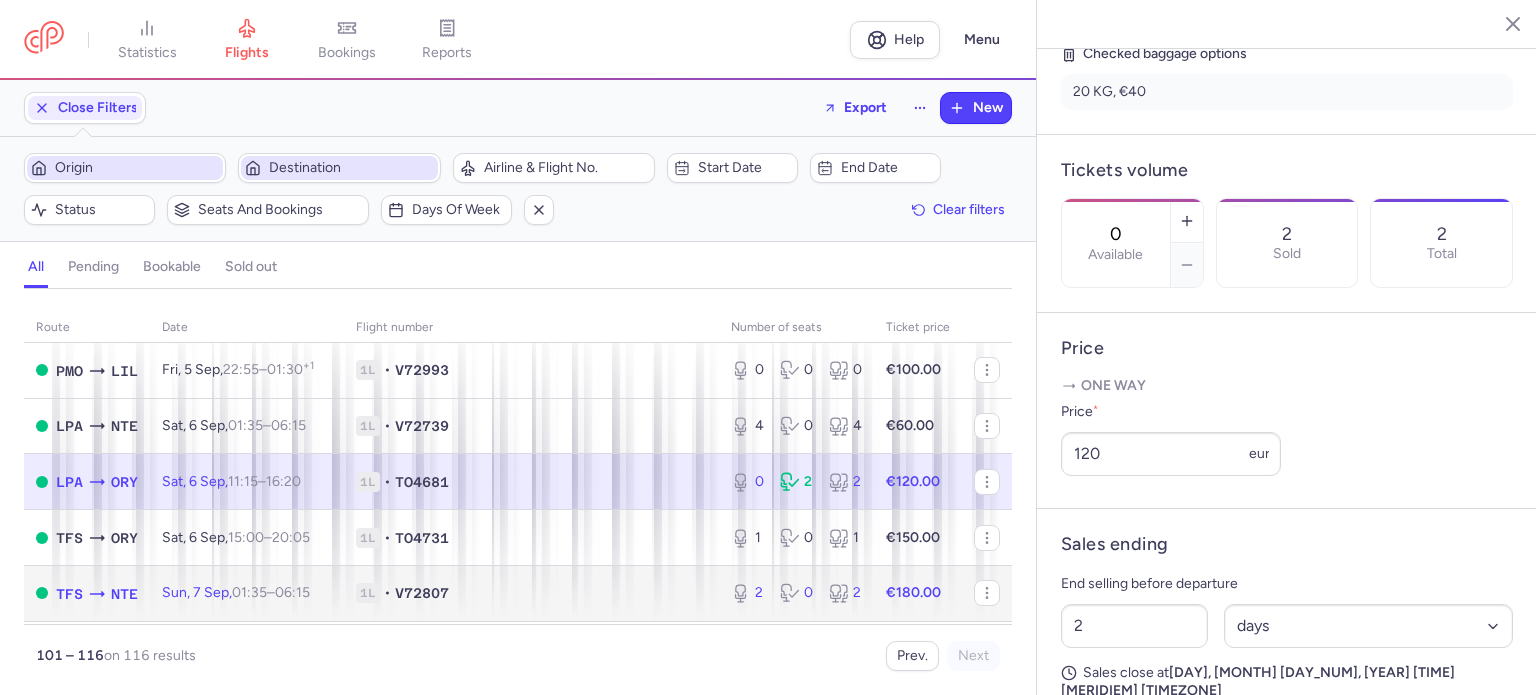 click on "2 0 2" 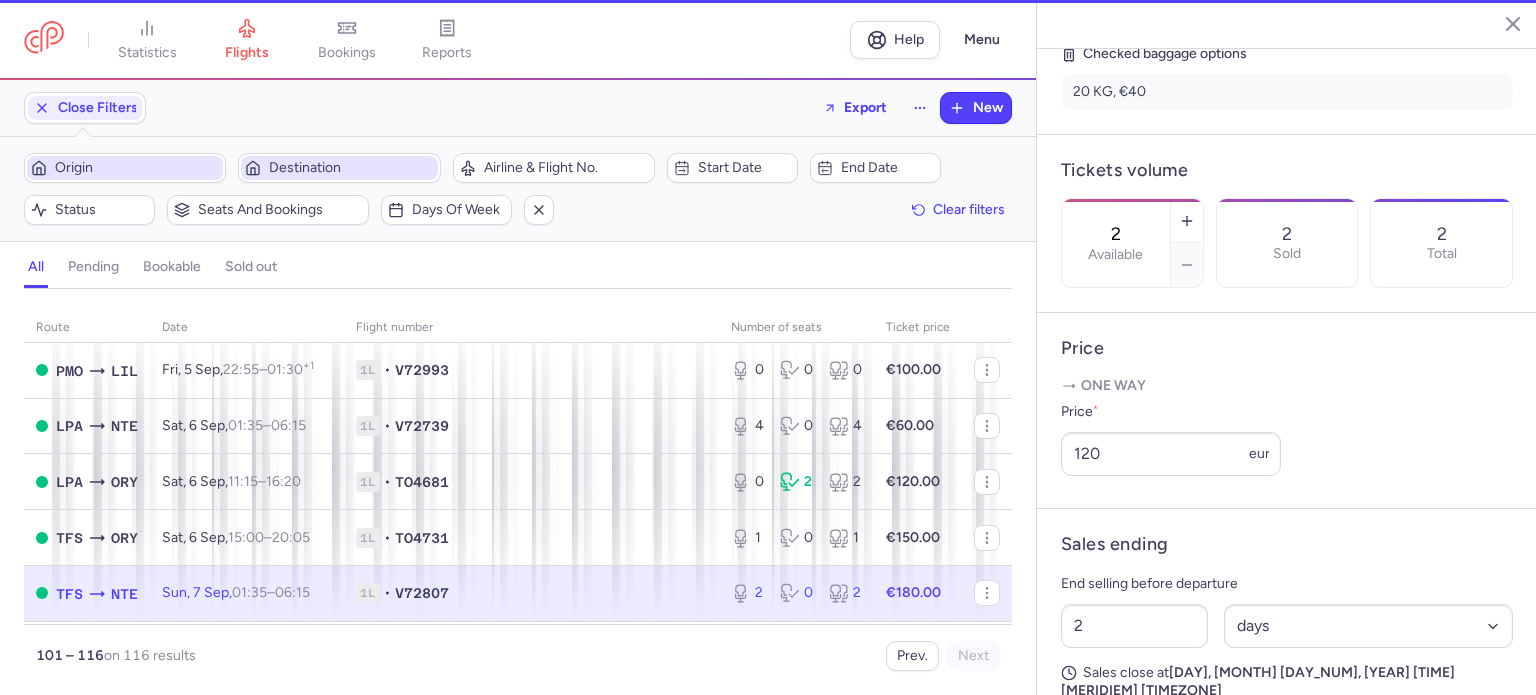scroll, scrollTop: 483, scrollLeft: 0, axis: vertical 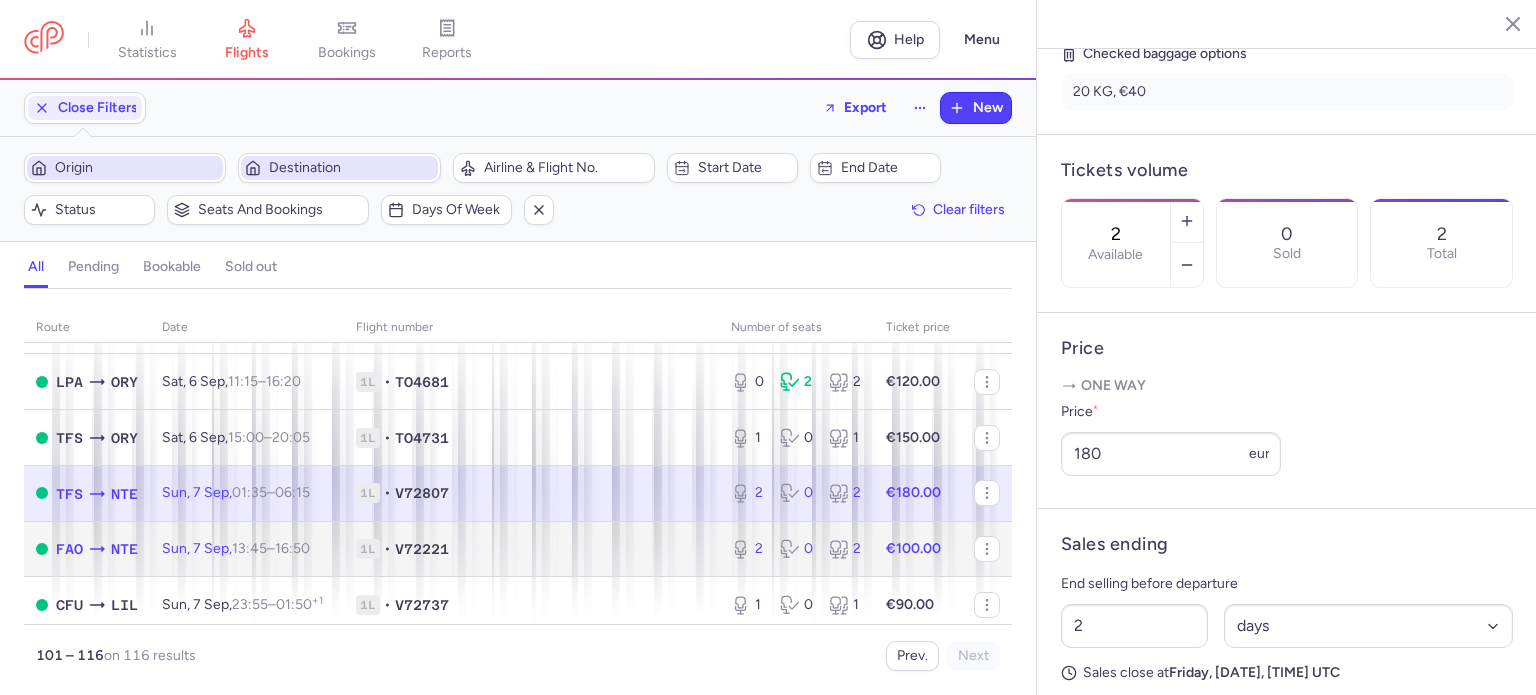 click 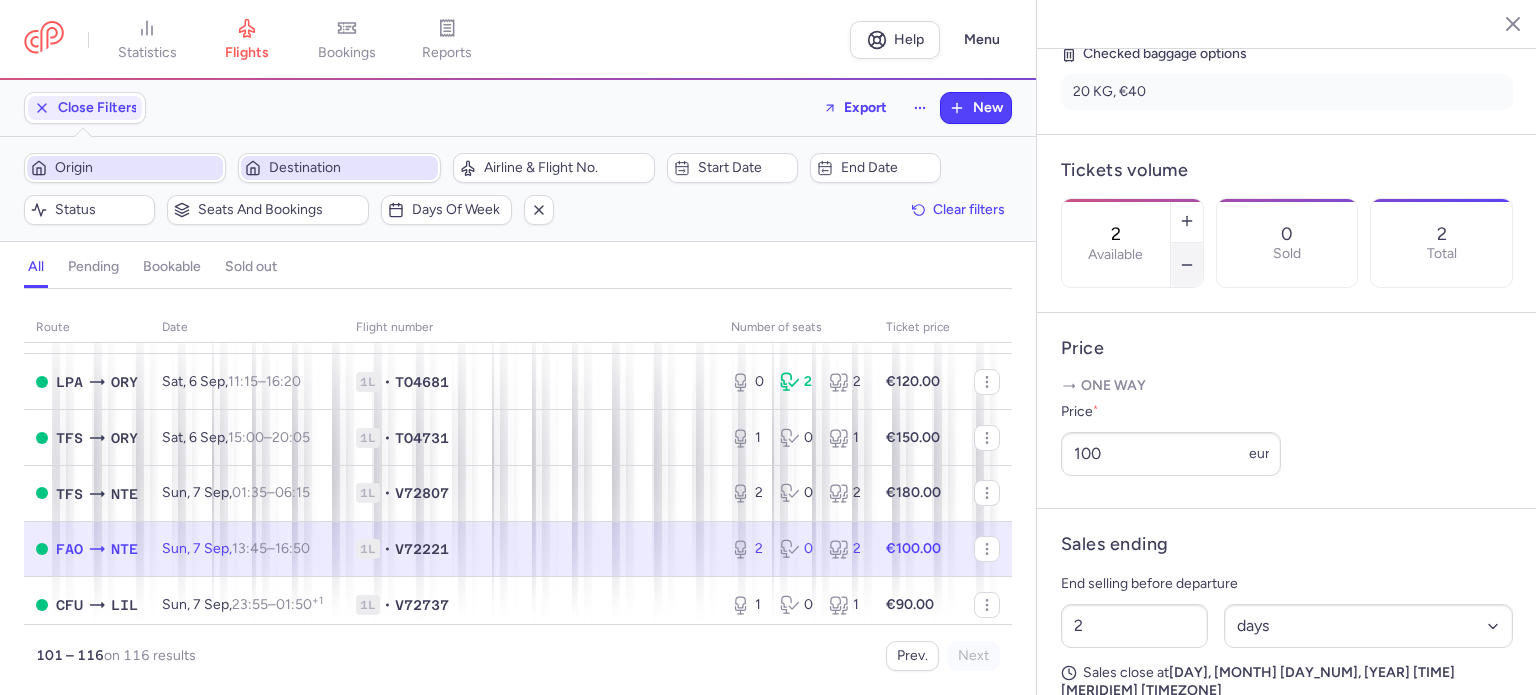 click at bounding box center (1187, 265) 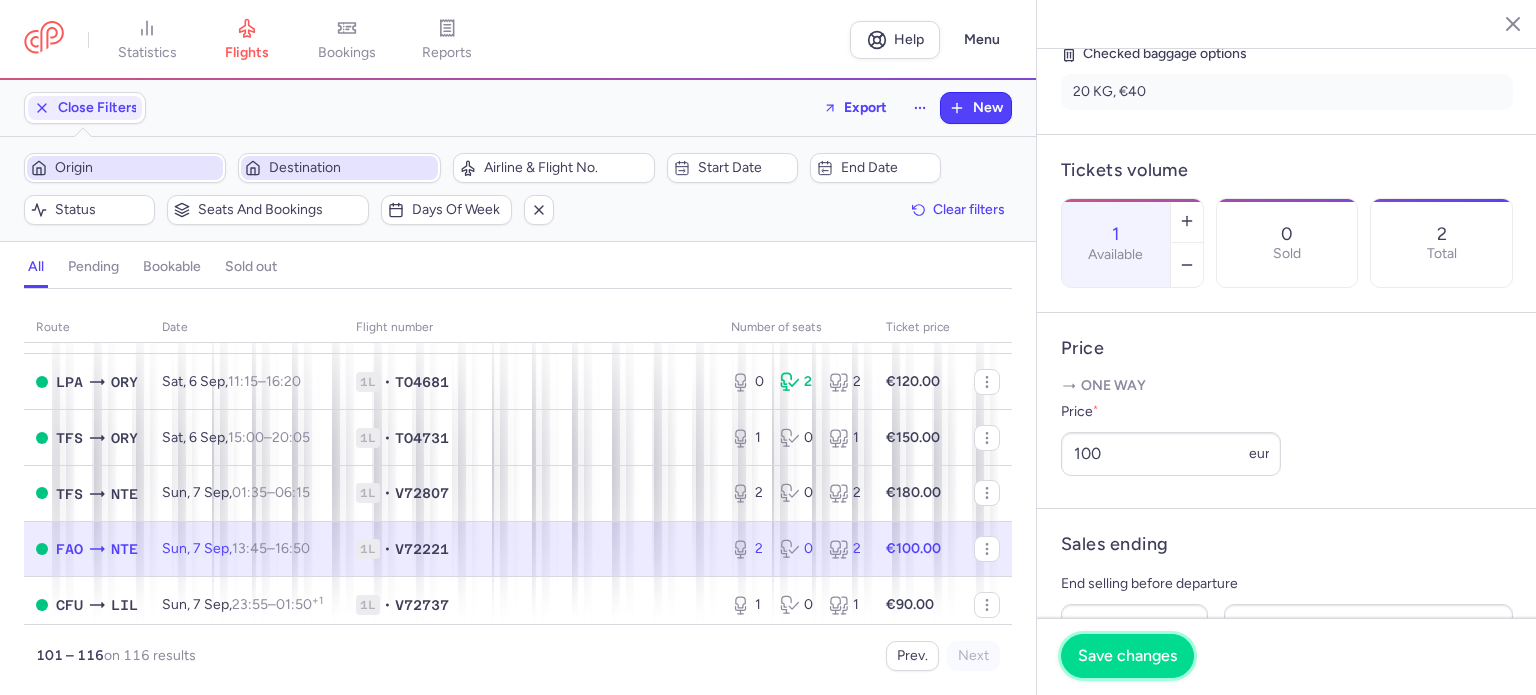 click on "Save changes" at bounding box center (1127, 656) 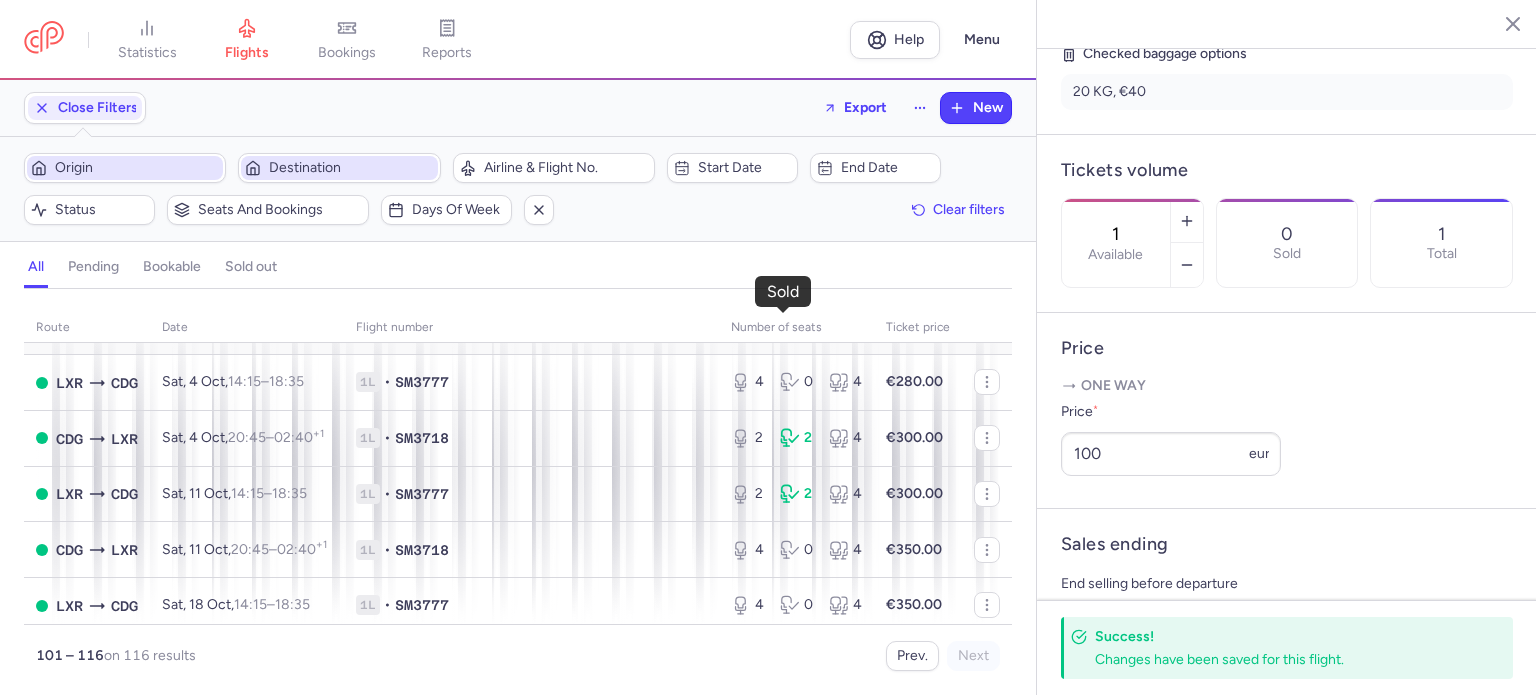 scroll, scrollTop: 694, scrollLeft: 0, axis: vertical 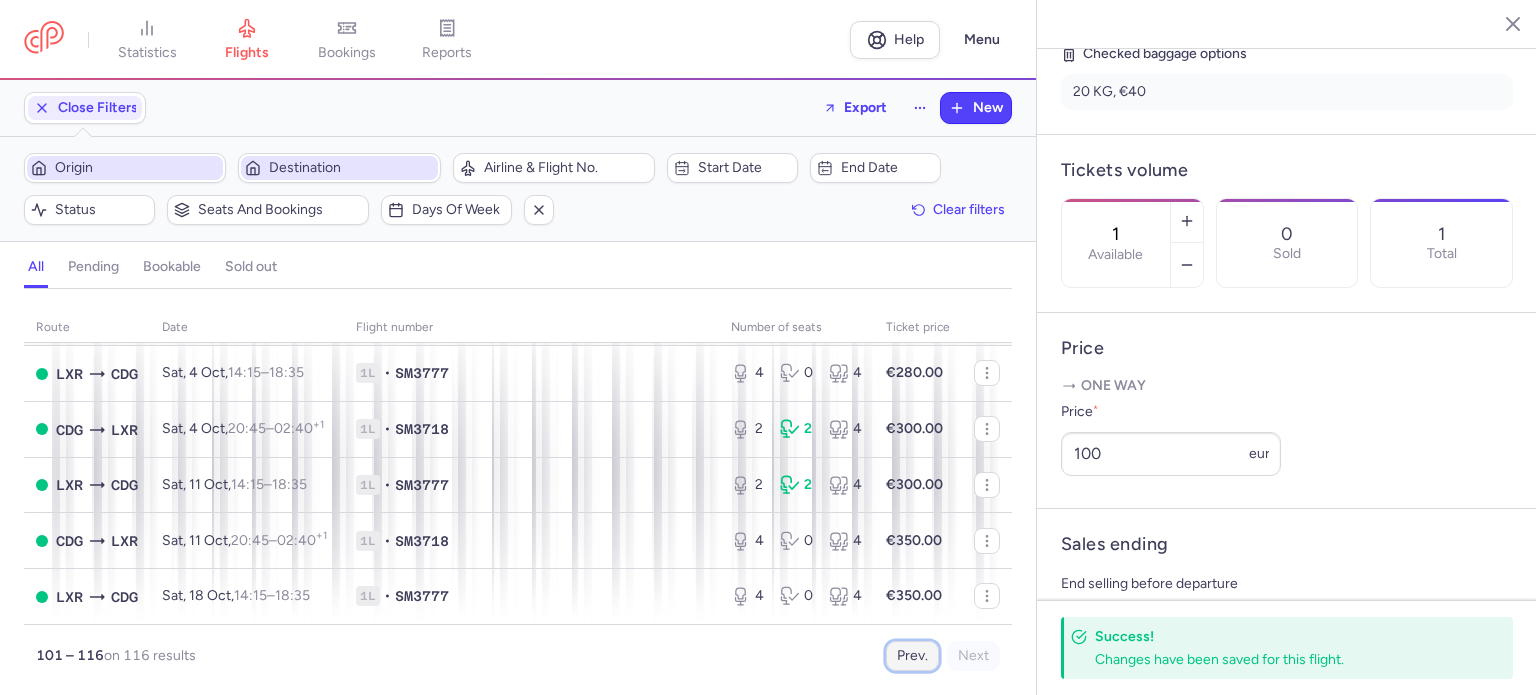 click on "Prev." at bounding box center [912, 656] 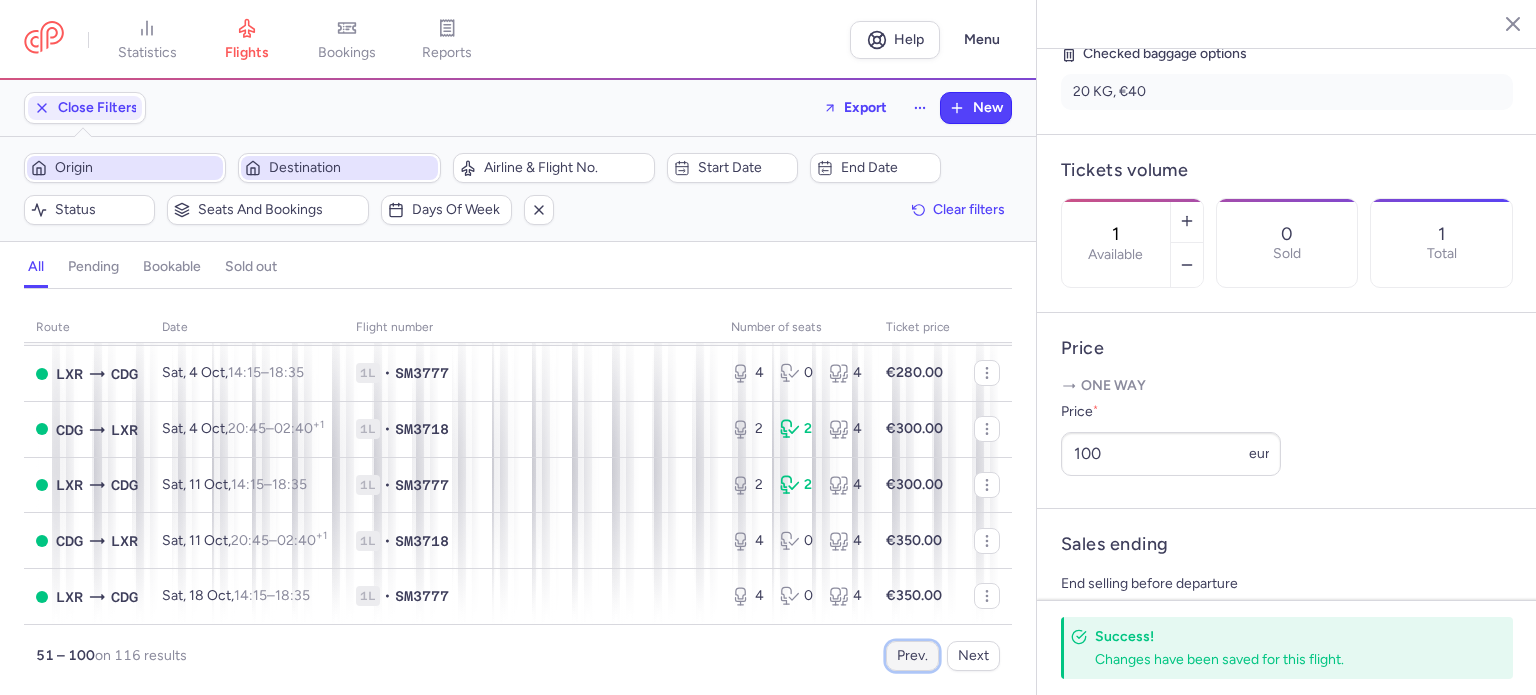 scroll, scrollTop: 0, scrollLeft: 0, axis: both 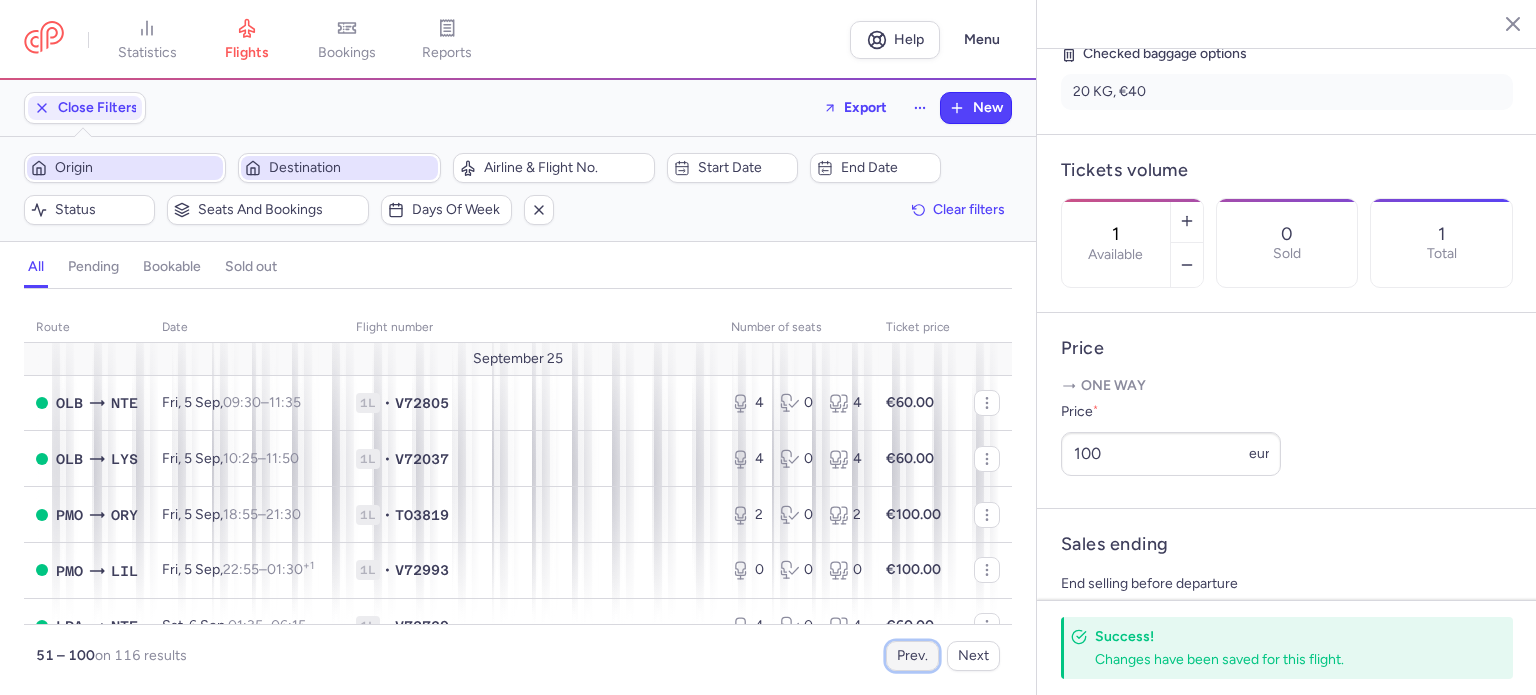 click on "Prev." at bounding box center [912, 656] 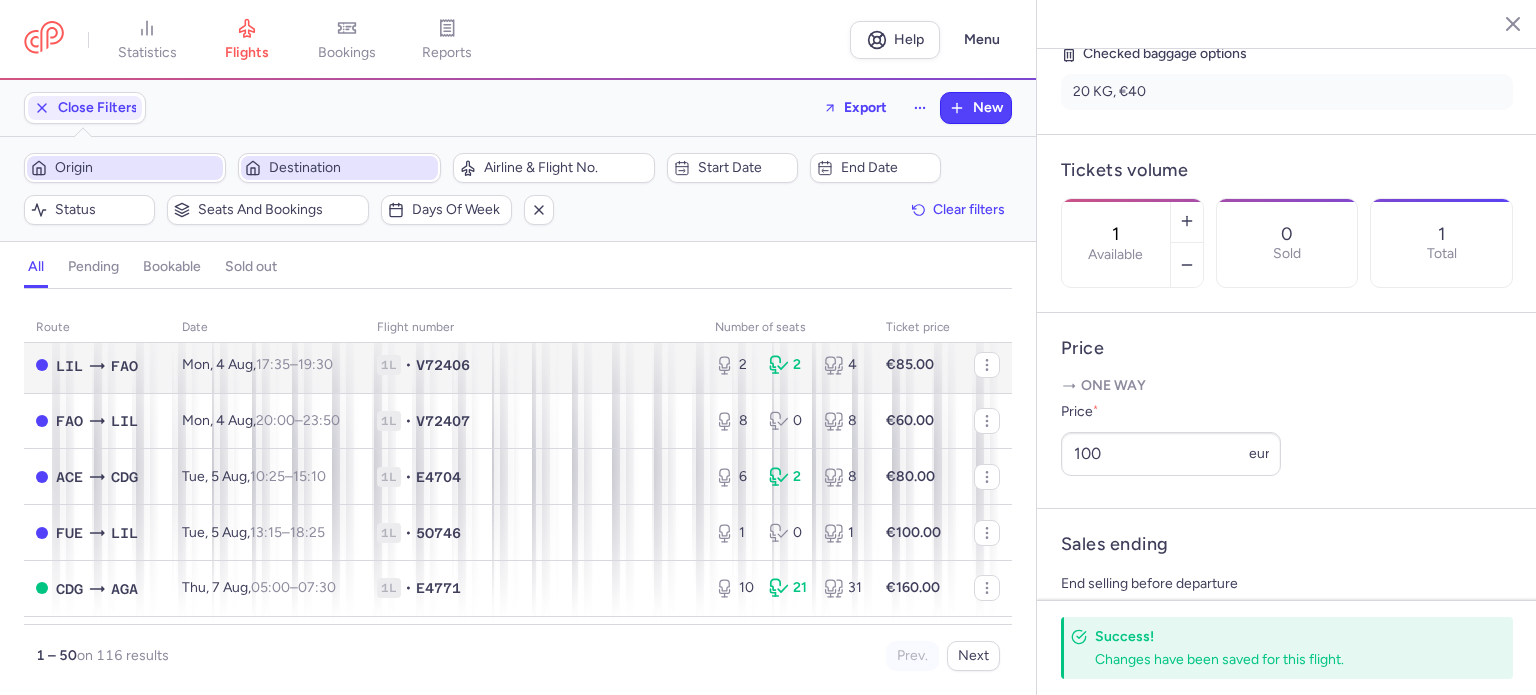 scroll, scrollTop: 400, scrollLeft: 0, axis: vertical 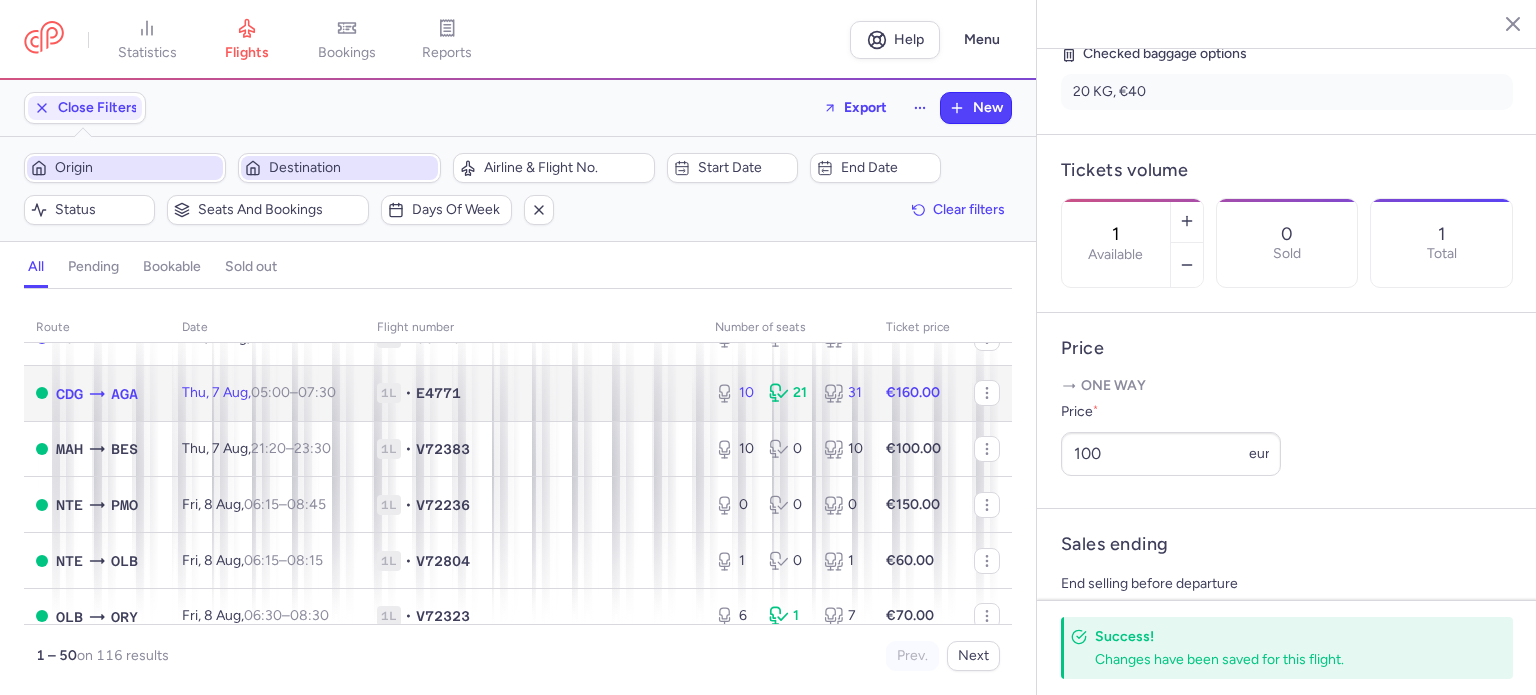 click on "1L • E4771" 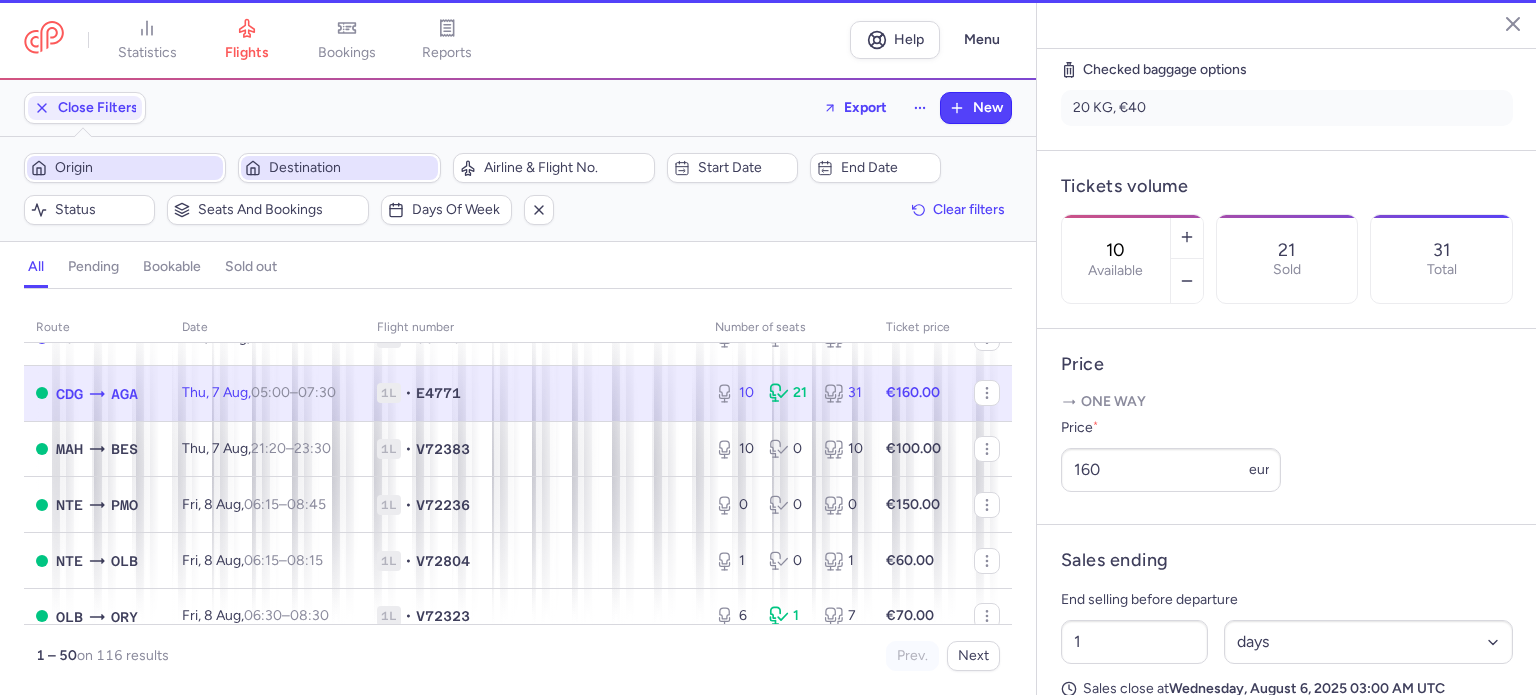 scroll, scrollTop: 499, scrollLeft: 0, axis: vertical 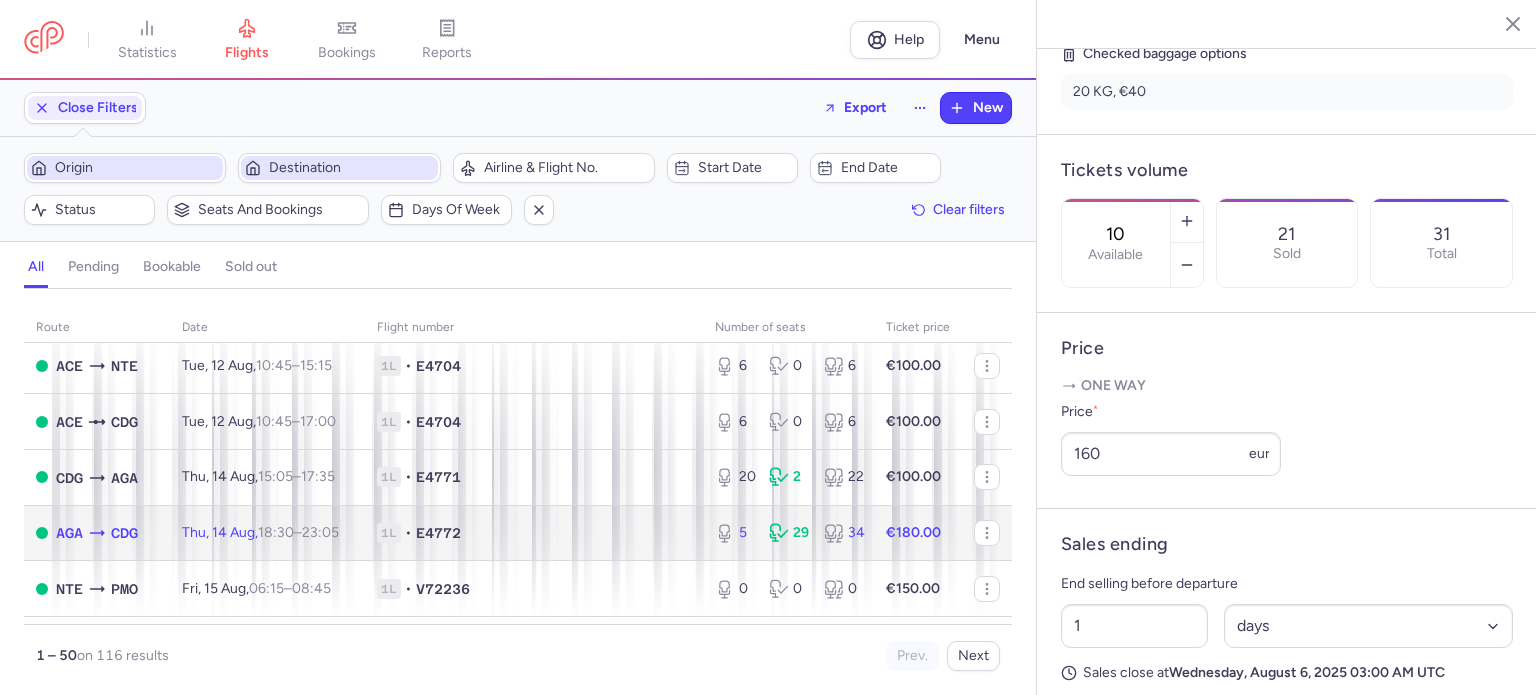 click on "5 29 34" 